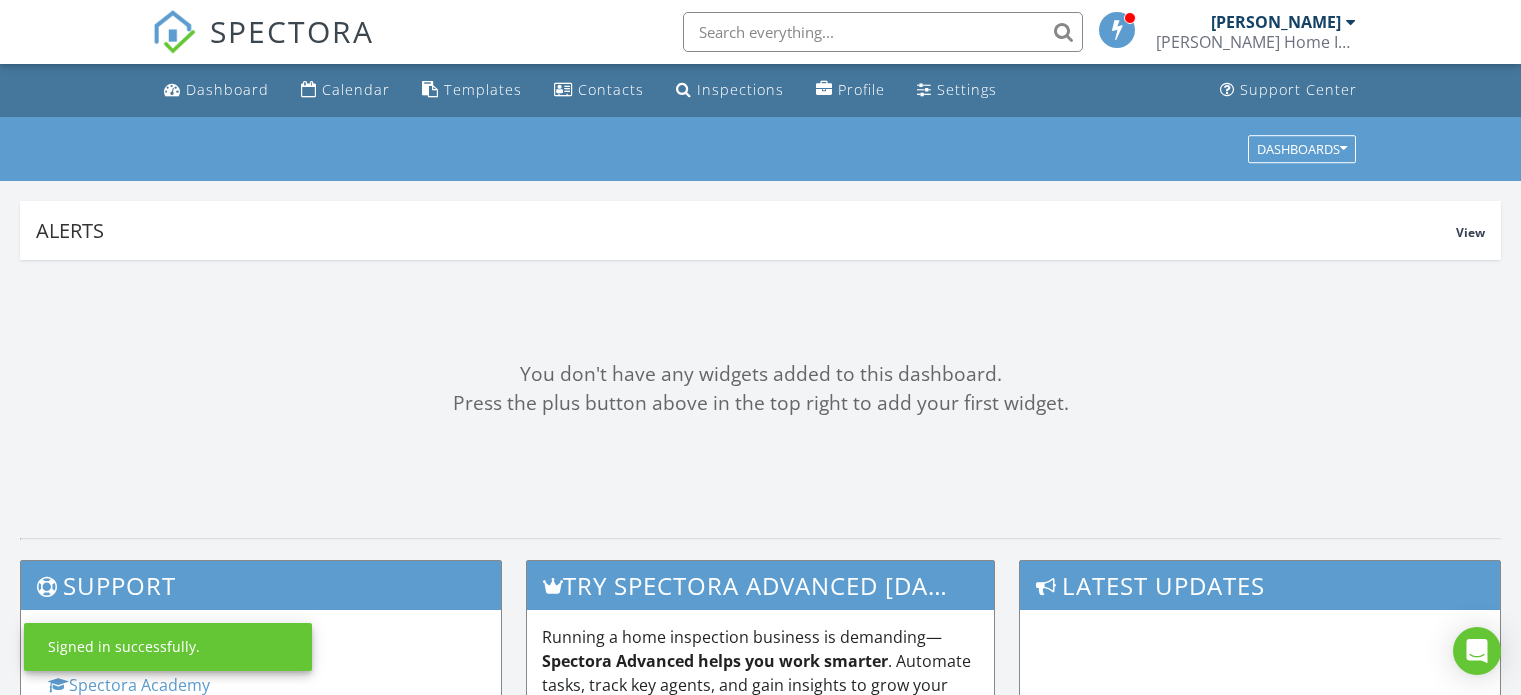 scroll, scrollTop: 0, scrollLeft: 0, axis: both 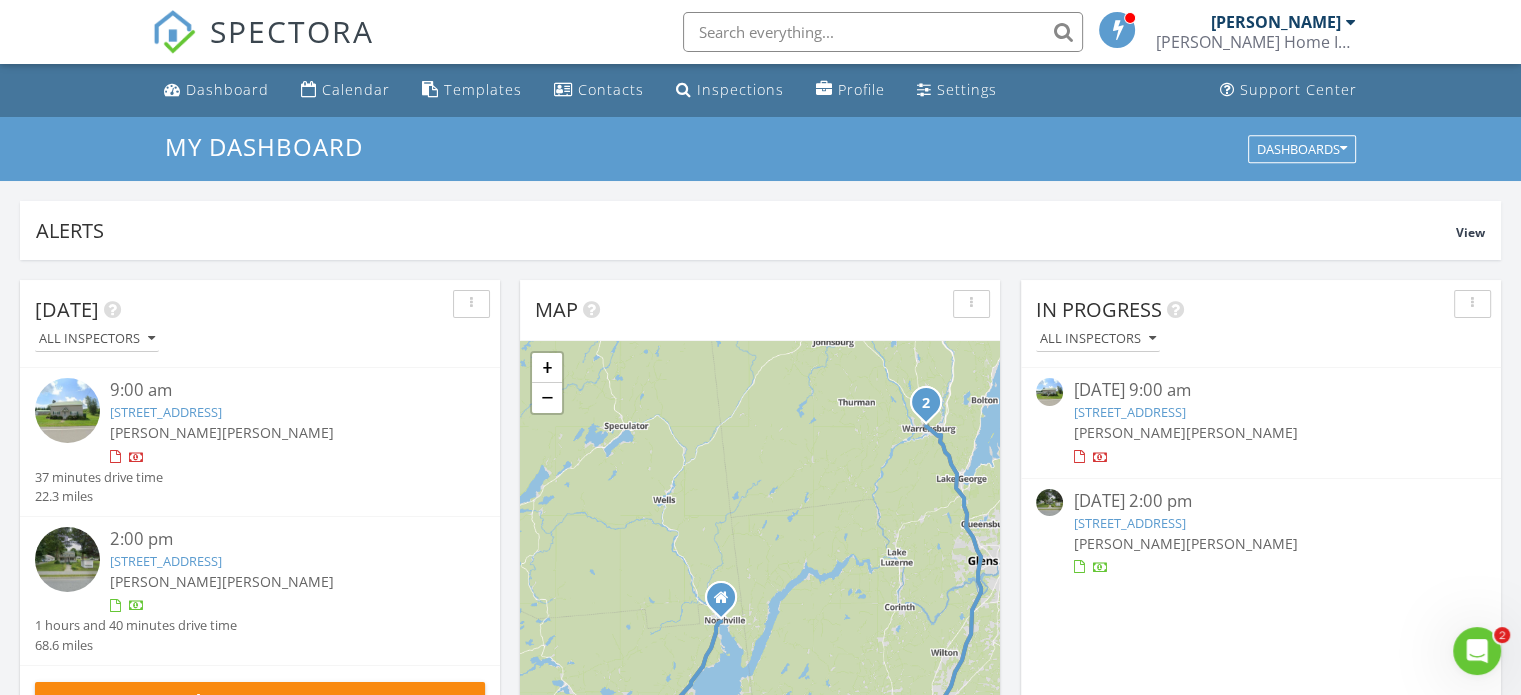 click at bounding box center [1477, 651] 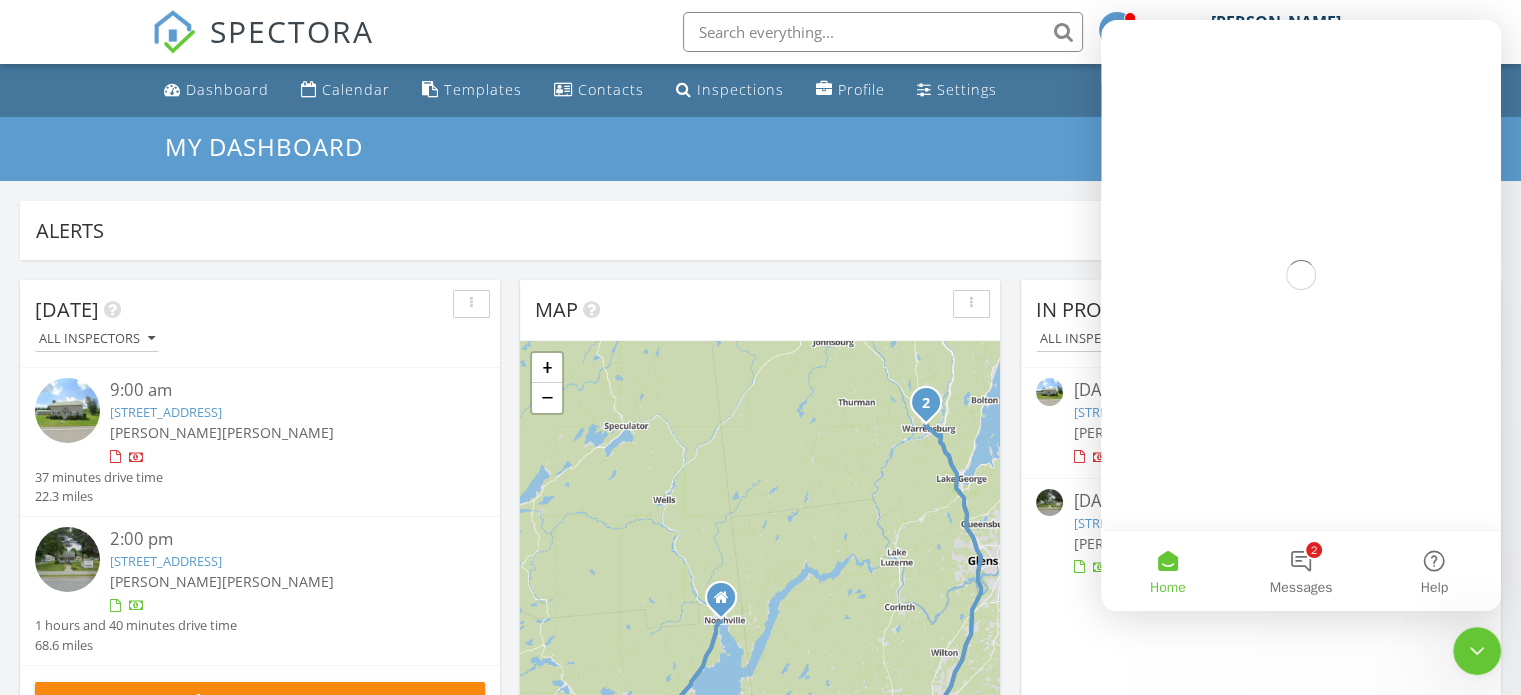scroll, scrollTop: 0, scrollLeft: 0, axis: both 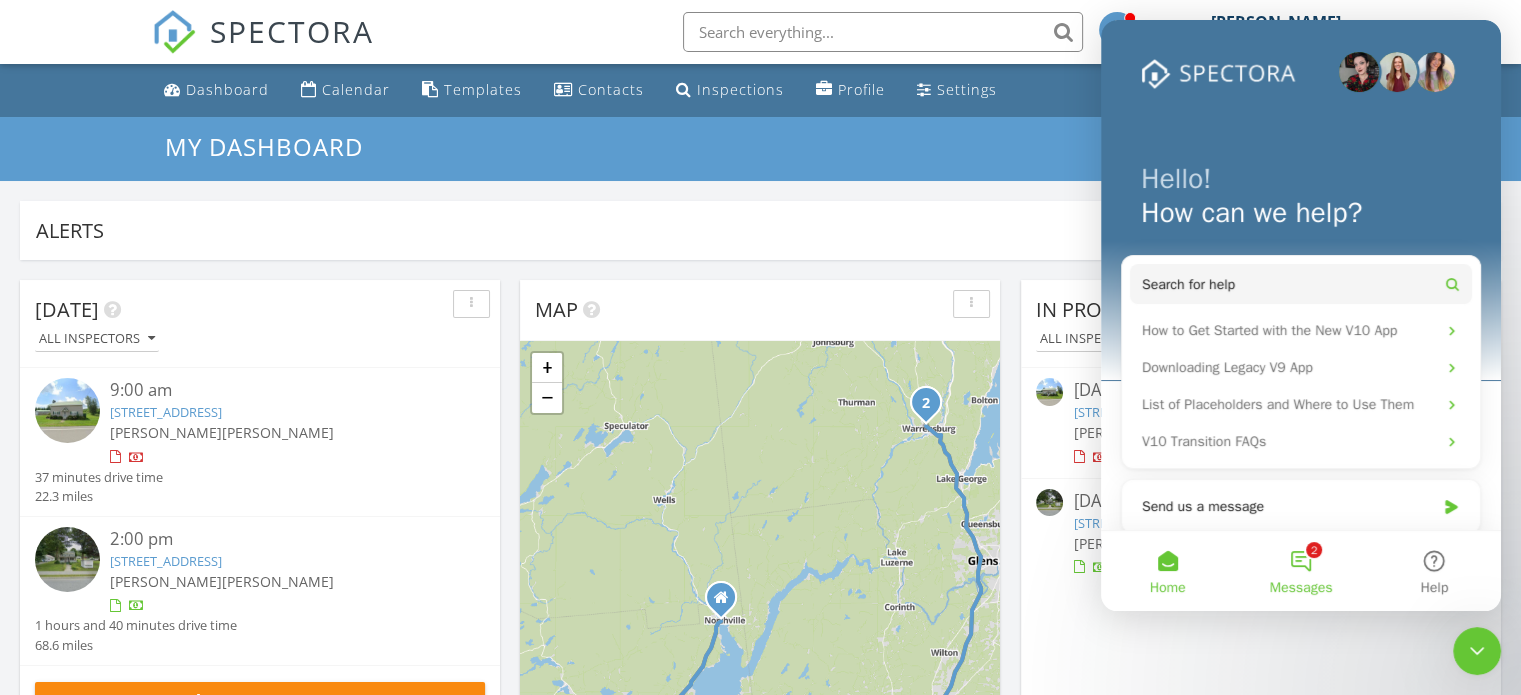 click on "2 Messages" at bounding box center (1300, 571) 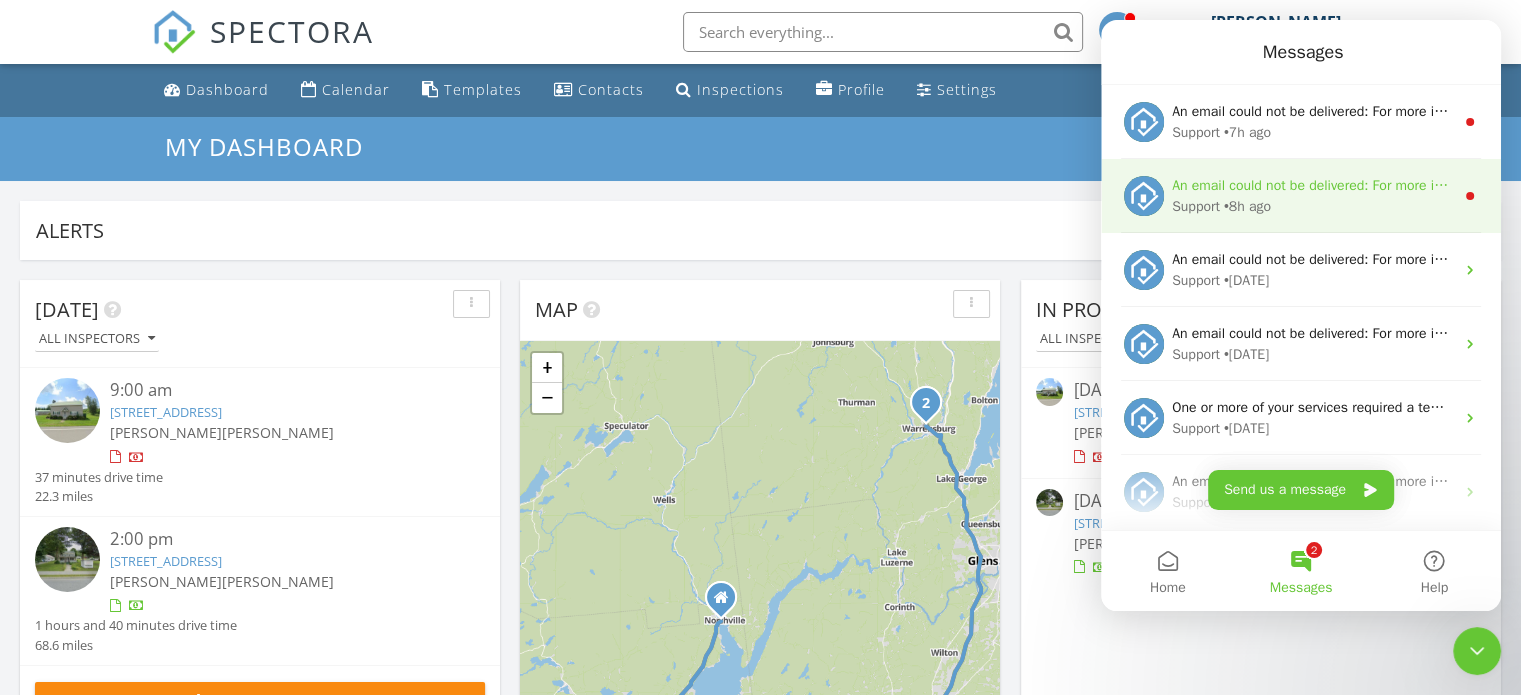 click on "An email could not be delivered:  For more information, view Why emails don't get delivered (Support Article)" at bounding box center (1500, 185) 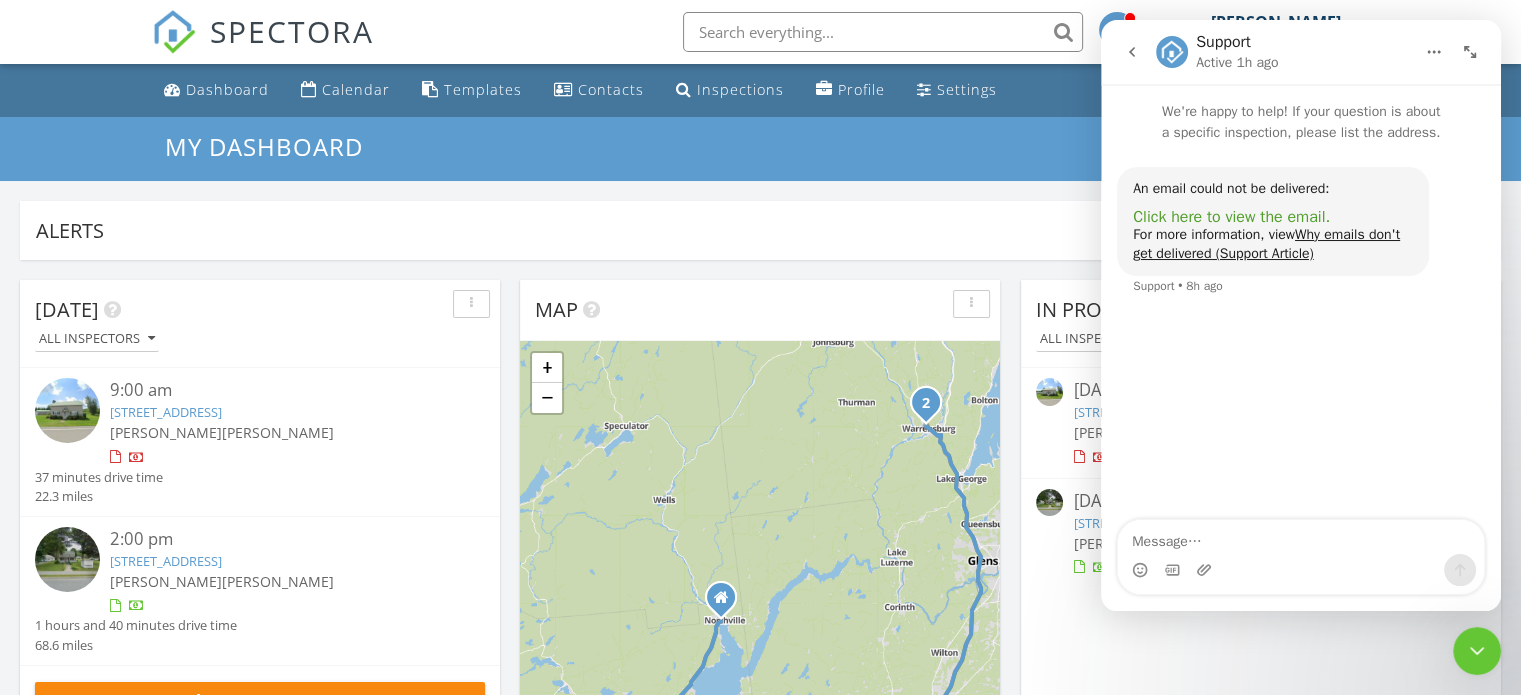 click on "Click here to view the email." at bounding box center [1231, 217] 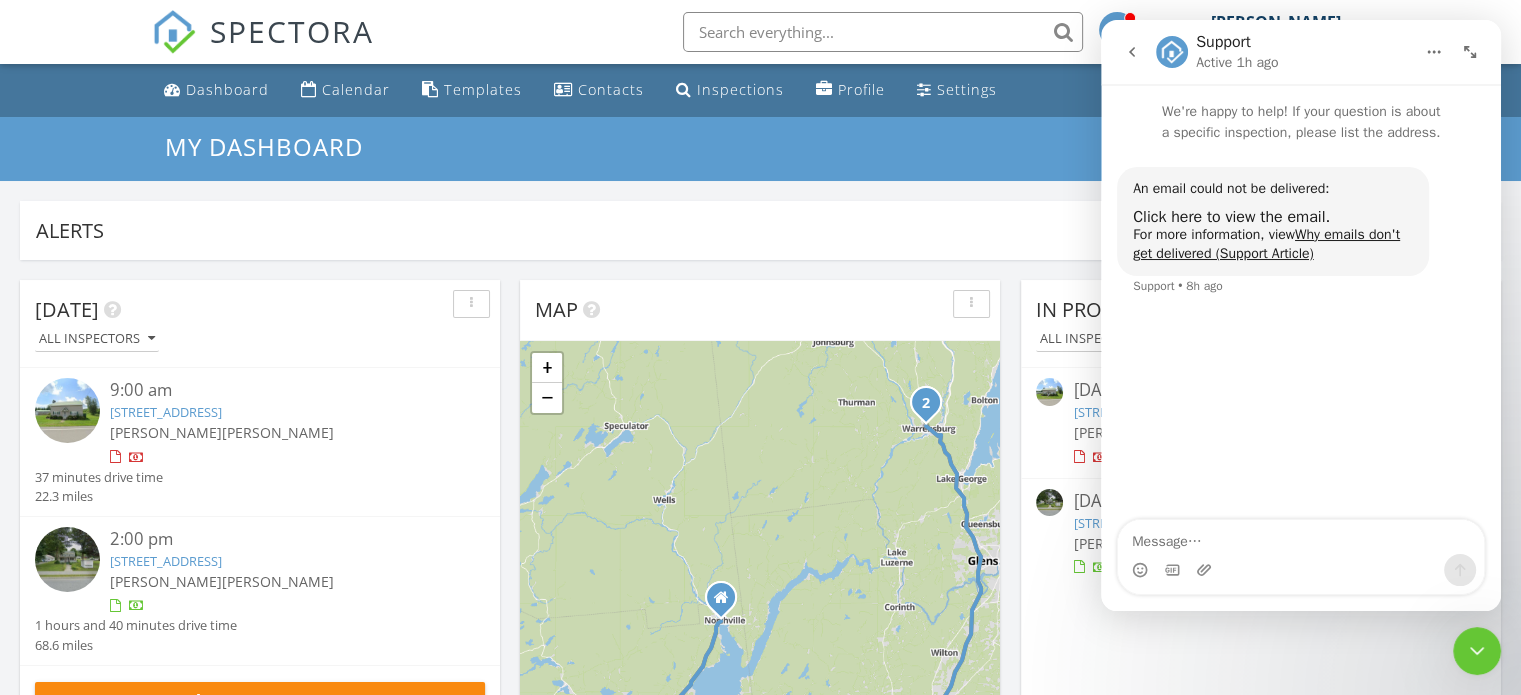 click 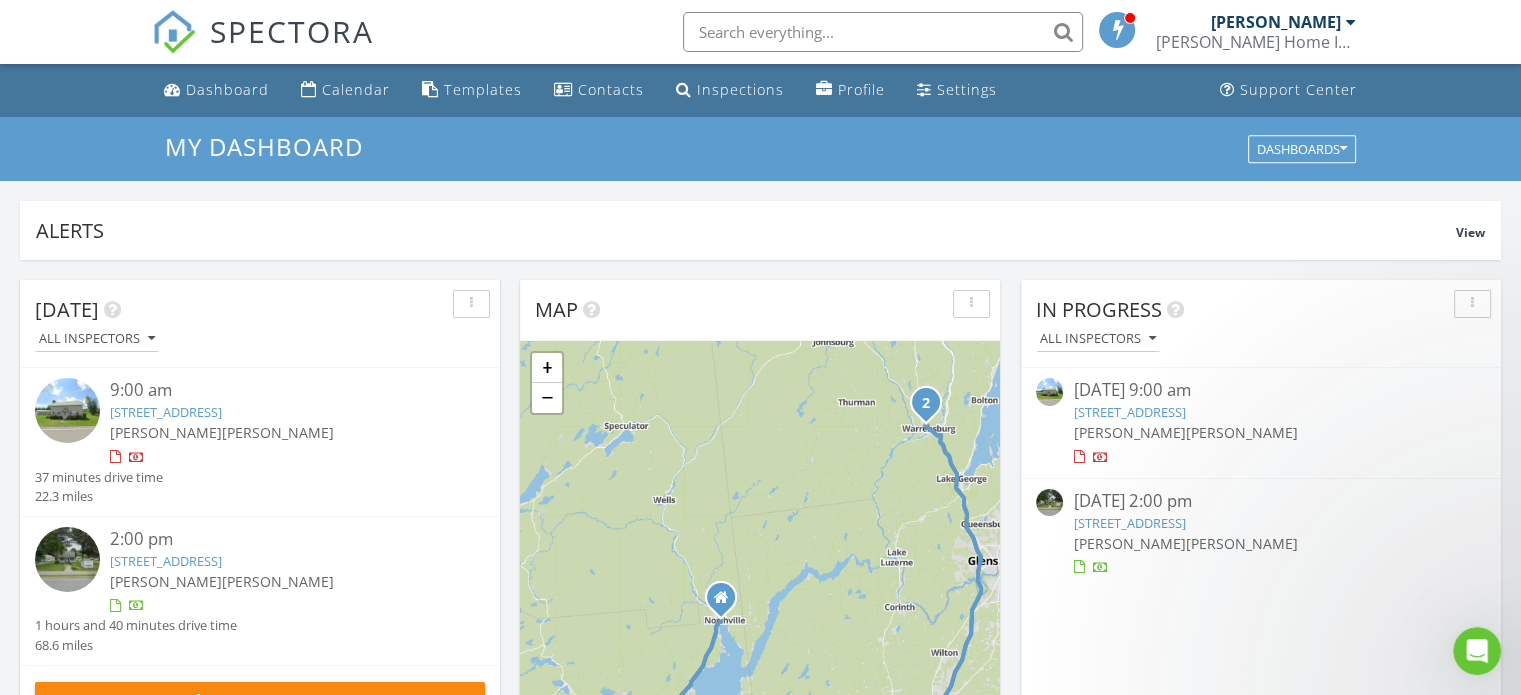 scroll, scrollTop: 0, scrollLeft: 0, axis: both 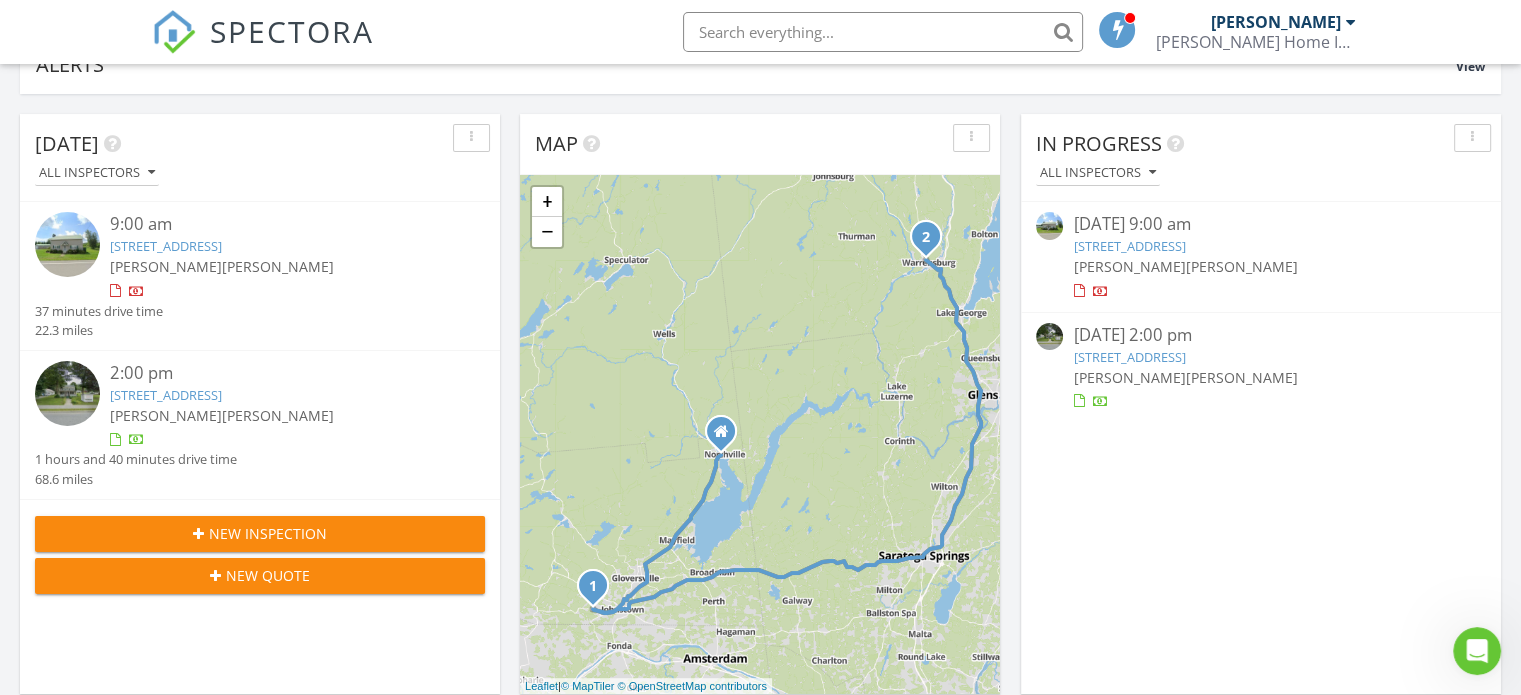 click on "1330 NY-67, Johnstown, NY 12095" at bounding box center (1129, 246) 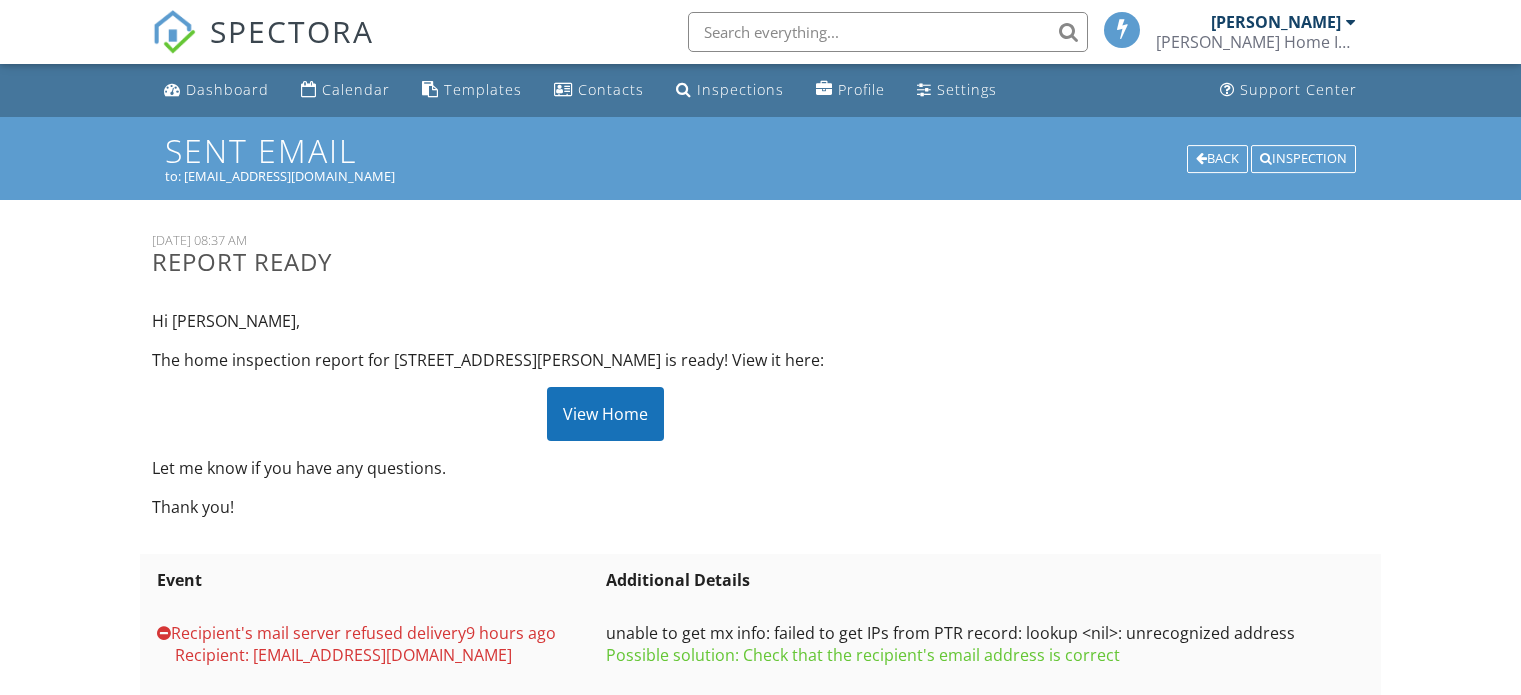 scroll, scrollTop: 0, scrollLeft: 0, axis: both 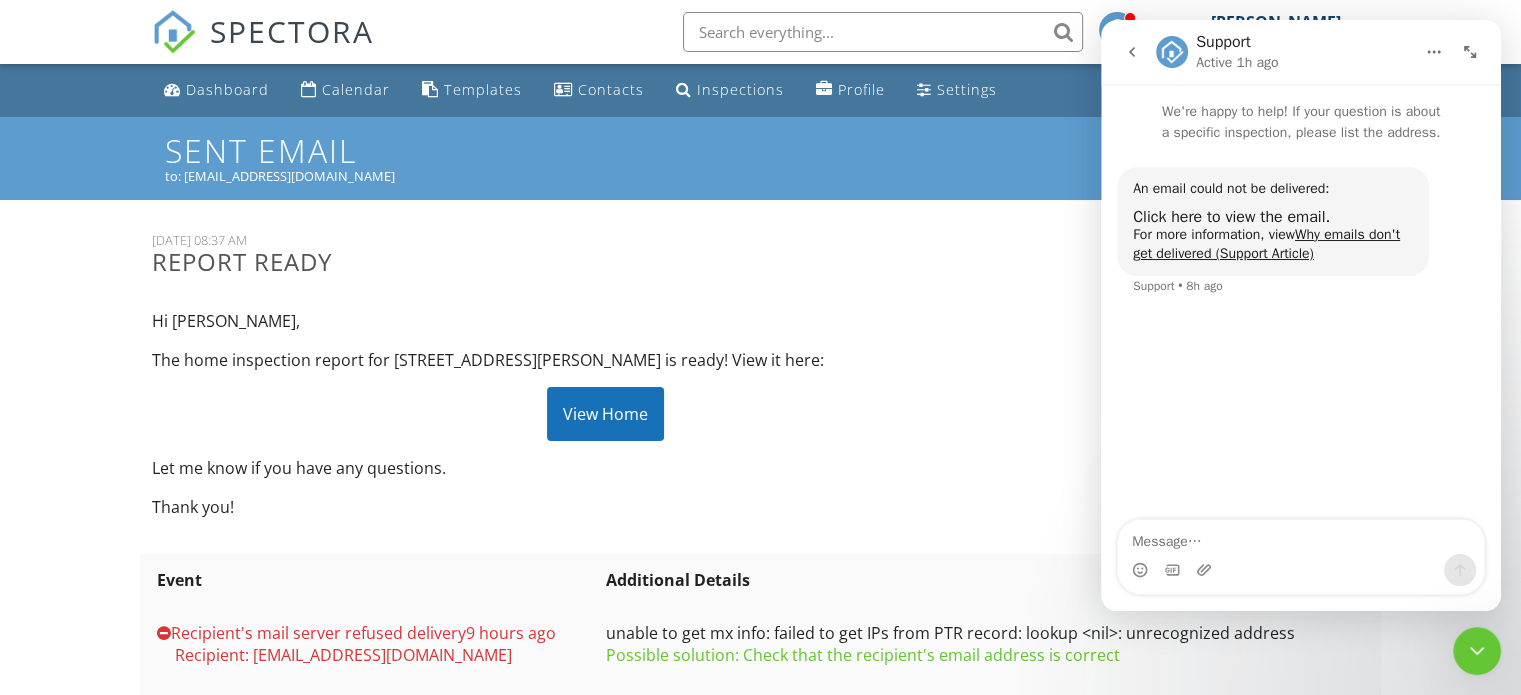 click 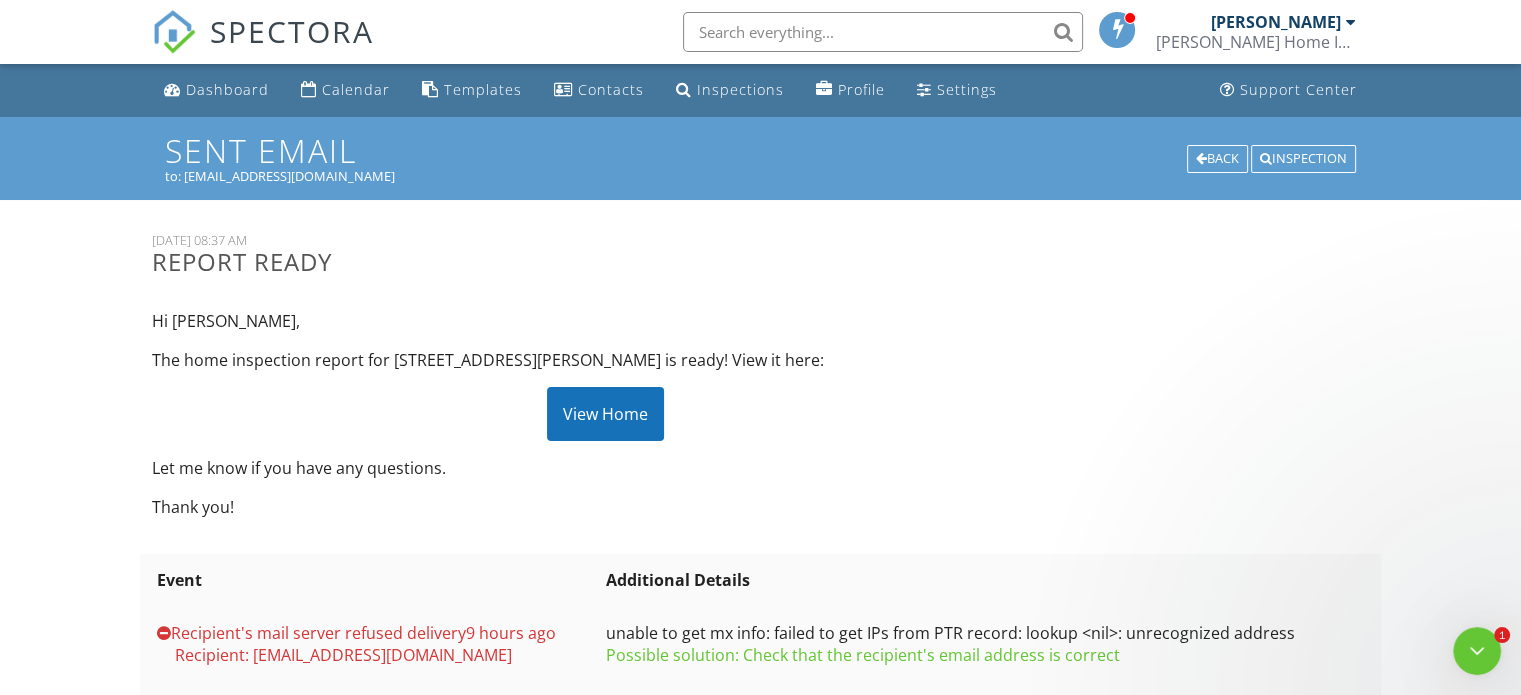 scroll, scrollTop: 0, scrollLeft: 0, axis: both 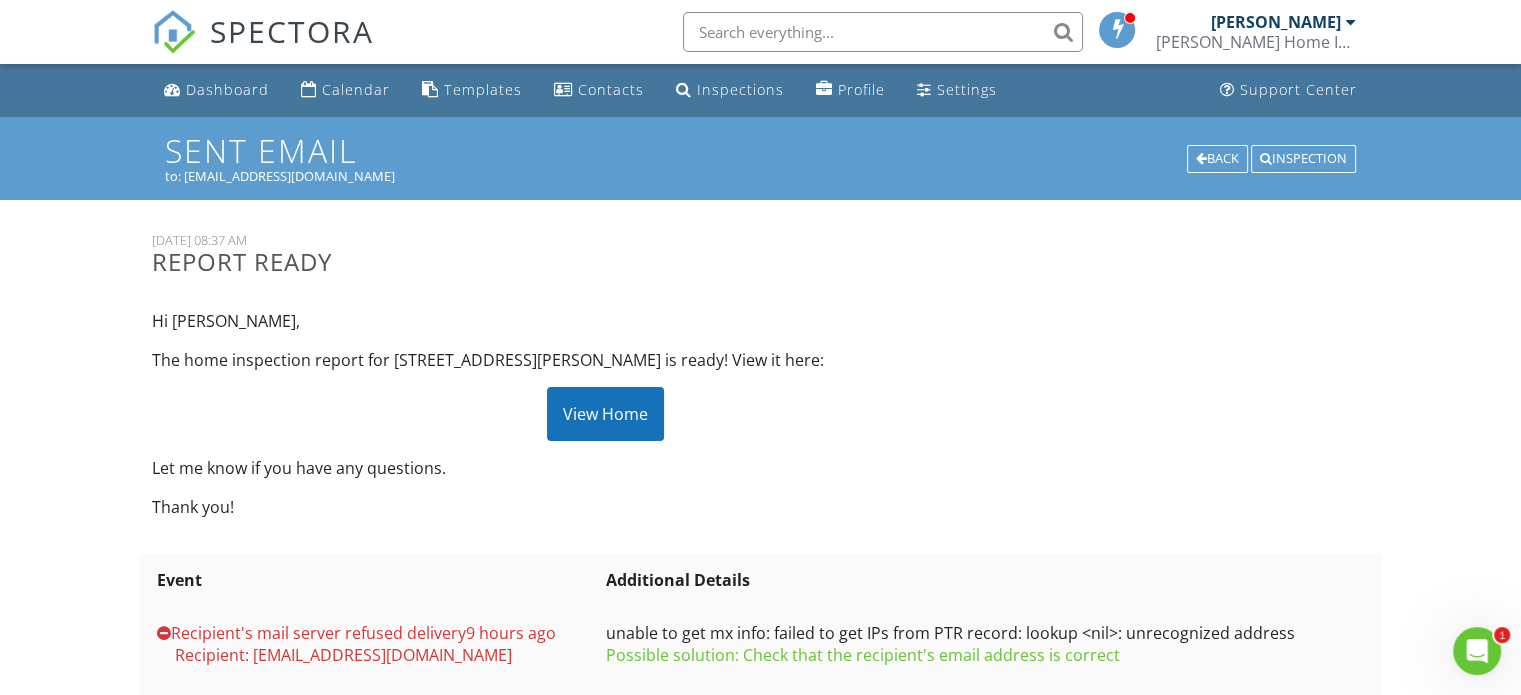 click on "1" at bounding box center (1502, 635) 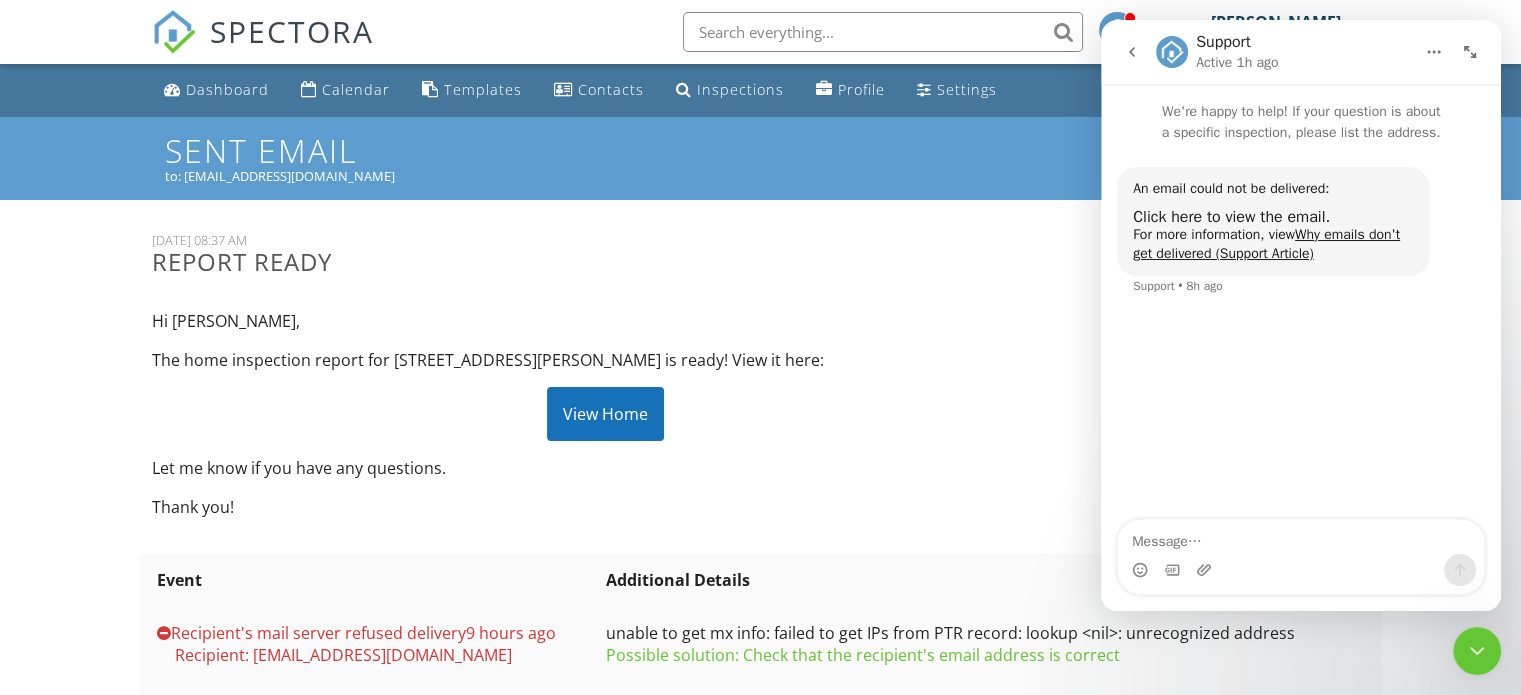 click at bounding box center [1477, 651] 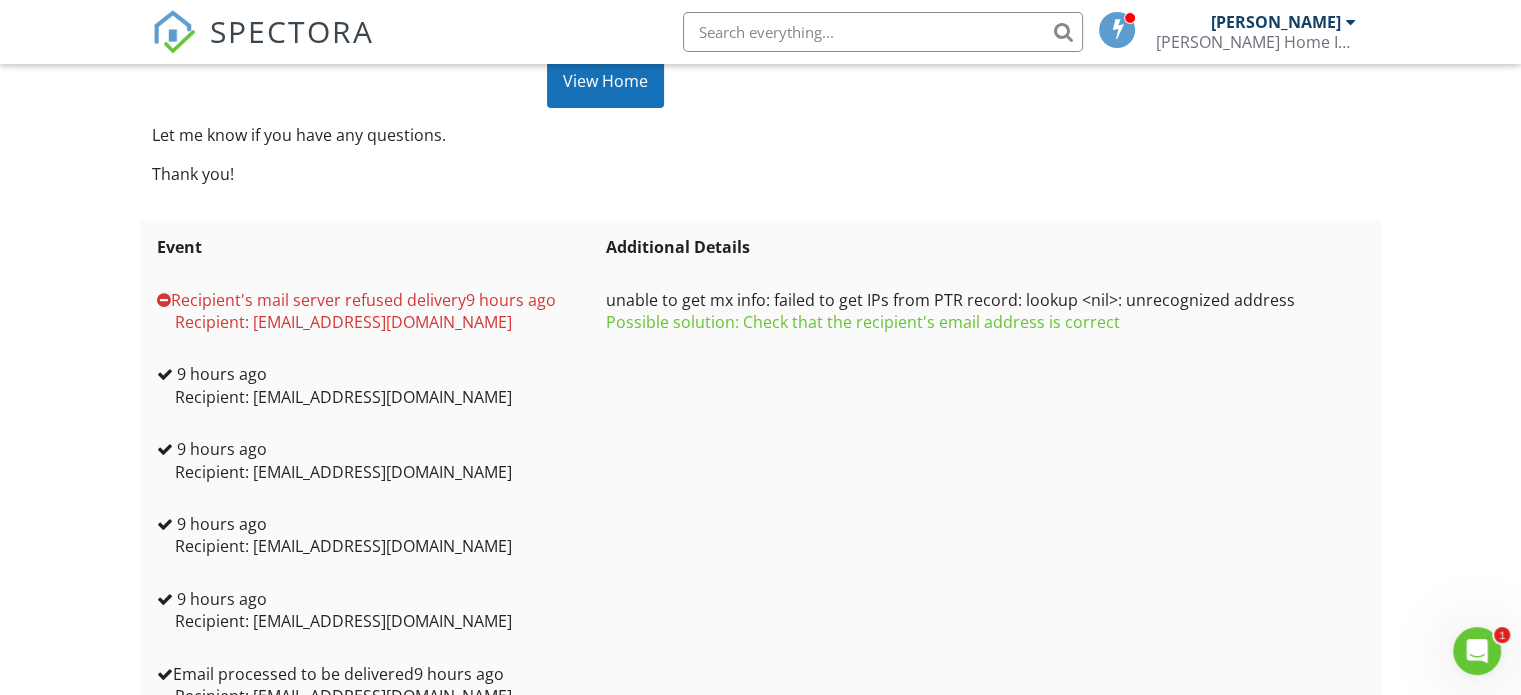 scroll, scrollTop: 0, scrollLeft: 0, axis: both 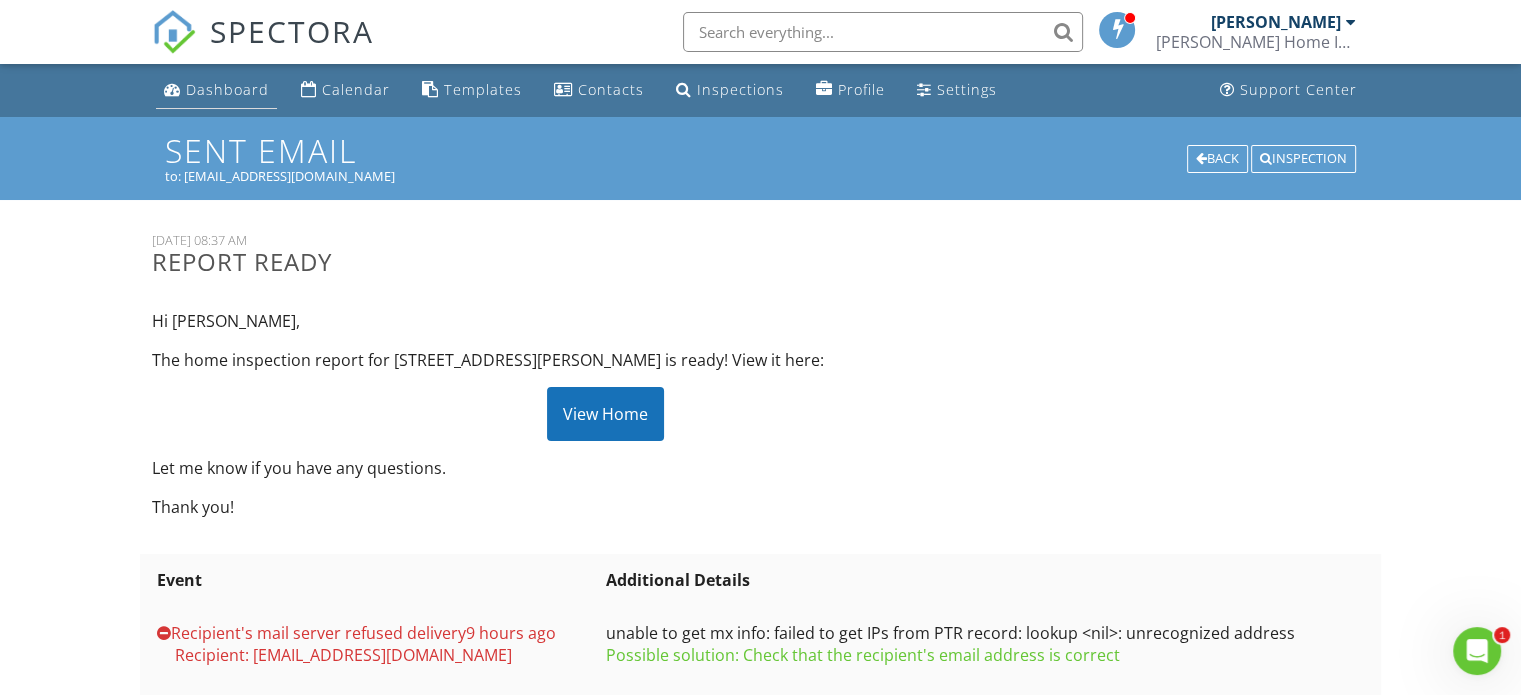 click on "Dashboard" at bounding box center (227, 89) 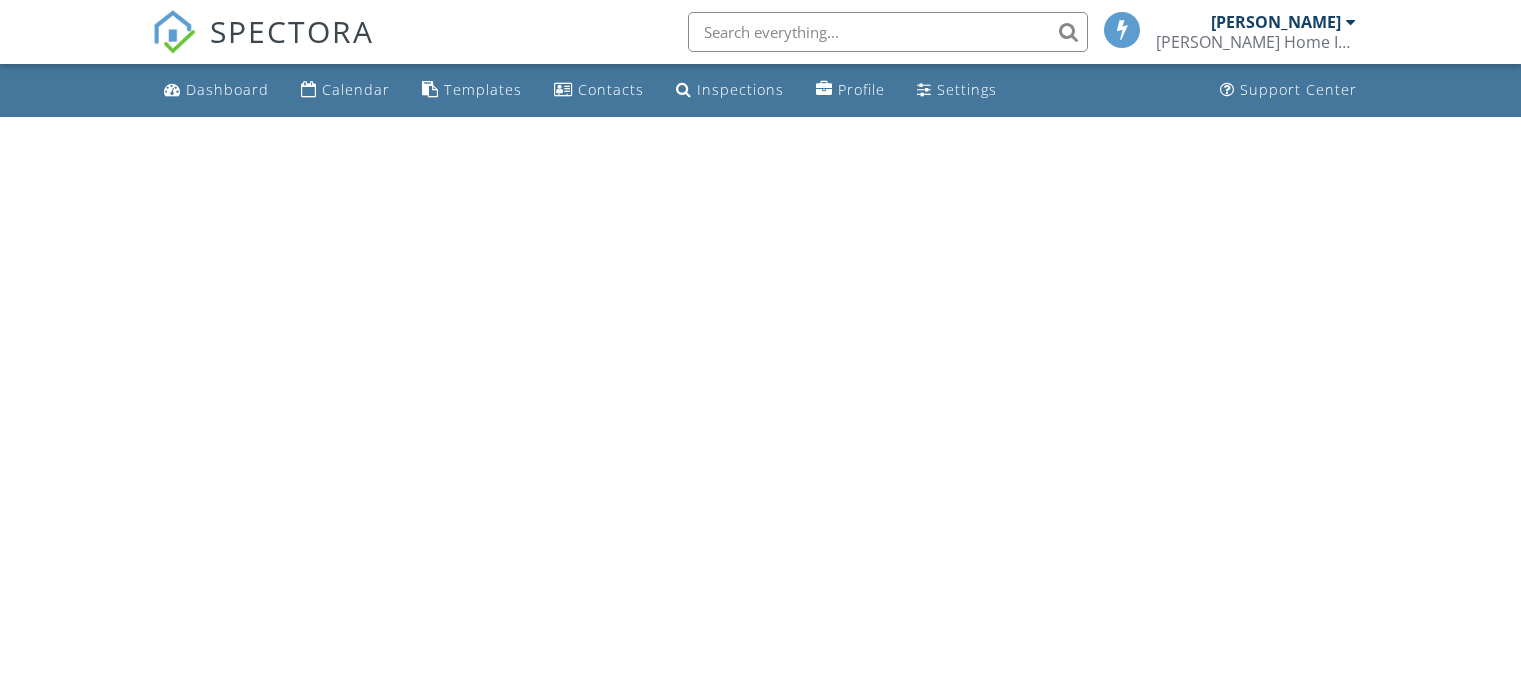 scroll, scrollTop: 0, scrollLeft: 0, axis: both 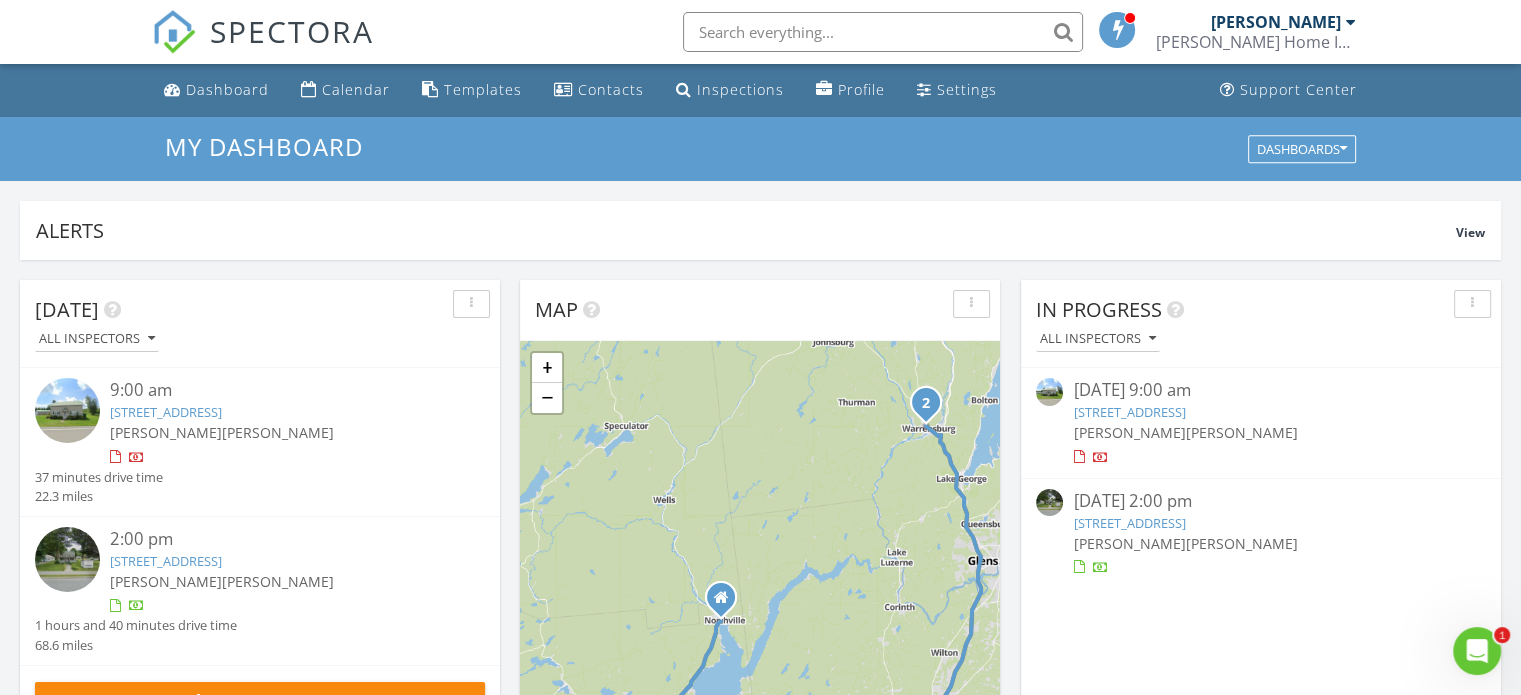 click on "1330 NY-67, Johnstown, NY 12095" at bounding box center (1129, 412) 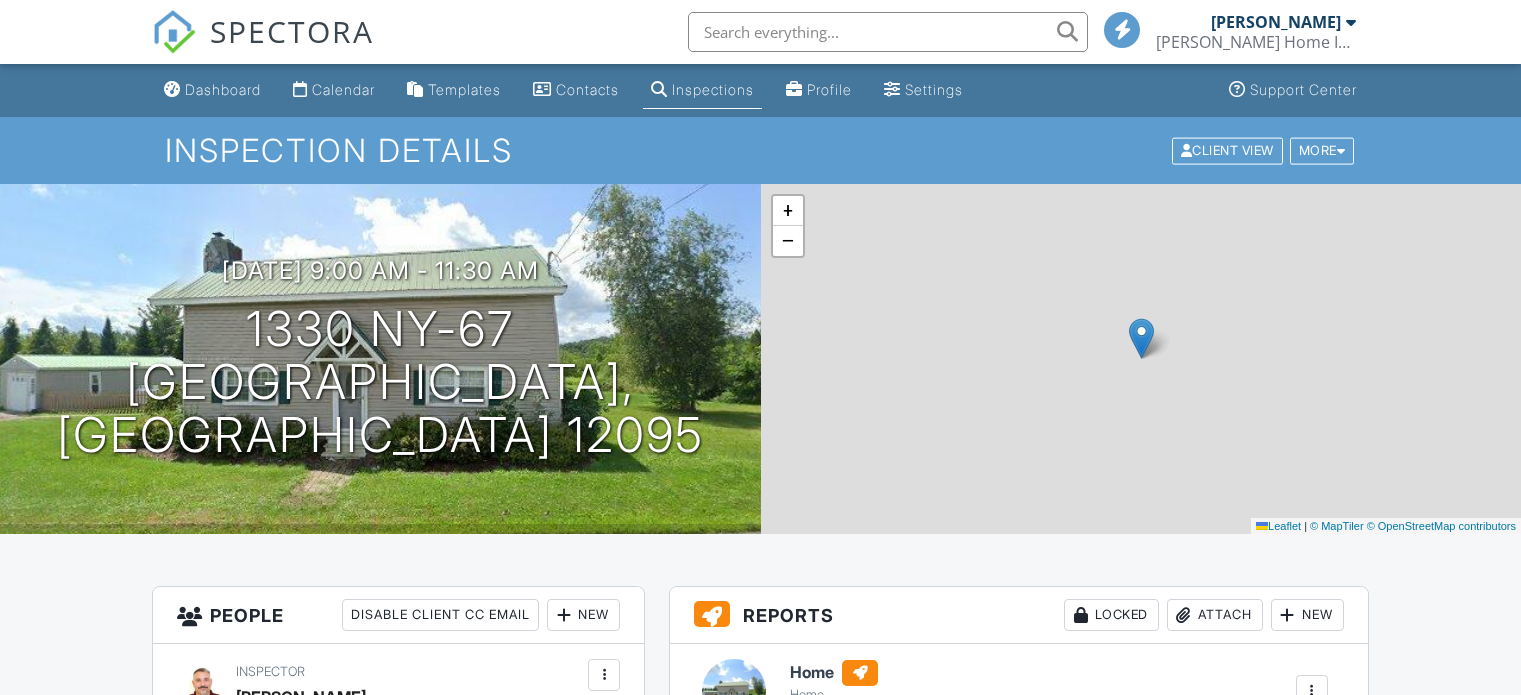 scroll, scrollTop: 0, scrollLeft: 0, axis: both 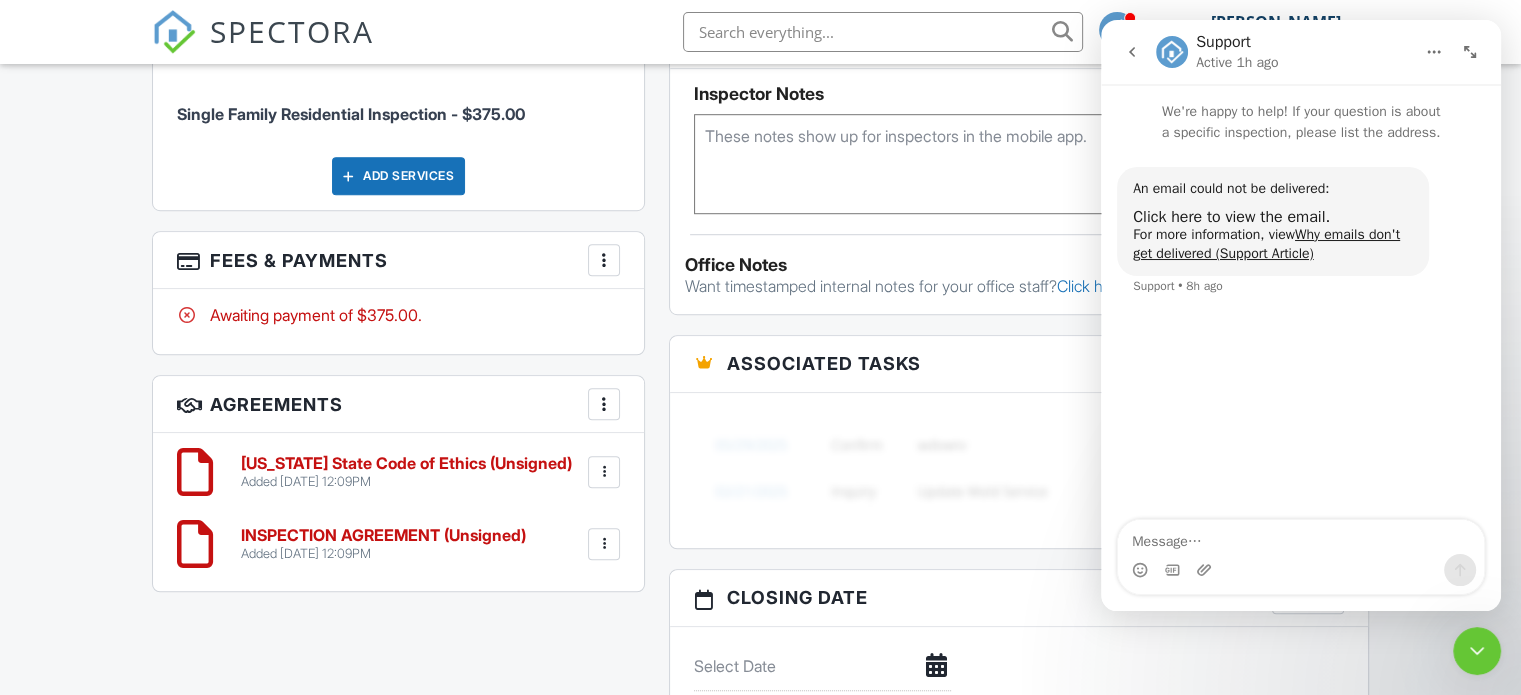 click at bounding box center (604, 260) 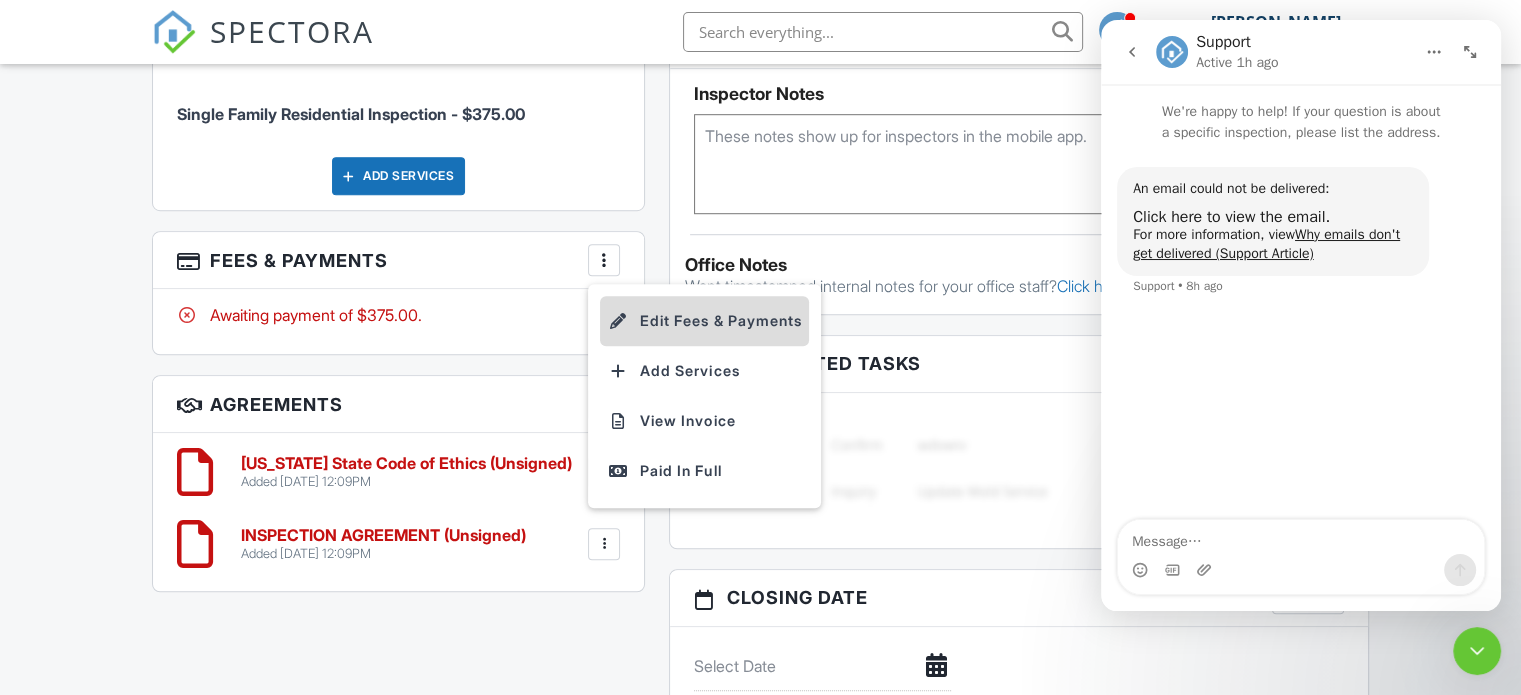 click on "Edit Fees & Payments" at bounding box center (704, 321) 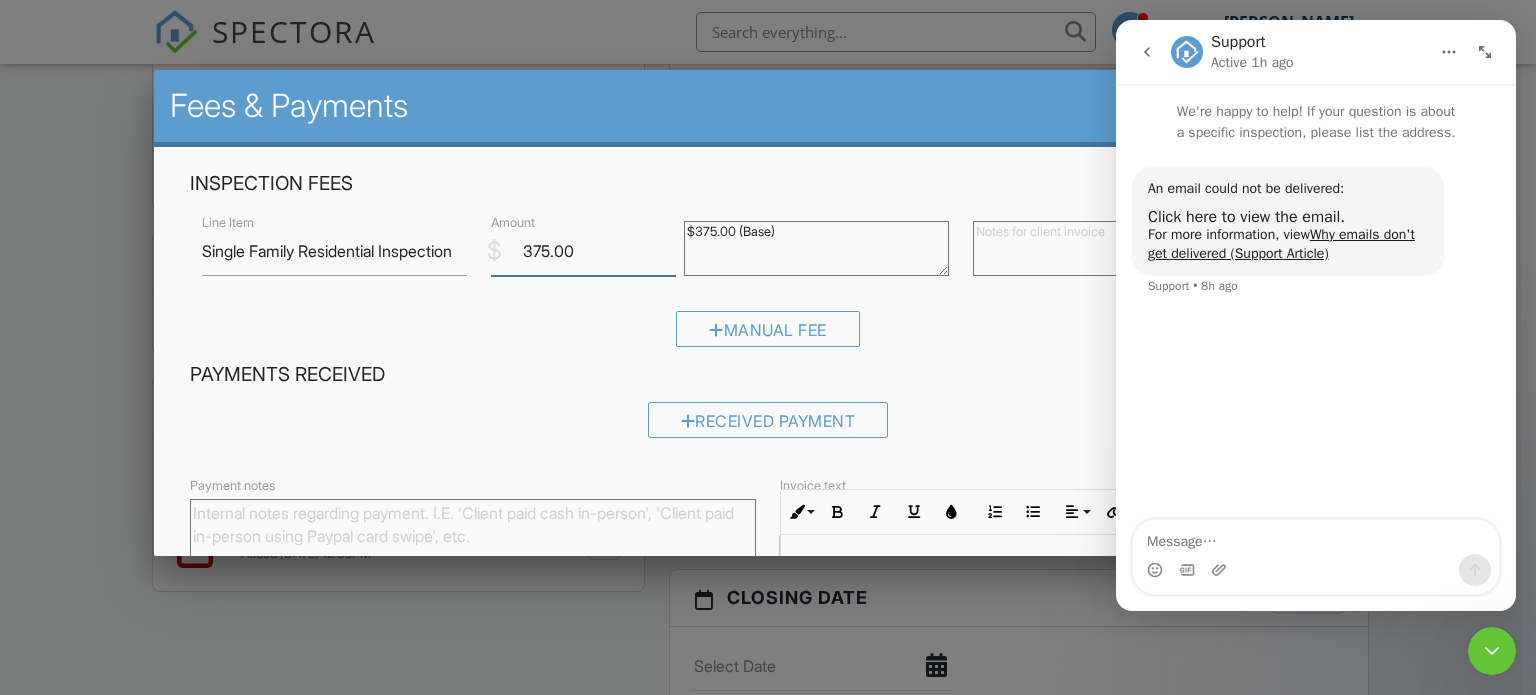 drag, startPoint x: 592, startPoint y: 238, endPoint x: 456, endPoint y: 247, distance: 136.29747 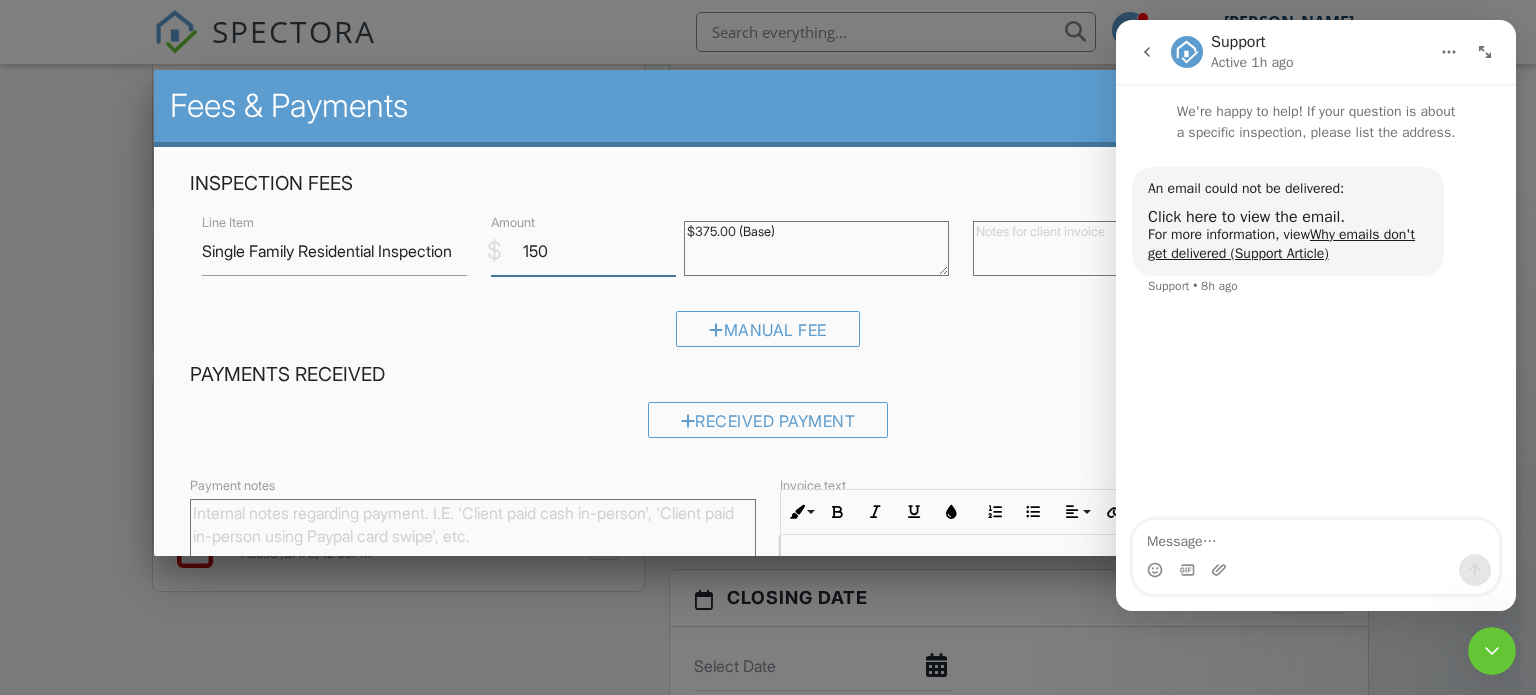 type on "150" 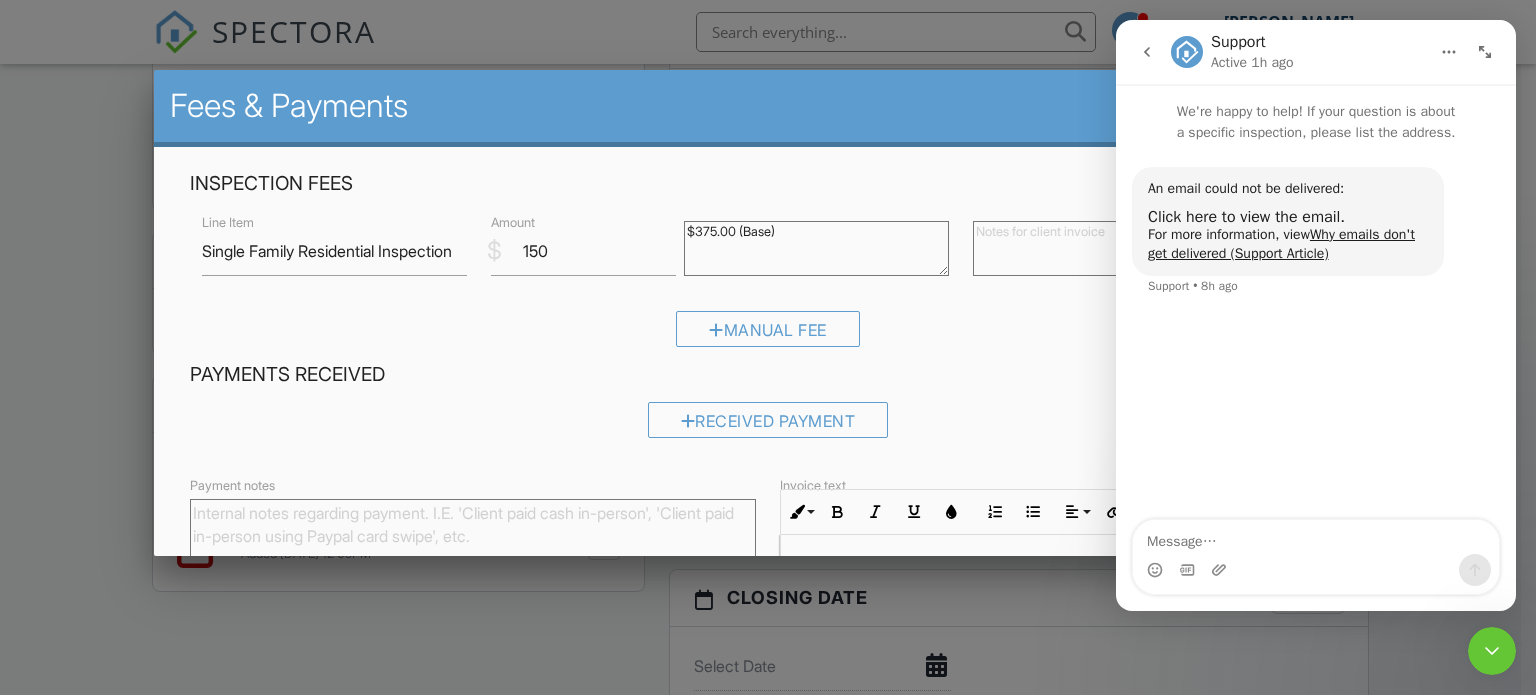 click 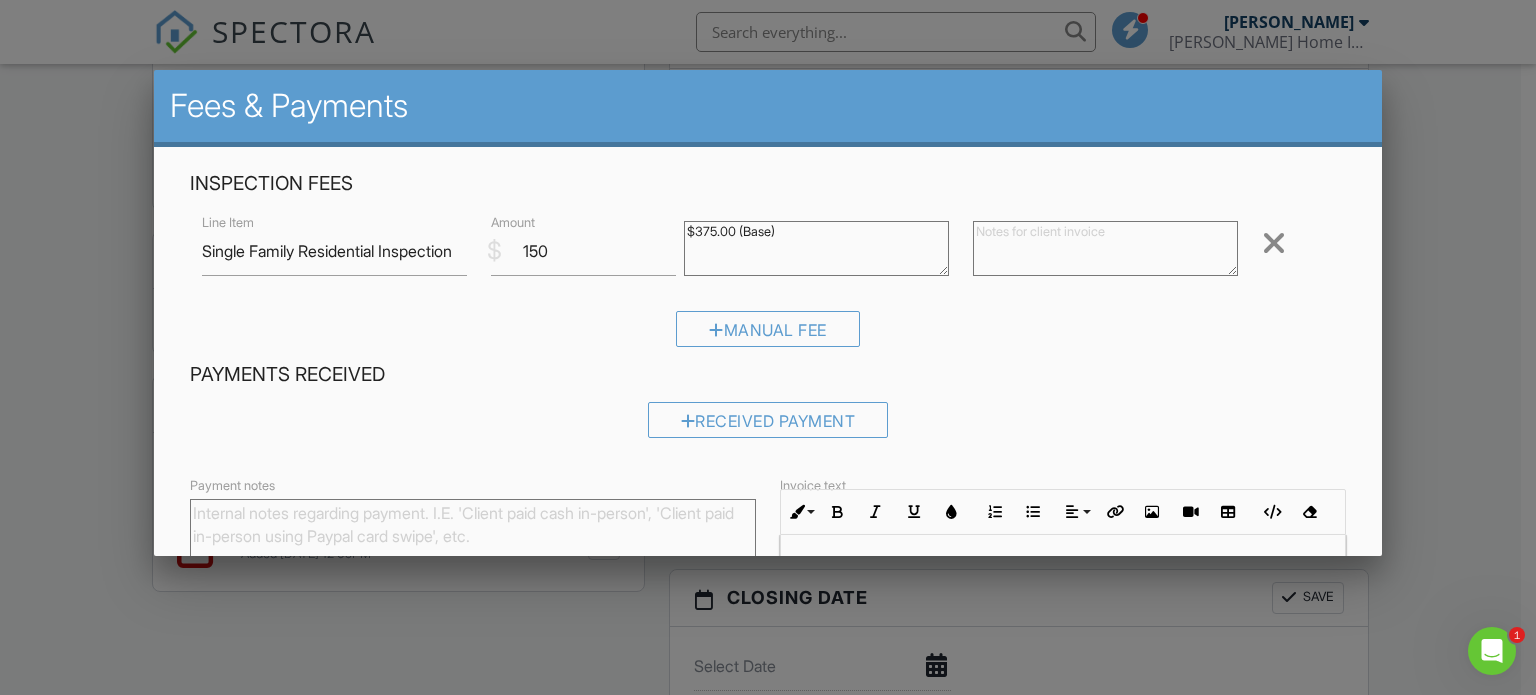 scroll, scrollTop: 0, scrollLeft: 0, axis: both 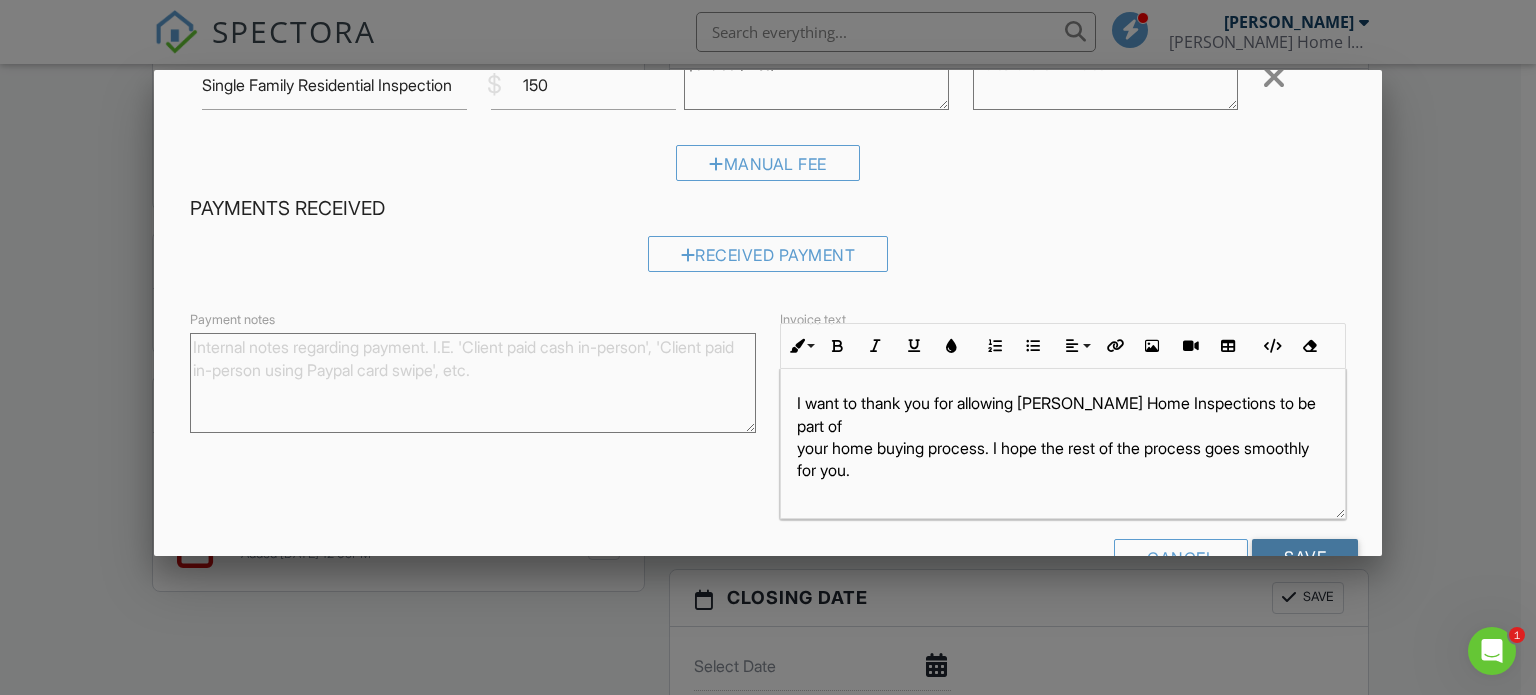 click on "Save" at bounding box center (1305, 557) 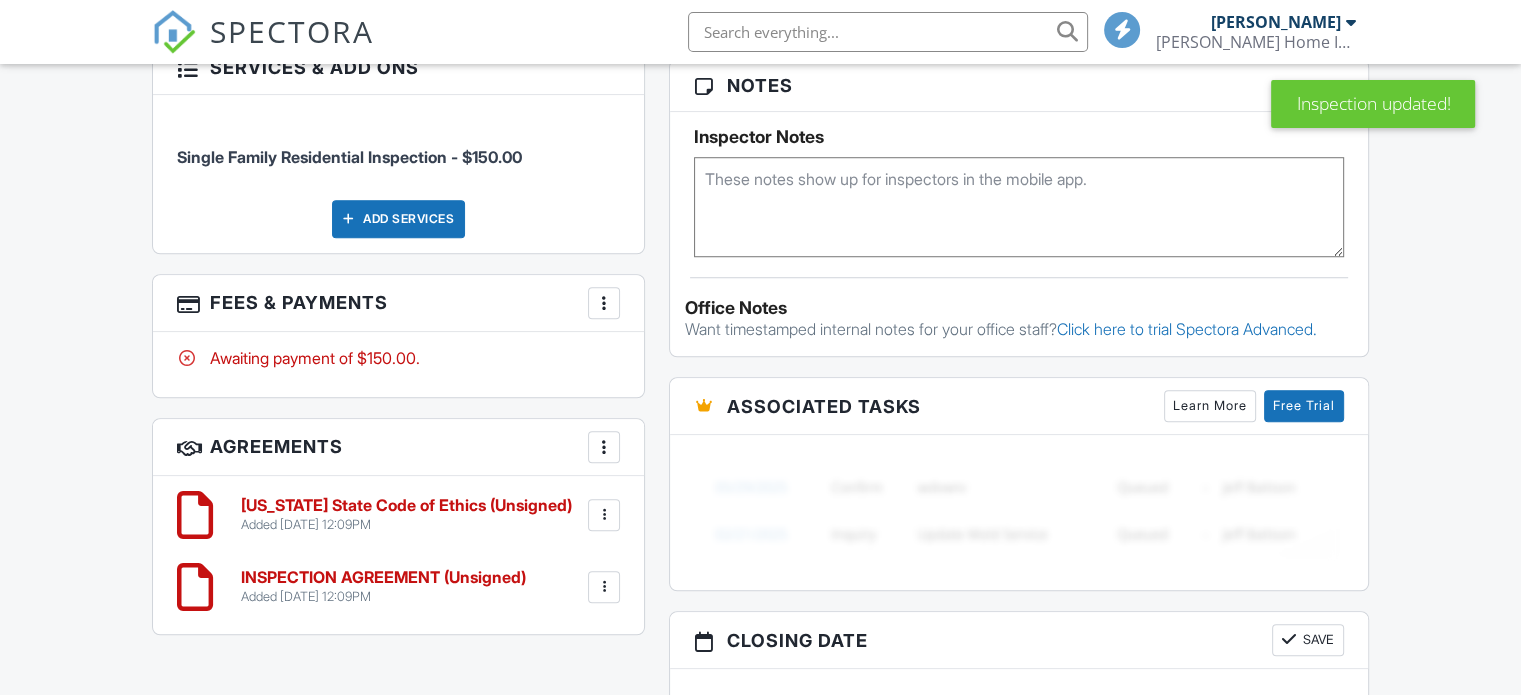 scroll, scrollTop: 1500, scrollLeft: 0, axis: vertical 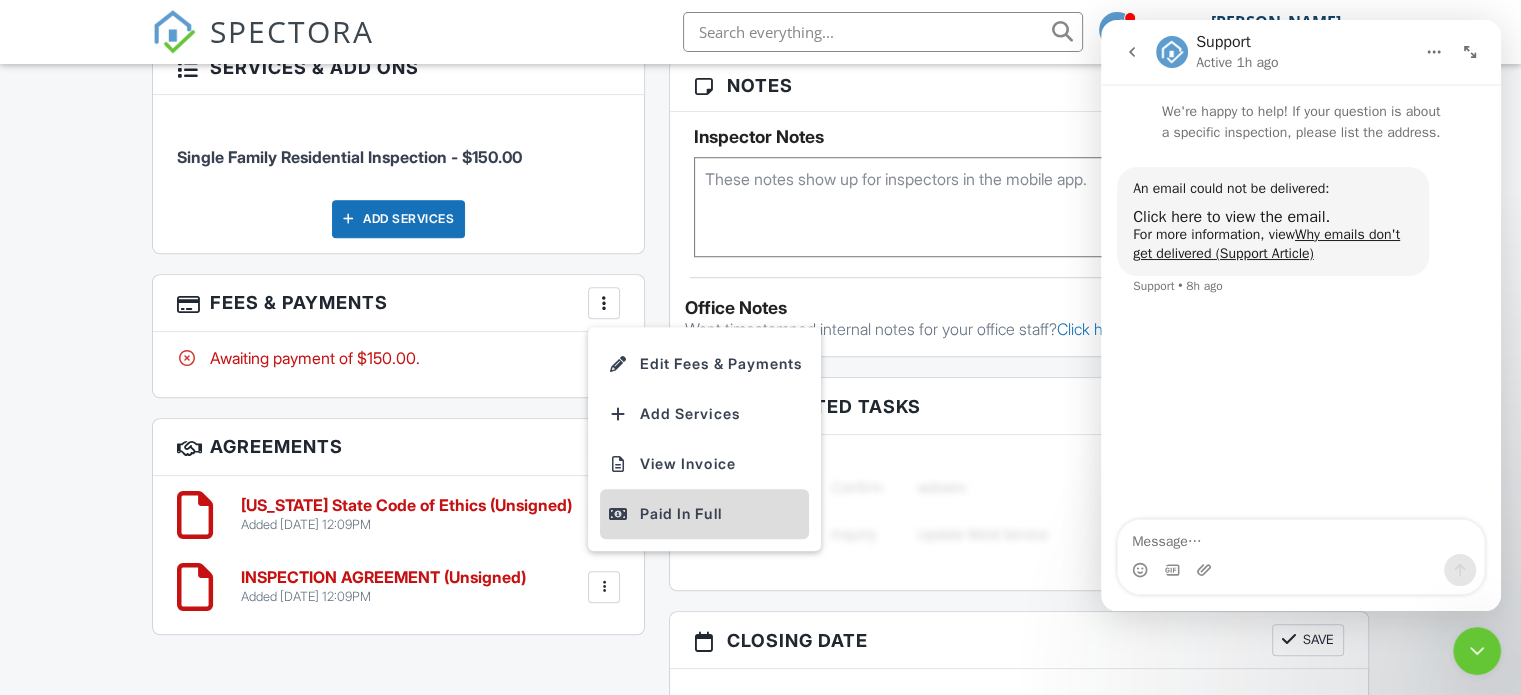 click on "Paid In Full" at bounding box center [704, 514] 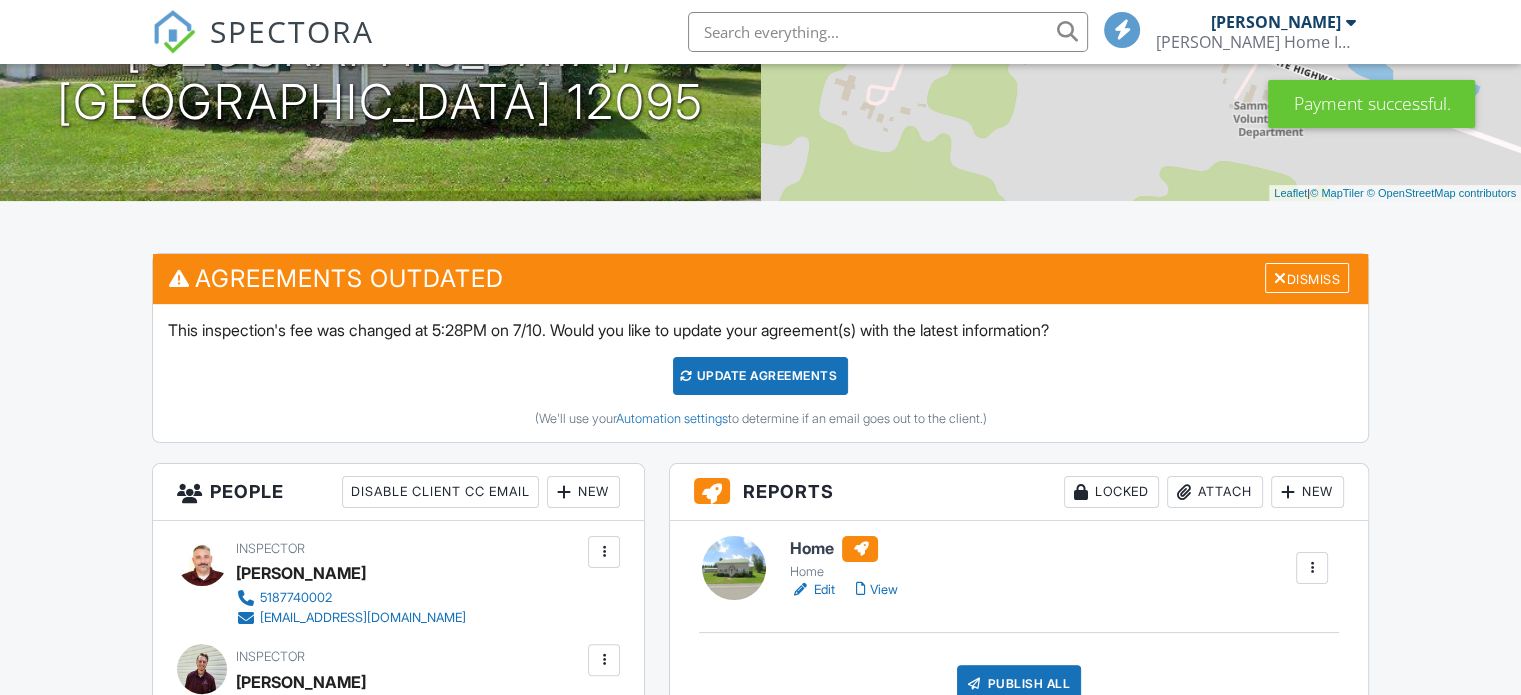 scroll, scrollTop: 333, scrollLeft: 0, axis: vertical 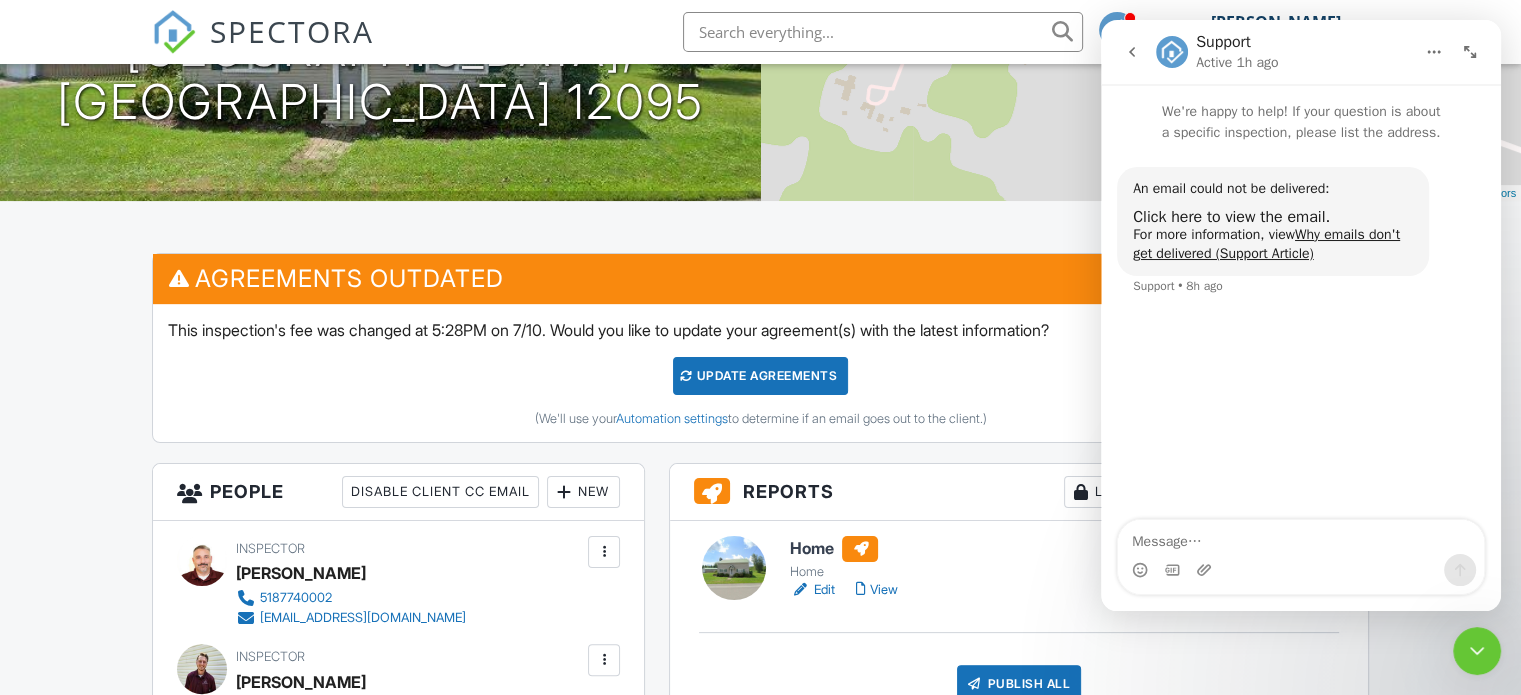 click at bounding box center [1132, 52] 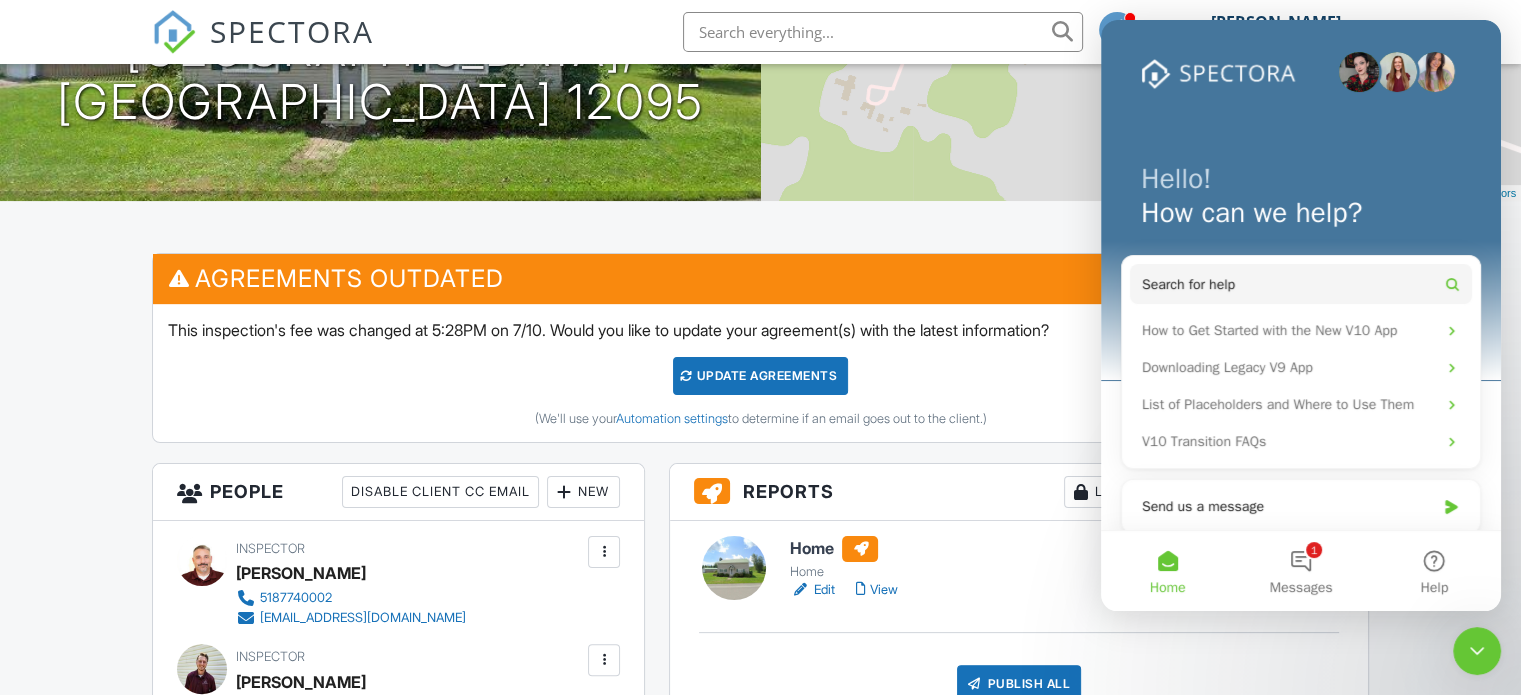 scroll, scrollTop: 0, scrollLeft: 0, axis: both 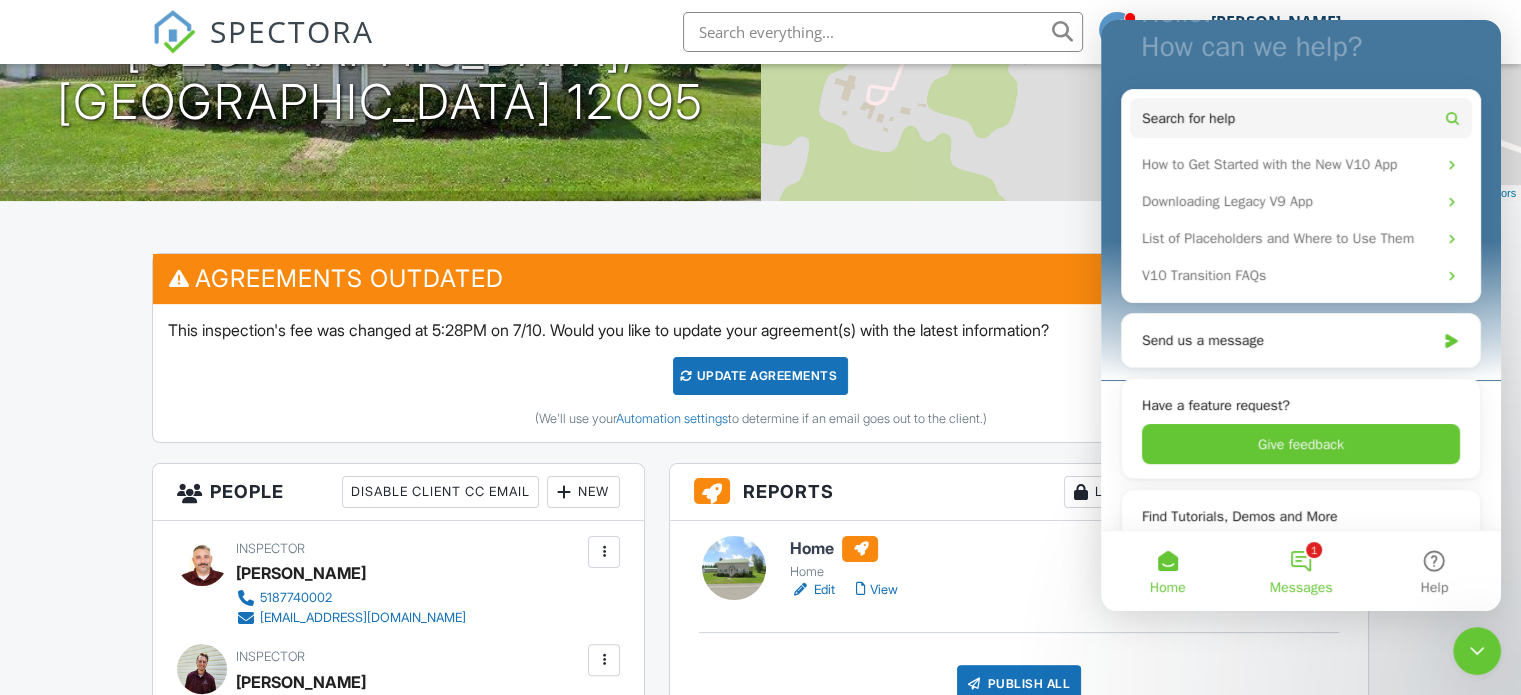 click on "1 Messages" at bounding box center (1300, 571) 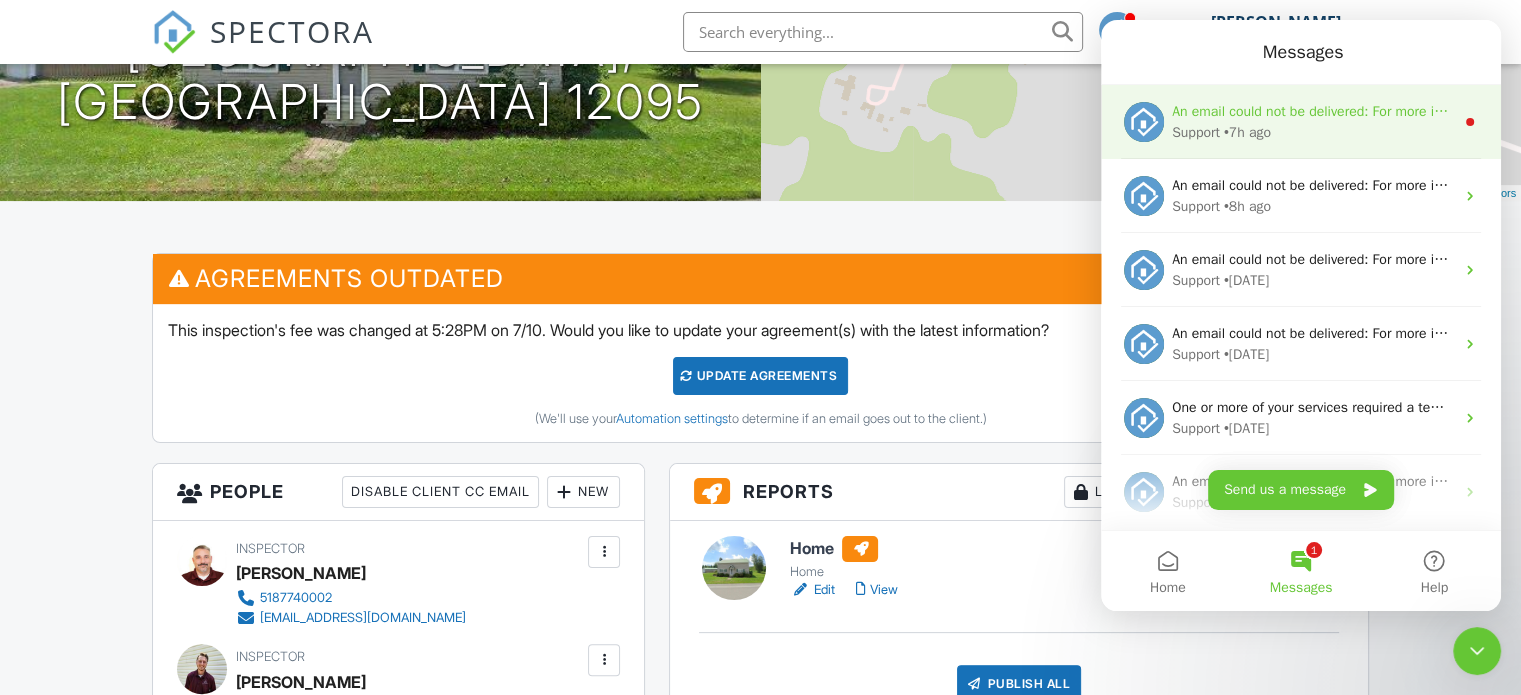 click on "An email could not be delivered:  For more information, view Why emails don't get delivered (Support Article)" at bounding box center (1500, 111) 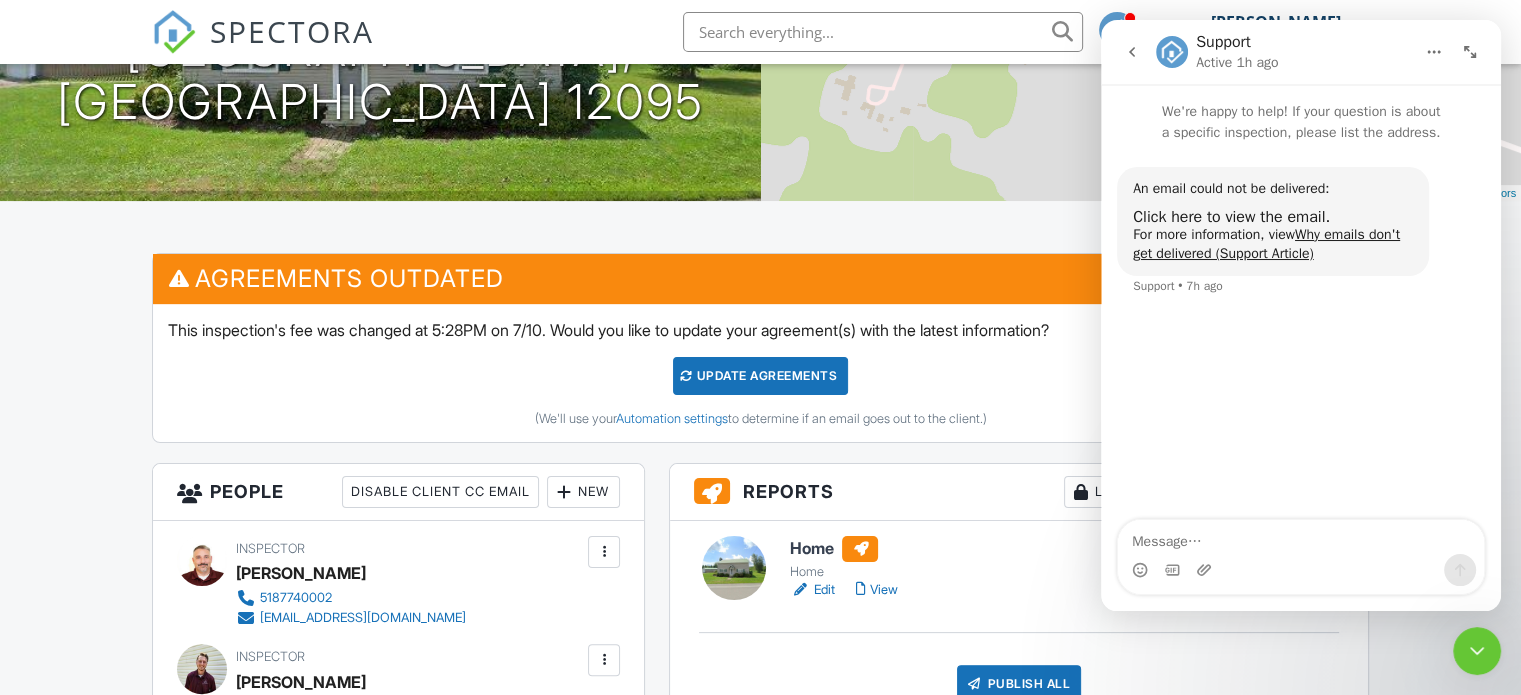 click 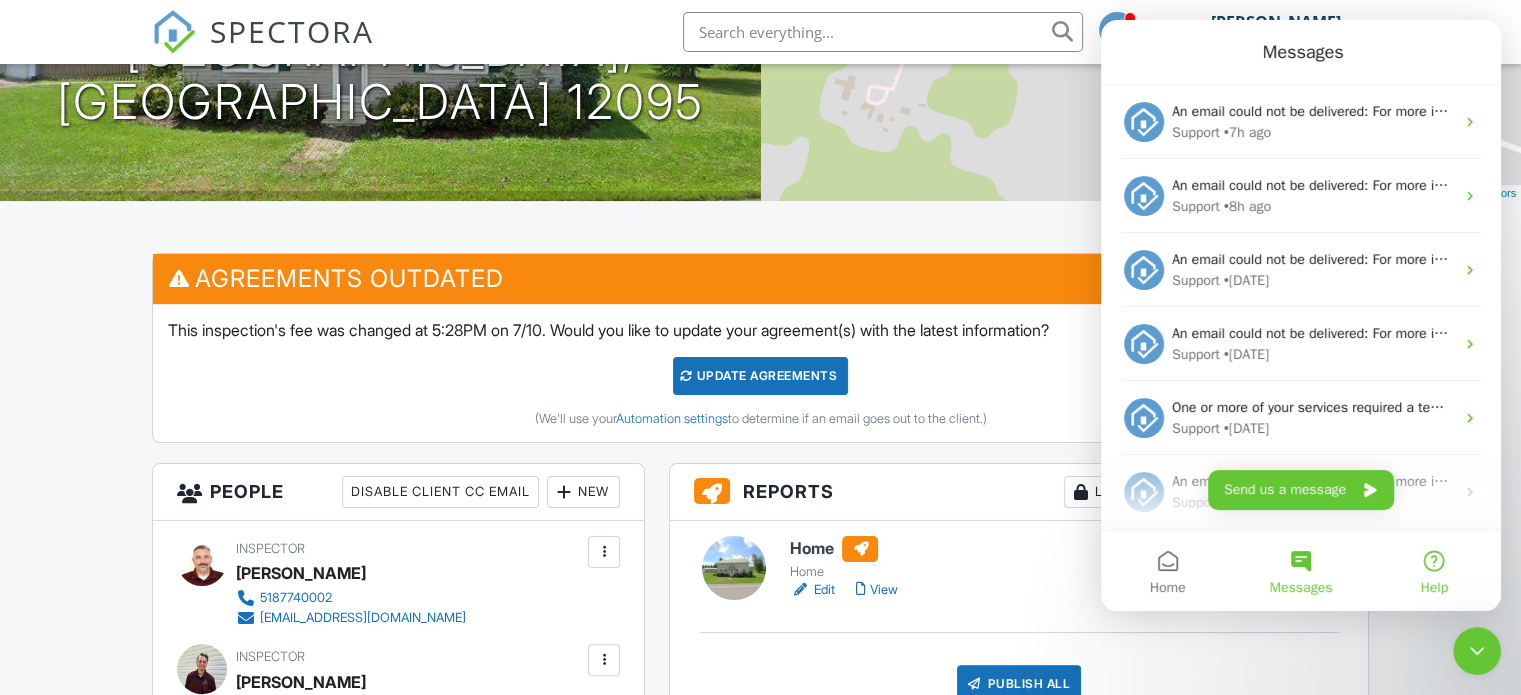 scroll, scrollTop: 0, scrollLeft: 0, axis: both 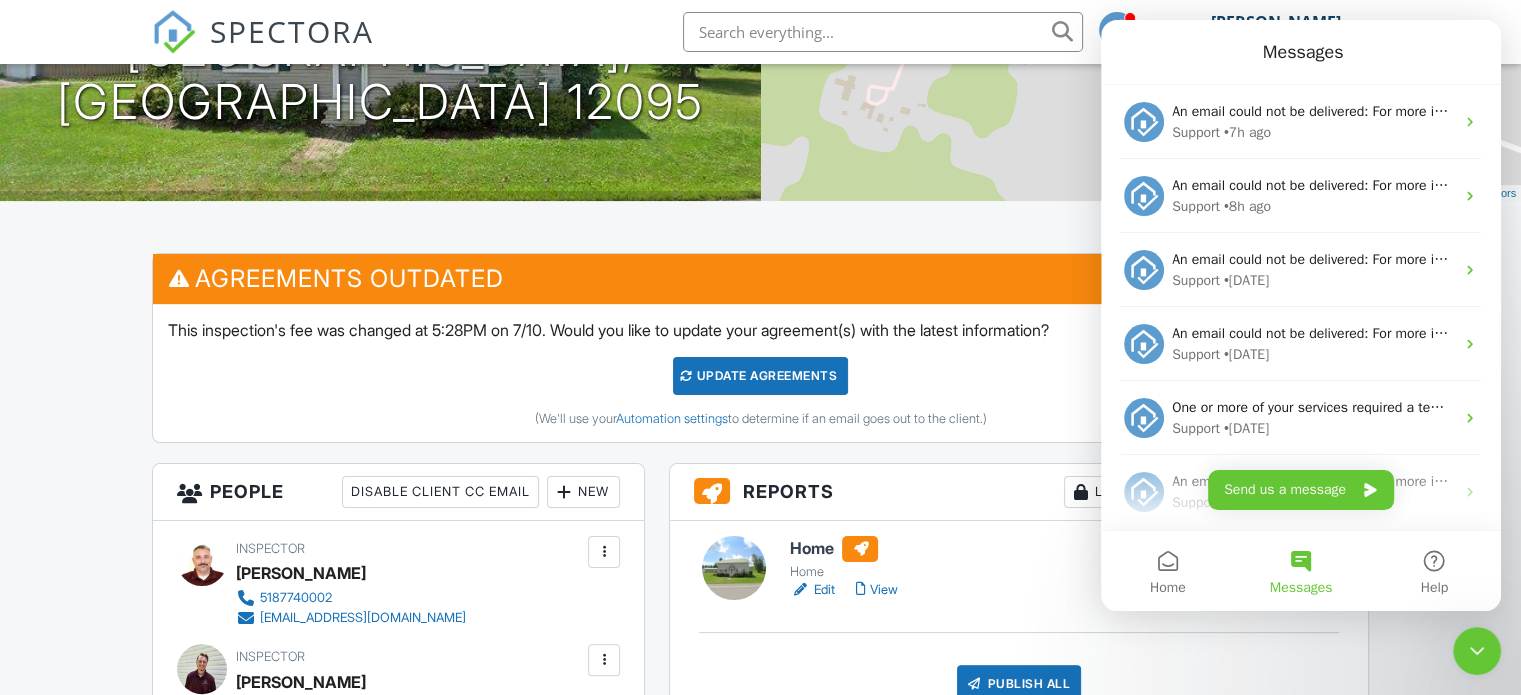 click 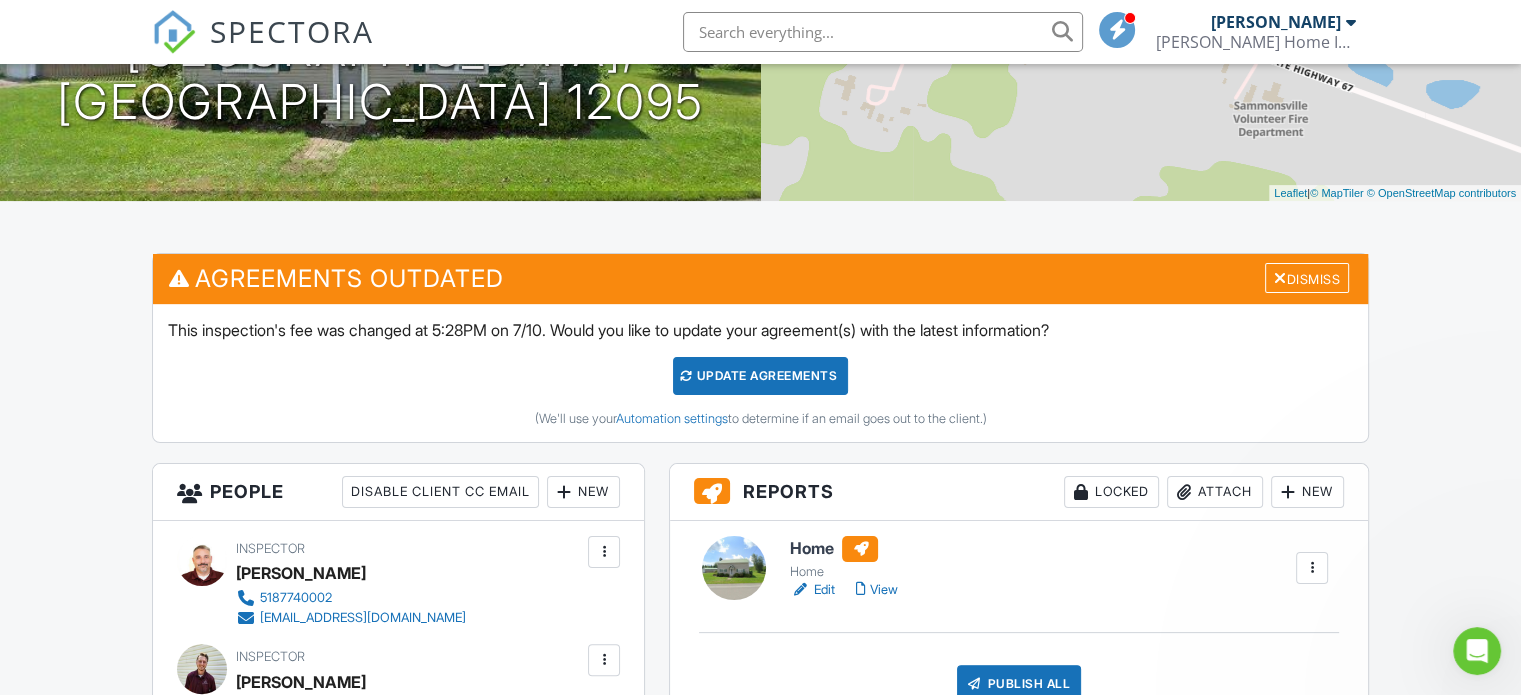 scroll, scrollTop: 0, scrollLeft: 0, axis: both 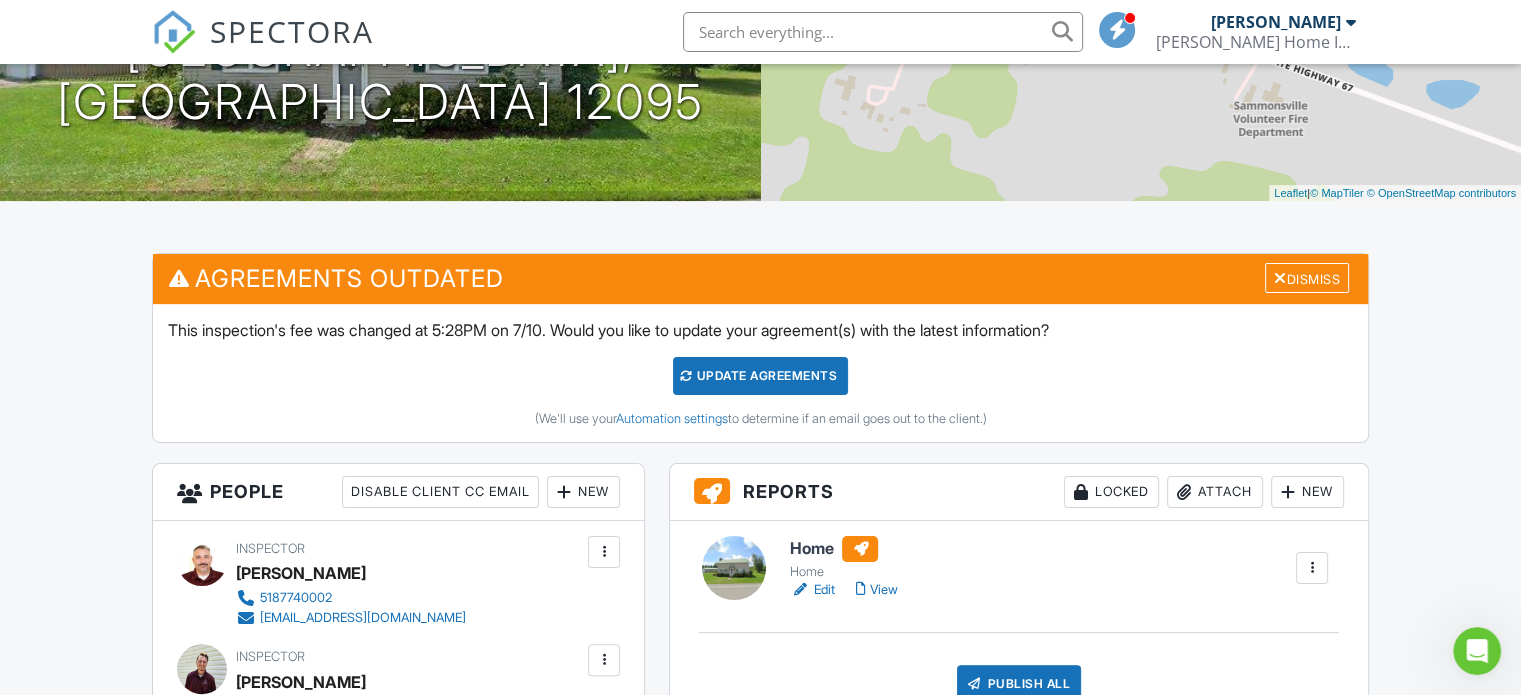 click on "Edit" at bounding box center (812, 590) 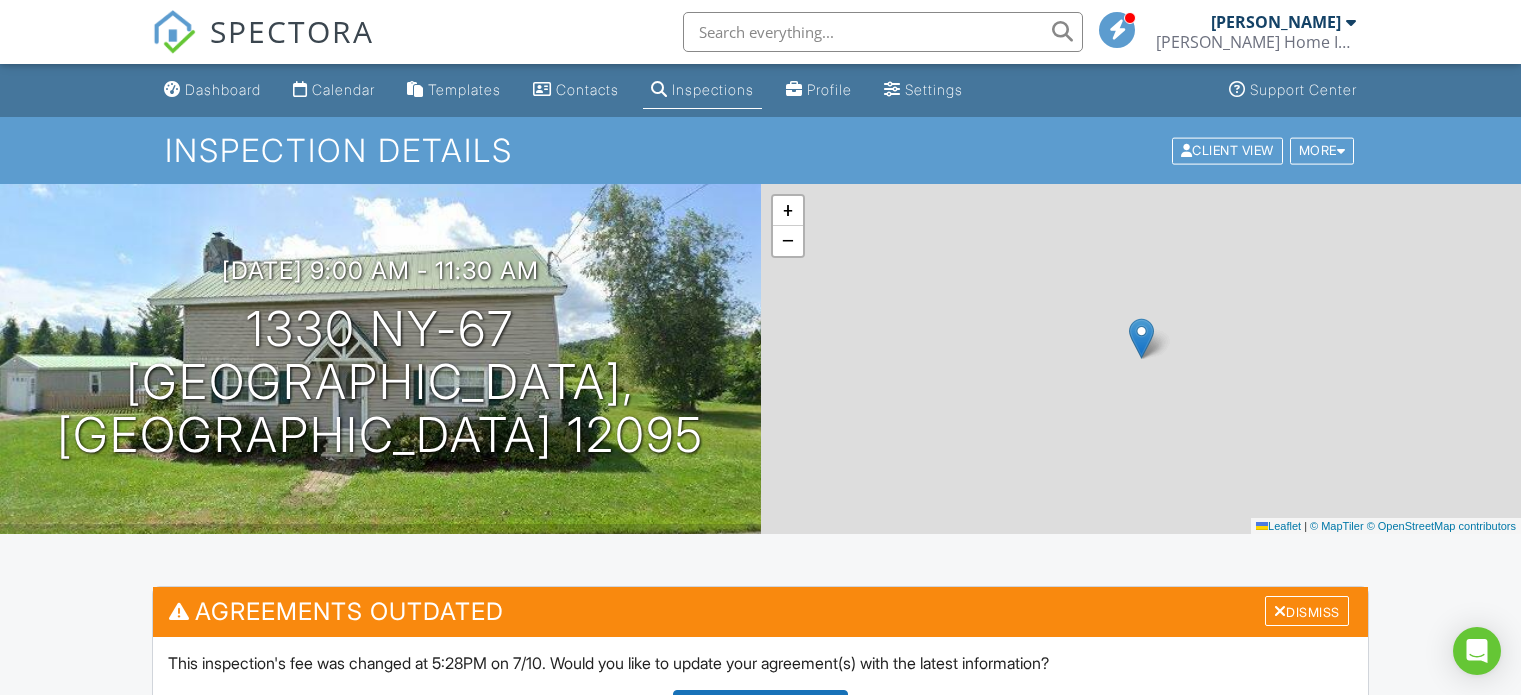 scroll, scrollTop: 0, scrollLeft: 0, axis: both 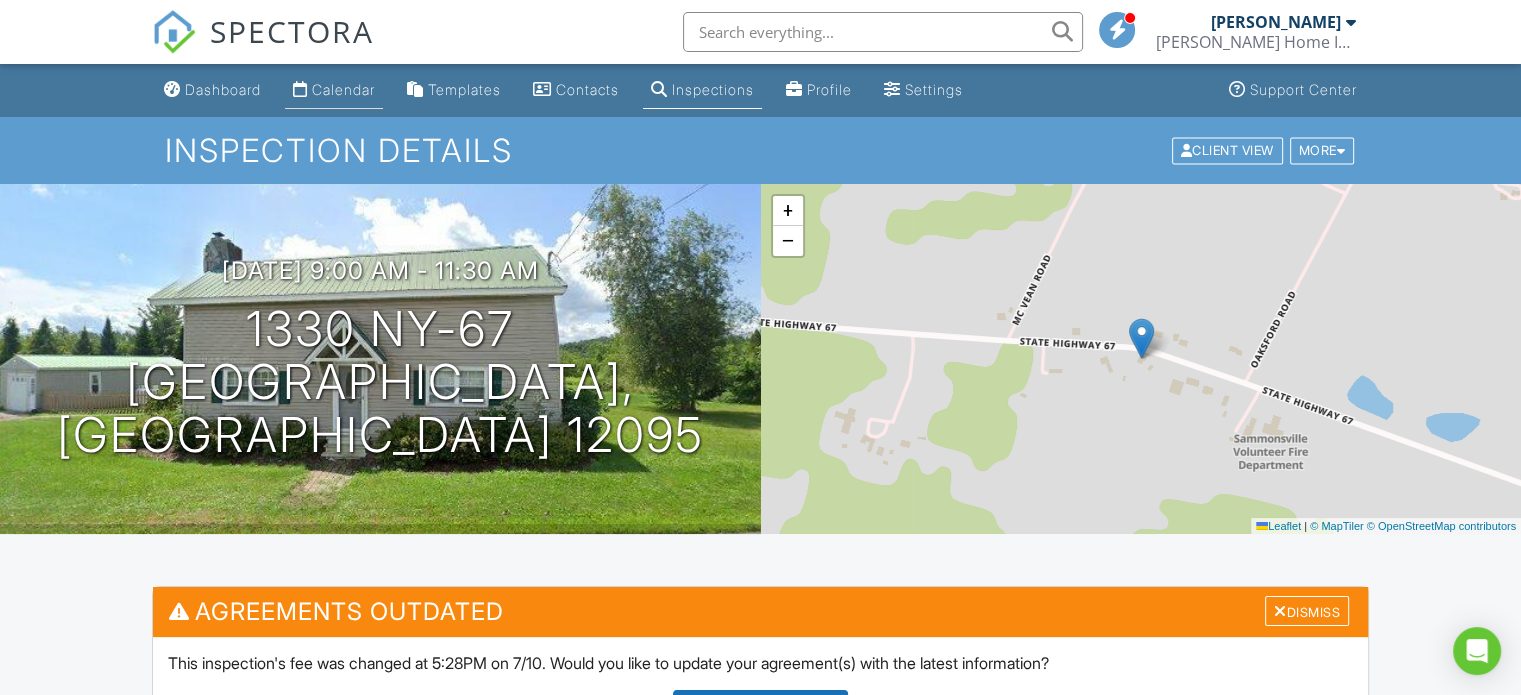 click on "Calendar" at bounding box center (343, 89) 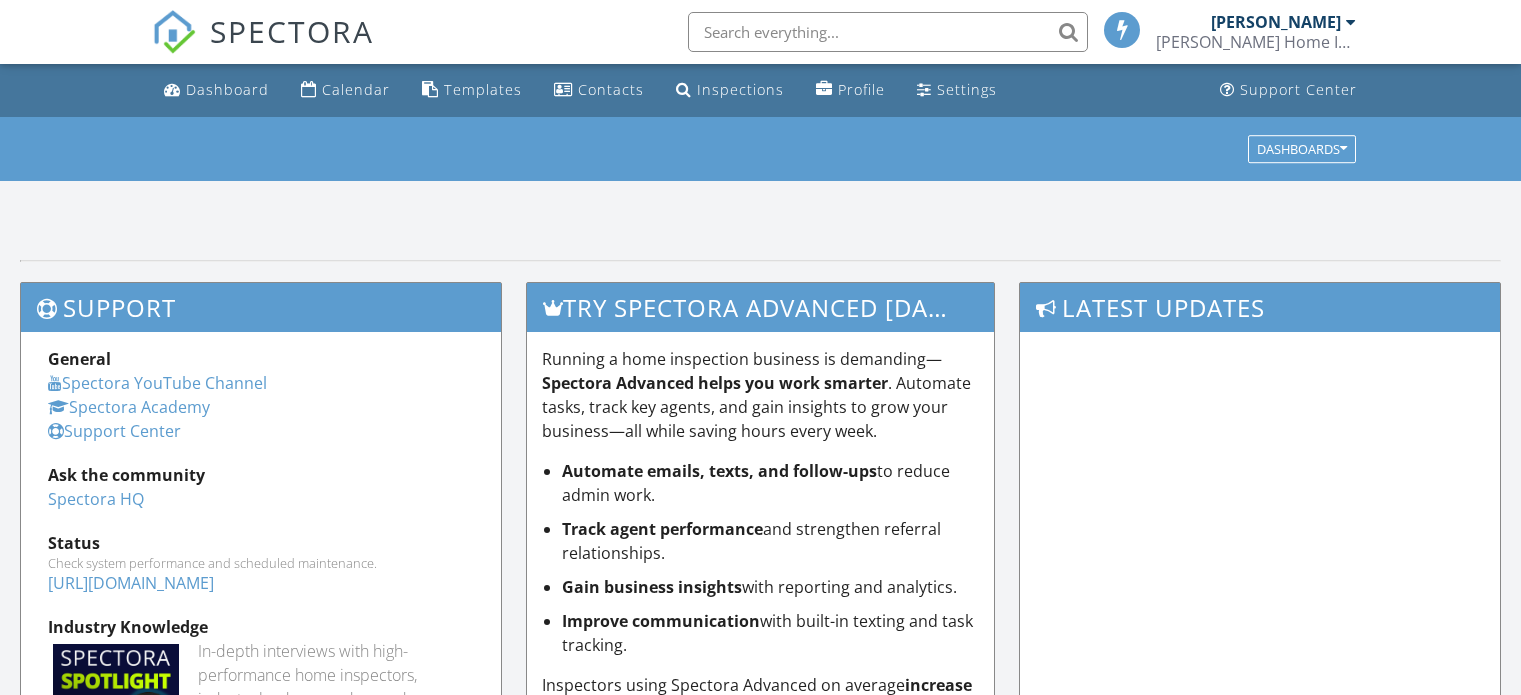scroll, scrollTop: 0, scrollLeft: 0, axis: both 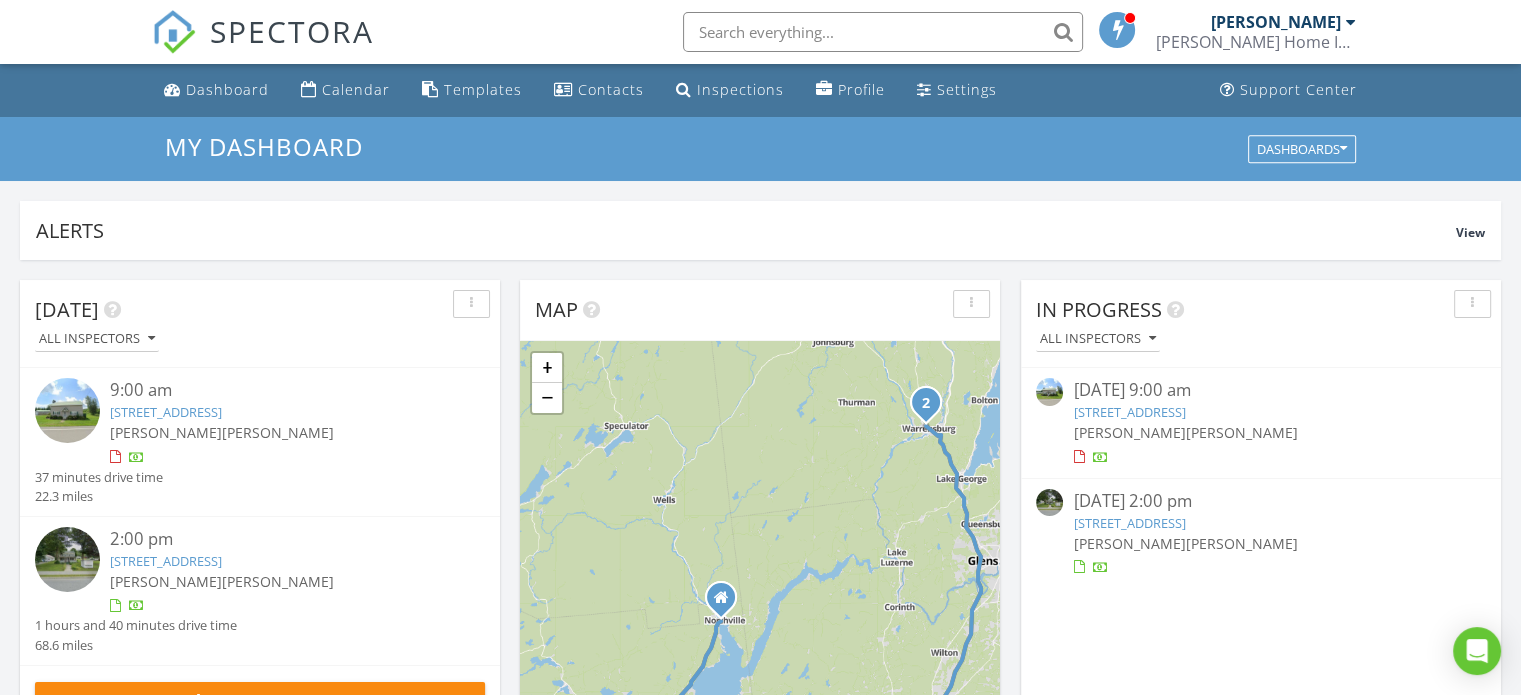 click on "[STREET_ADDRESS]" at bounding box center [1129, 523] 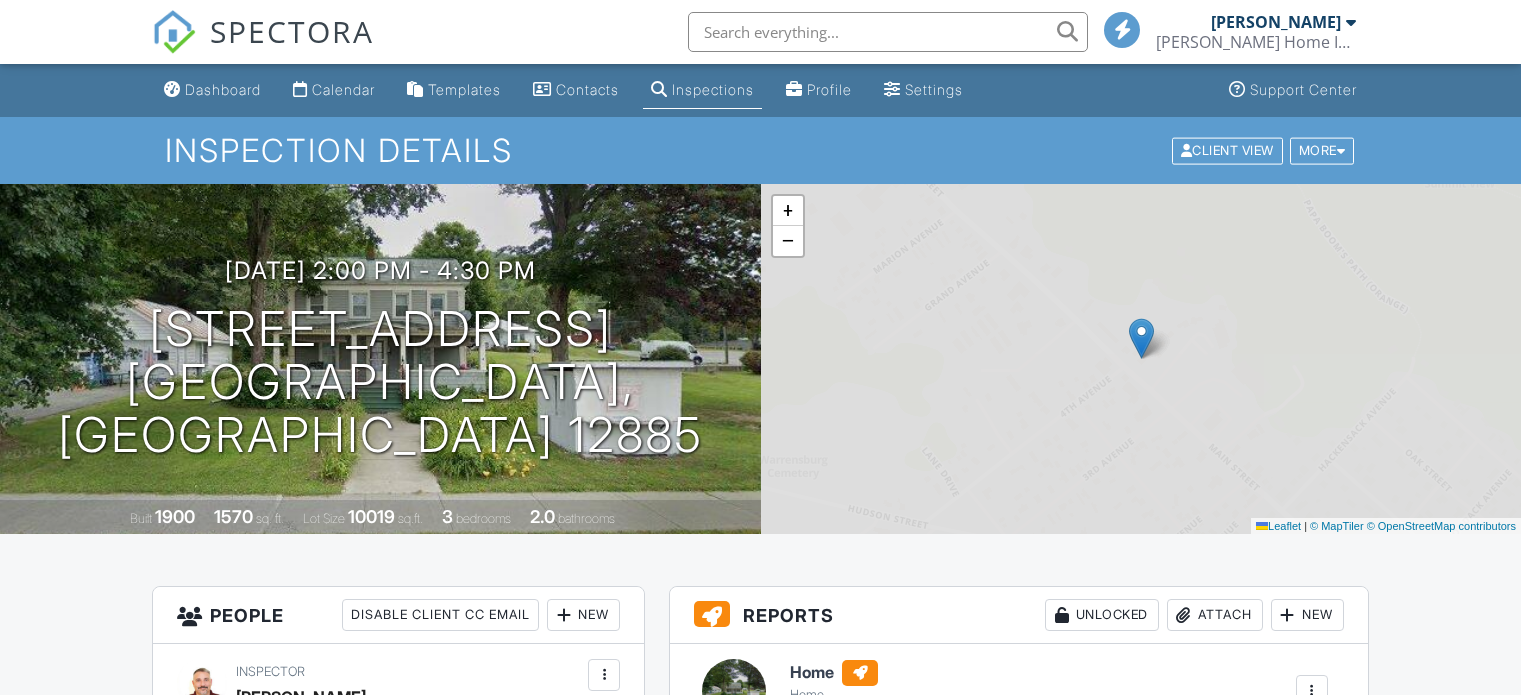 scroll, scrollTop: 500, scrollLeft: 0, axis: vertical 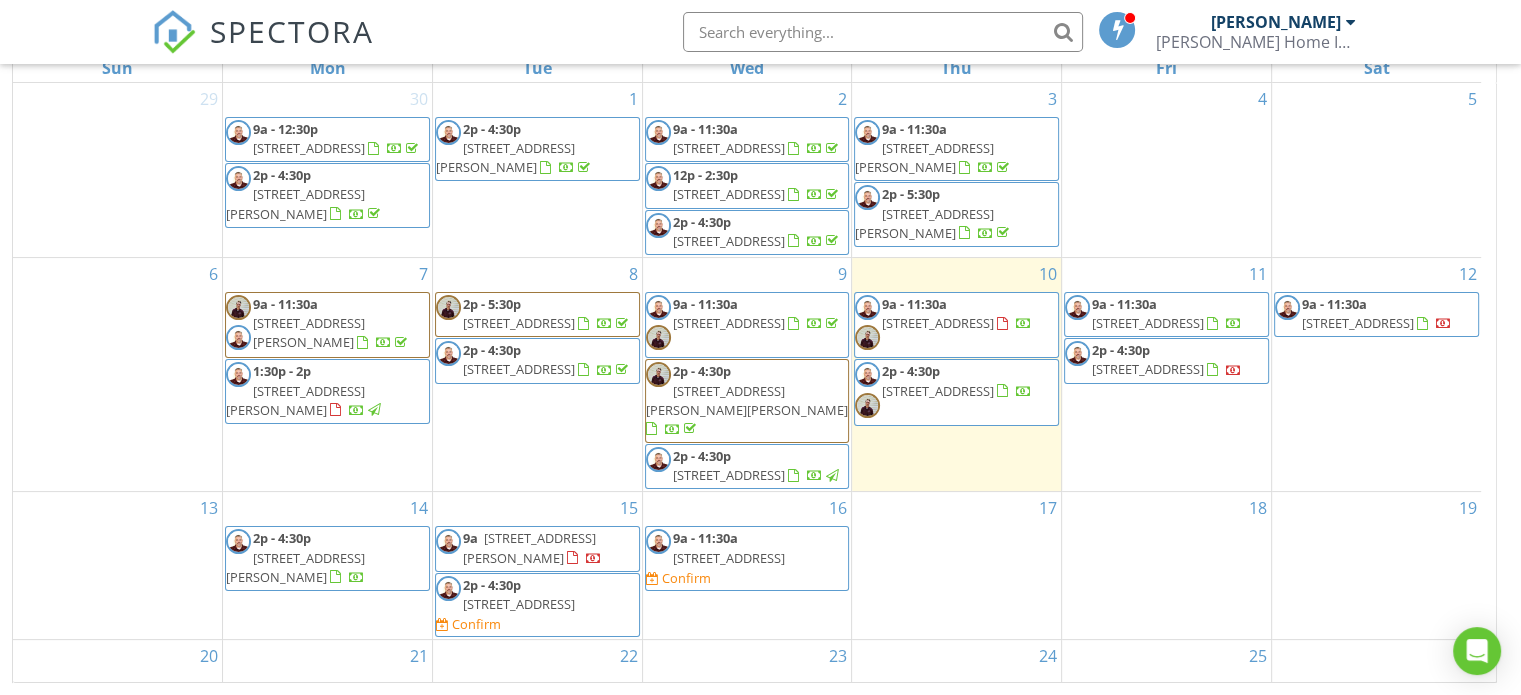 click on "281 S Shore East Caroga Lk Rd , Johnstown  12095" at bounding box center [519, 323] 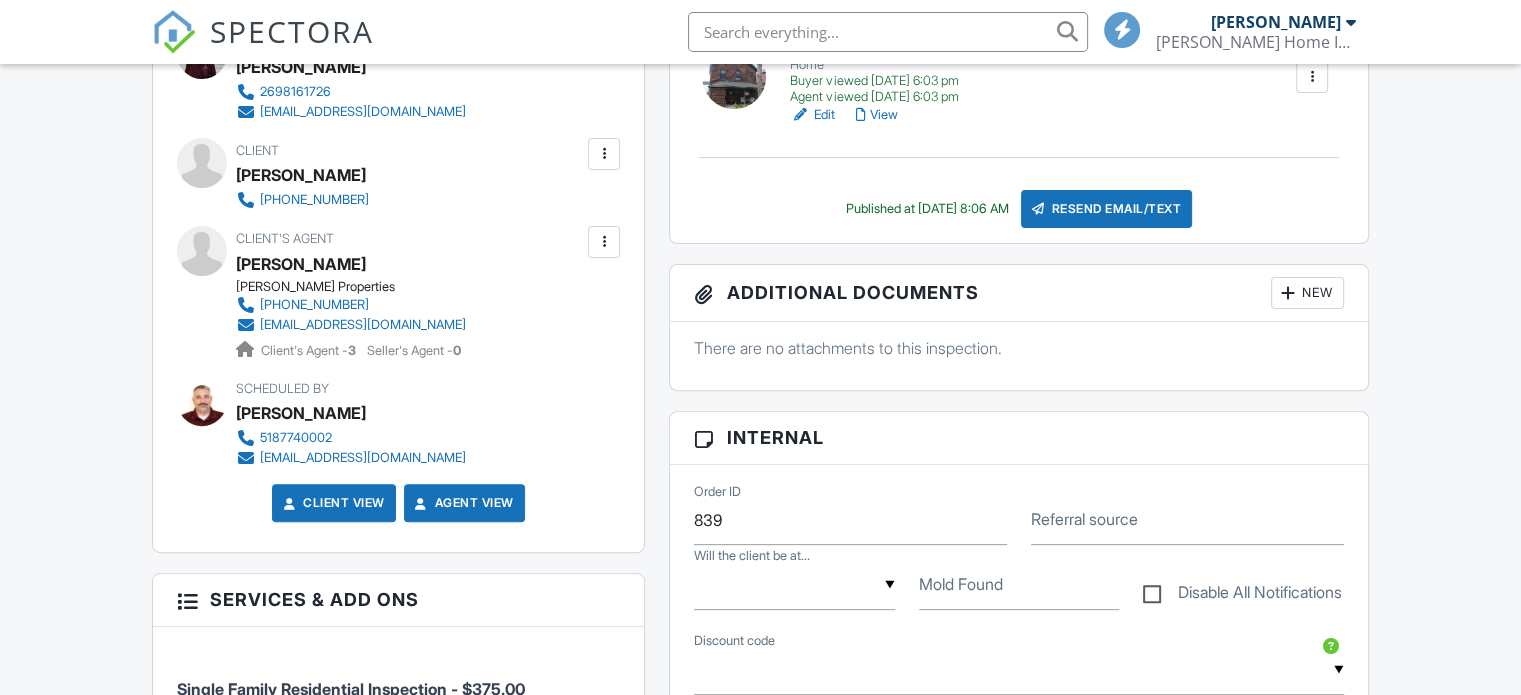 scroll, scrollTop: 666, scrollLeft: 0, axis: vertical 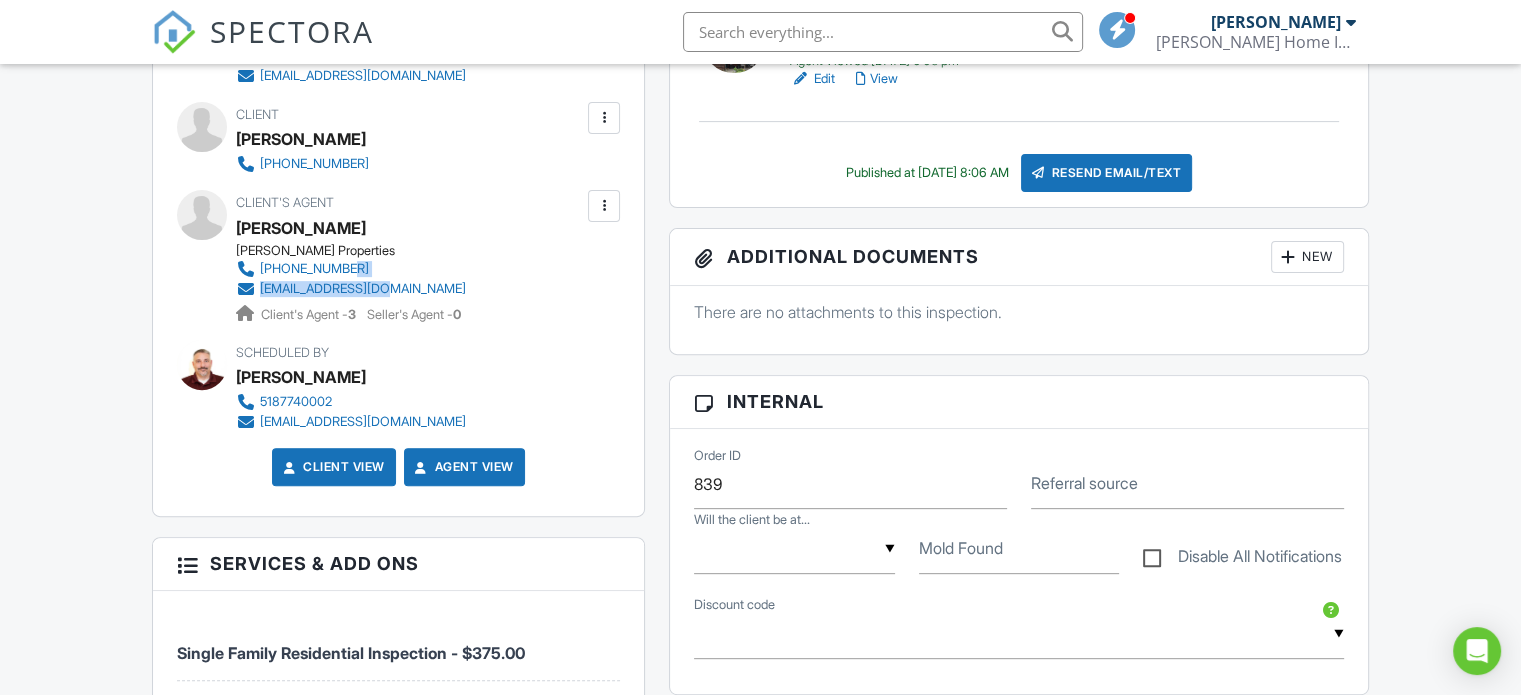 drag, startPoint x: 510, startPoint y: 280, endPoint x: 464, endPoint y: 285, distance: 46.270943 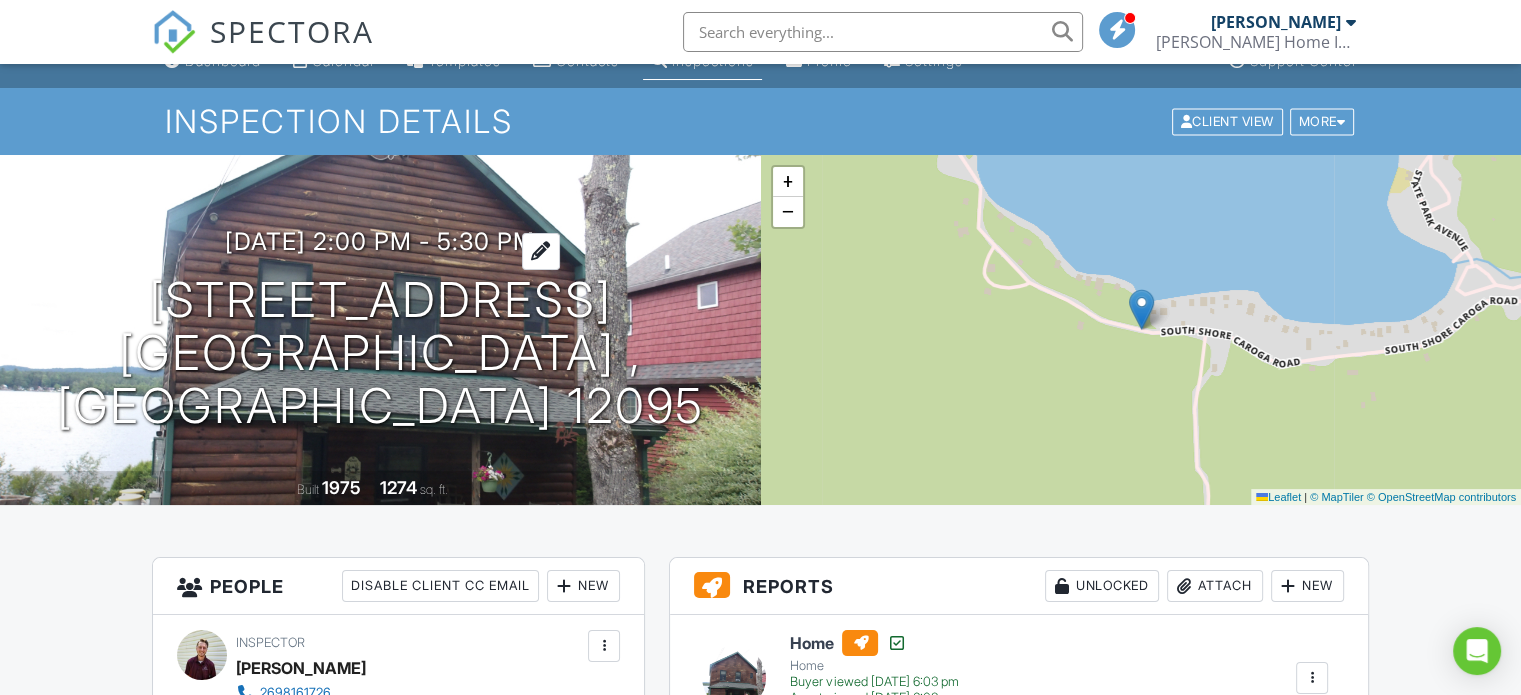 scroll, scrollTop: 0, scrollLeft: 0, axis: both 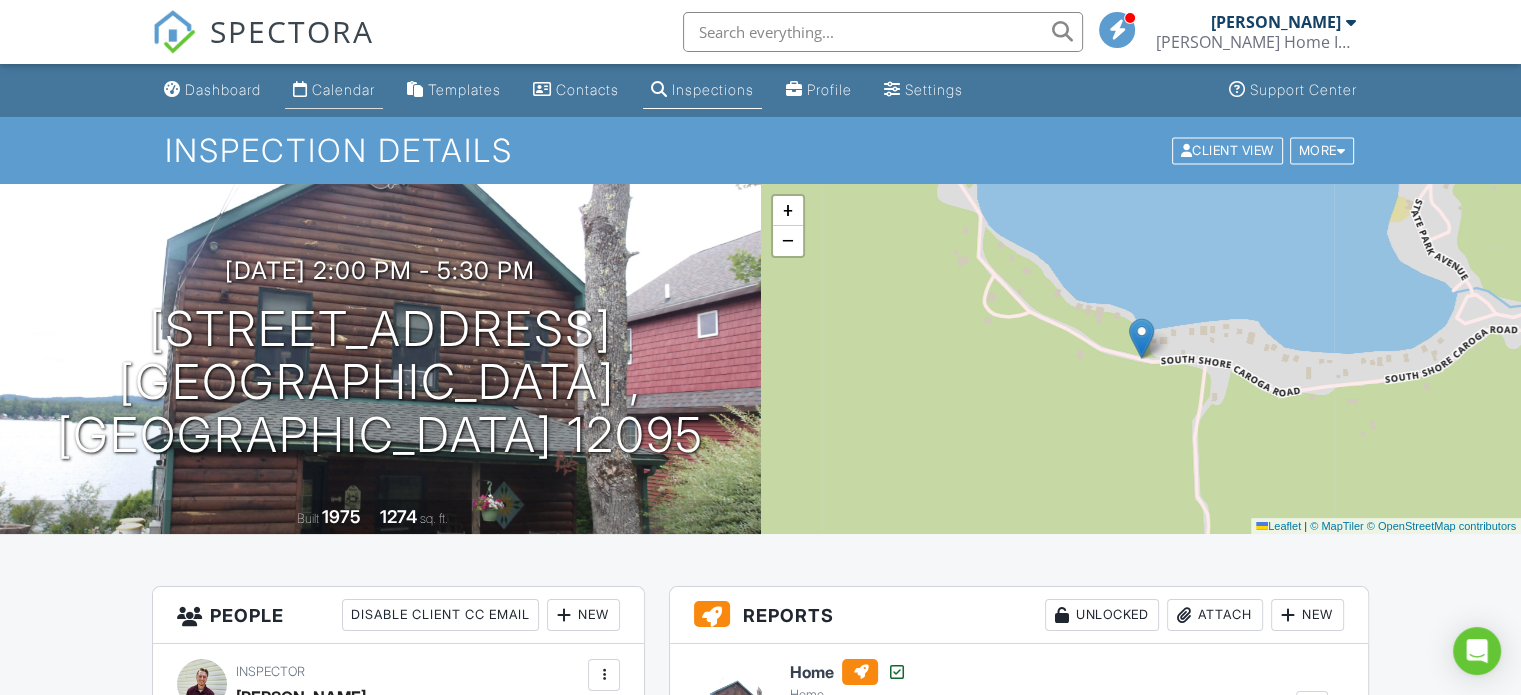 click on "Calendar" at bounding box center (343, 89) 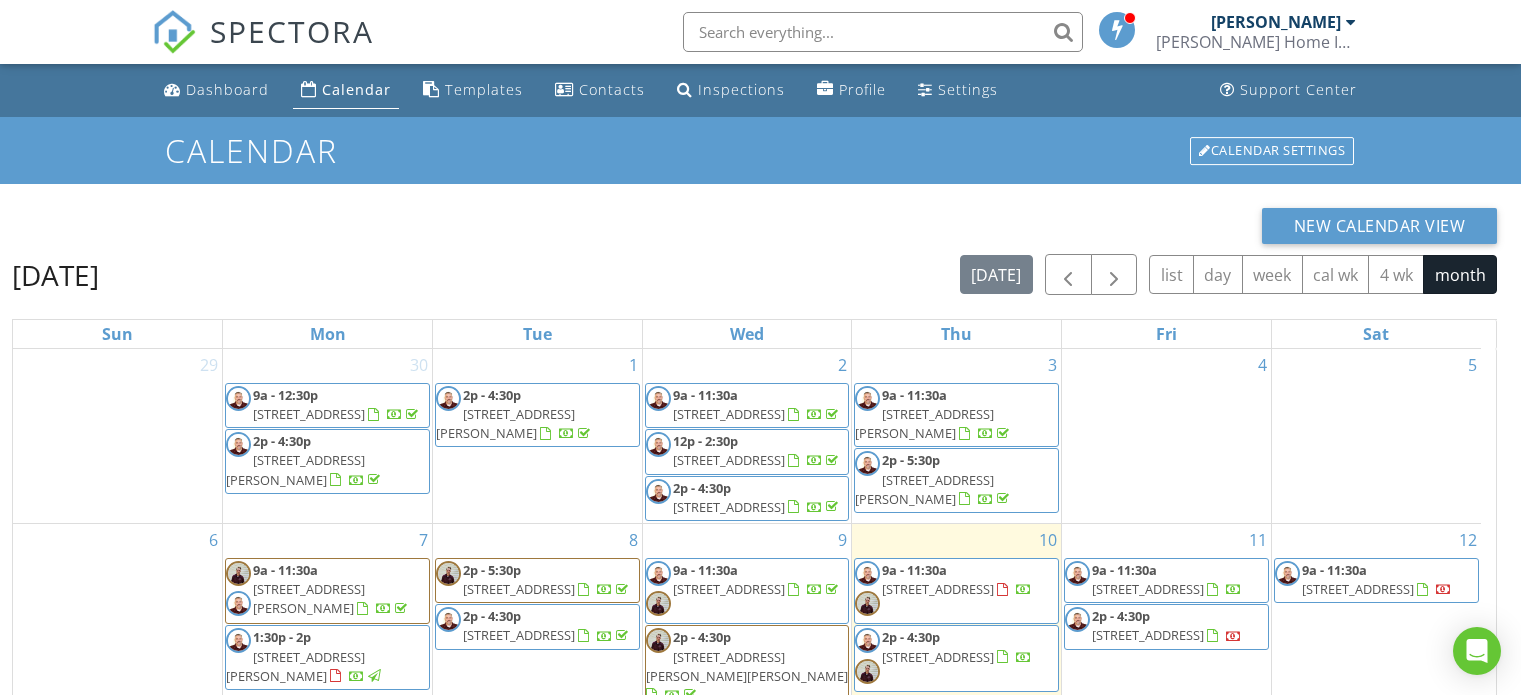 scroll, scrollTop: 0, scrollLeft: 0, axis: both 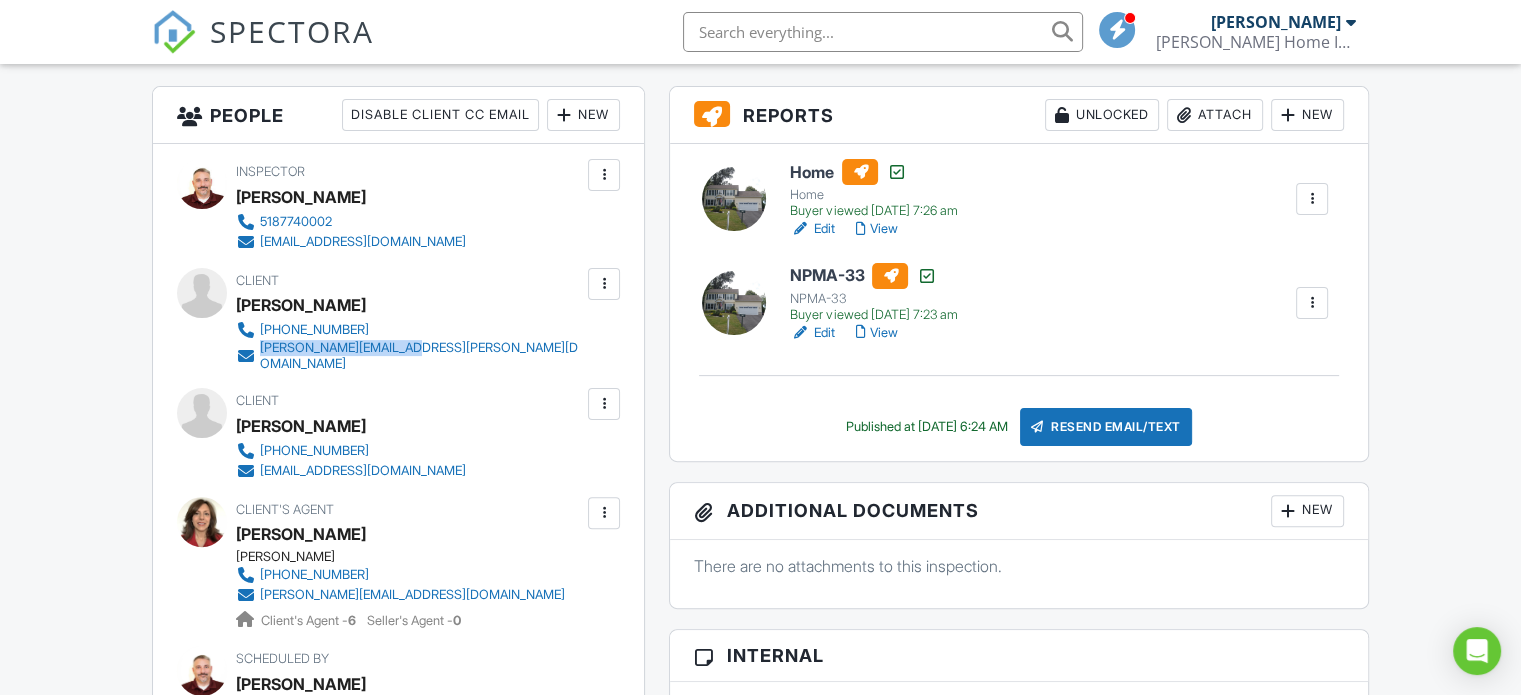 drag, startPoint x: 456, startPoint y: 349, endPoint x: 257, endPoint y: 355, distance: 199.09044 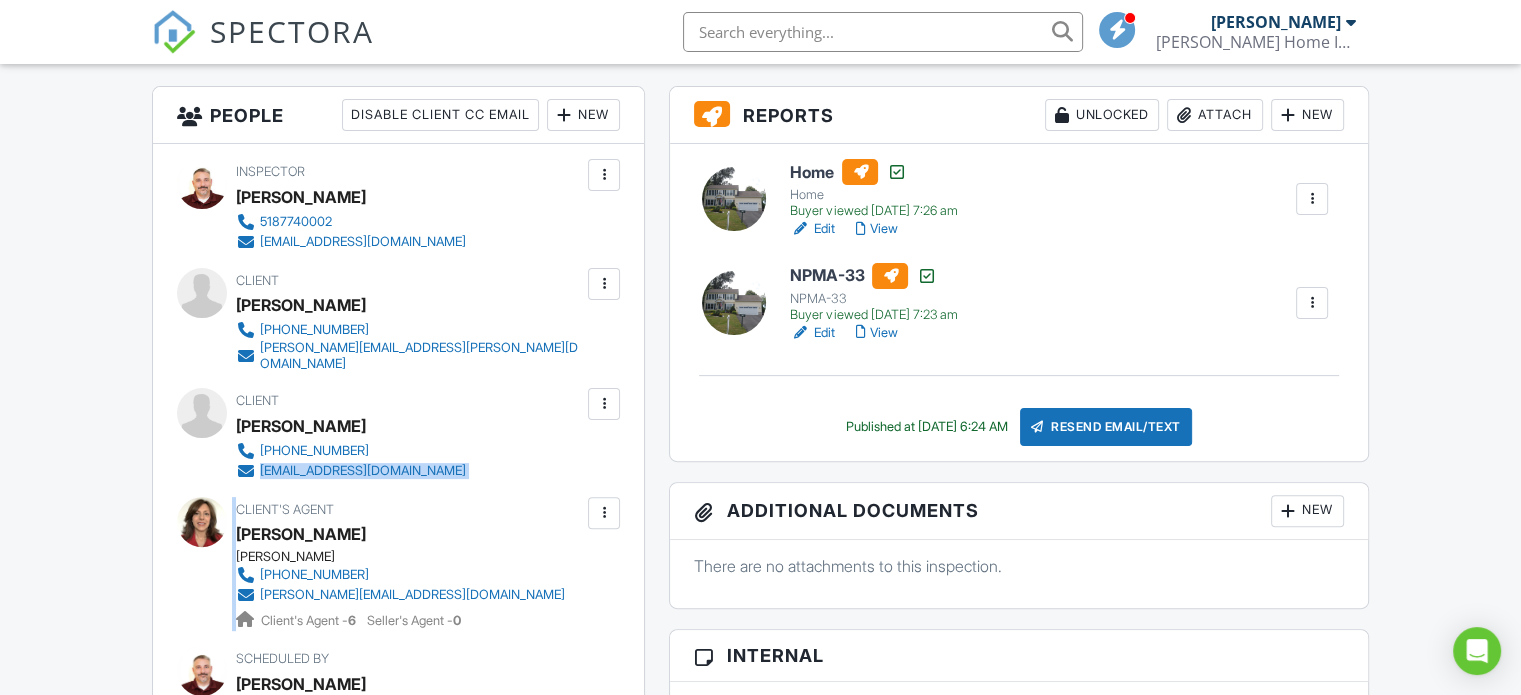 drag, startPoint x: 500, startPoint y: 471, endPoint x: 260, endPoint y: 457, distance: 240.40799 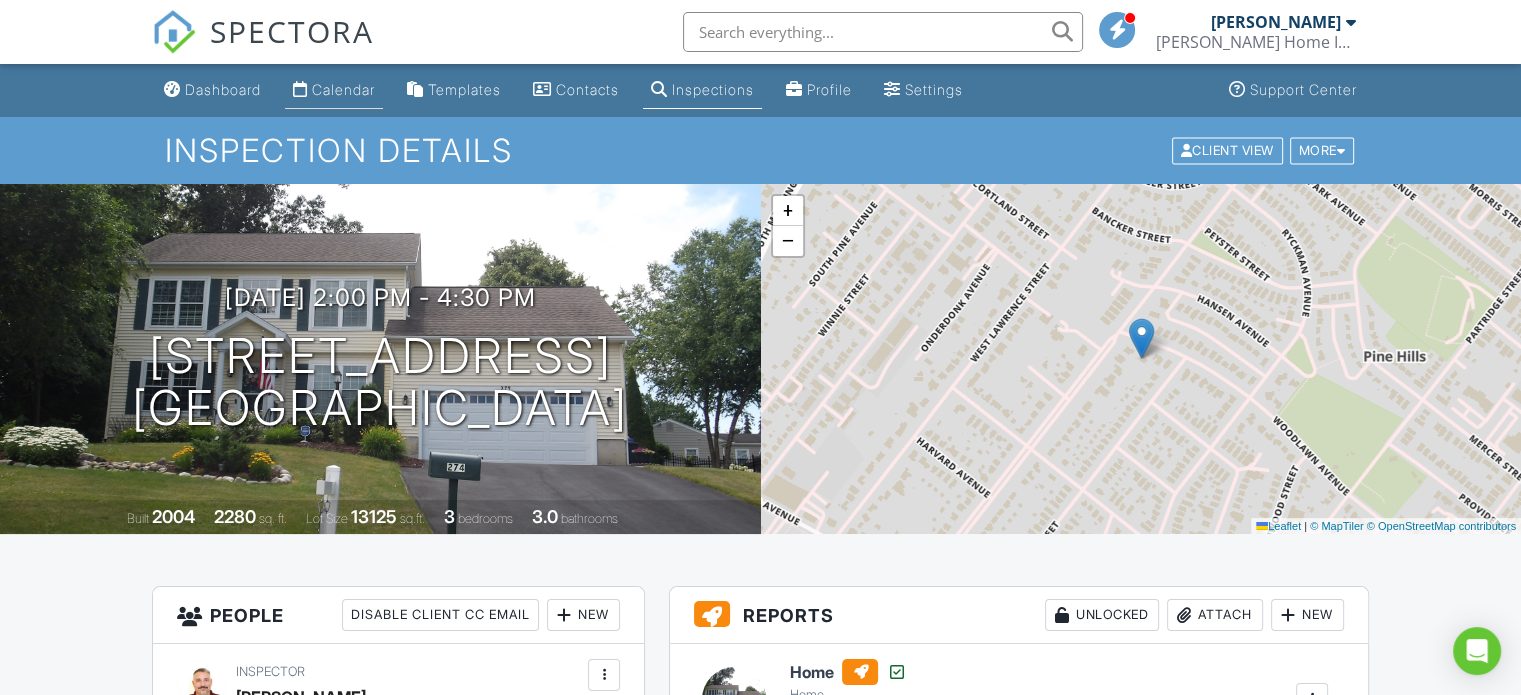 click on "Calendar" at bounding box center (343, 89) 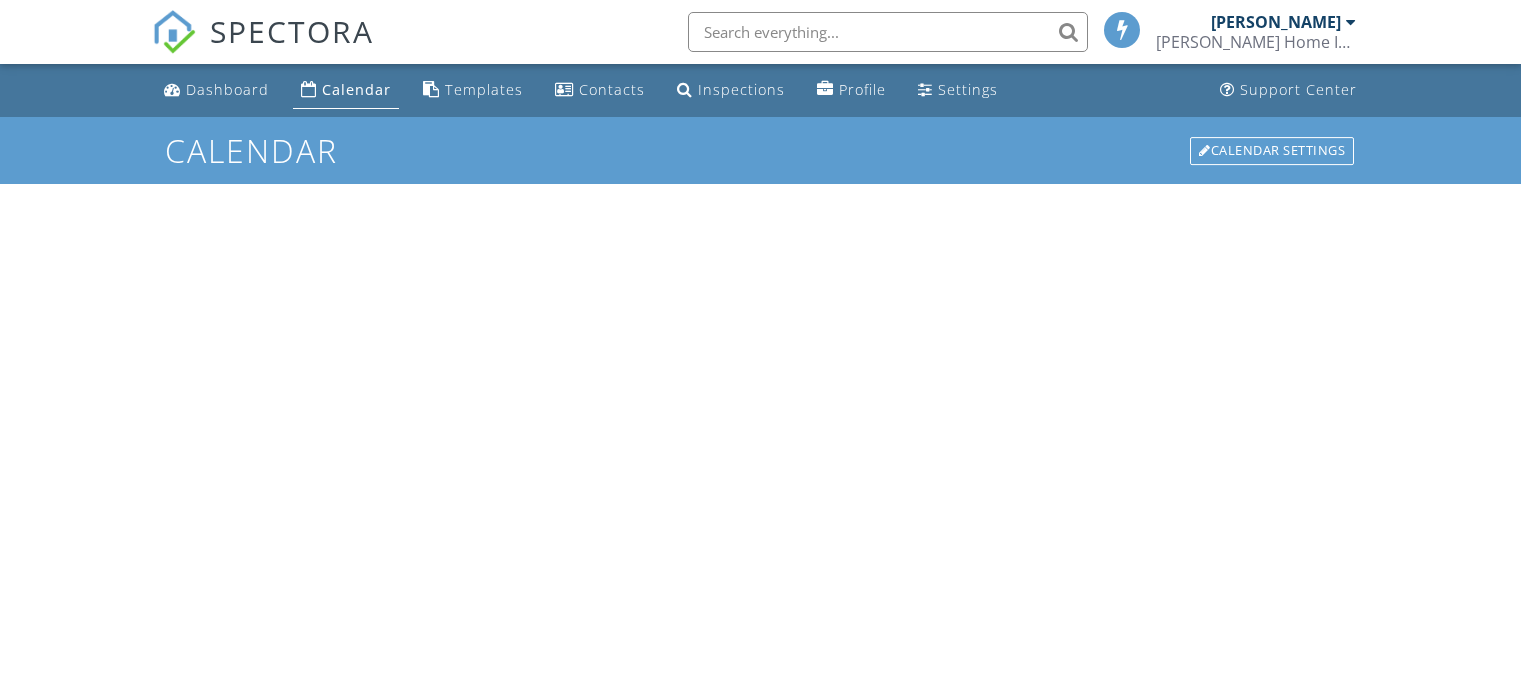 scroll, scrollTop: 0, scrollLeft: 0, axis: both 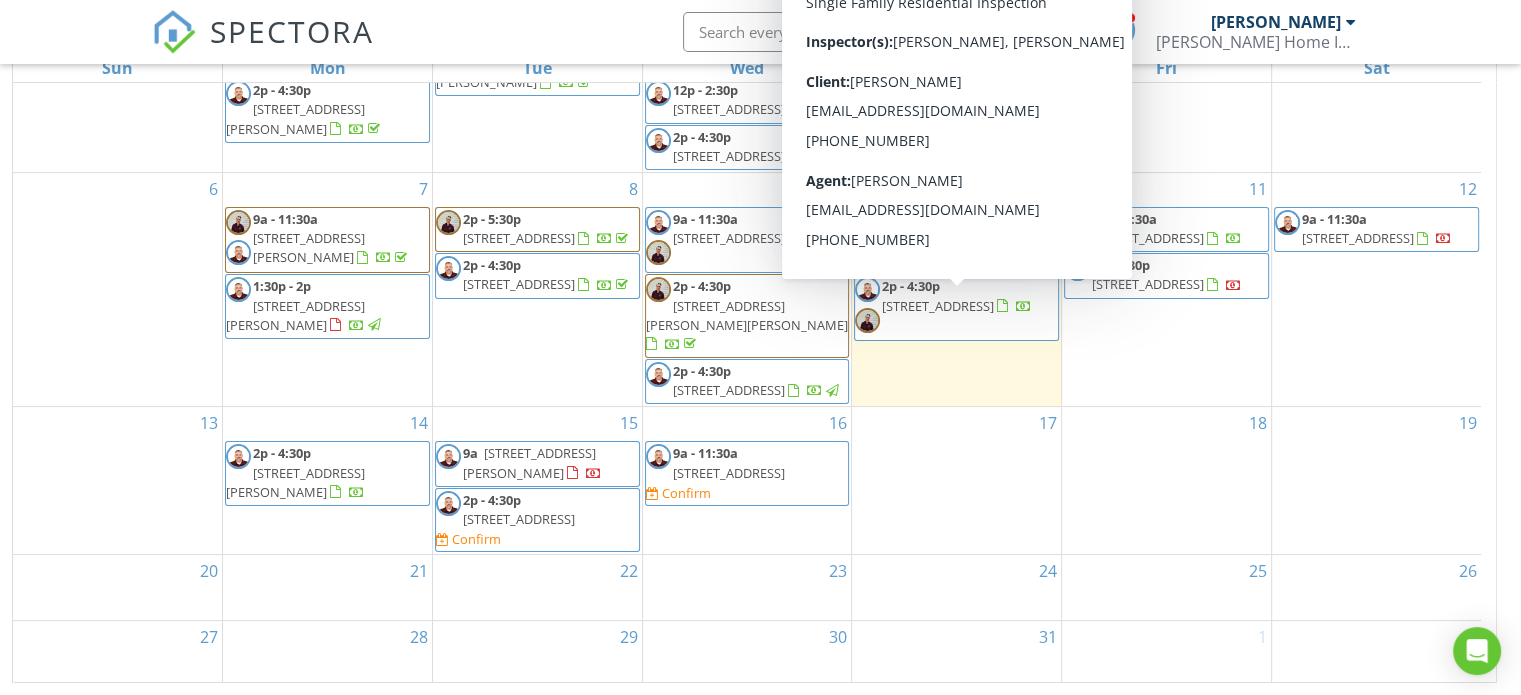 click on "17" at bounding box center (956, 480) 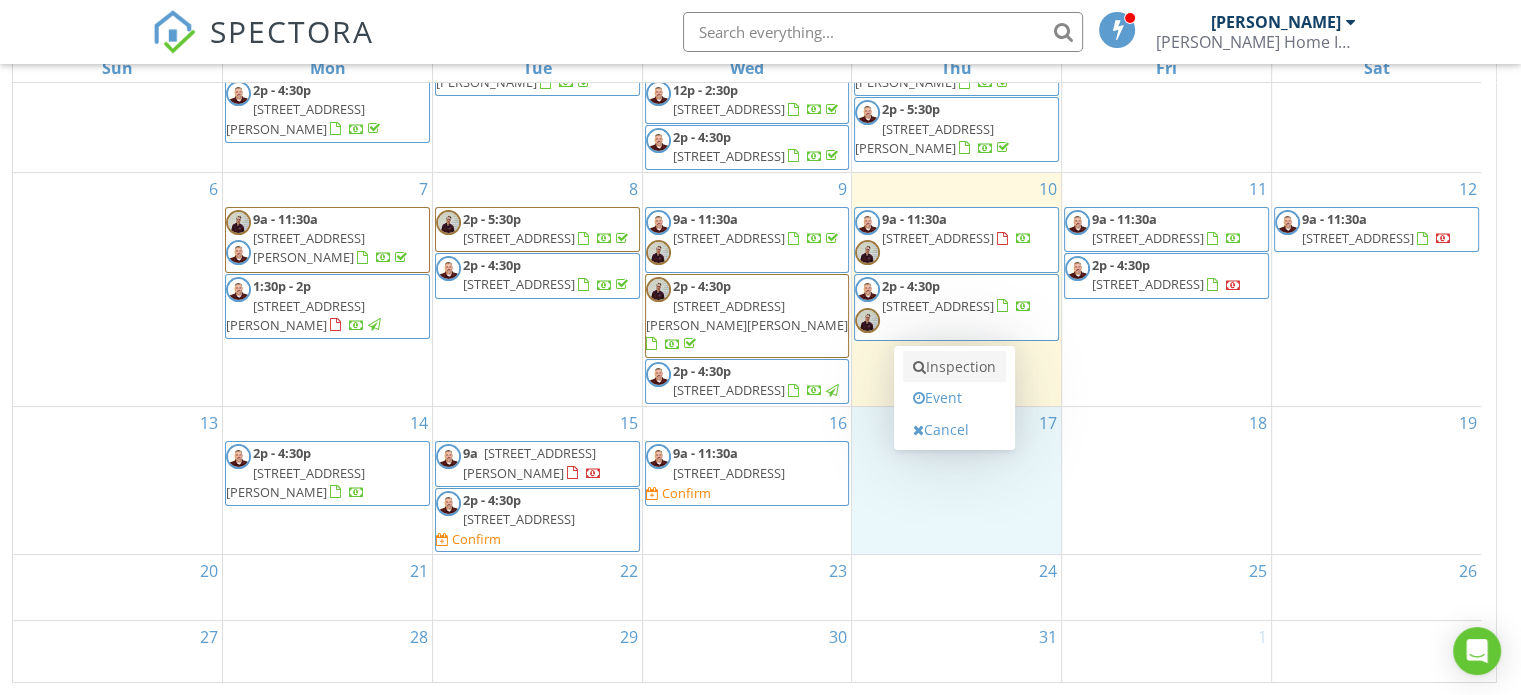 click on "Inspection" at bounding box center [954, 367] 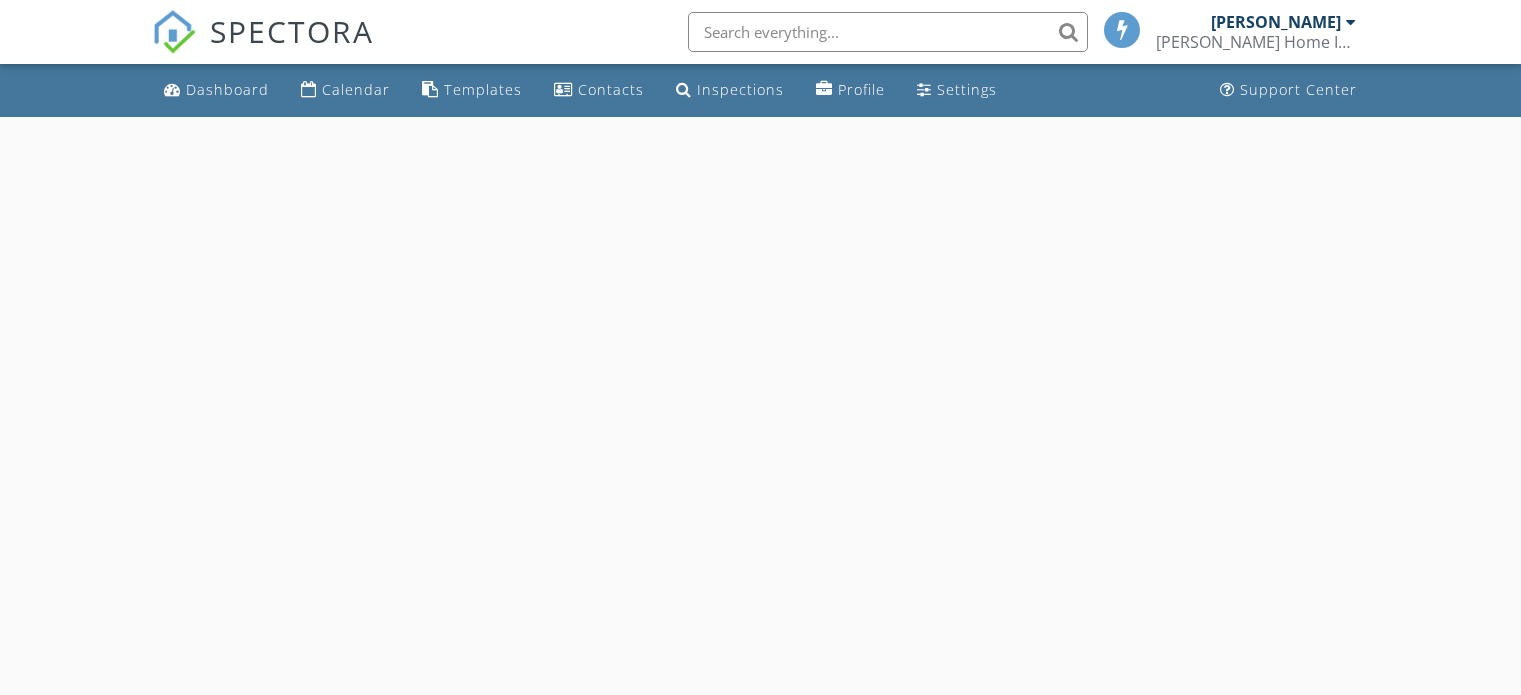 scroll, scrollTop: 0, scrollLeft: 0, axis: both 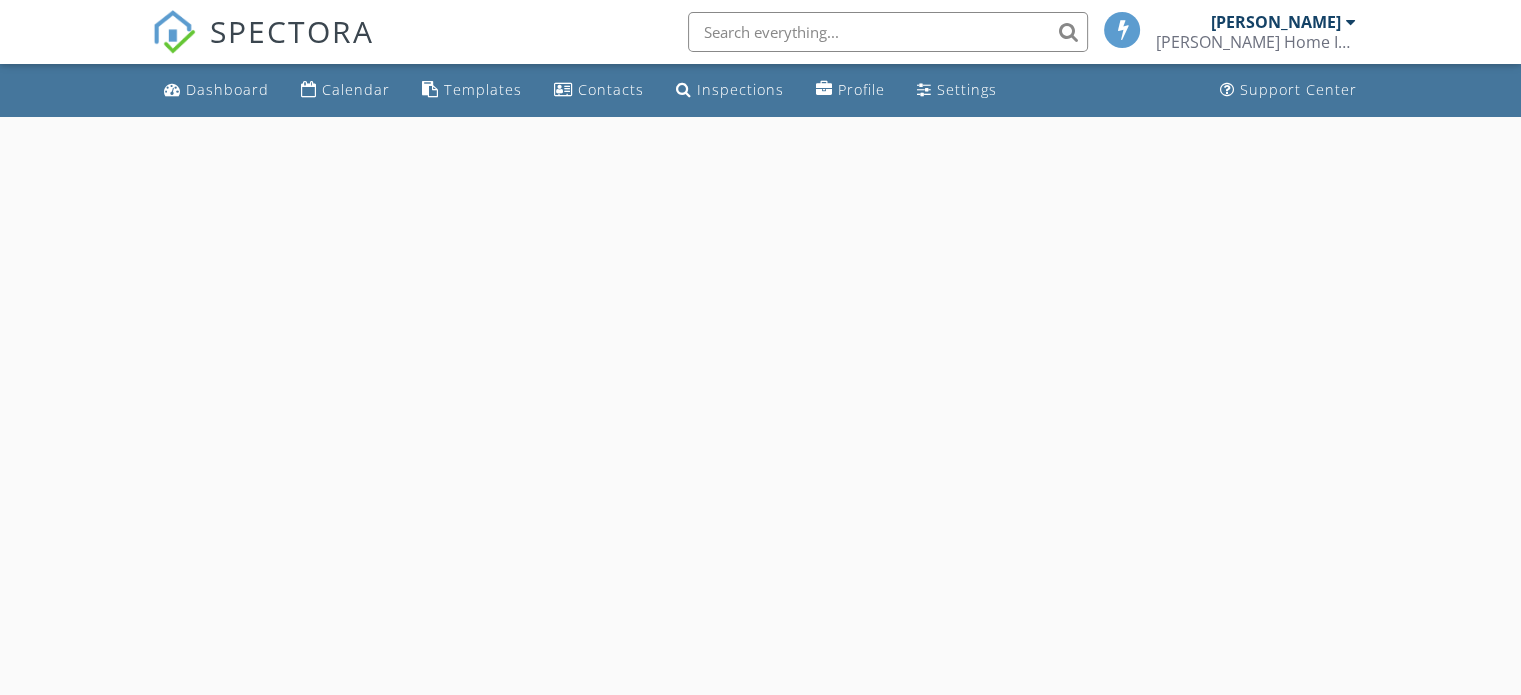 select on "6" 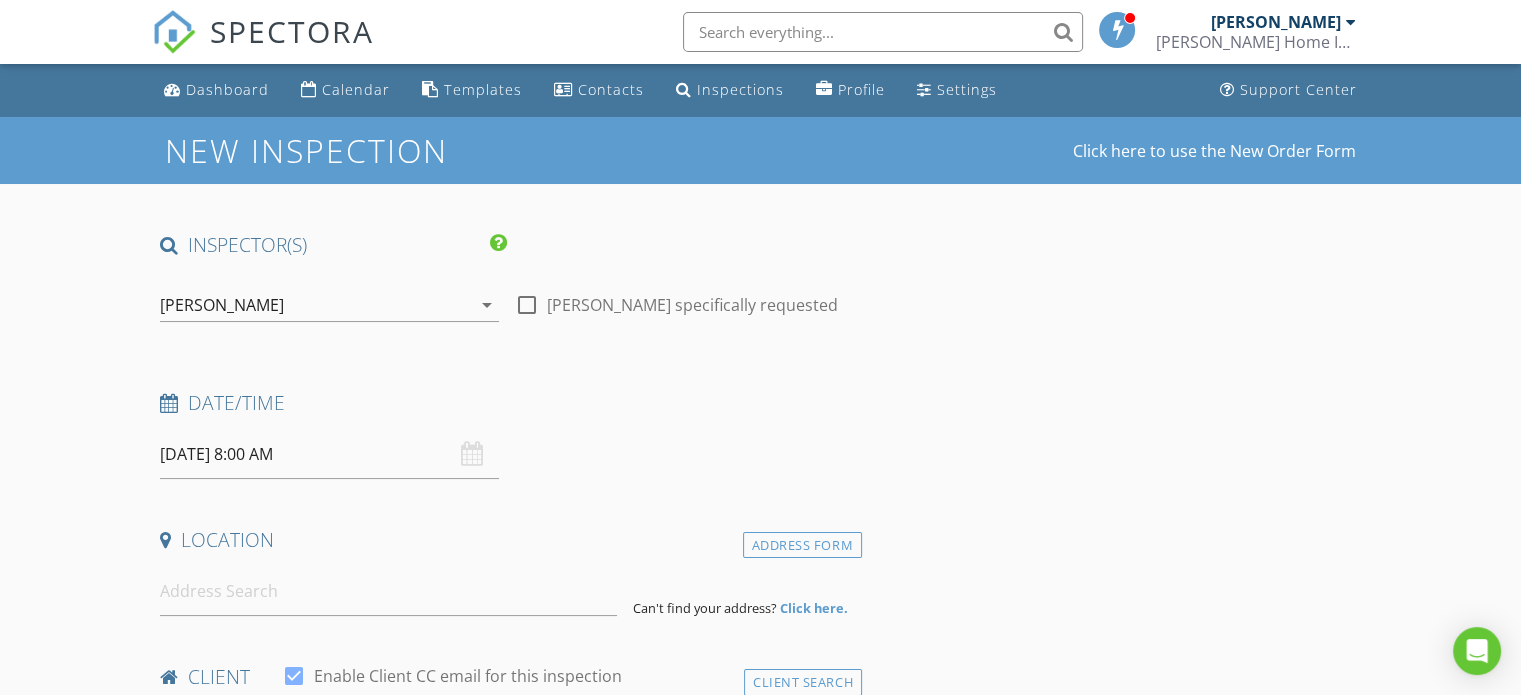 click on "[DATE] 8:00 AM" at bounding box center [329, 454] 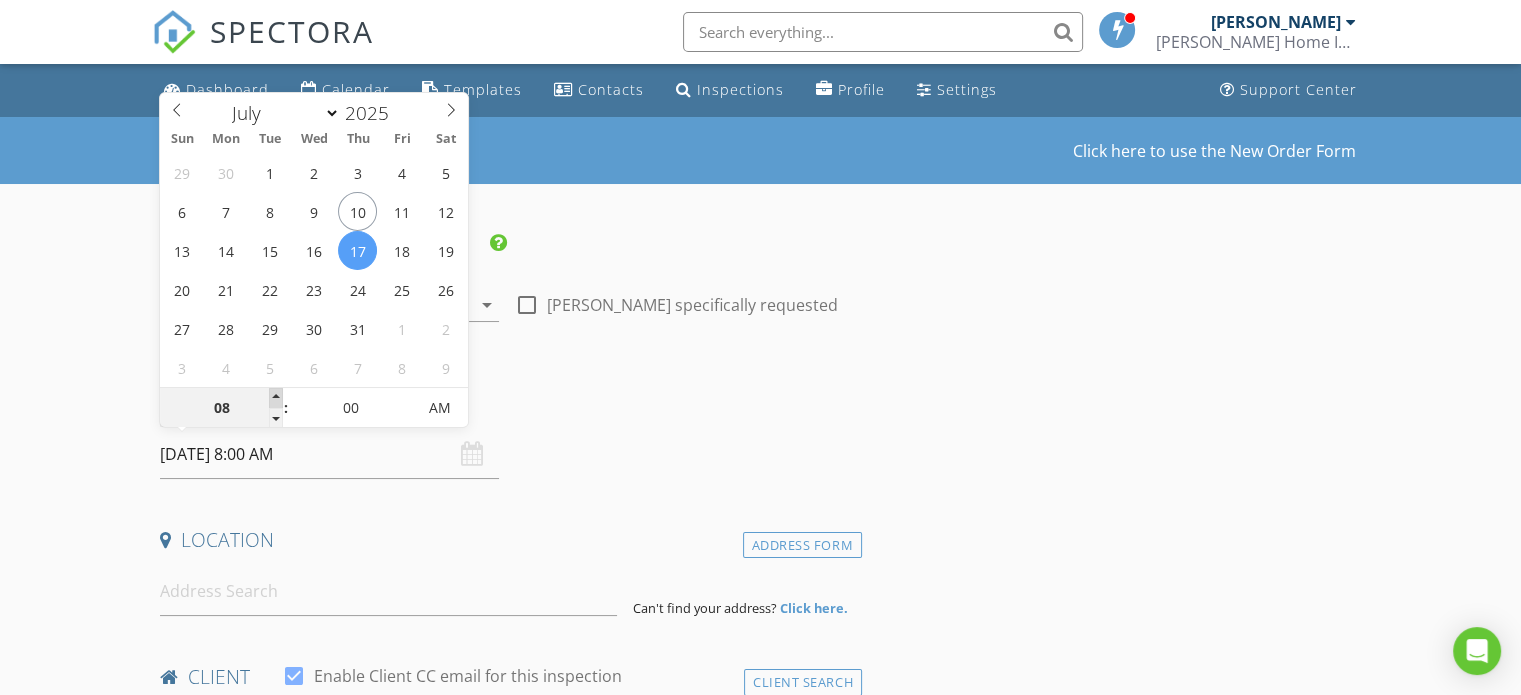 type on "09" 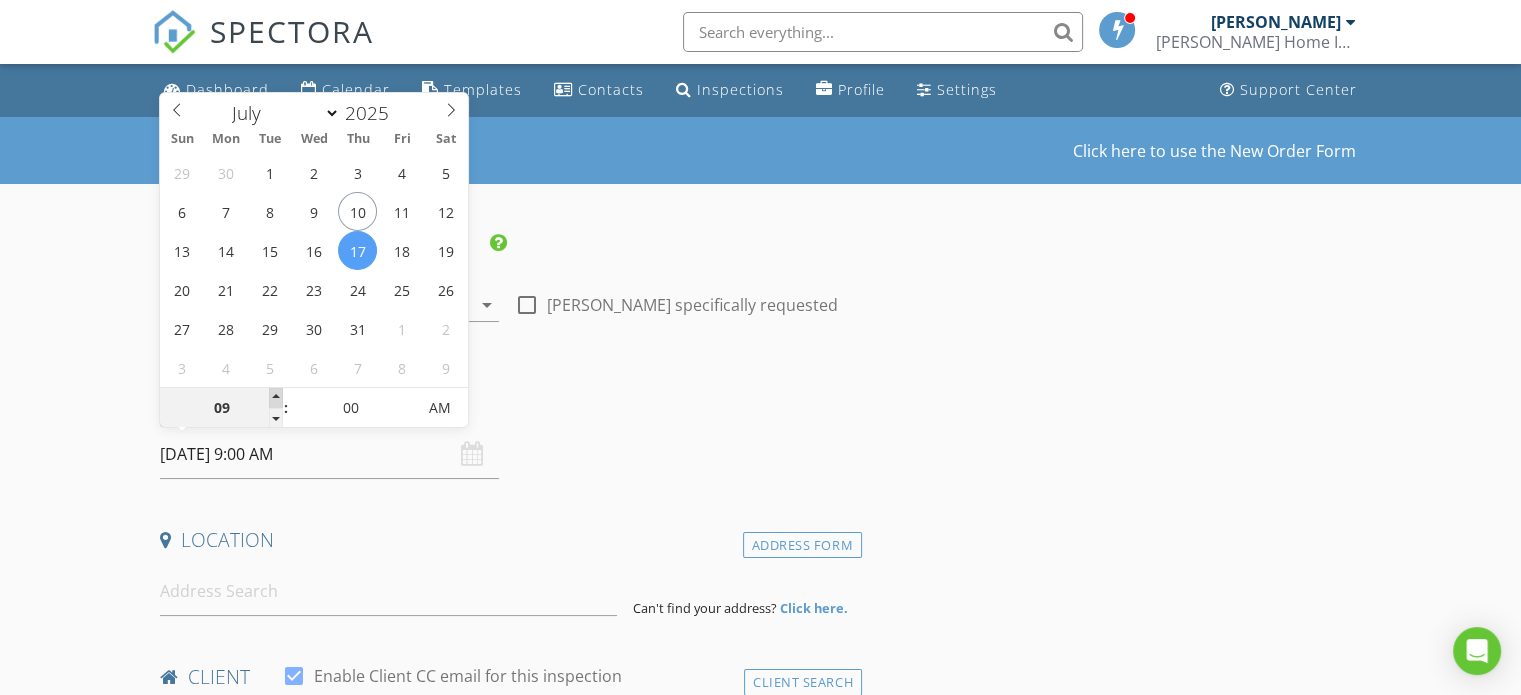 click at bounding box center (276, 398) 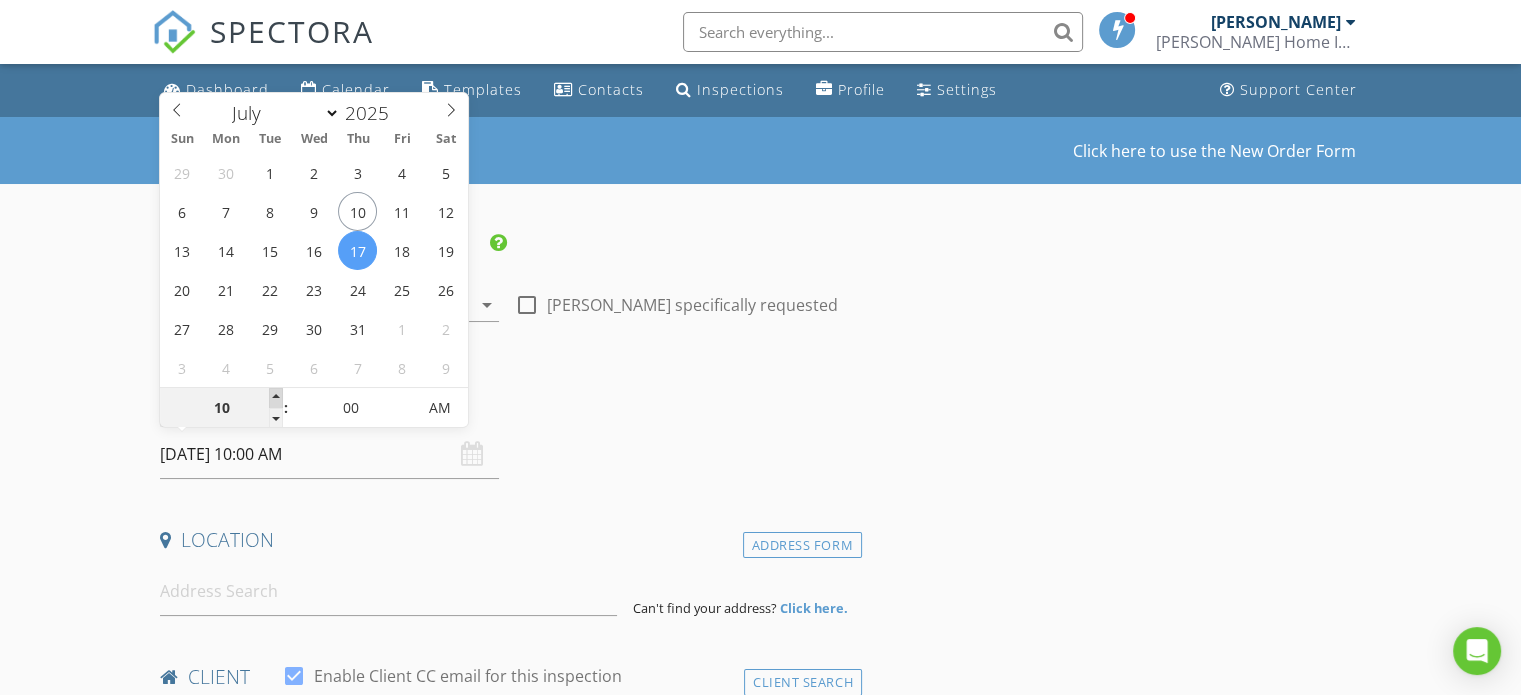 click at bounding box center (276, 398) 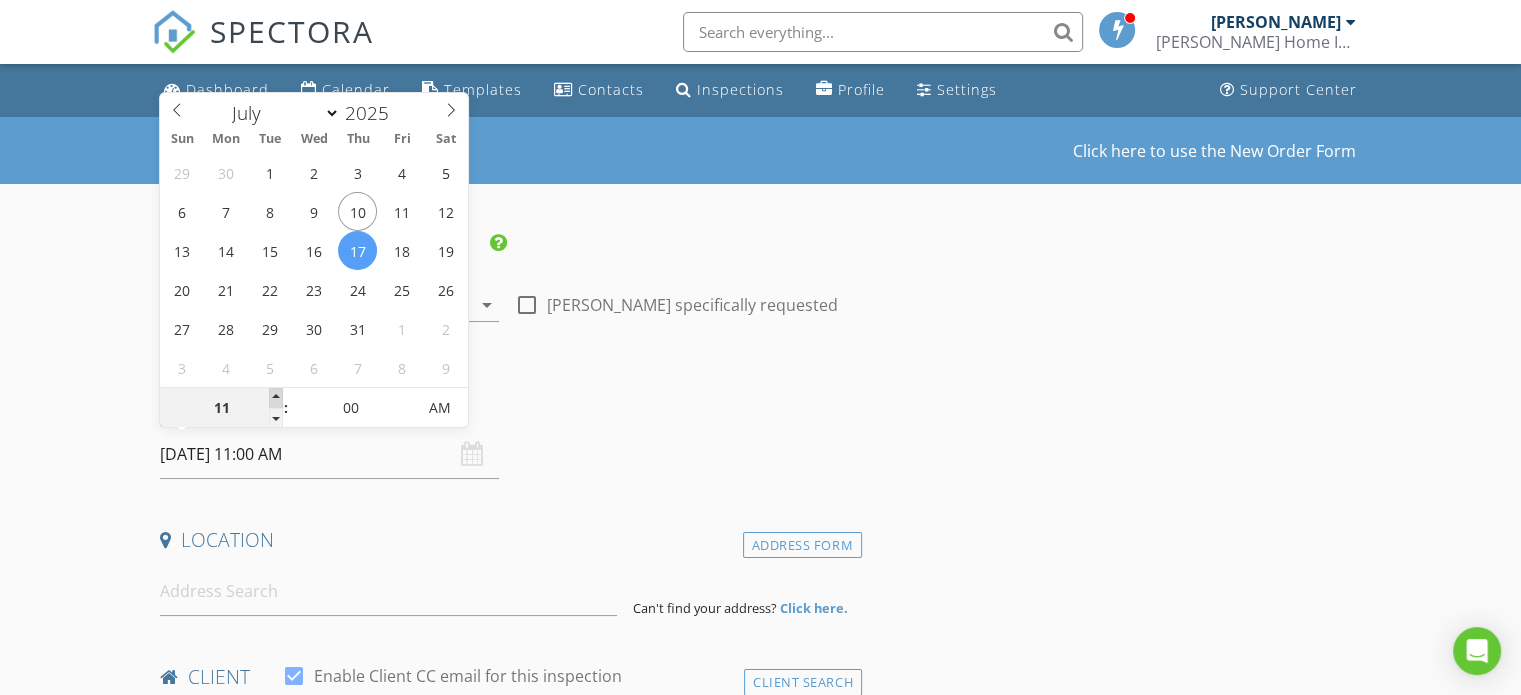click at bounding box center (276, 398) 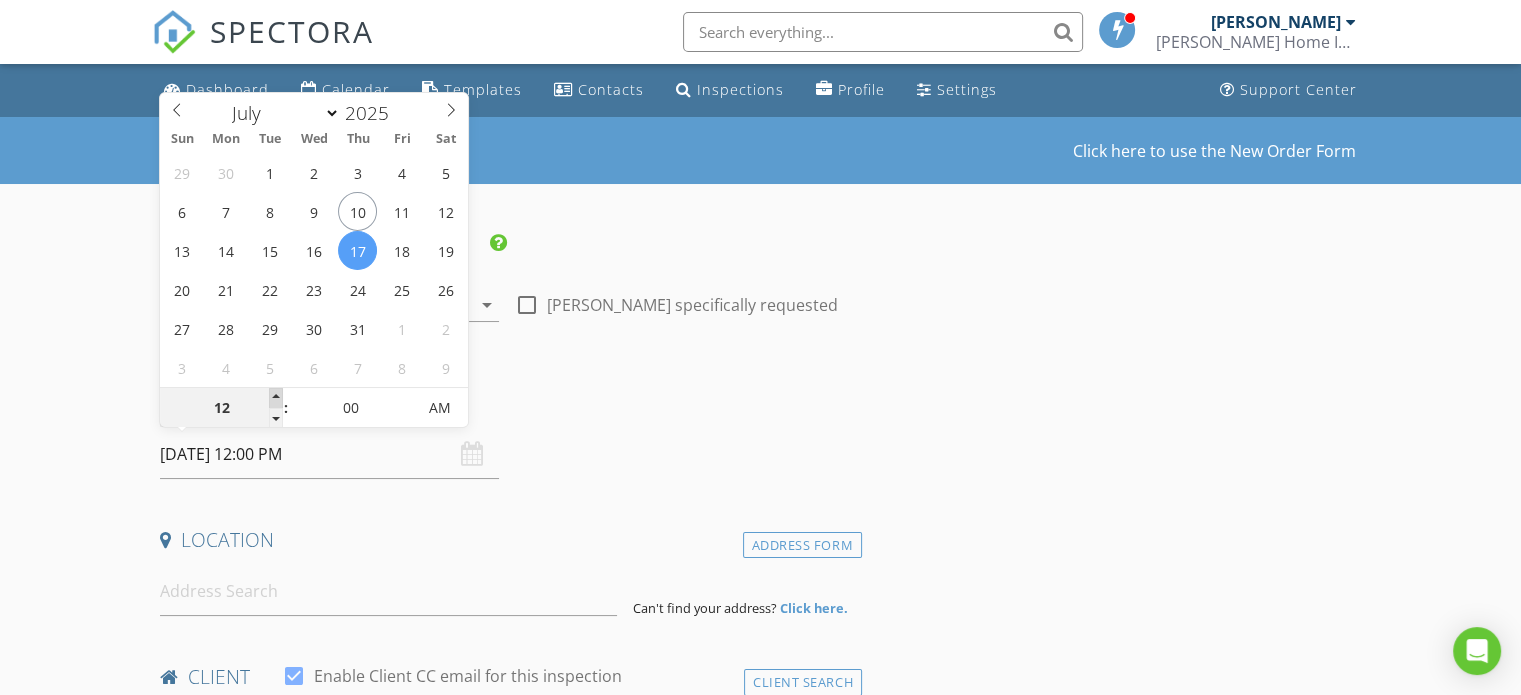 click at bounding box center [276, 398] 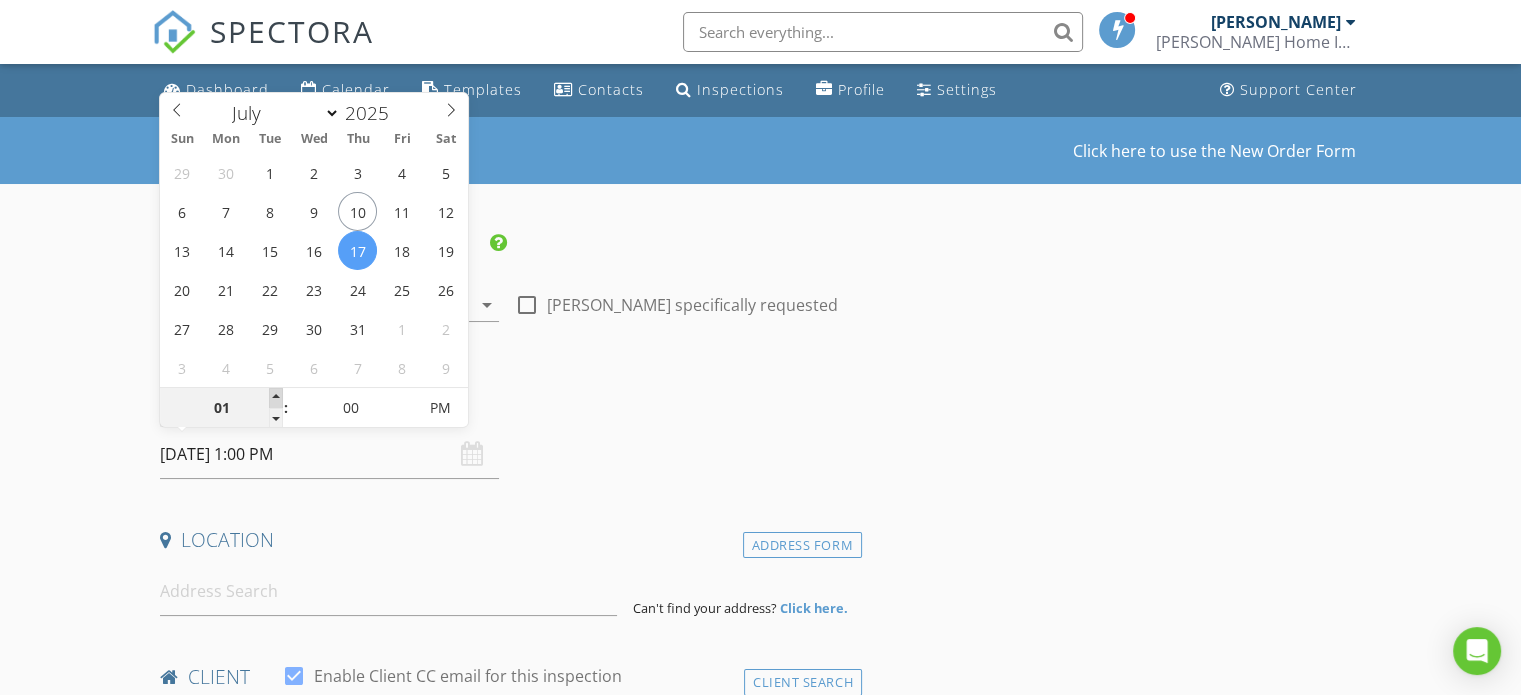click at bounding box center (276, 398) 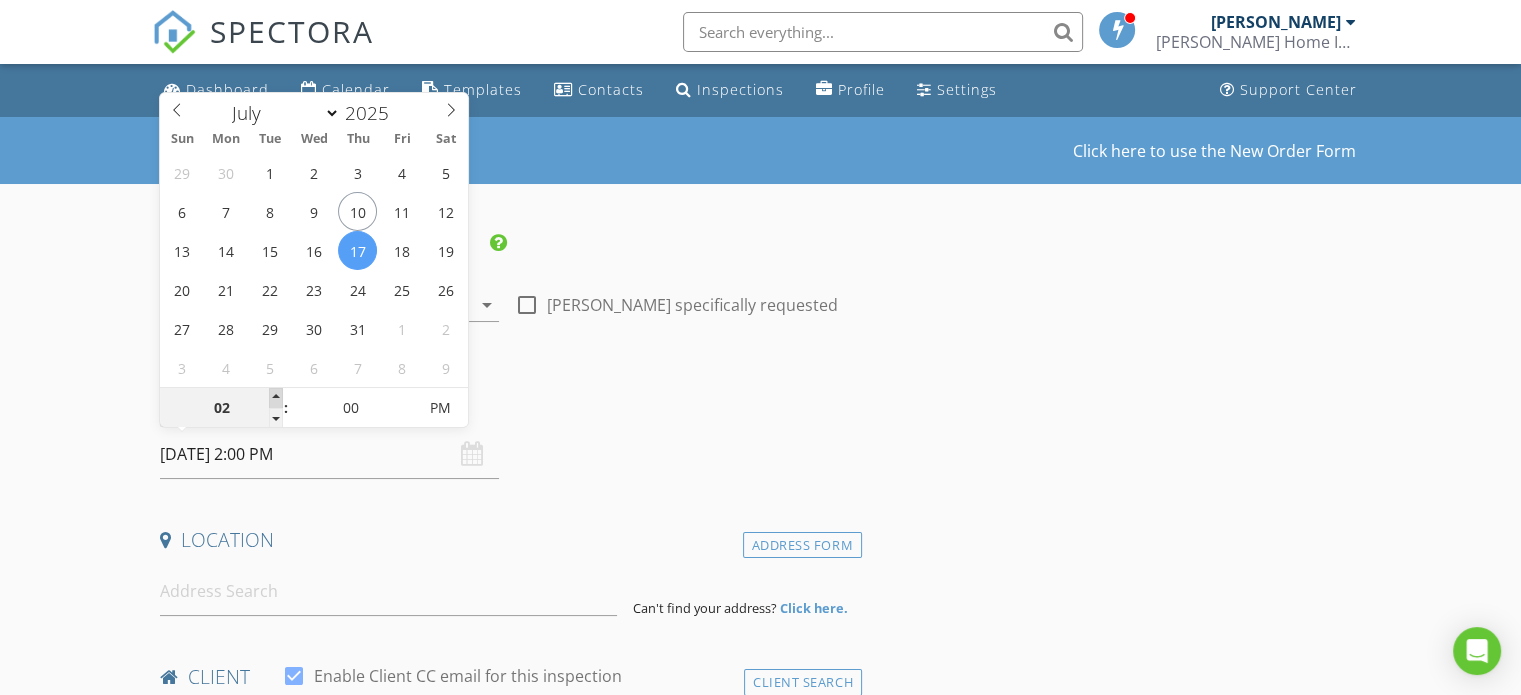 click at bounding box center (276, 398) 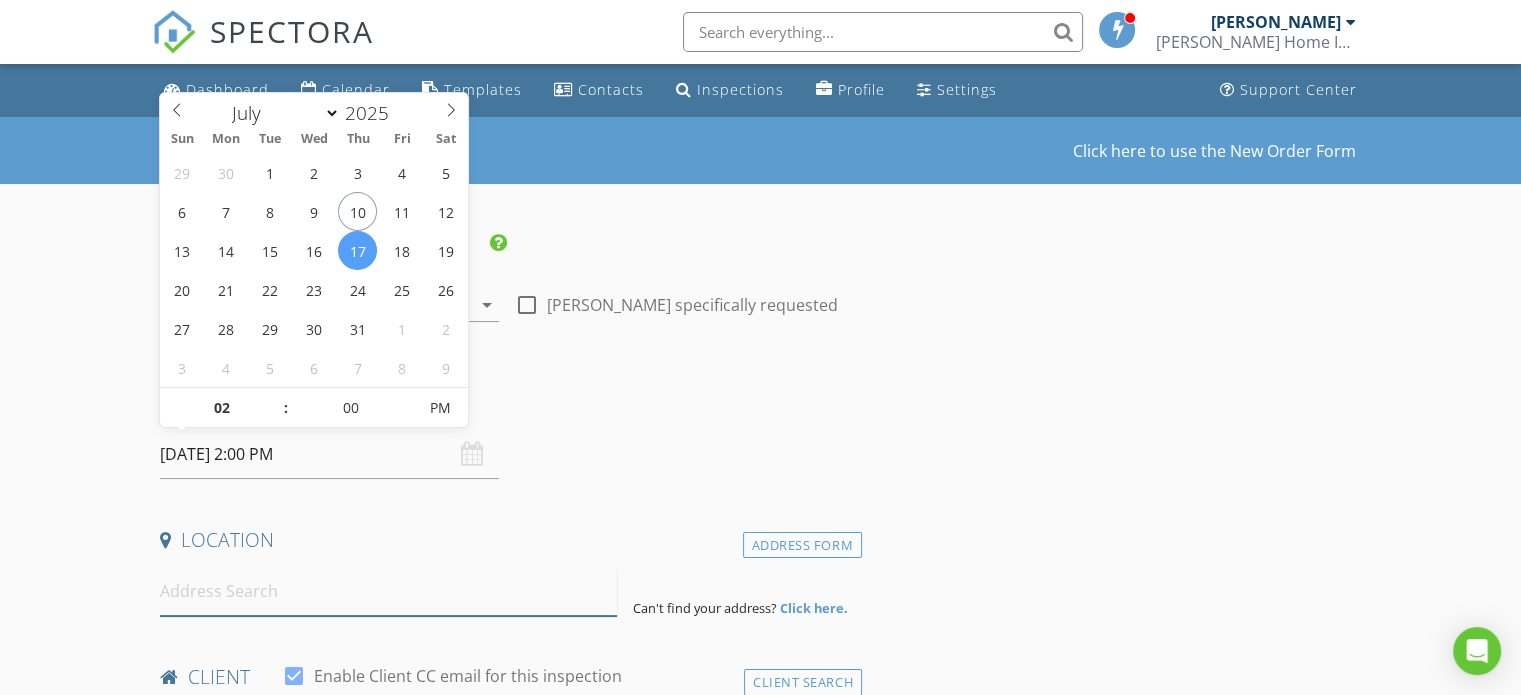 click at bounding box center (388, 591) 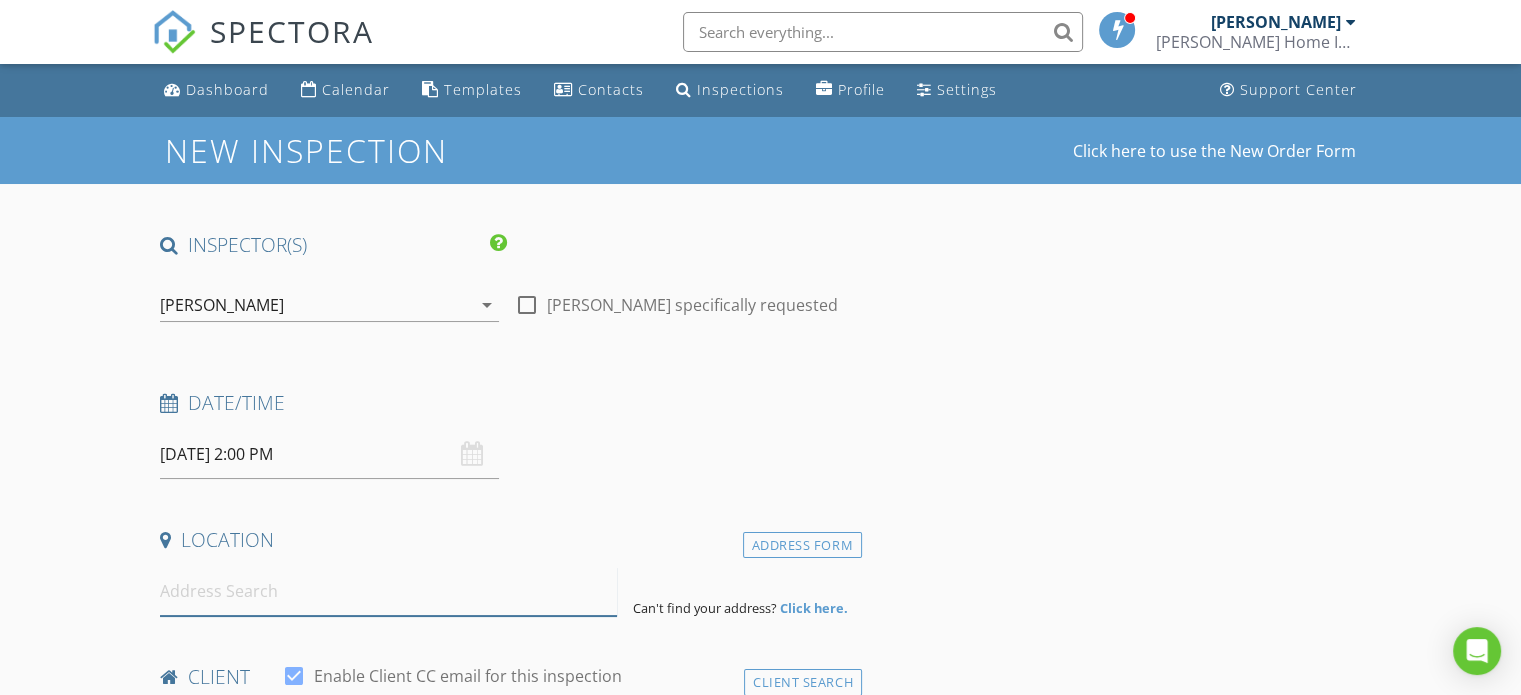 paste on "338 N. Comrie Ave. Johnstown N.Y." 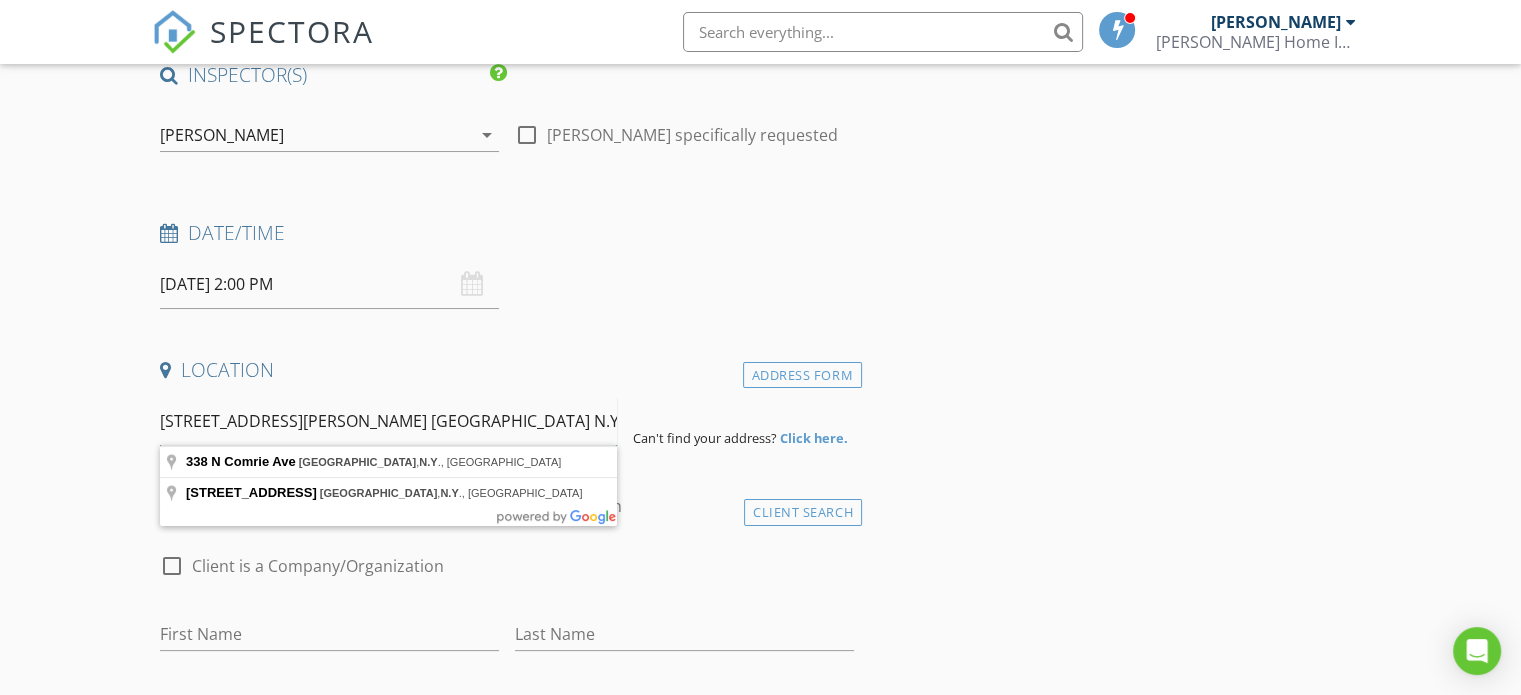 scroll, scrollTop: 333, scrollLeft: 0, axis: vertical 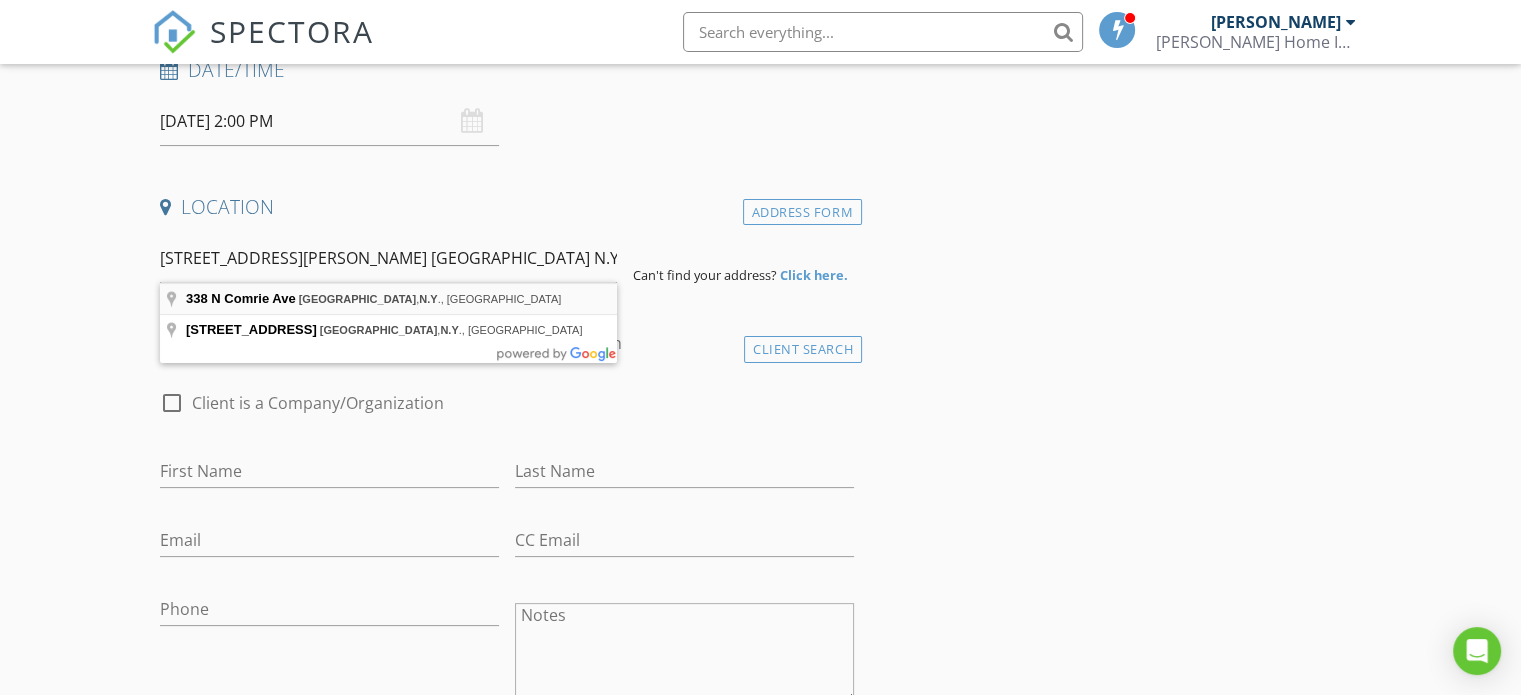 type on "338 N Comrie Ave, Johnstown, N.Y., USA" 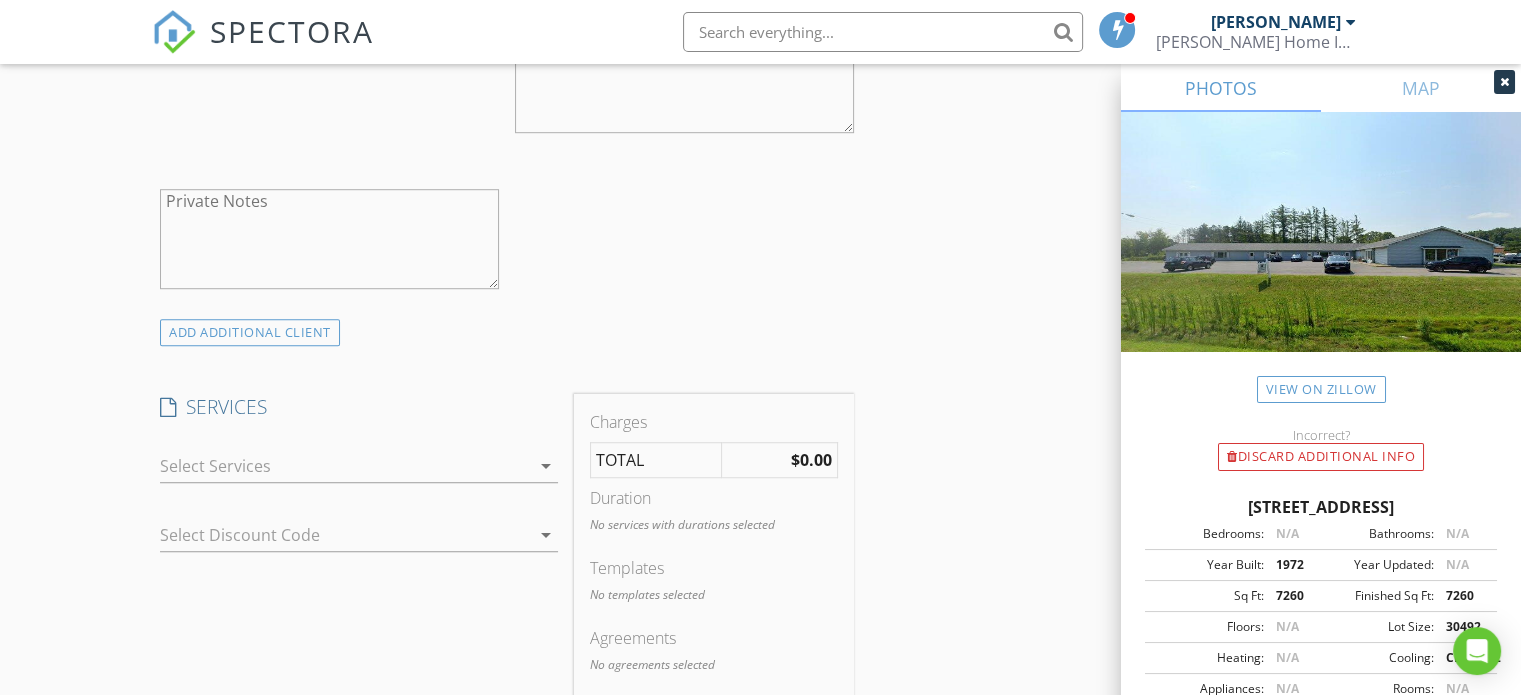 scroll, scrollTop: 1500, scrollLeft: 0, axis: vertical 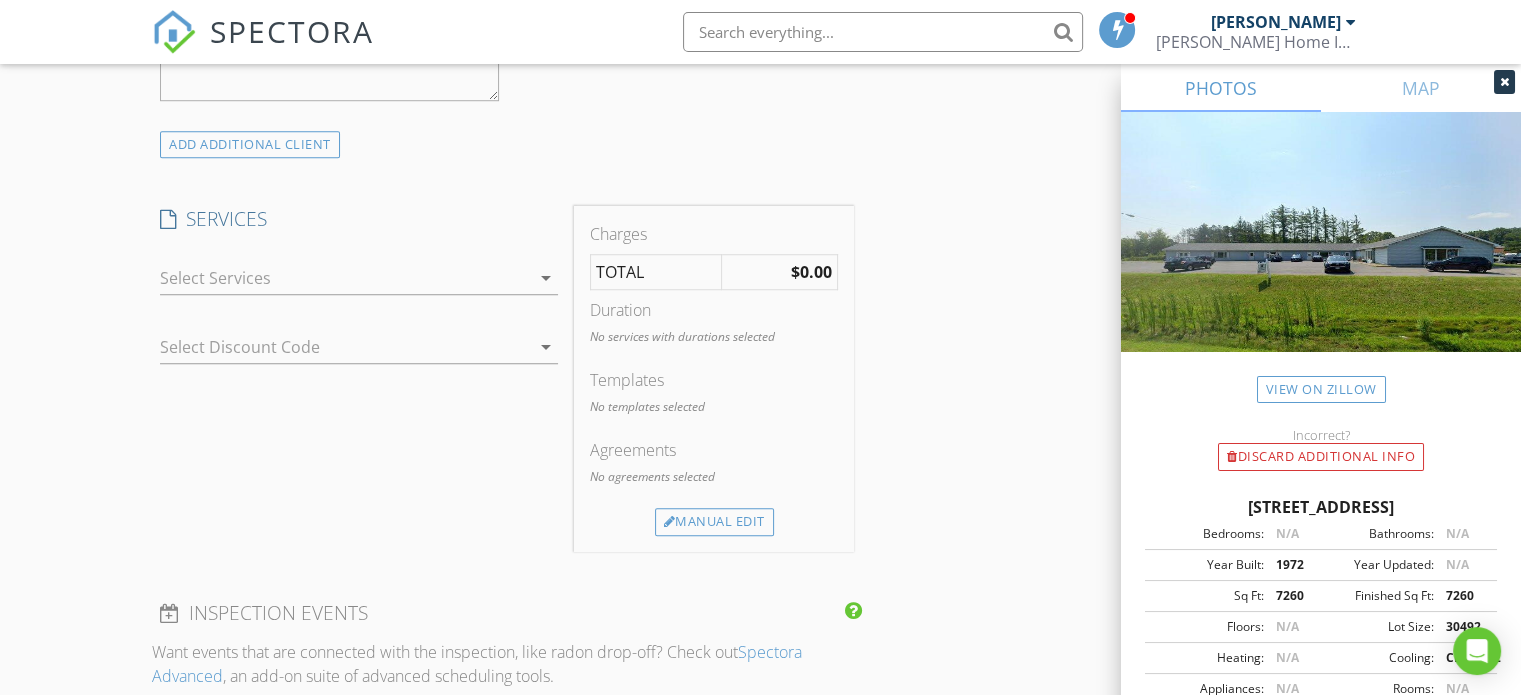 click at bounding box center (345, 278) 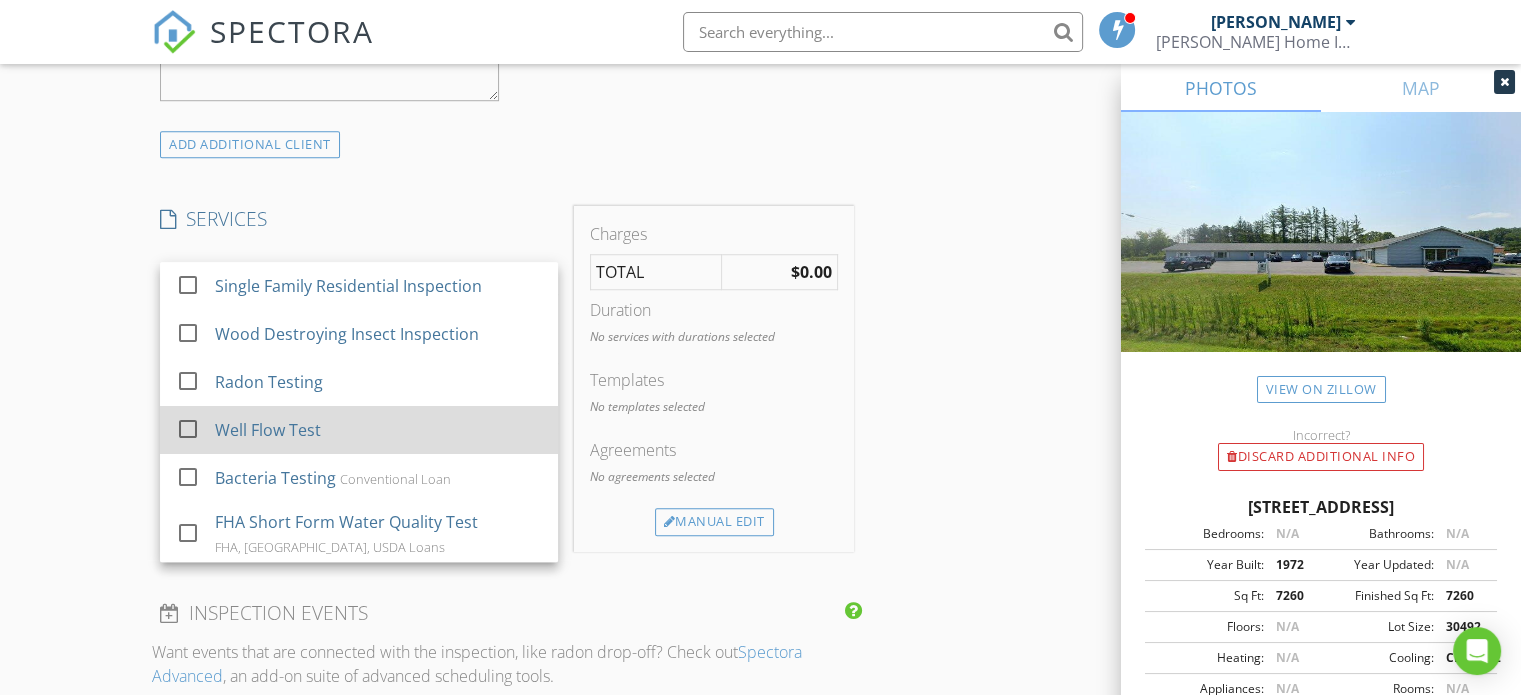 scroll, scrollTop: 166, scrollLeft: 0, axis: vertical 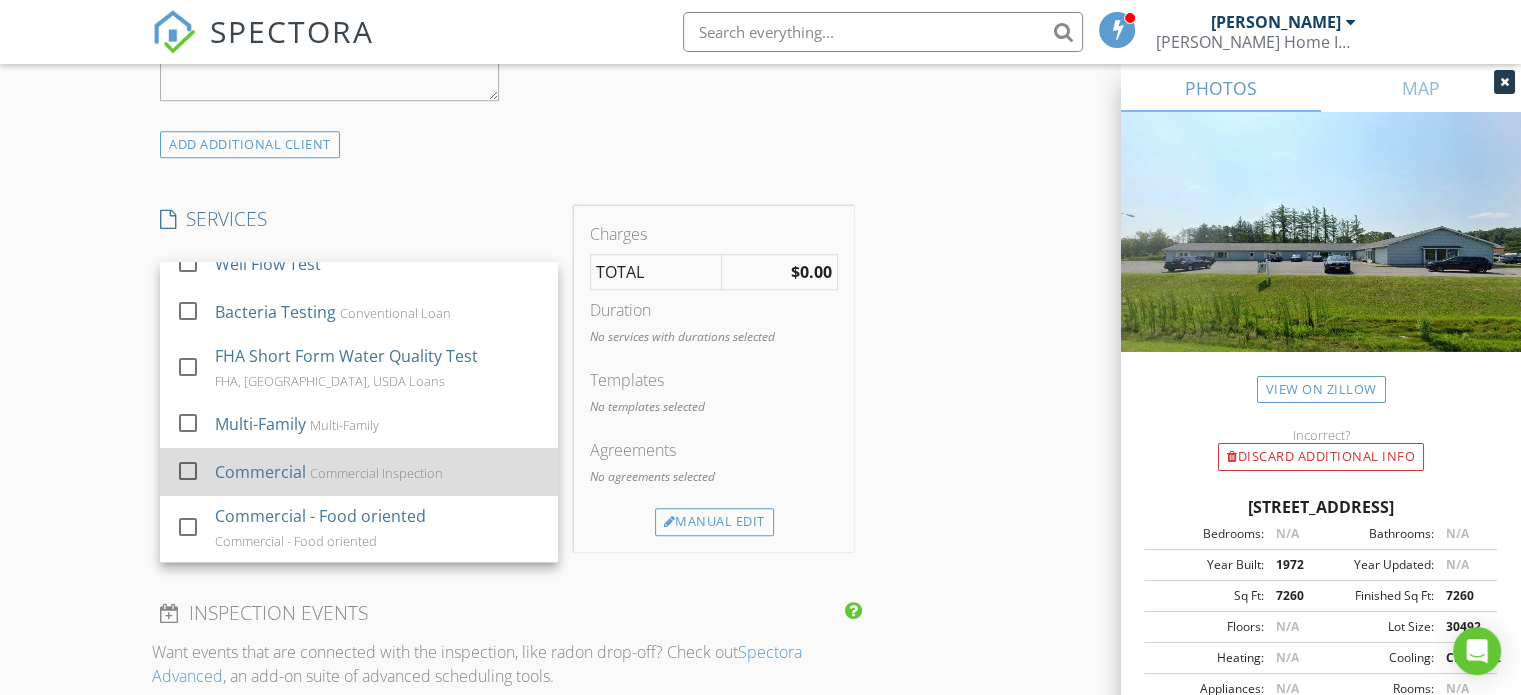click on "Commercial Inspection" at bounding box center [376, 473] 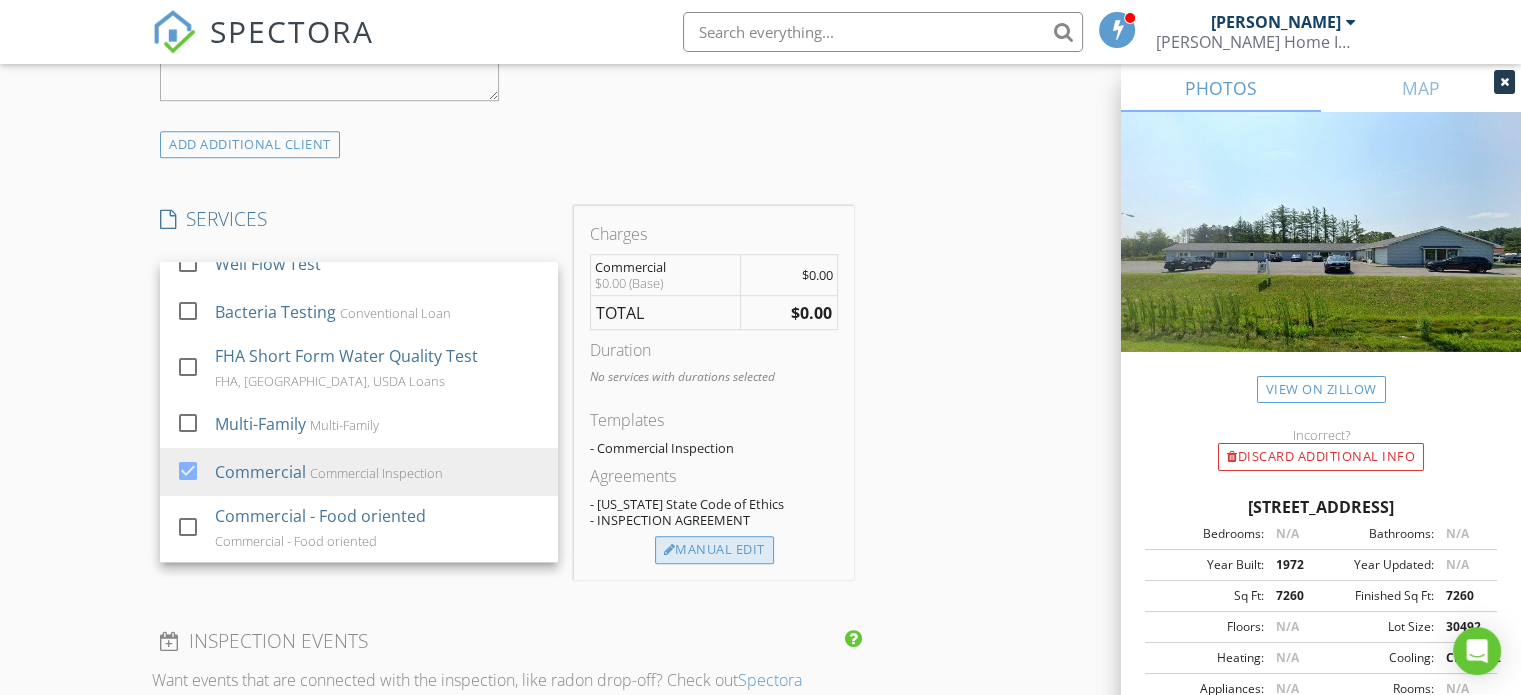 click on "Manual Edit" at bounding box center (714, 550) 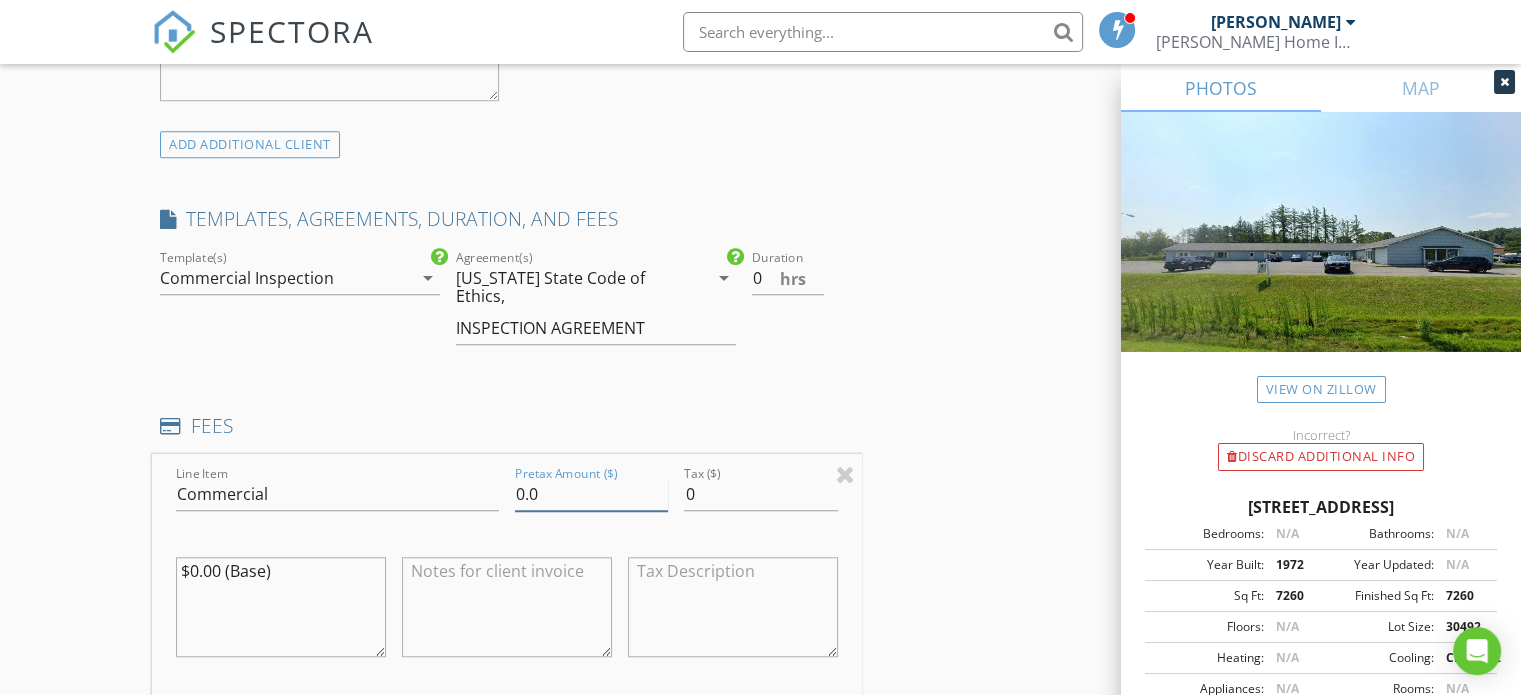 drag, startPoint x: 565, startPoint y: 499, endPoint x: 484, endPoint y: 510, distance: 81.7435 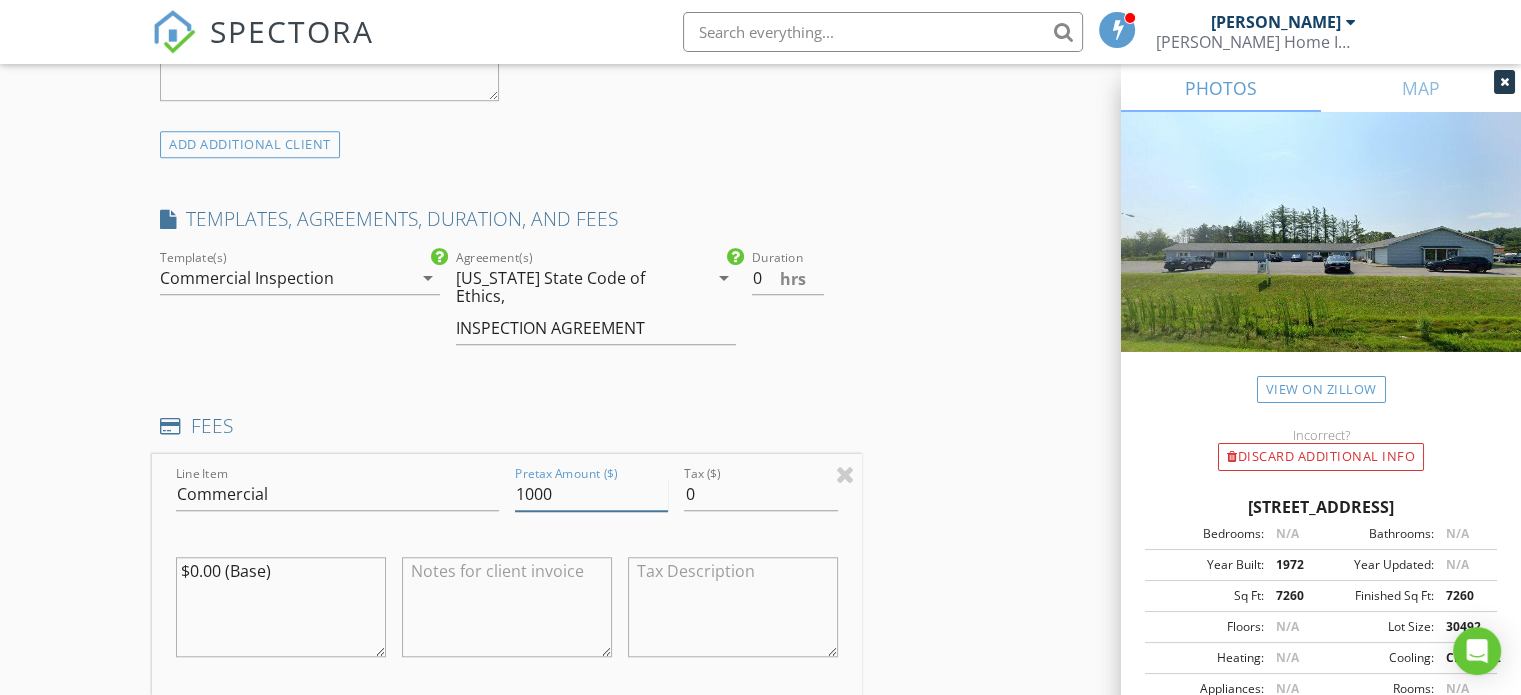 type on "1000" 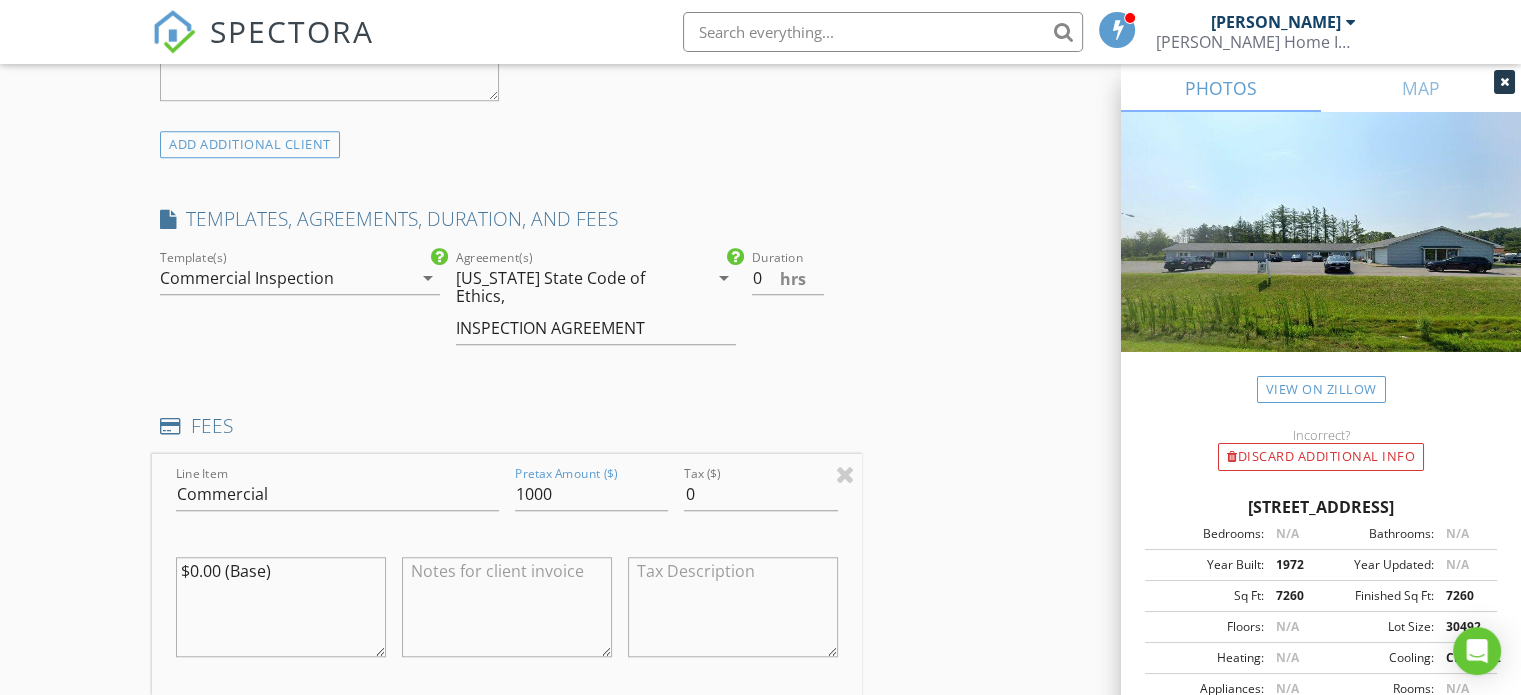 click on "INSPECTOR(S)
check_box   Mark Nestor   PRIMARY   check_box_outline_blank   Josh Uhl     Mark Nestor arrow_drop_down   check_box_outline_blank Mark Nestor specifically requested
Date/Time
07/17/2025 2:00 PM
Location
Address Search       Address 338 N Comrie Ave   Unit   City Johnstown   State NY   Zip 12095   County Fulton     Square Feet 7260   Year Built 1972   Foundation arrow_drop_down     Mark Nestor     17.6 miles     (26 minutes)
client
check_box Enable Client CC email for this inspection   Client Search     check_box_outline_blank Client is a Company/Organization     First Name   Last Name   Email   CC Email   Phone           Notes   Private Notes
ADD ADDITIONAL client
SERVICES
check_box_outline_blank   Single Family Residential Inspection   check_box_outline_blank" at bounding box center (760, 540) 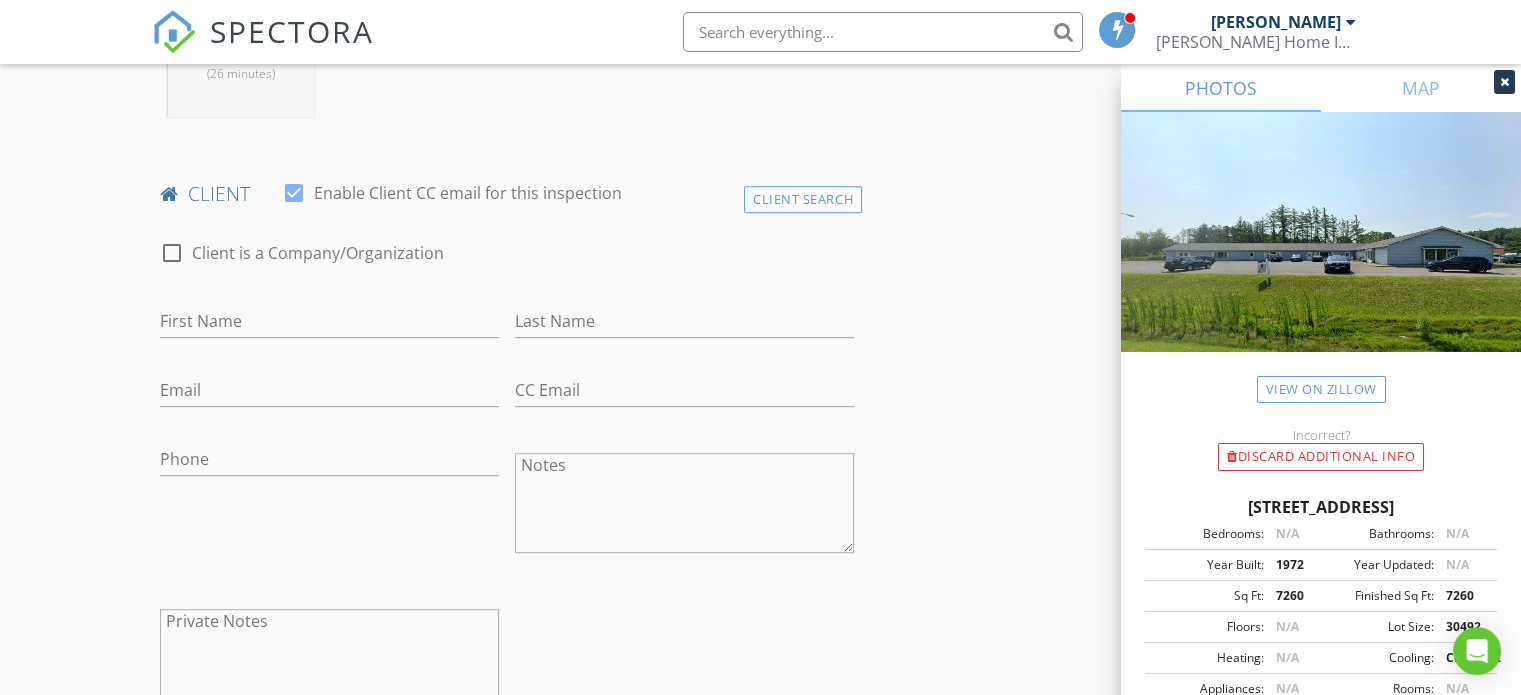 scroll, scrollTop: 833, scrollLeft: 0, axis: vertical 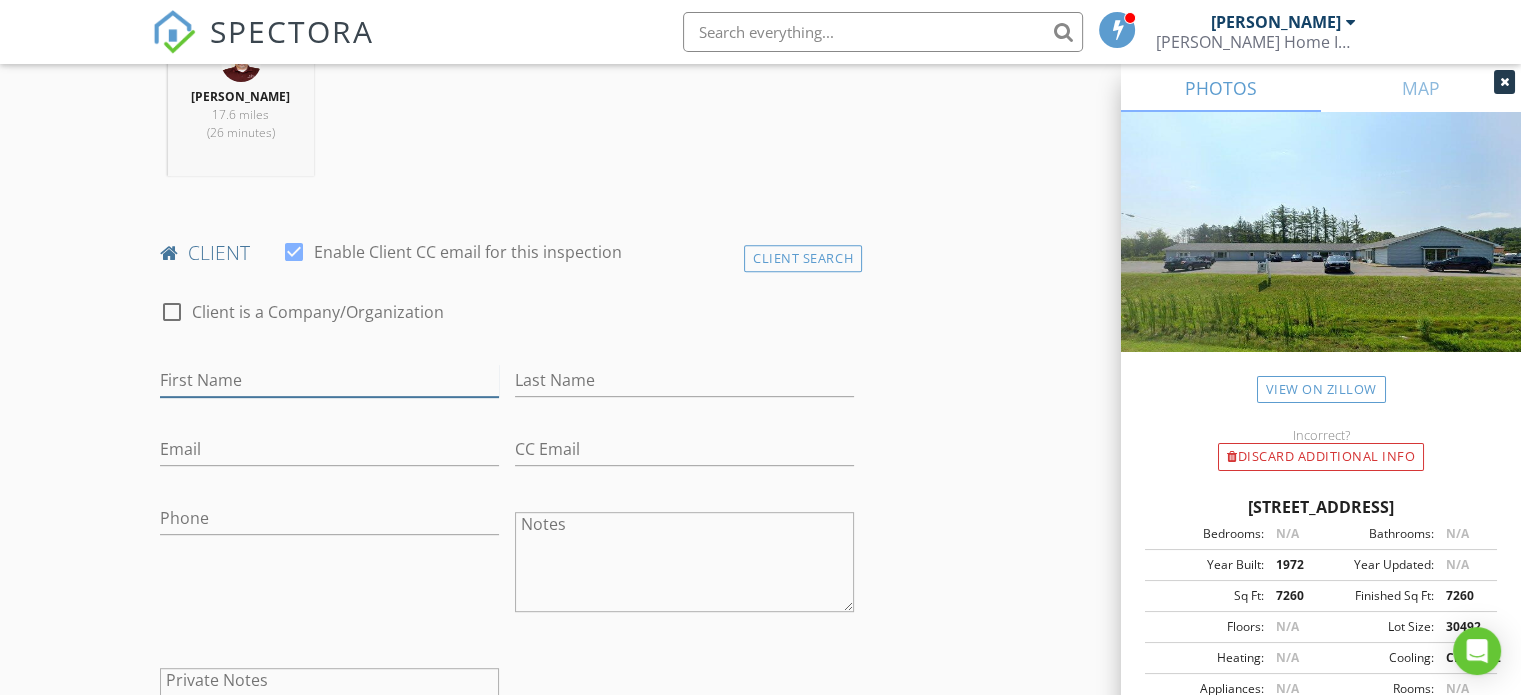 click on "First Name" at bounding box center [329, 380] 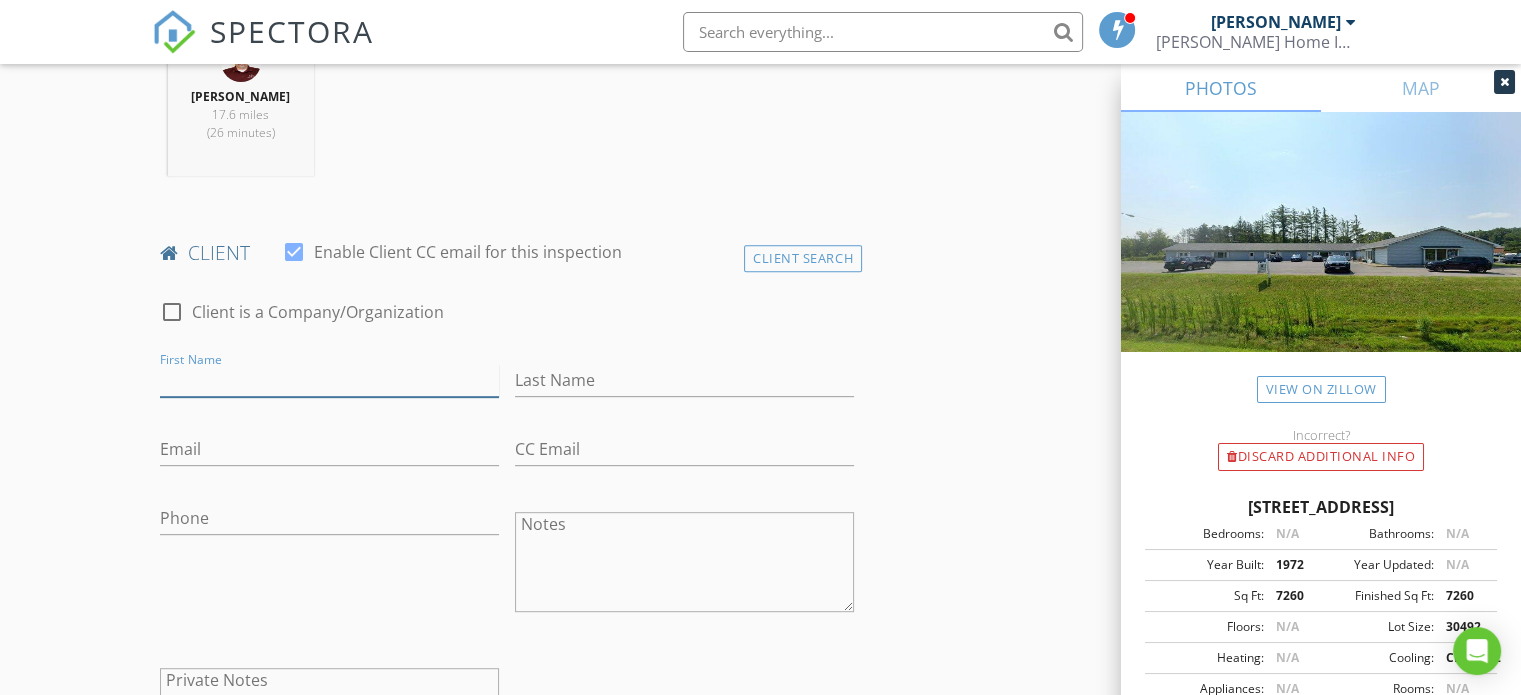 click on "First Name" at bounding box center (329, 380) 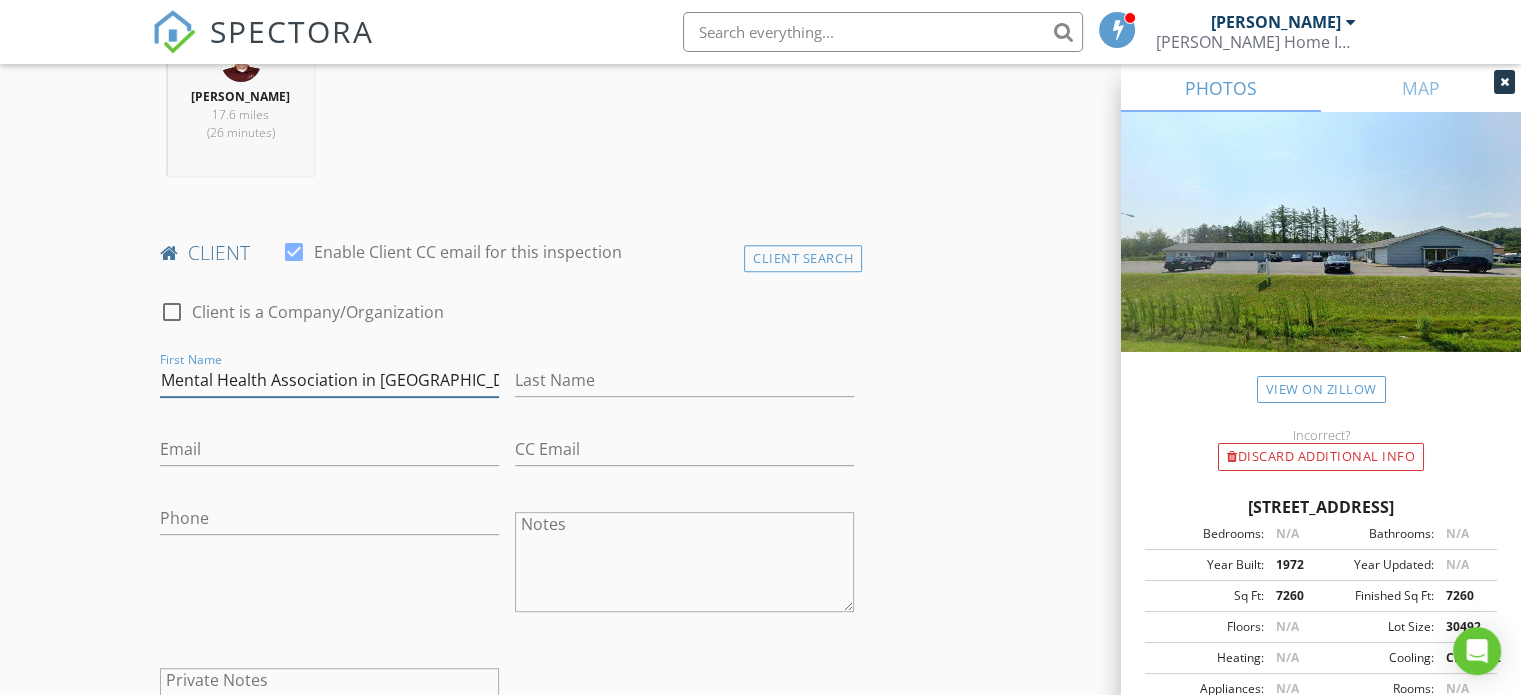 scroll, scrollTop: 0, scrollLeft: 111, axis: horizontal 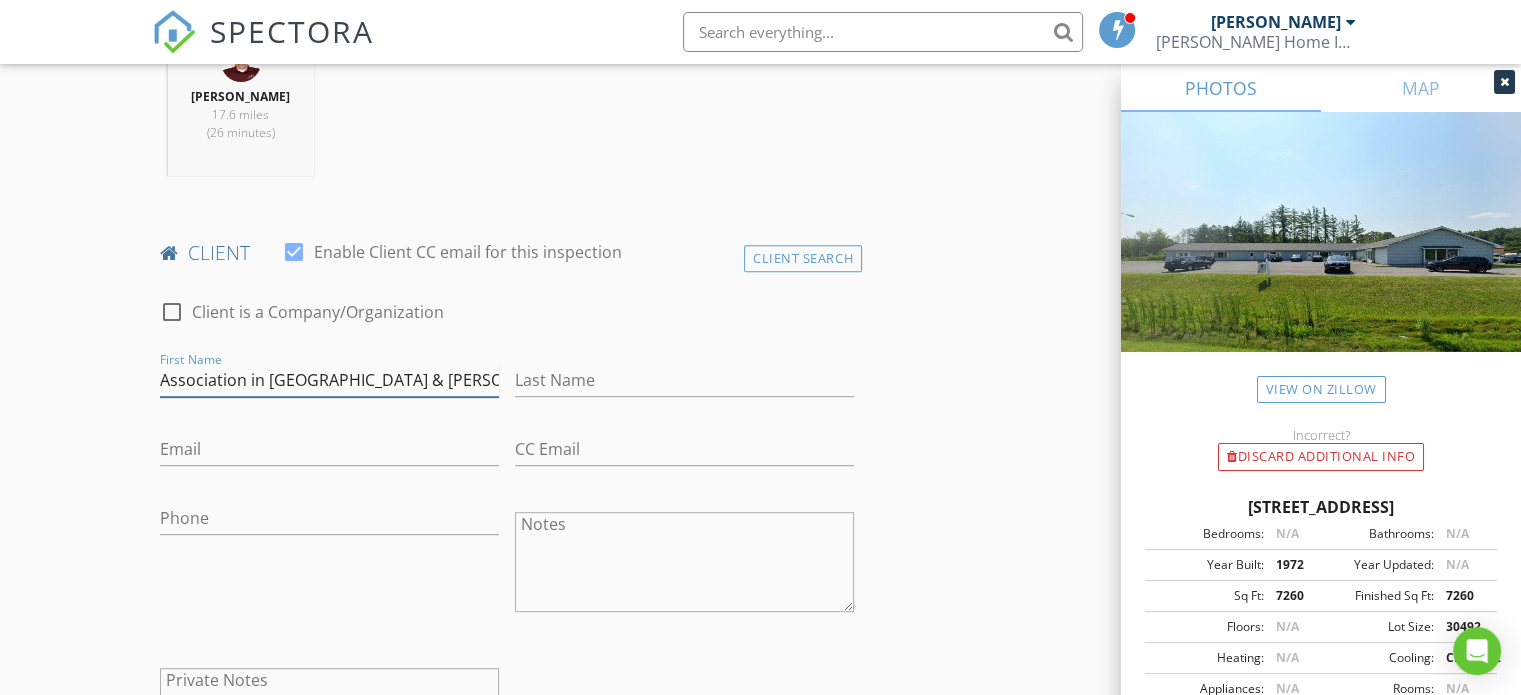 click on "Mental Health Association in Fulton & Montgomery Counties" at bounding box center (329, 380) 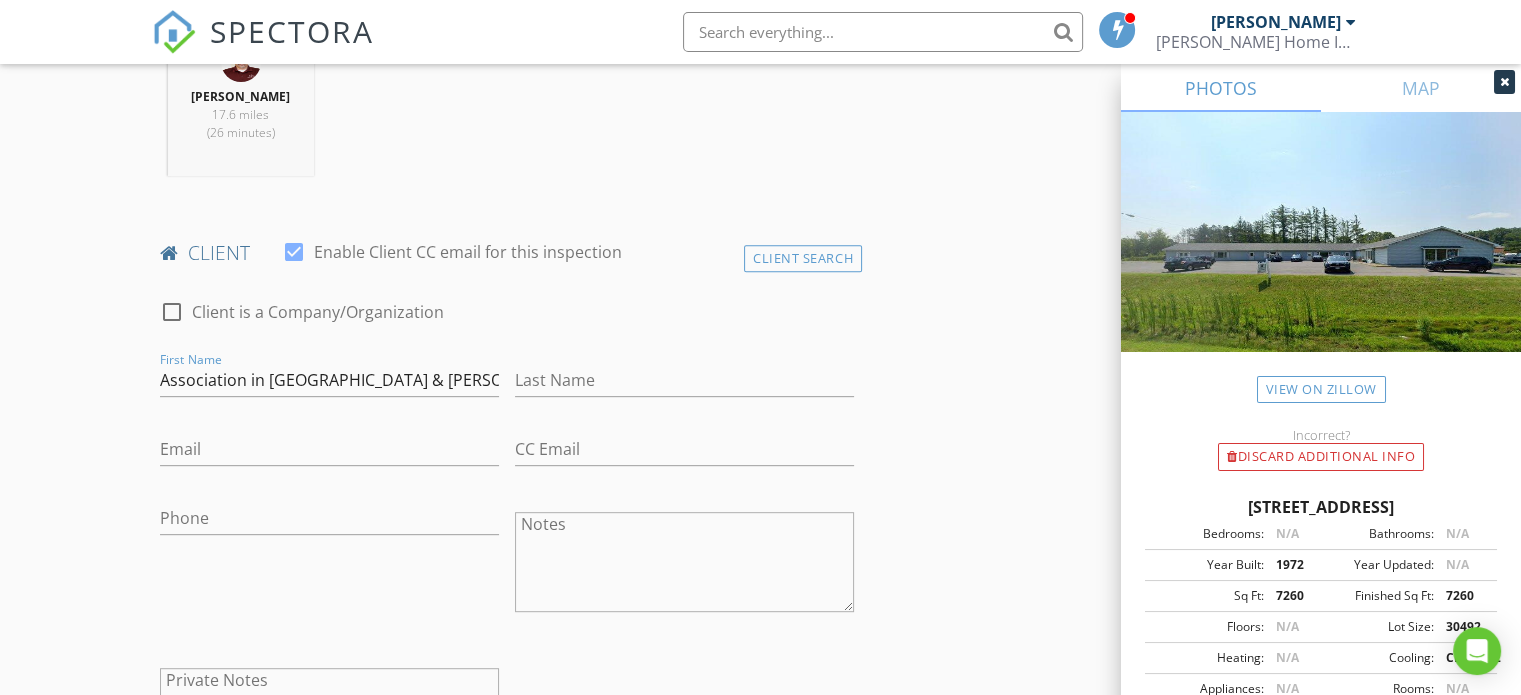 click on "First Name Mental Health Association in Fulton & Montgomery Counties" at bounding box center (329, 384) 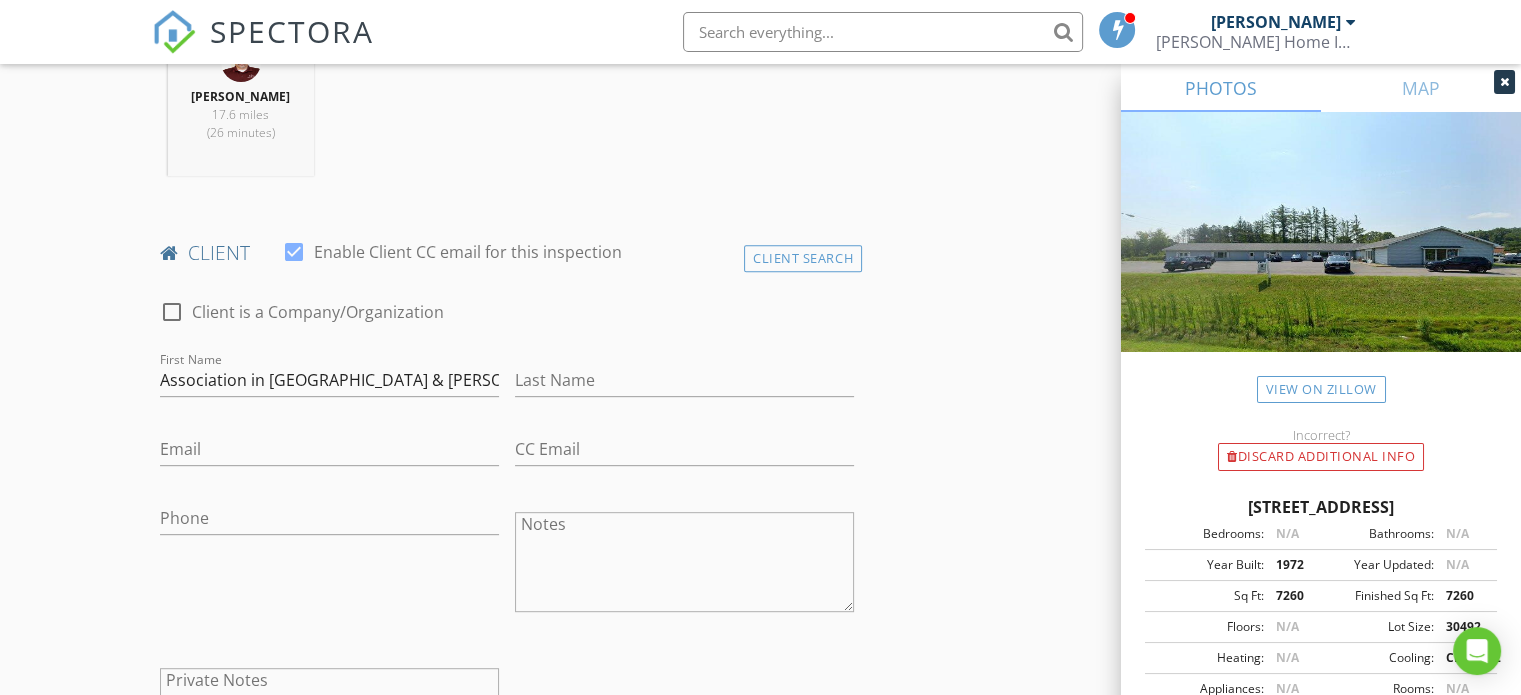 scroll, scrollTop: 0, scrollLeft: 0, axis: both 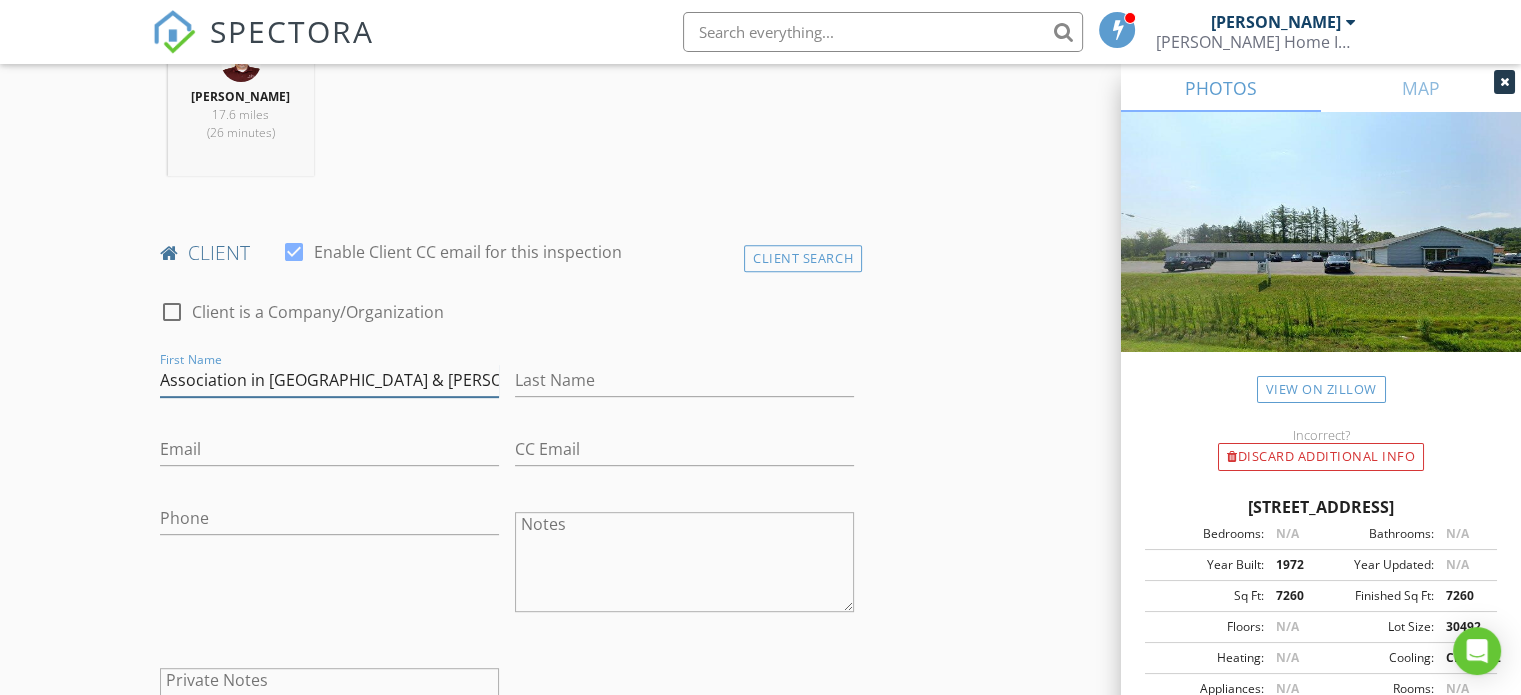 drag, startPoint x: 358, startPoint y: 376, endPoint x: 526, endPoint y: 392, distance: 168.76018 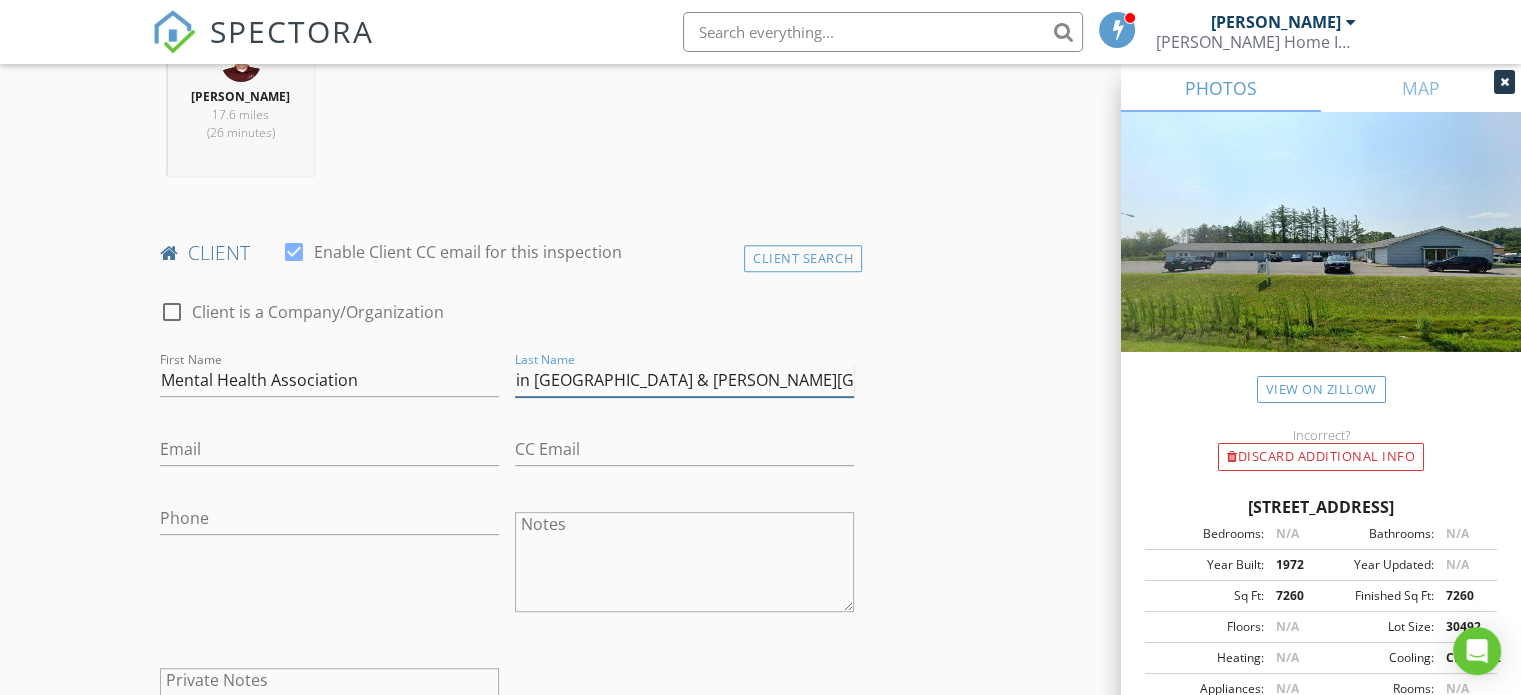 scroll, scrollTop: 0, scrollLeft: 0, axis: both 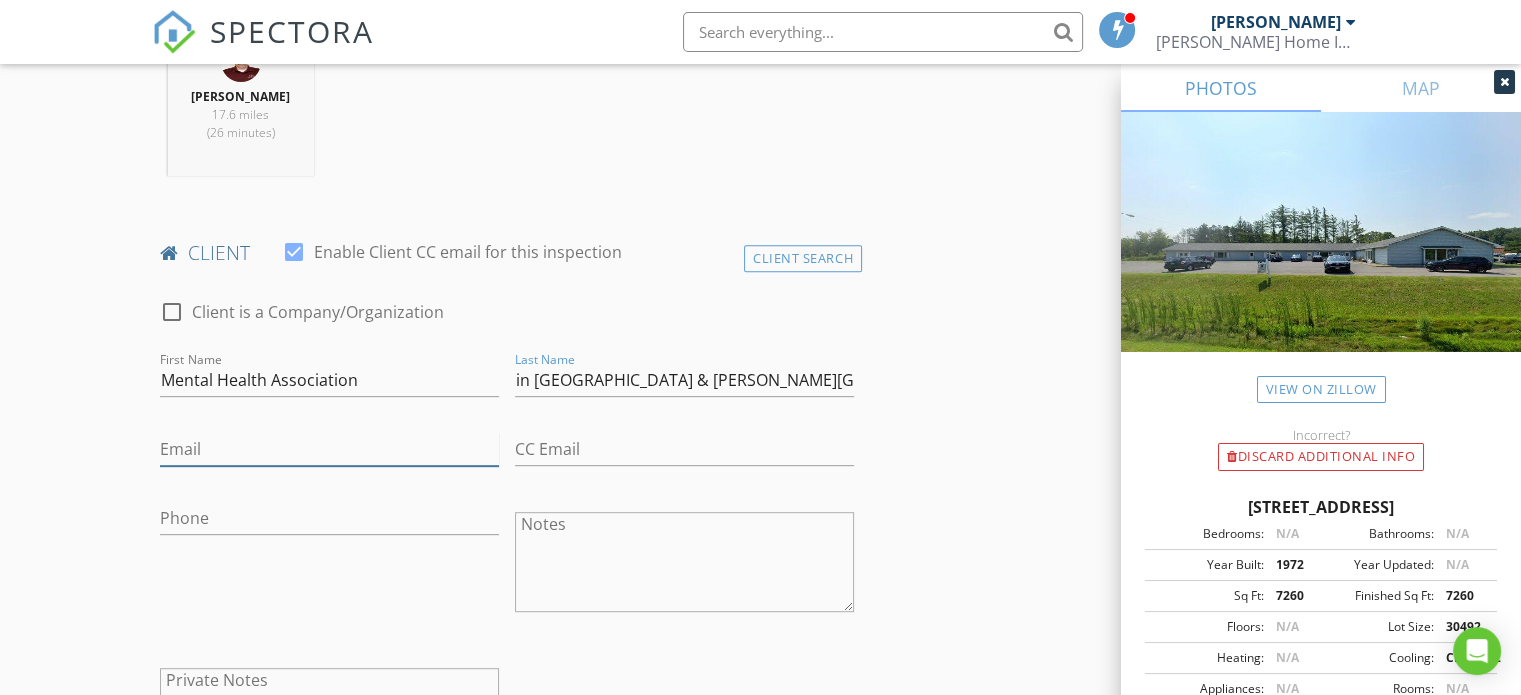 click on "Email" at bounding box center [329, 449] 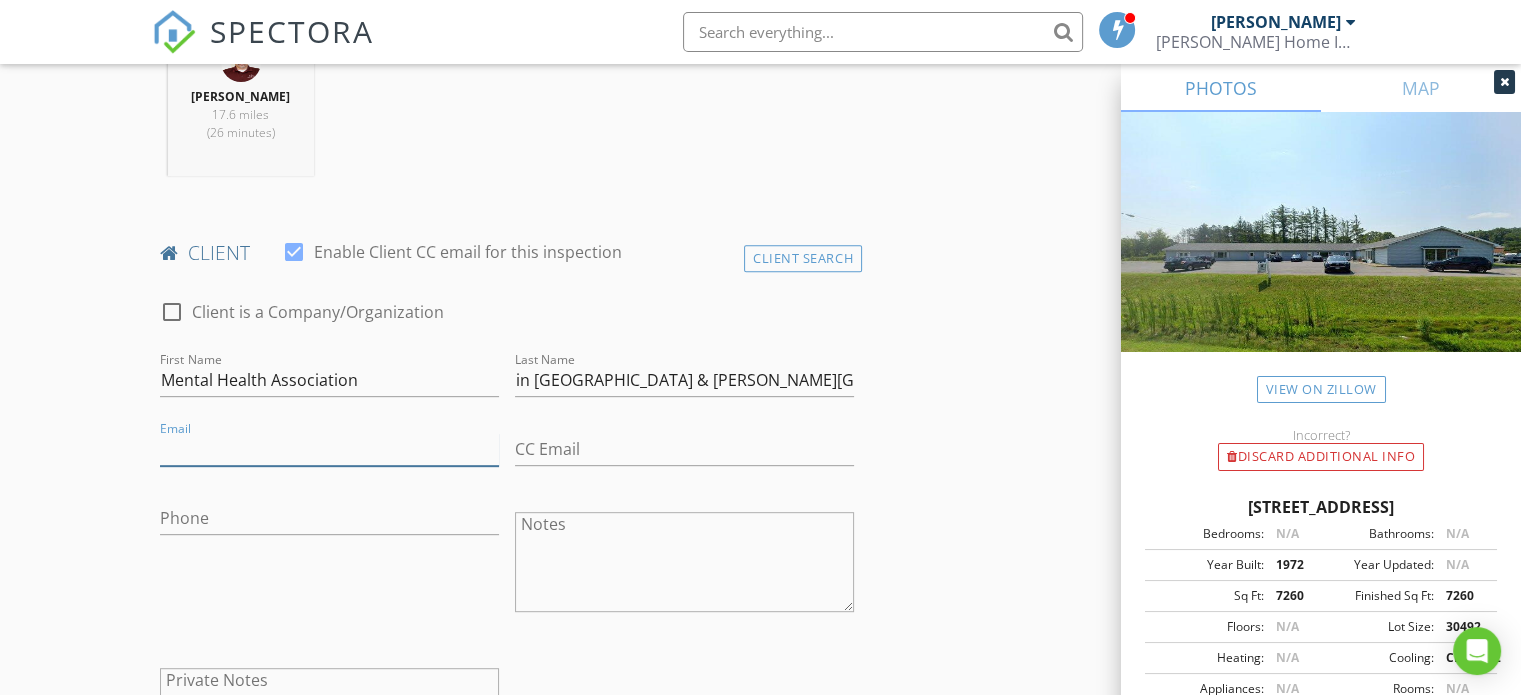 paste on "cmcallister@mhafm.org" 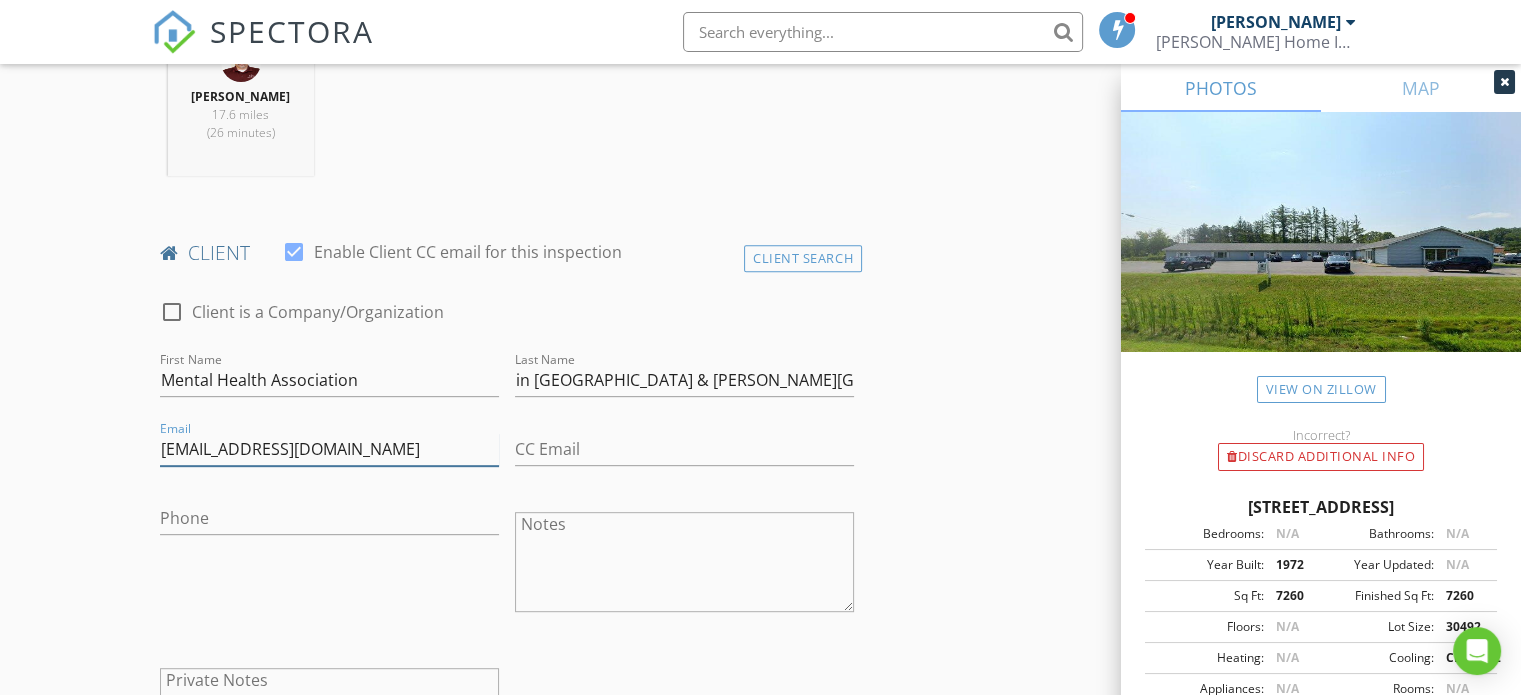type on "cmcallister@mhafm.org" 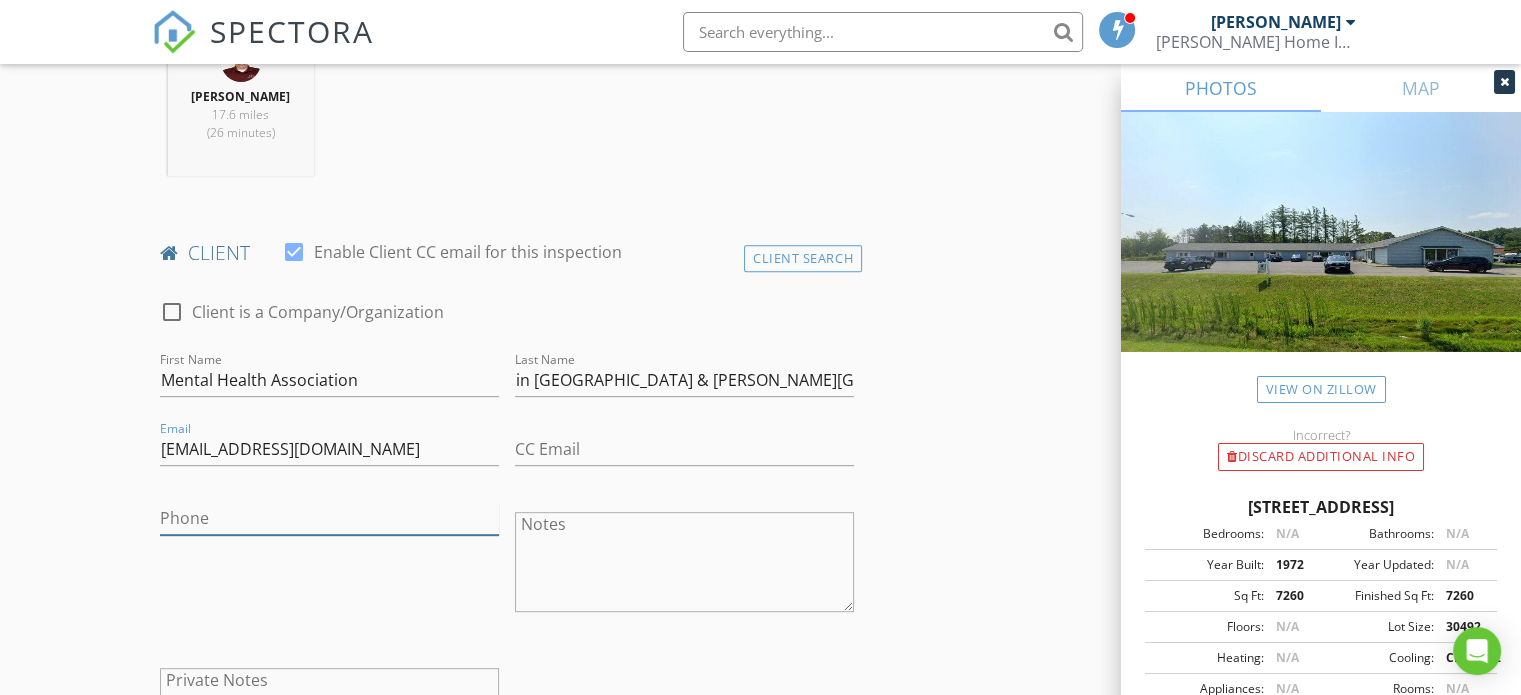 click on "Phone" at bounding box center [329, 518] 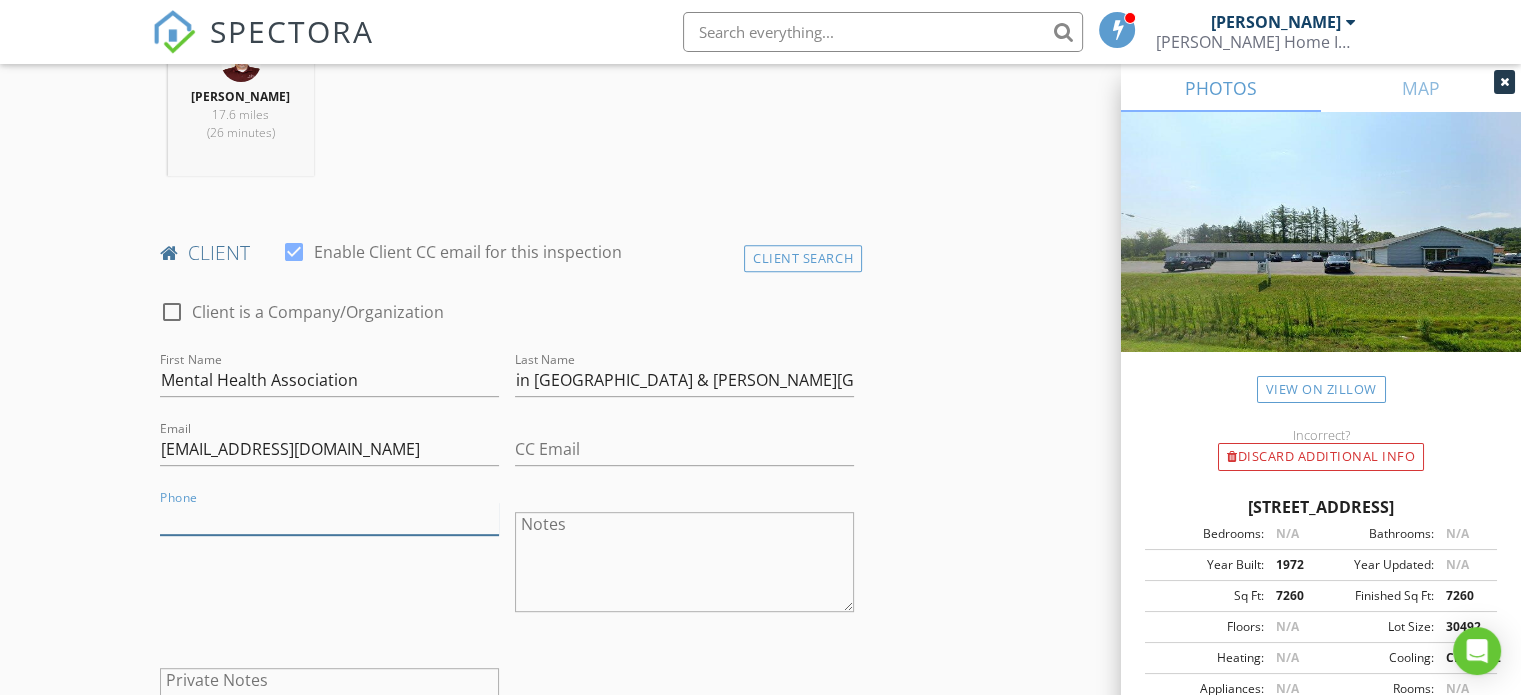 click on "Phone" at bounding box center [329, 518] 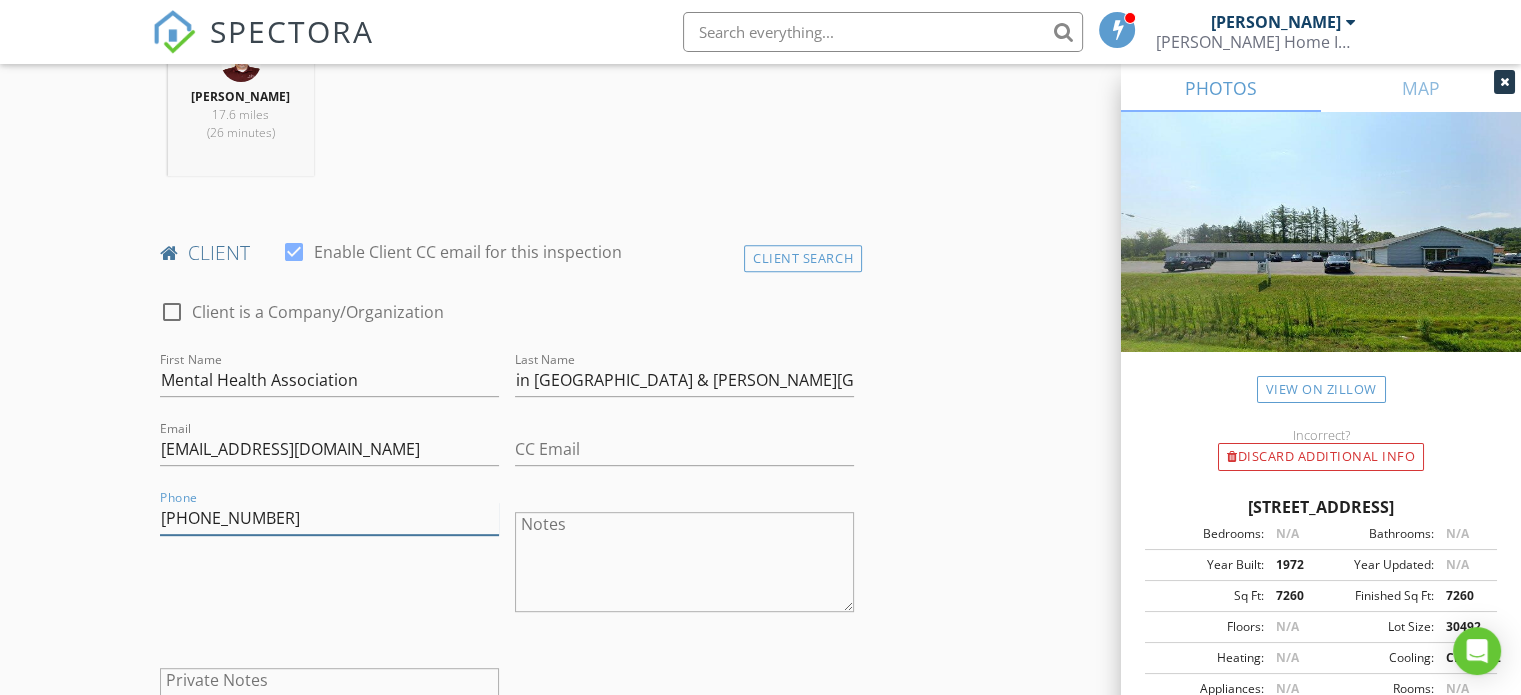 type on "518-762-5332" 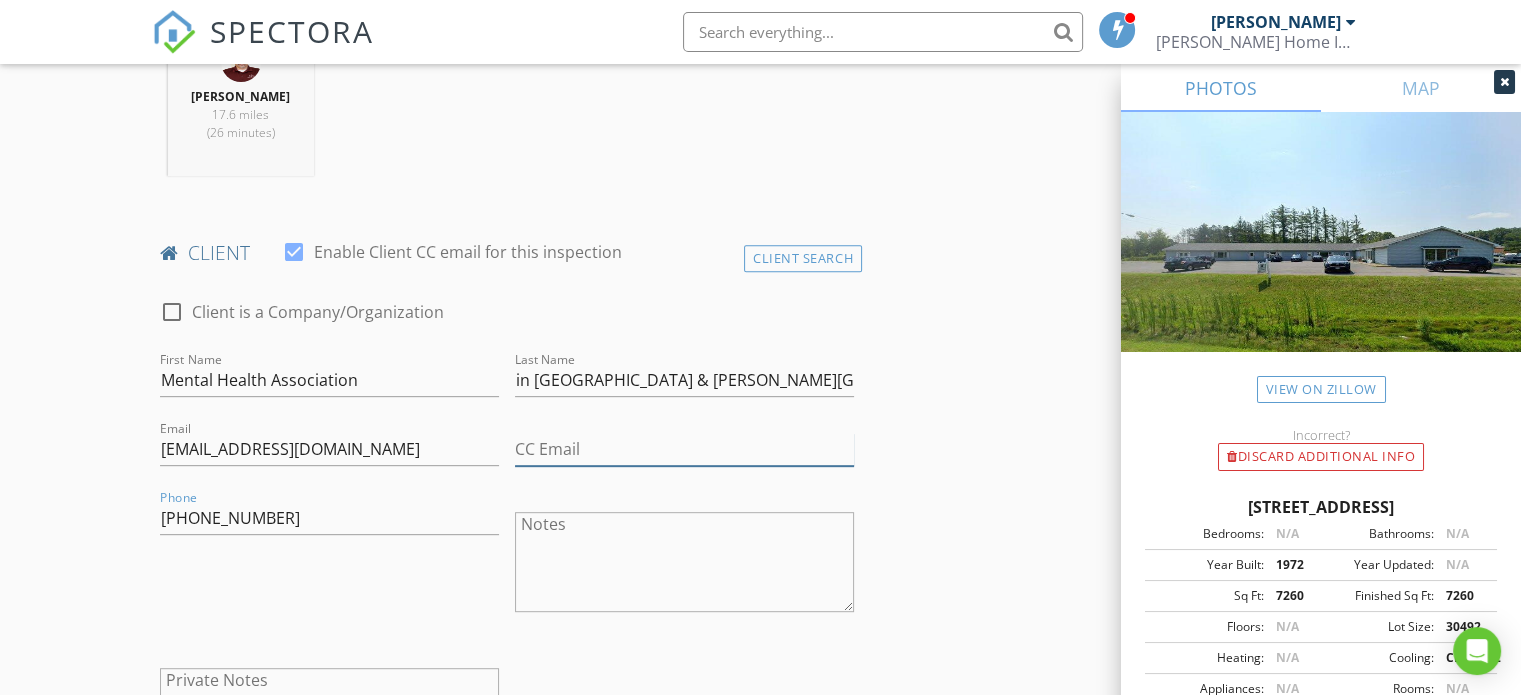 click on "CC Email" at bounding box center (684, 449) 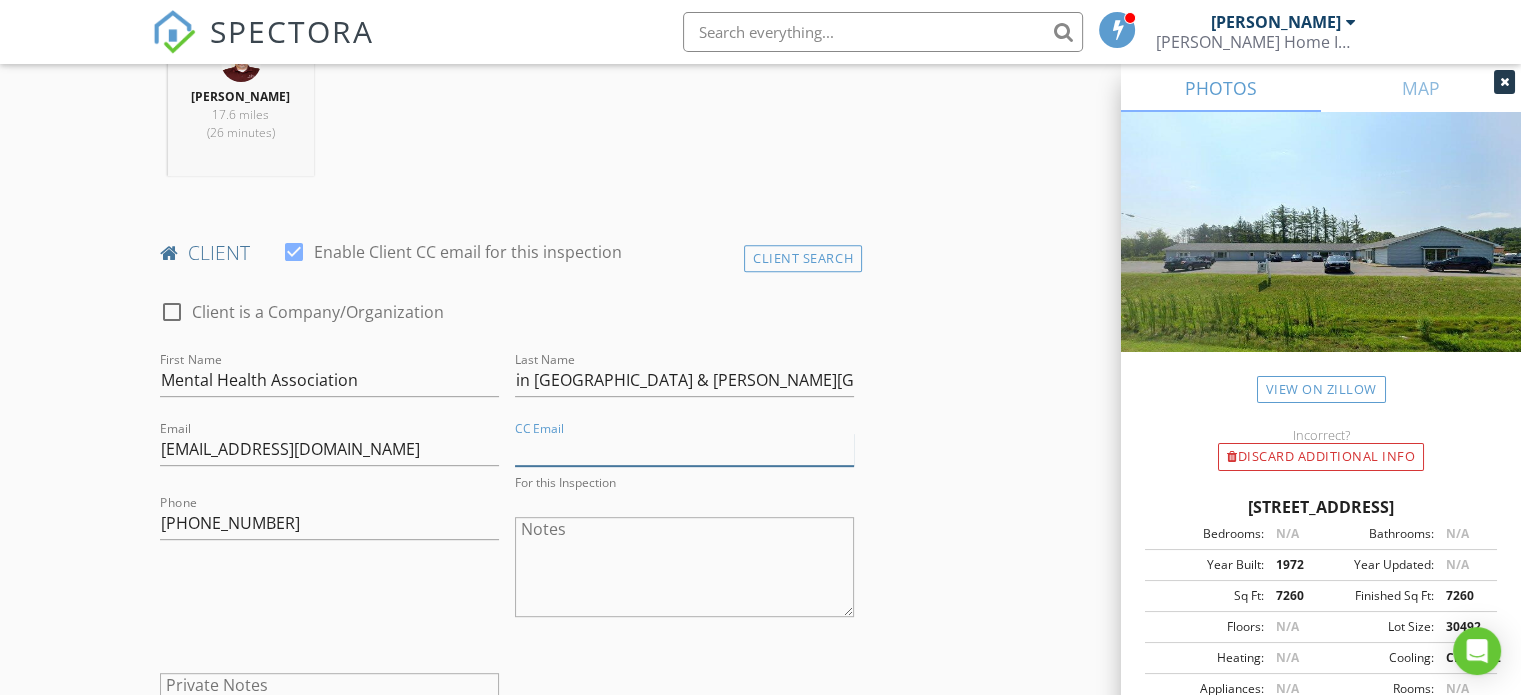 paste on "jdykeman@mhafm.org" 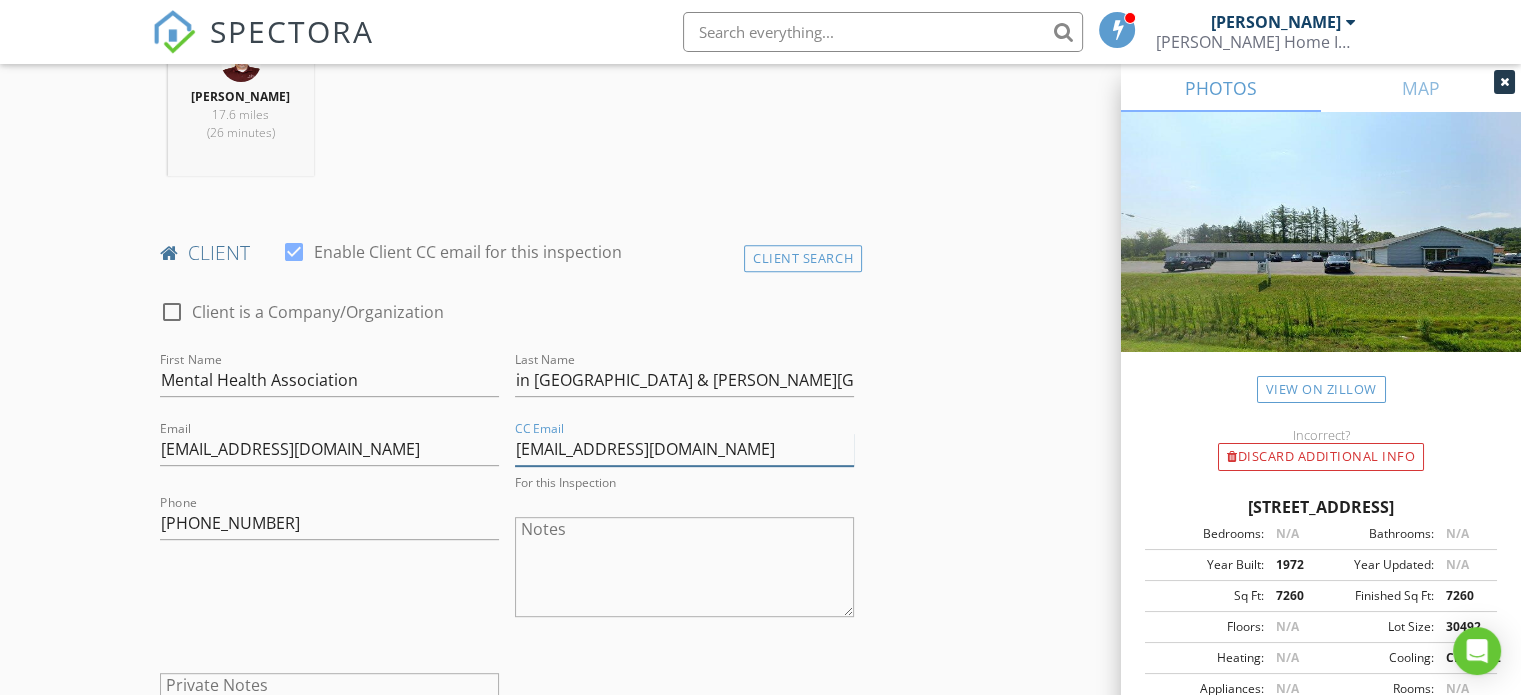 type on "jdykeman@mhafm.org" 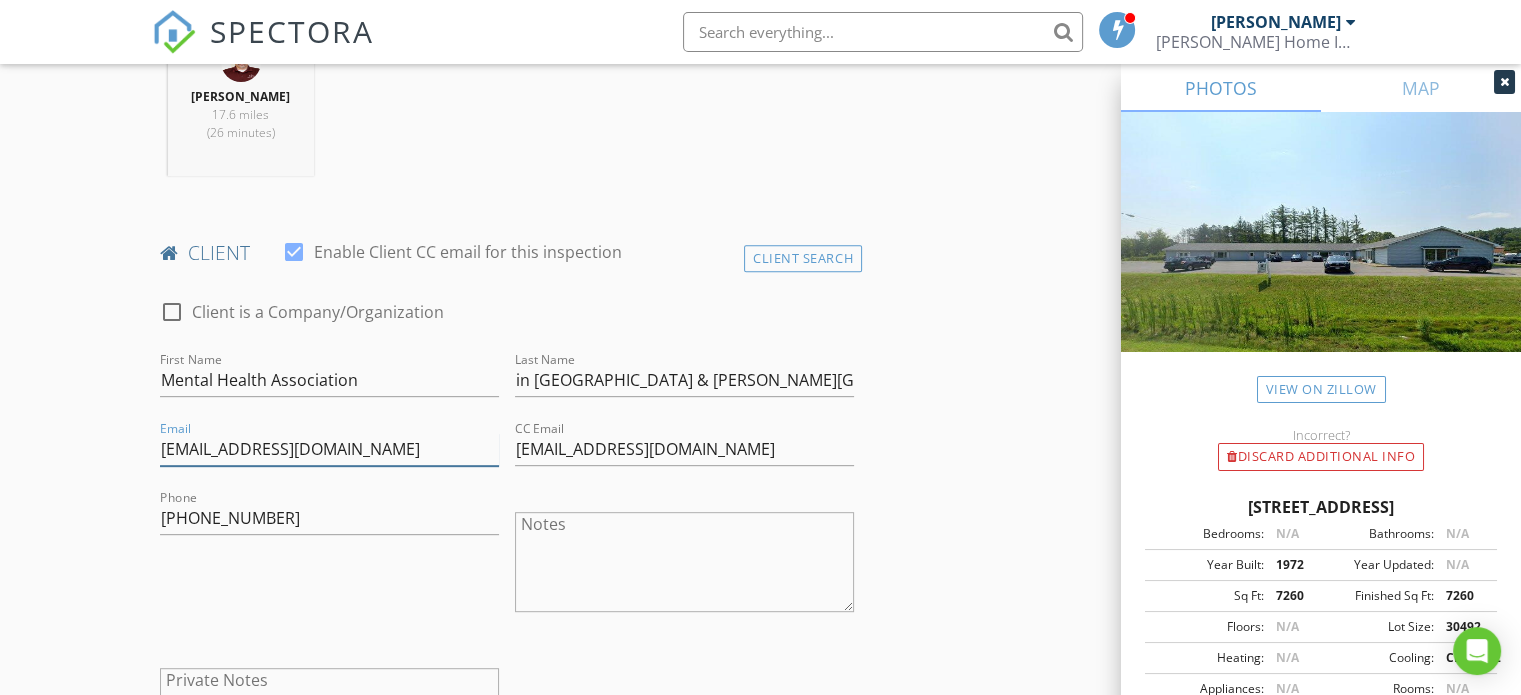 drag, startPoint x: 410, startPoint y: 454, endPoint x: 158, endPoint y: 455, distance: 252.00198 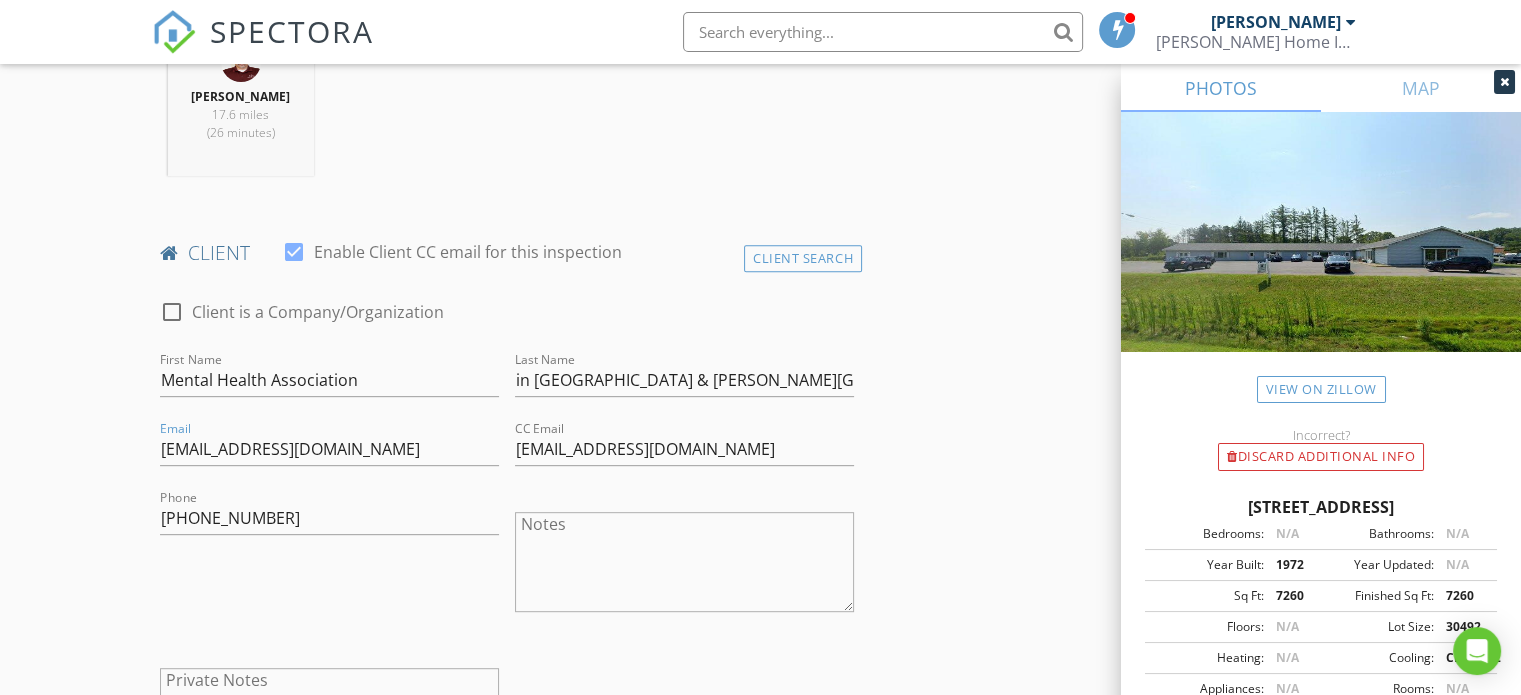 click on "INSPECTOR(S)
check_box   Mark Nestor   PRIMARY   check_box_outline_blank   Josh Uhl     Mark Nestor arrow_drop_down   check_box_outline_blank Mark Nestor specifically requested
Date/Time
07/17/2025 2:00 PM
Location
Address Search       Address 338 N Comrie Ave   Unit   City Johnstown   State NY   Zip 12095   County Fulton     Square Feet 7260   Year Built 1972   Foundation arrow_drop_down     Mark Nestor     17.6 miles     (26 minutes)
client
check_box Enable Client CC email for this inspection   Client Search     check_box_outline_blank Client is a Company/Organization     First Name Mental Health Association   Last Name in Fulton & Montgomery Counties   Email cmcallister@mhafm.org   CC Email jdykeman@mhafm.org   Phone 518-762-5332           Notes   Private Notes
ADD ADDITIONAL client
check_box_outline_blank" at bounding box center [760, 1207] 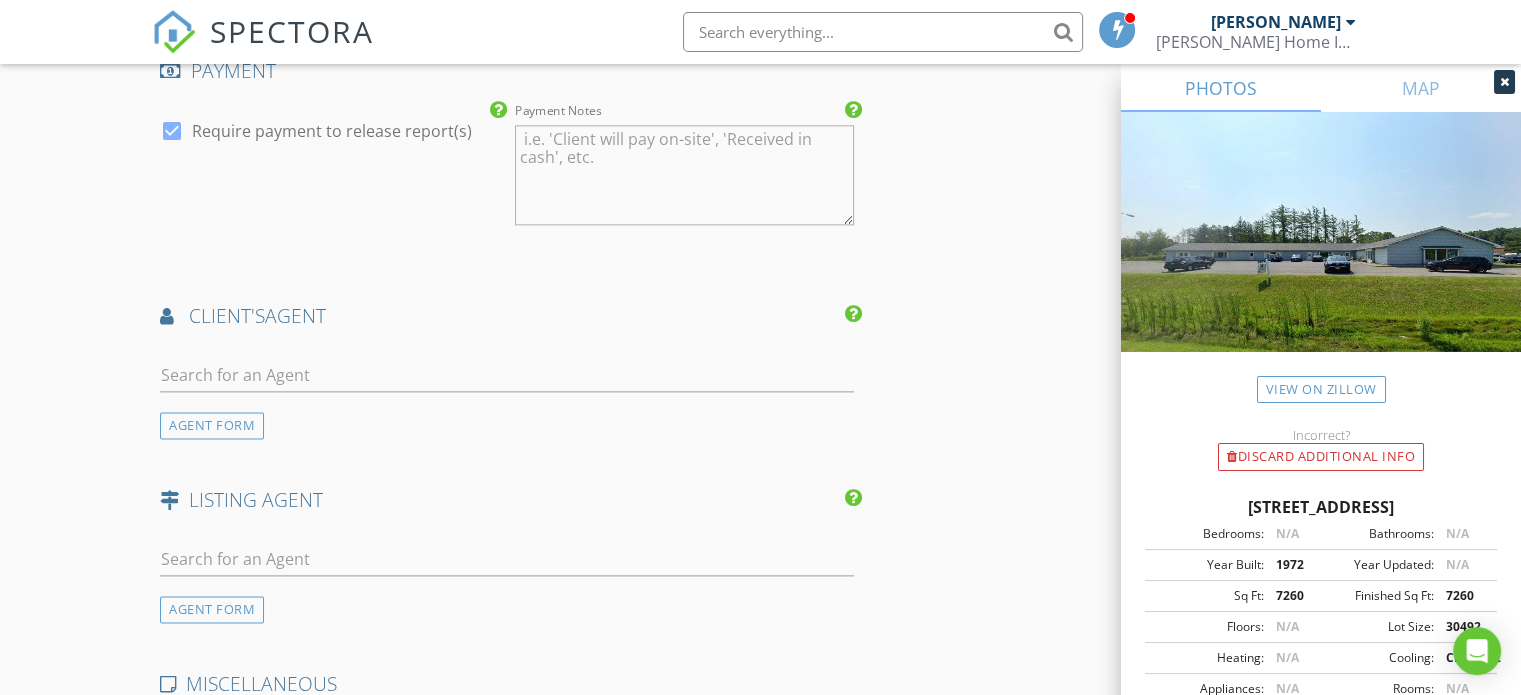 scroll, scrollTop: 2500, scrollLeft: 0, axis: vertical 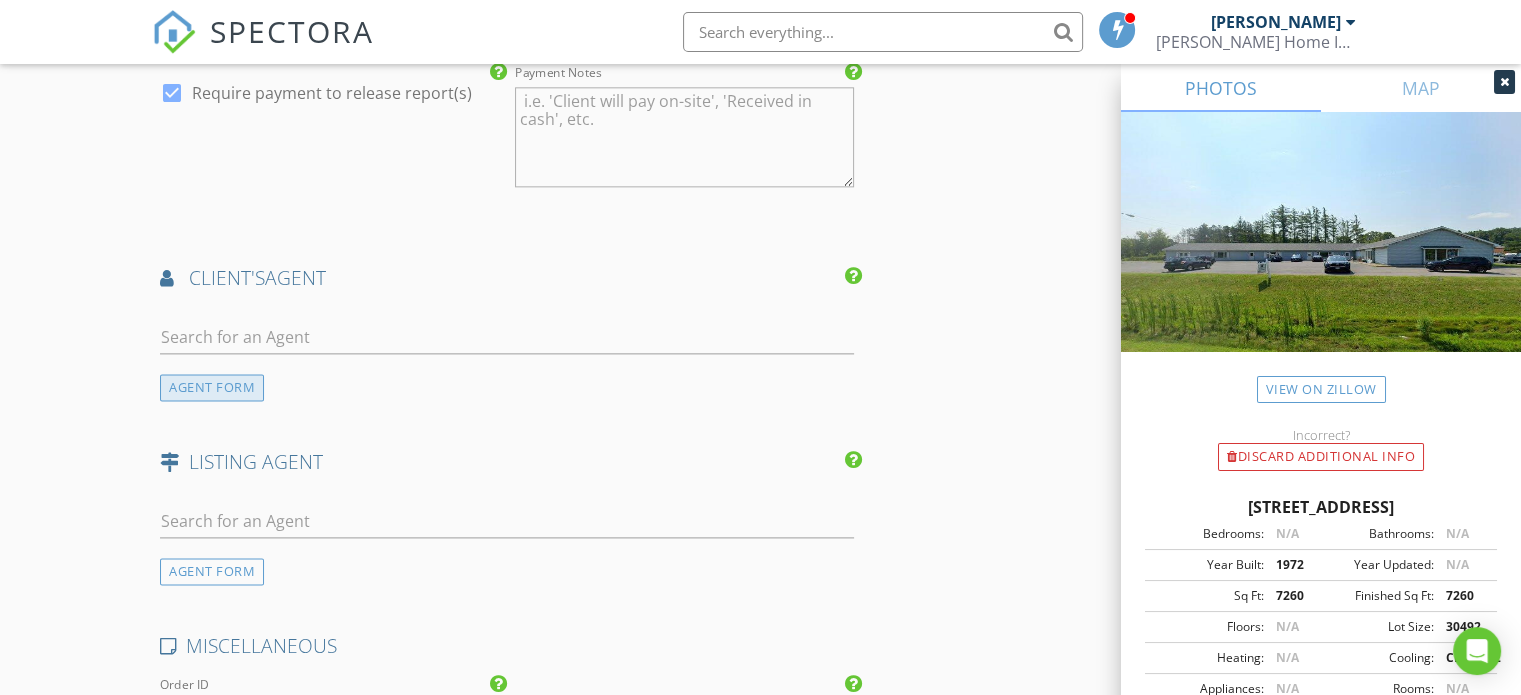 click on "AGENT FORM" at bounding box center [212, 387] 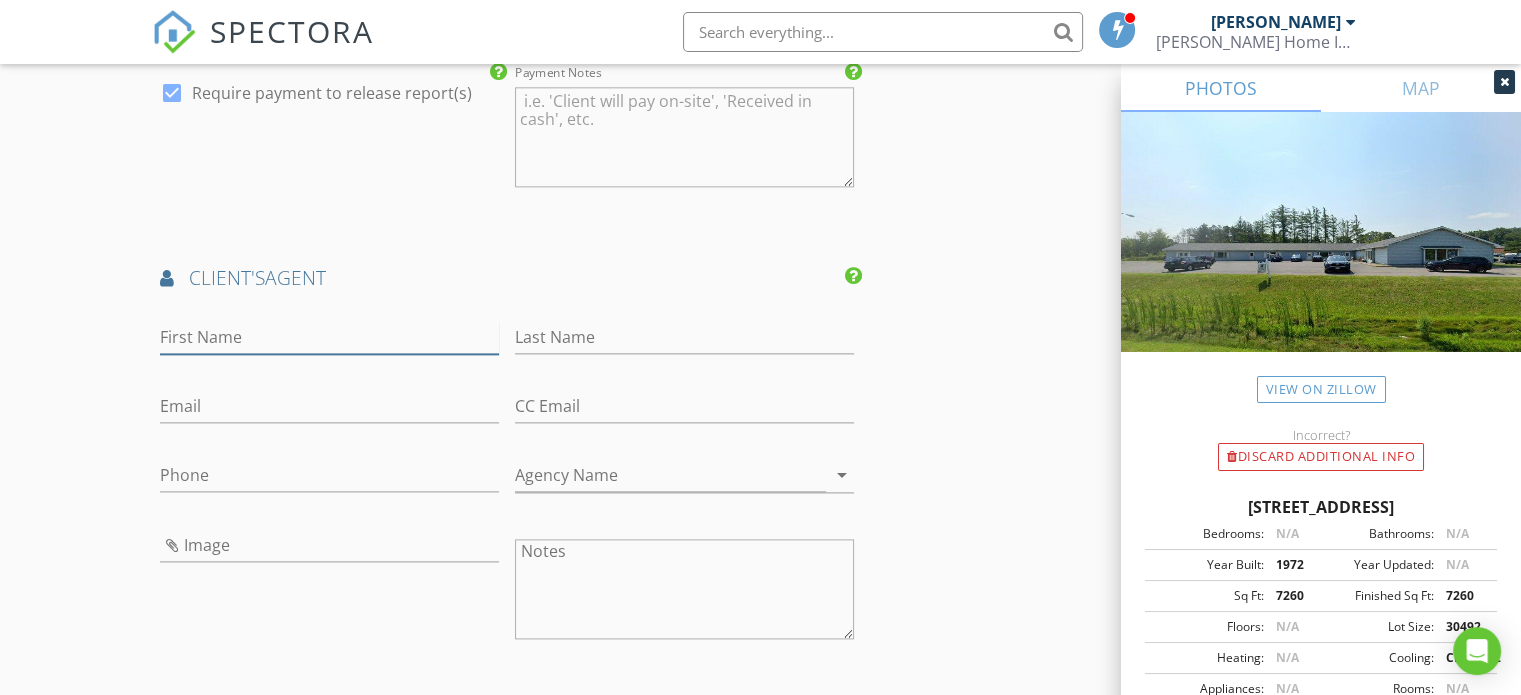click on "First Name" at bounding box center [329, 337] 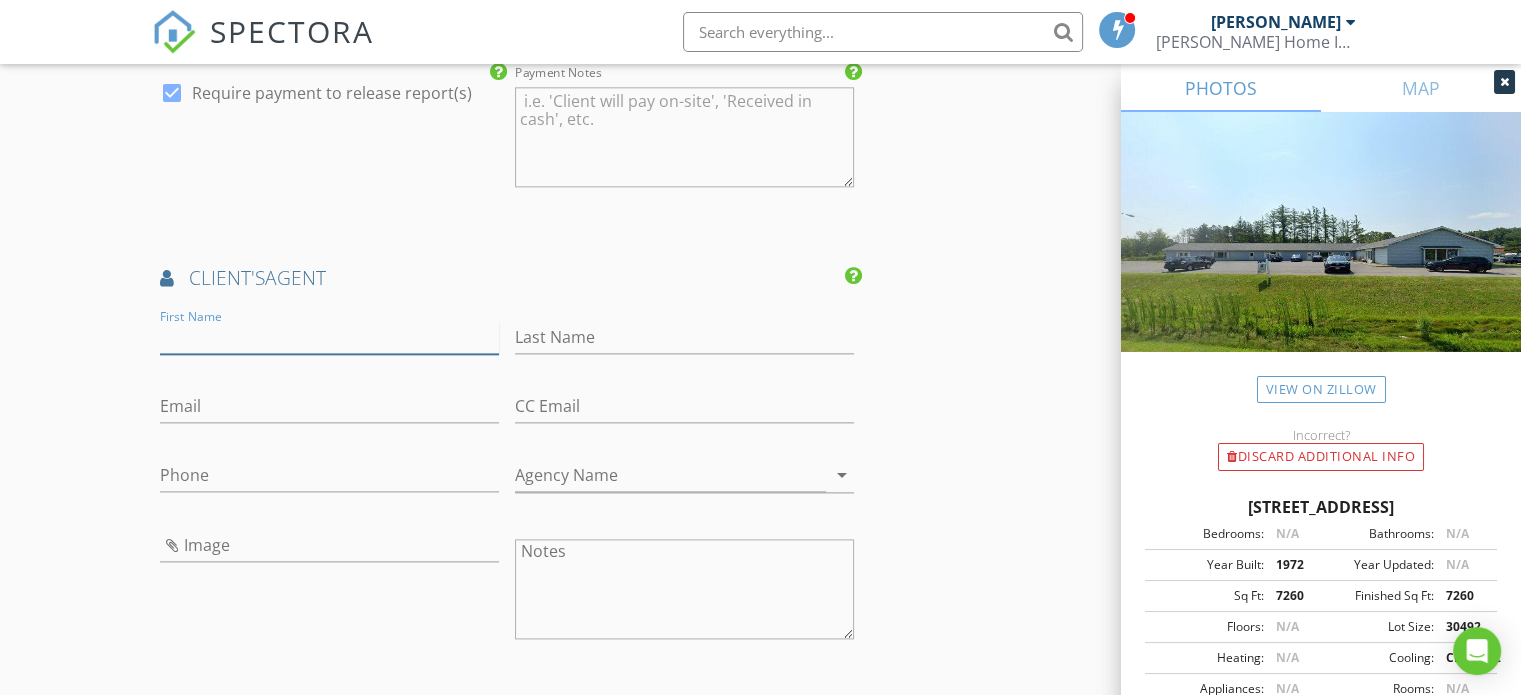 paste on "Terri Easterly" 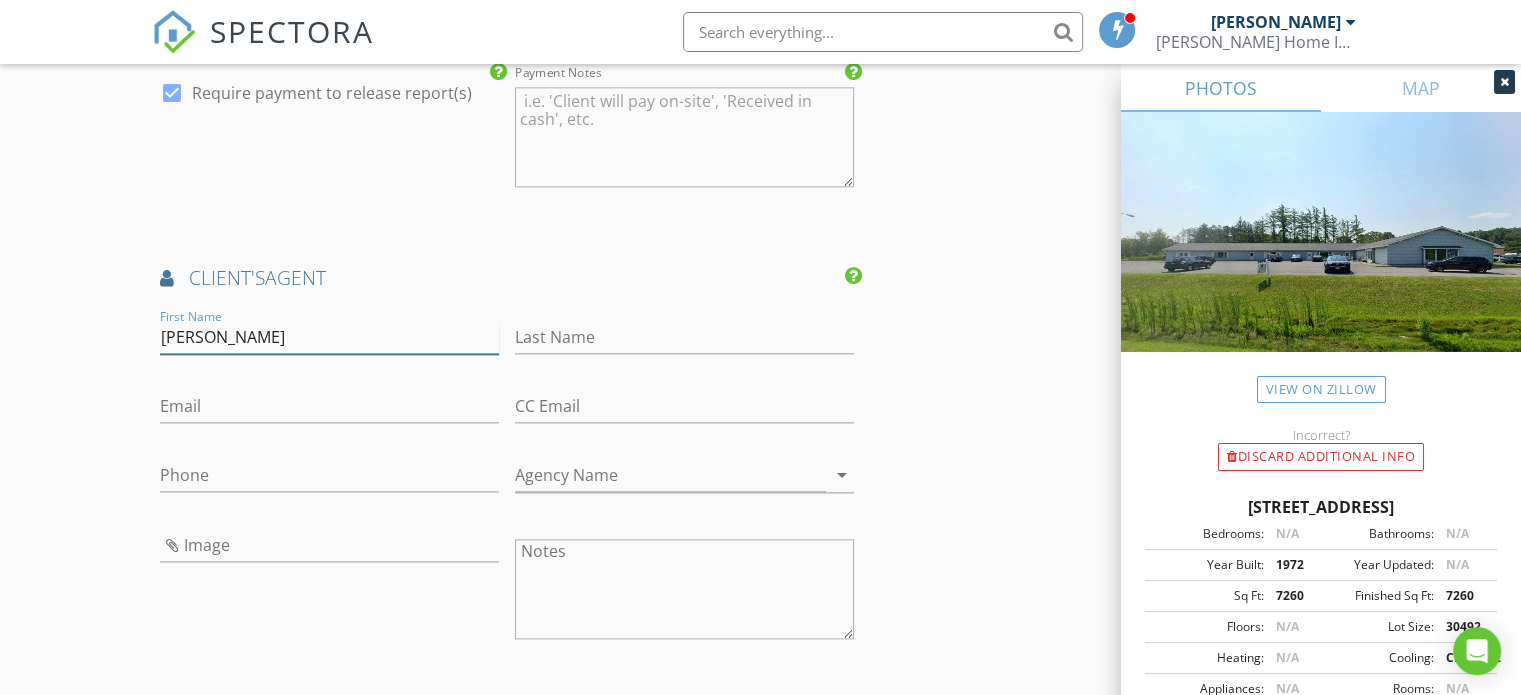 drag, startPoint x: 264, startPoint y: 331, endPoint x: 204, endPoint y: 335, distance: 60.133186 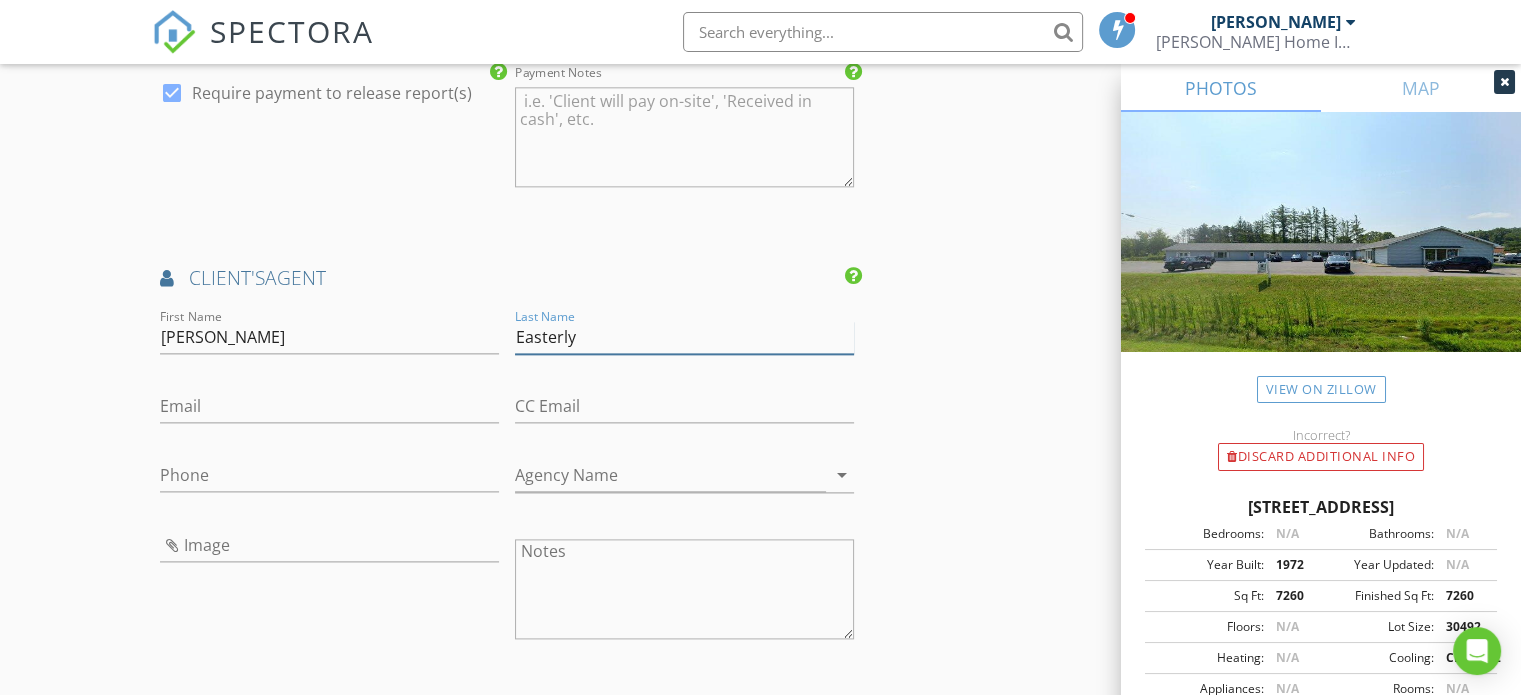 type on "Easterly" 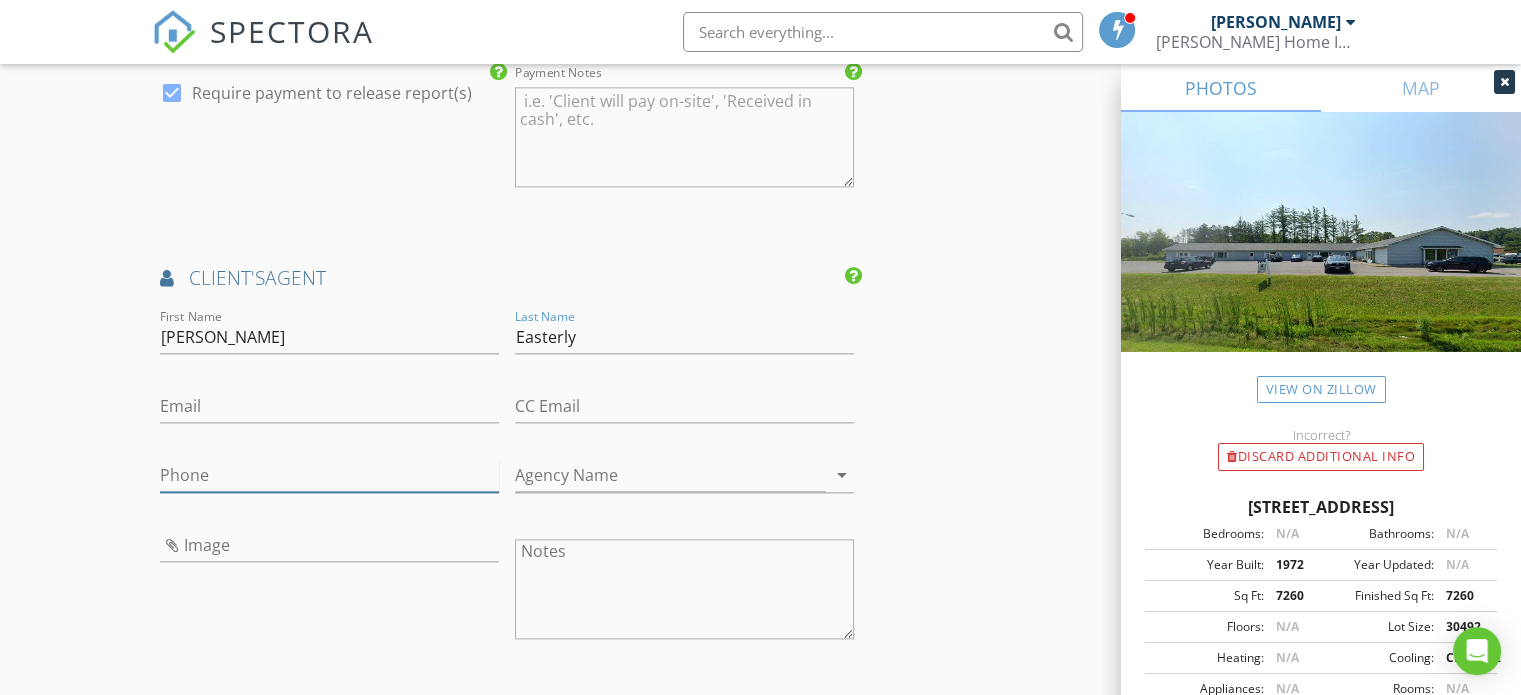 click on "Phone" at bounding box center (329, 475) 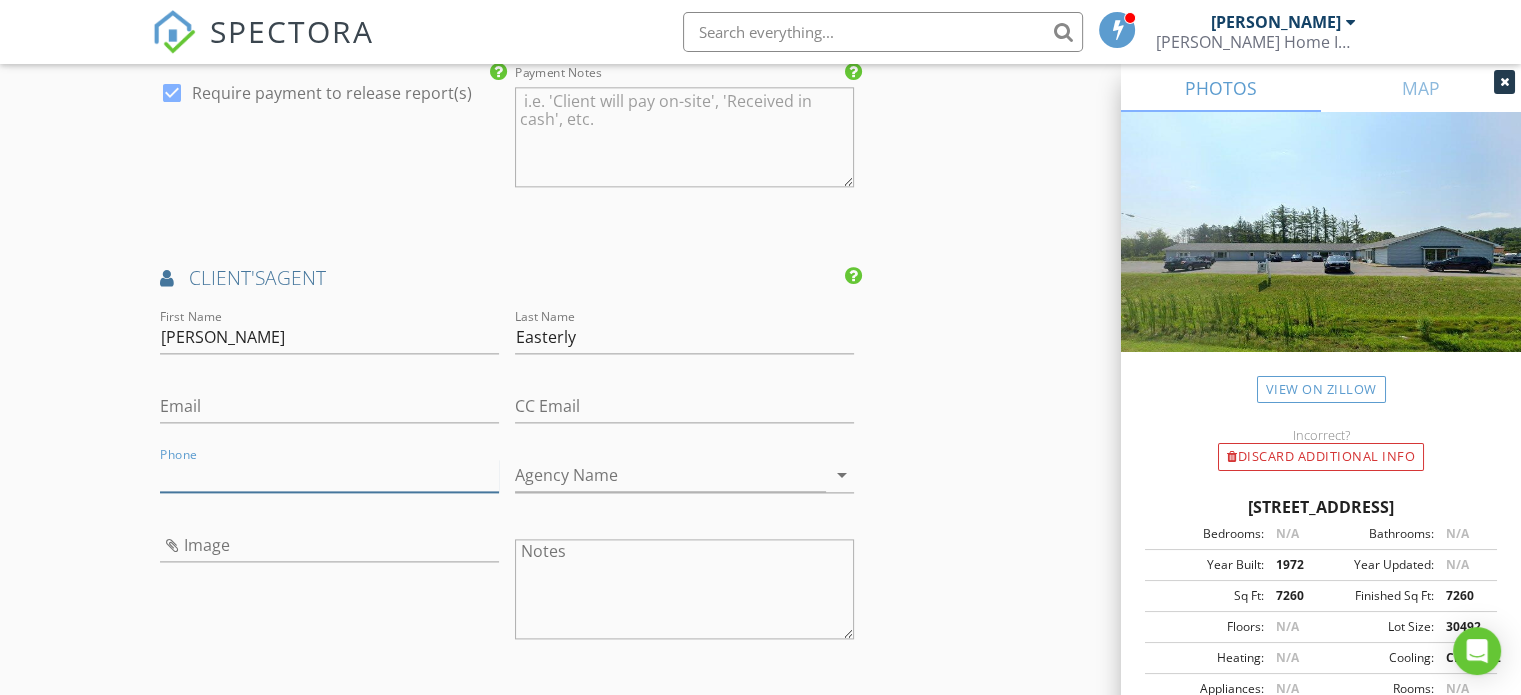 paste on "518-441-5425" 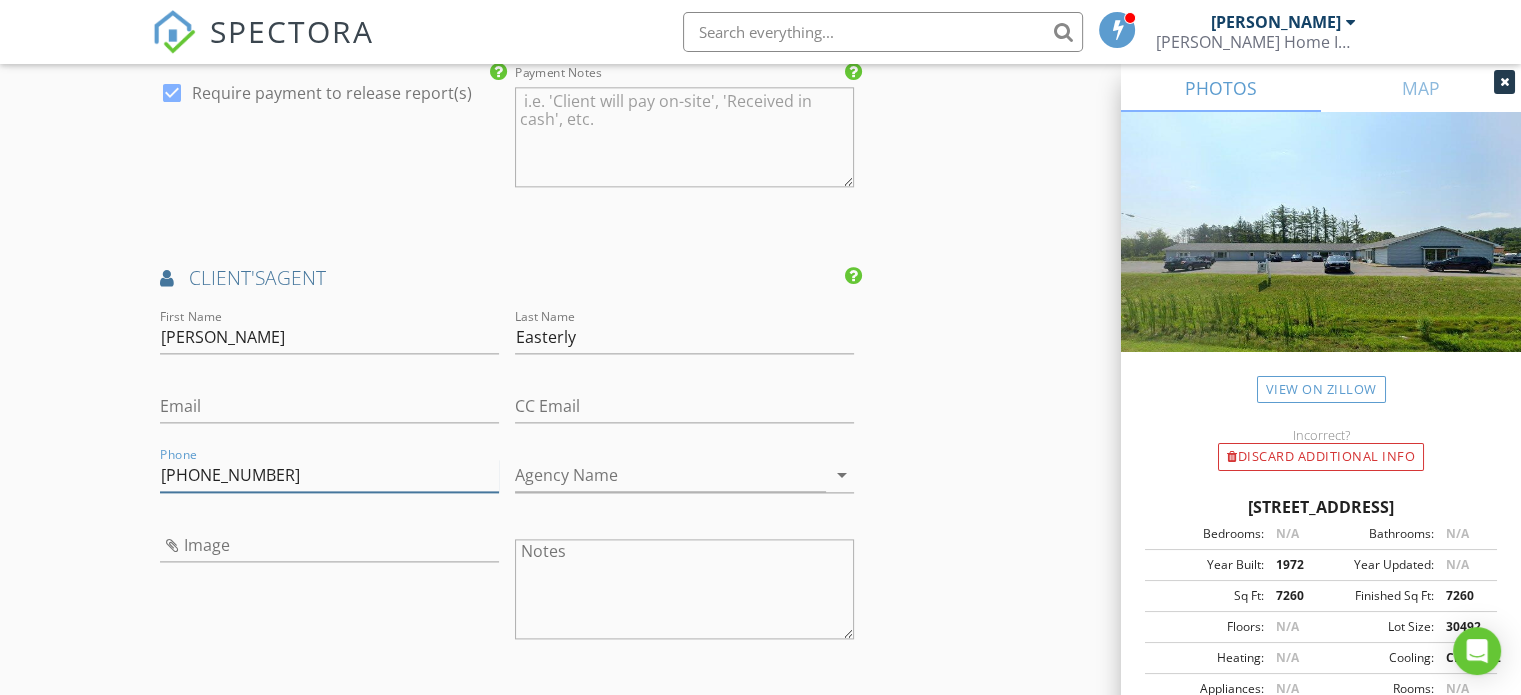 type on "518-441-5425" 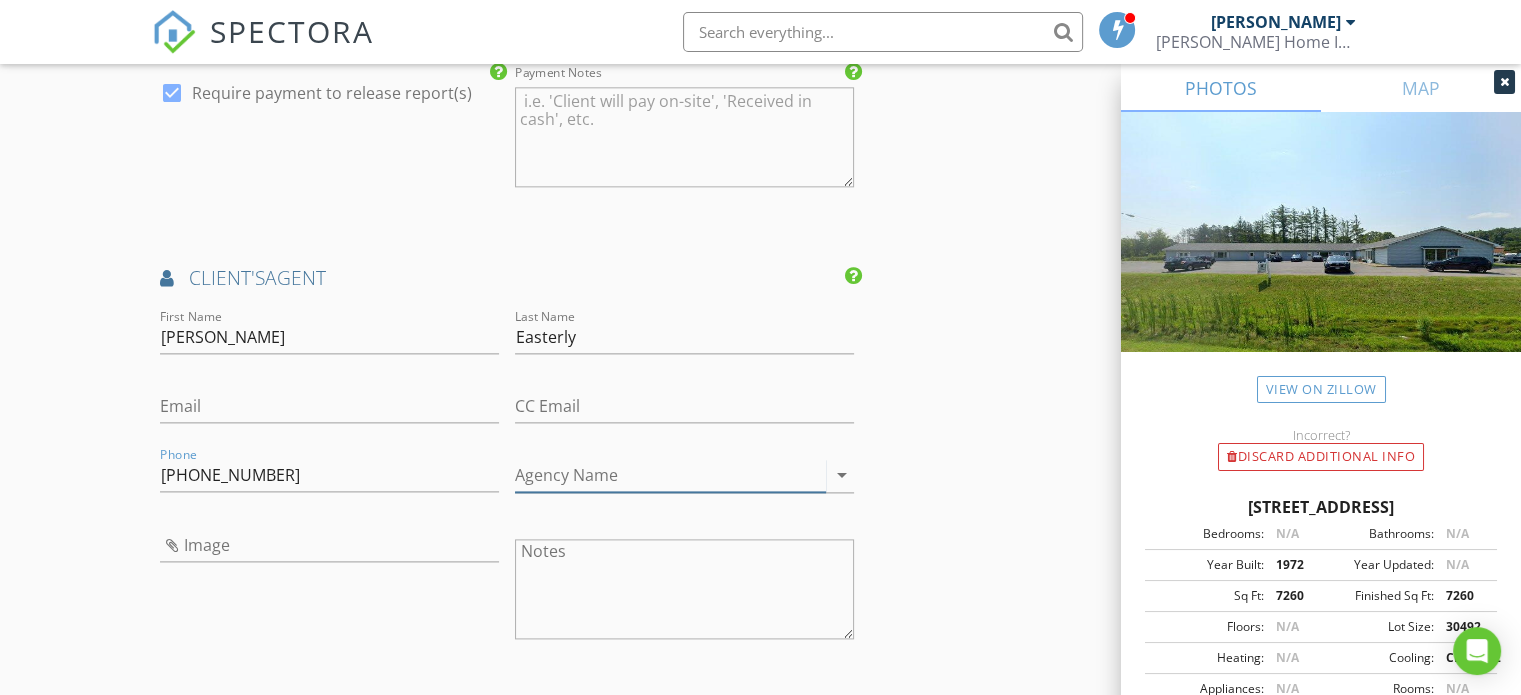 click on "Agency Name" at bounding box center (670, 475) 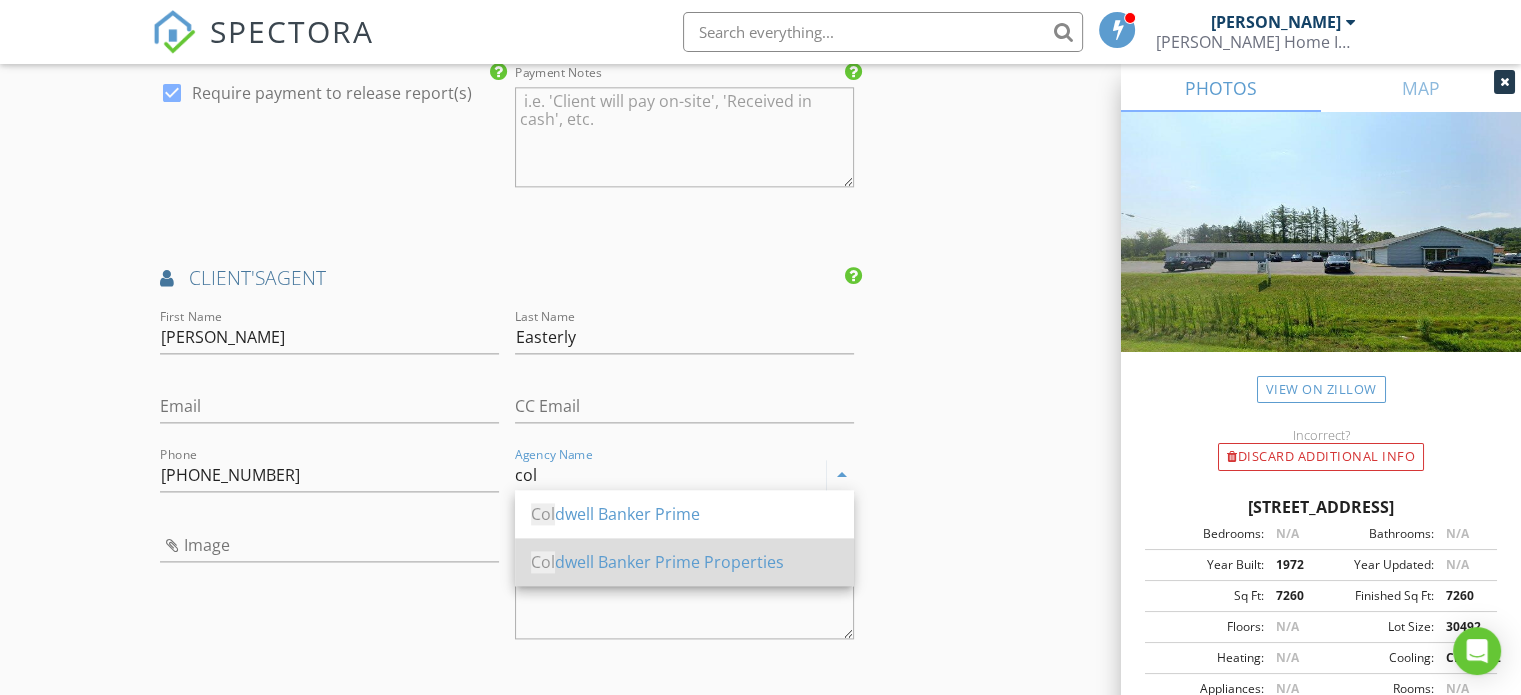 click on "Col dwell Banker Prime Properties" at bounding box center [684, 562] 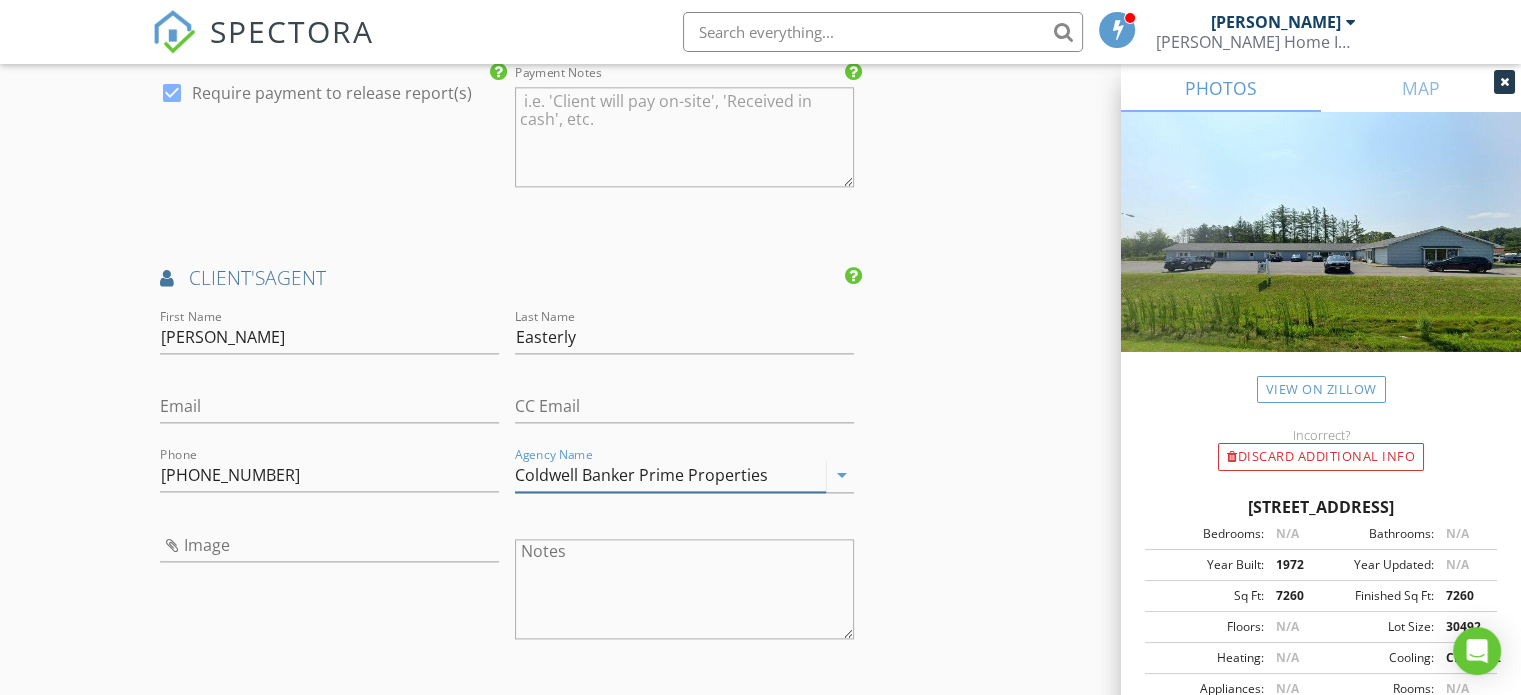 type on "Coldwell Banker Prime Properties" 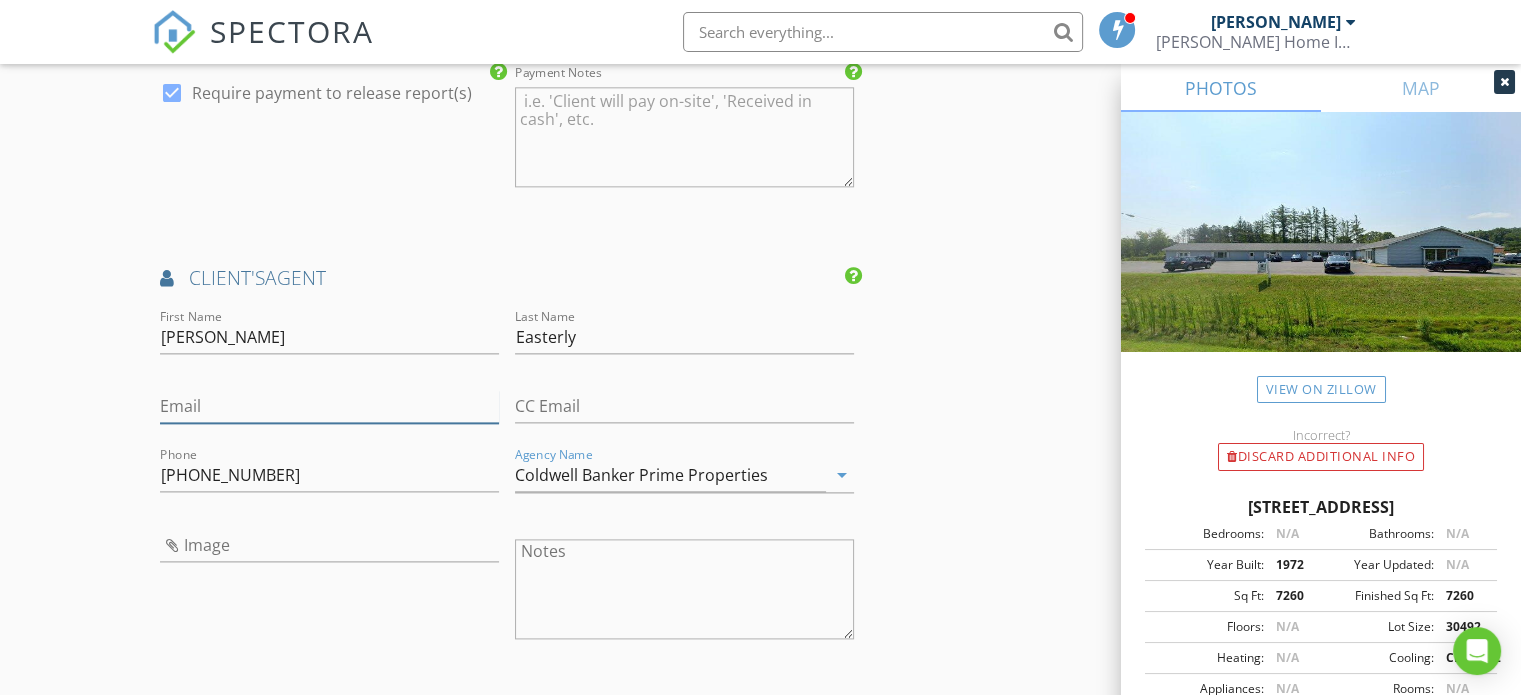 click on "Email" at bounding box center [329, 406] 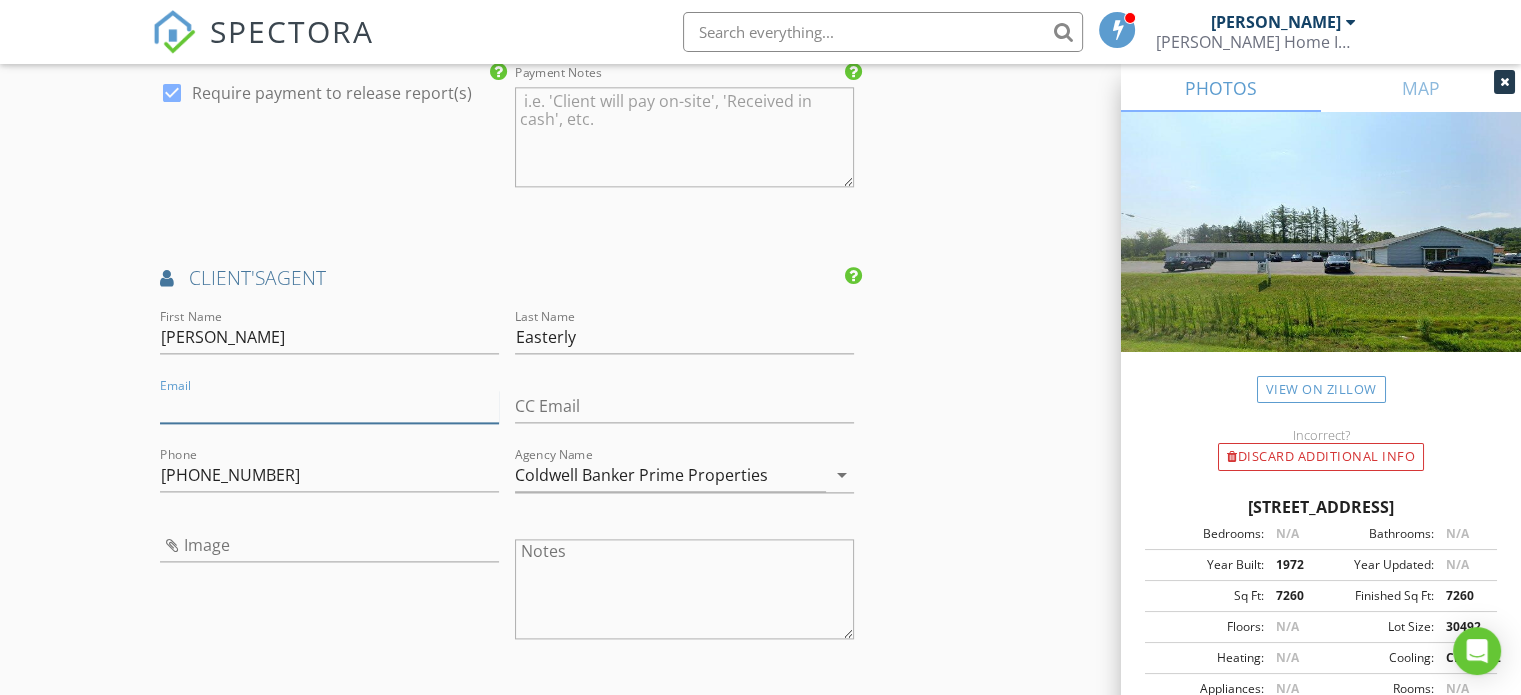 paste on "terri.easterly@coldwellbanker.com" 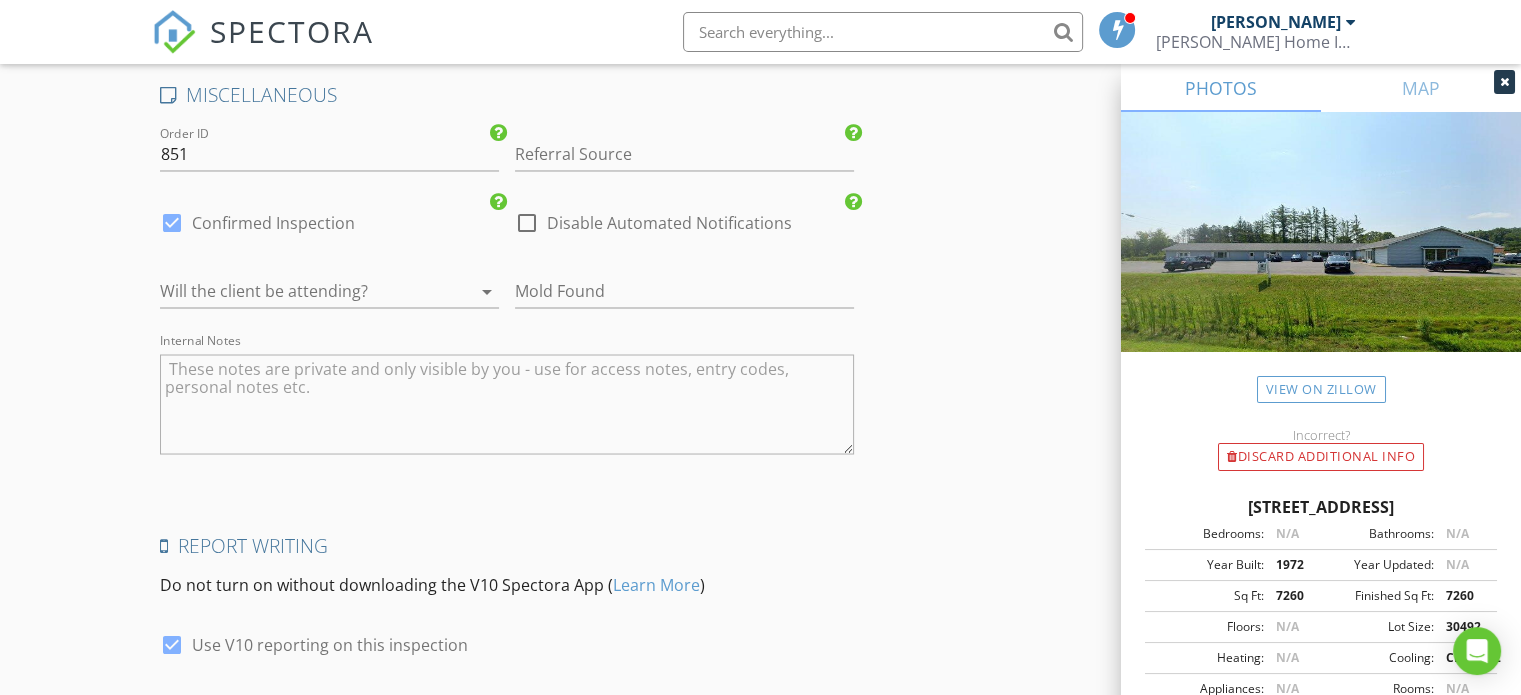 scroll, scrollTop: 3646, scrollLeft: 0, axis: vertical 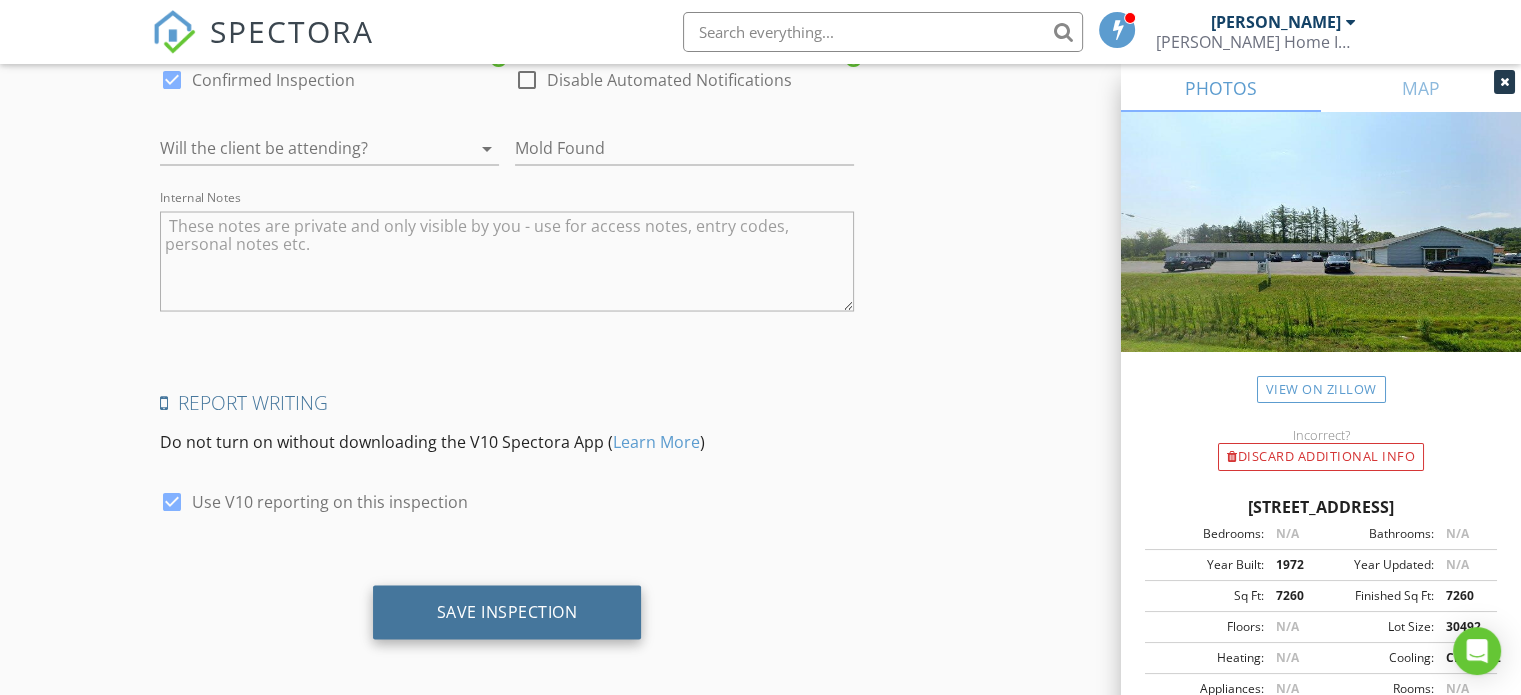 type on "terri.easterly@coldwellbanker.com" 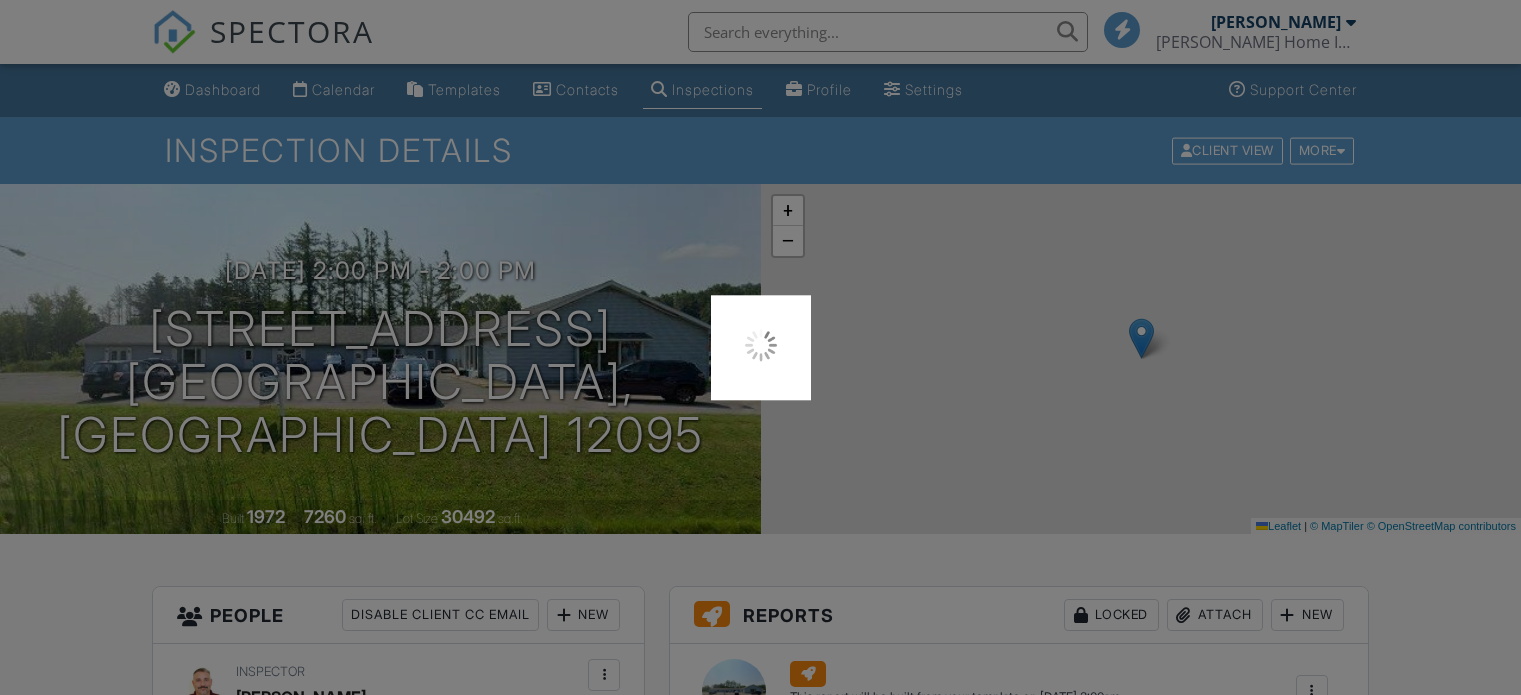 scroll, scrollTop: 0, scrollLeft: 0, axis: both 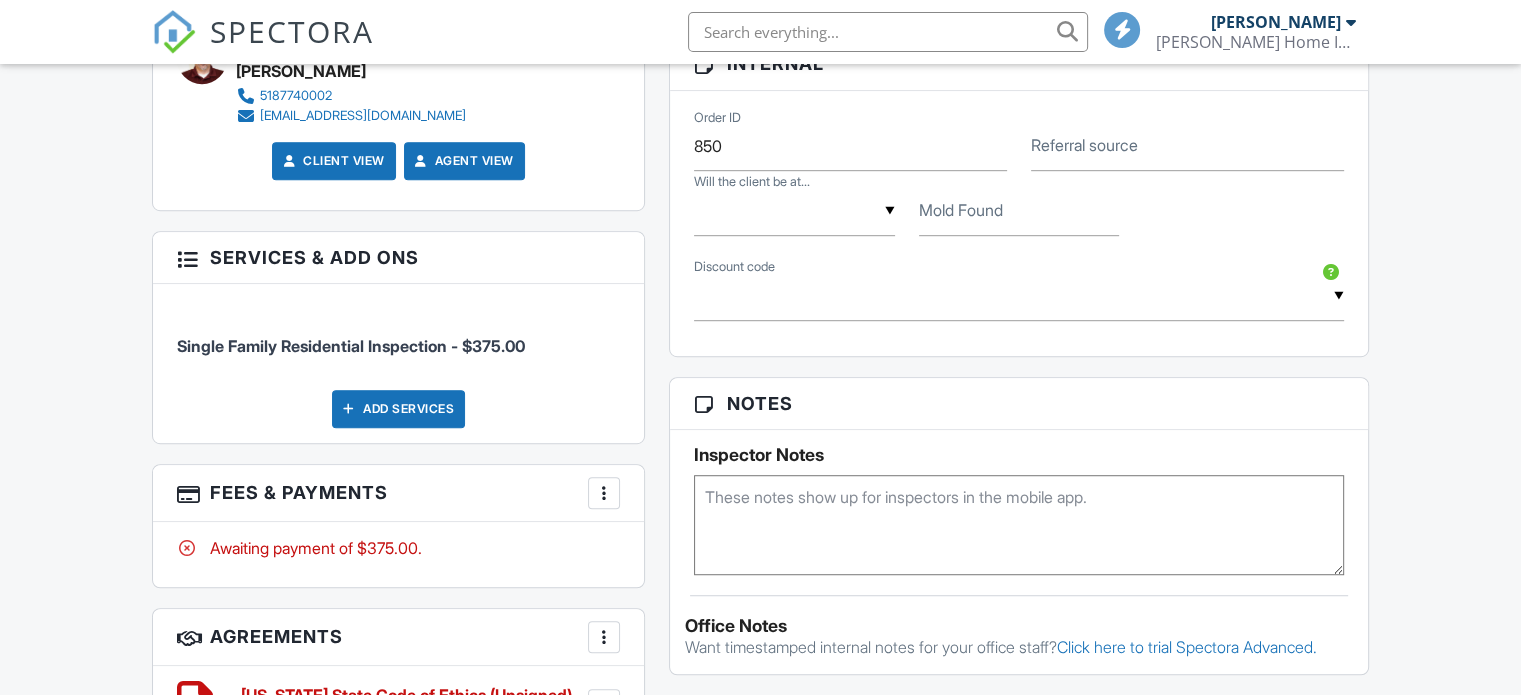 click on "Add Services" at bounding box center [398, 409] 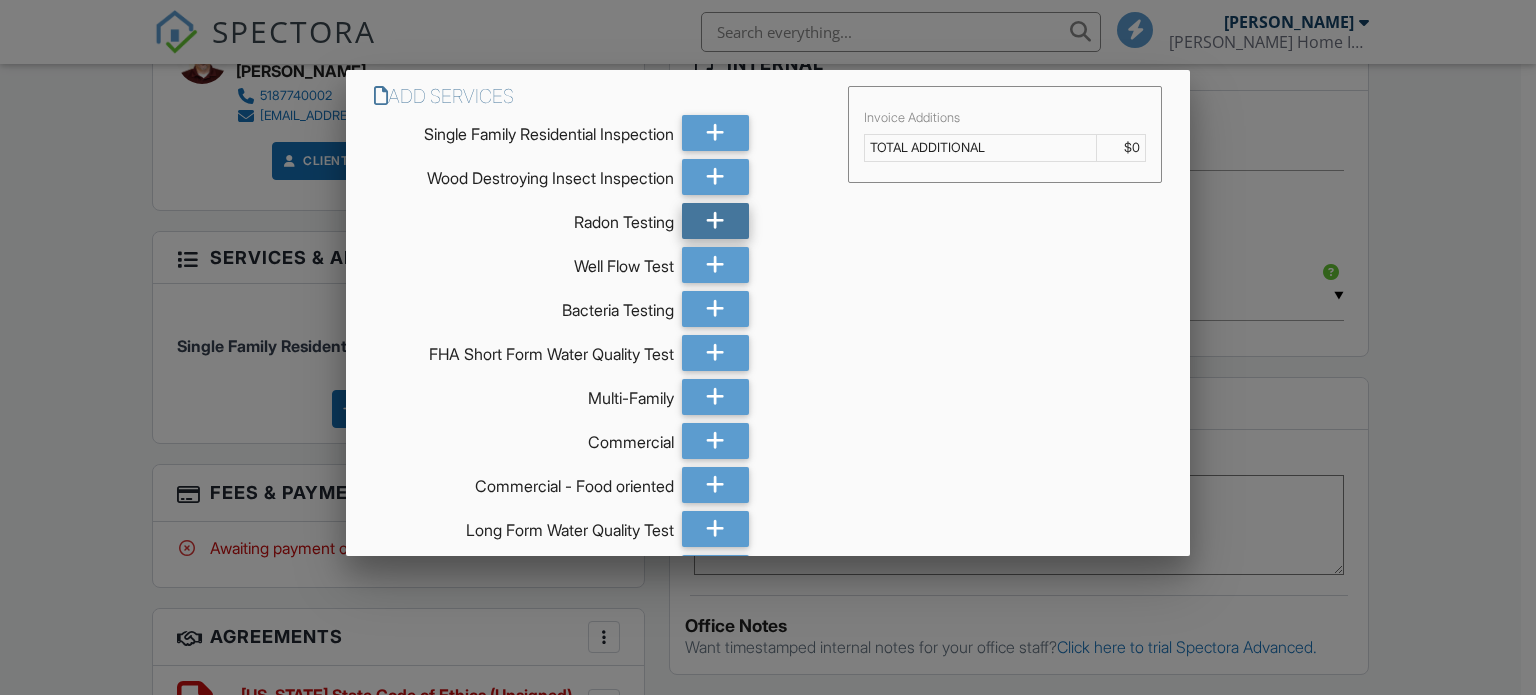 click at bounding box center [715, 221] 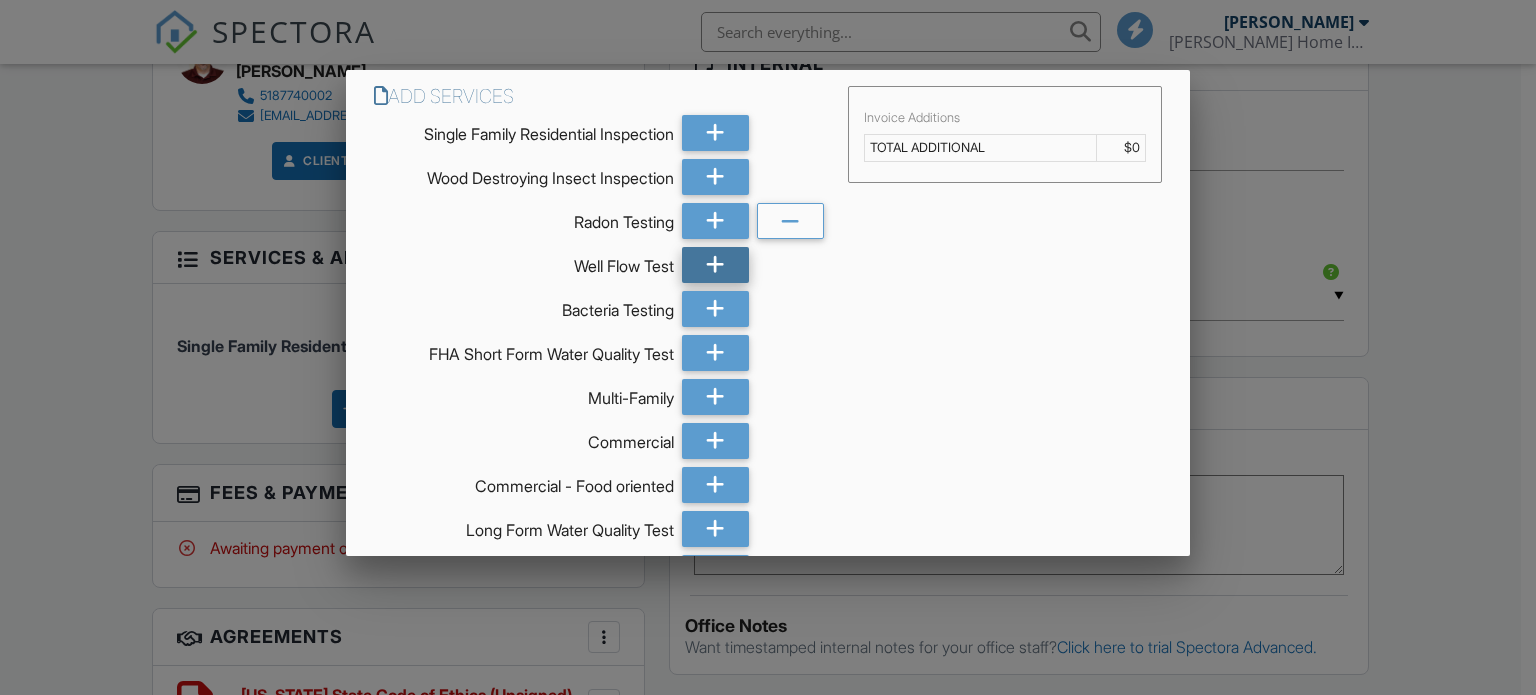 click at bounding box center (715, 265) 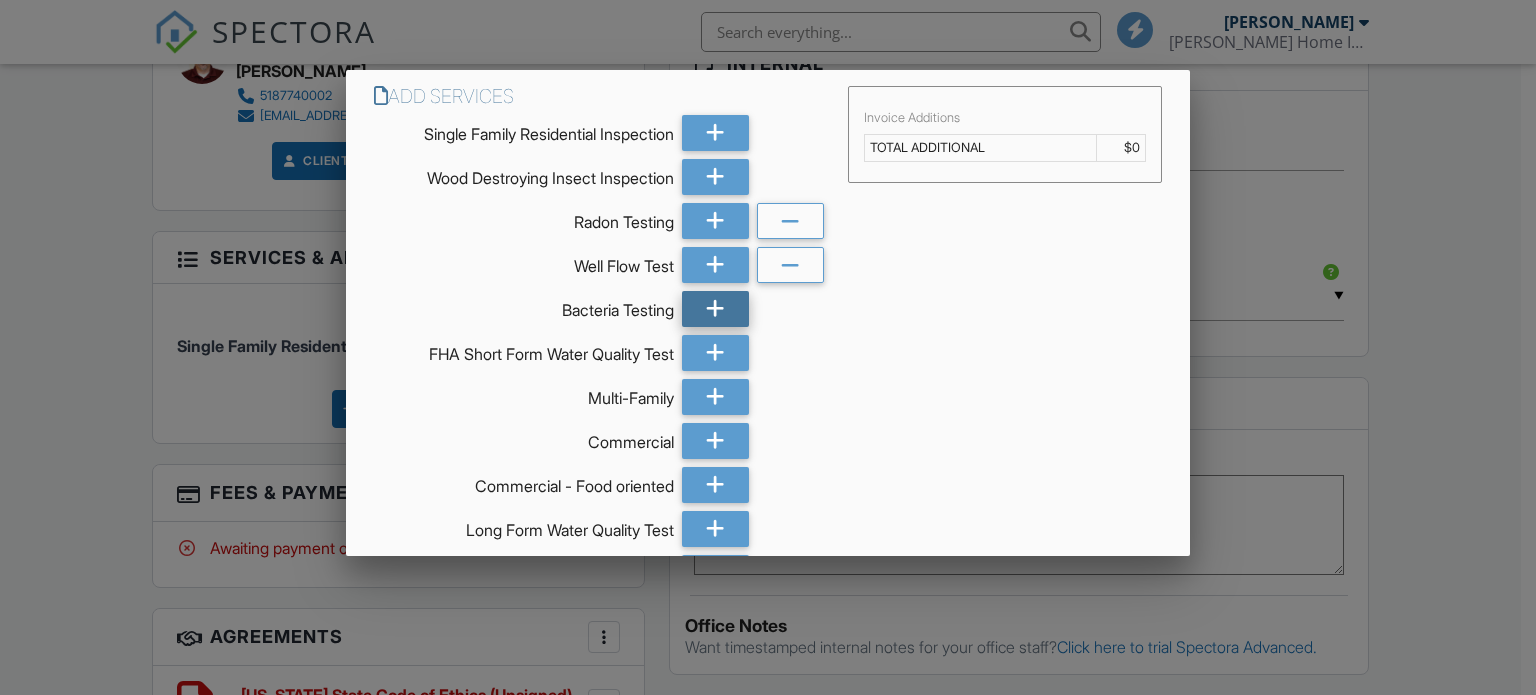 click at bounding box center (715, 309) 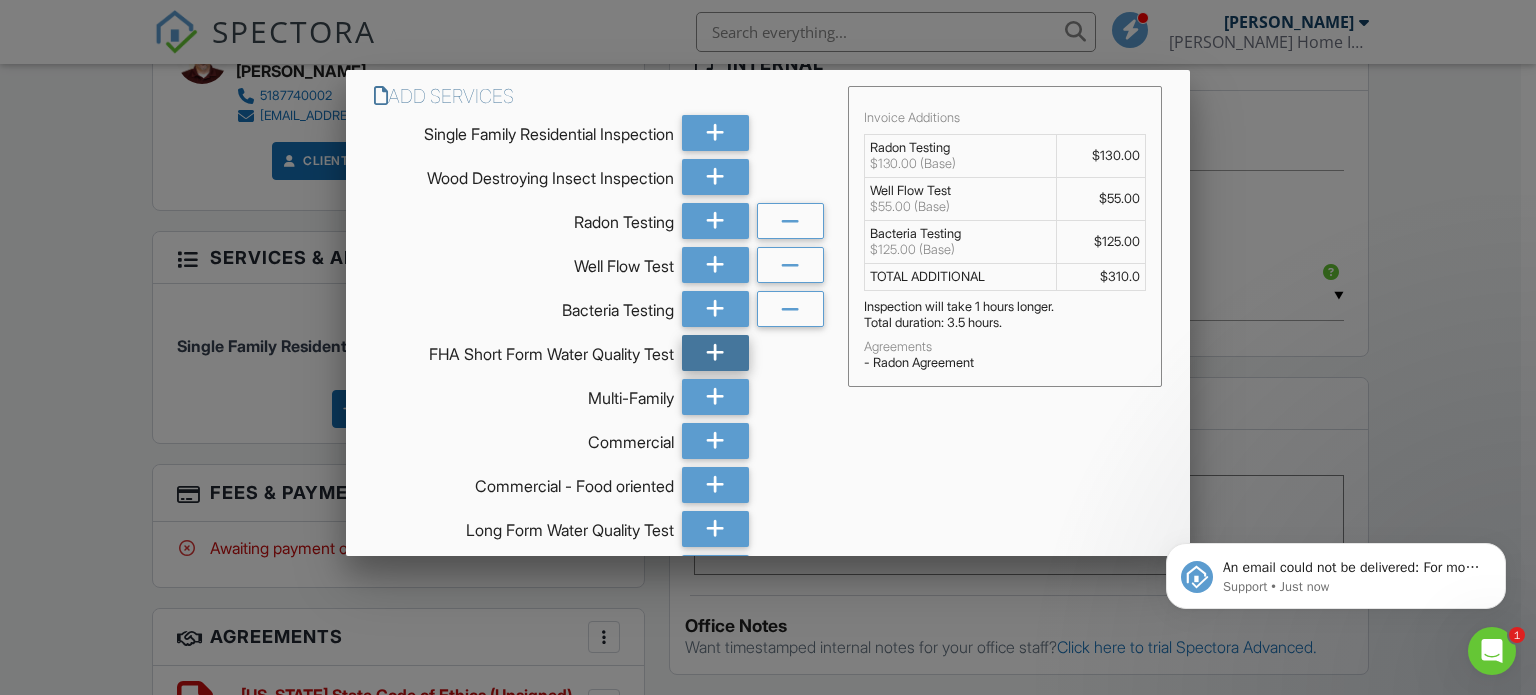 scroll, scrollTop: 0, scrollLeft: 0, axis: both 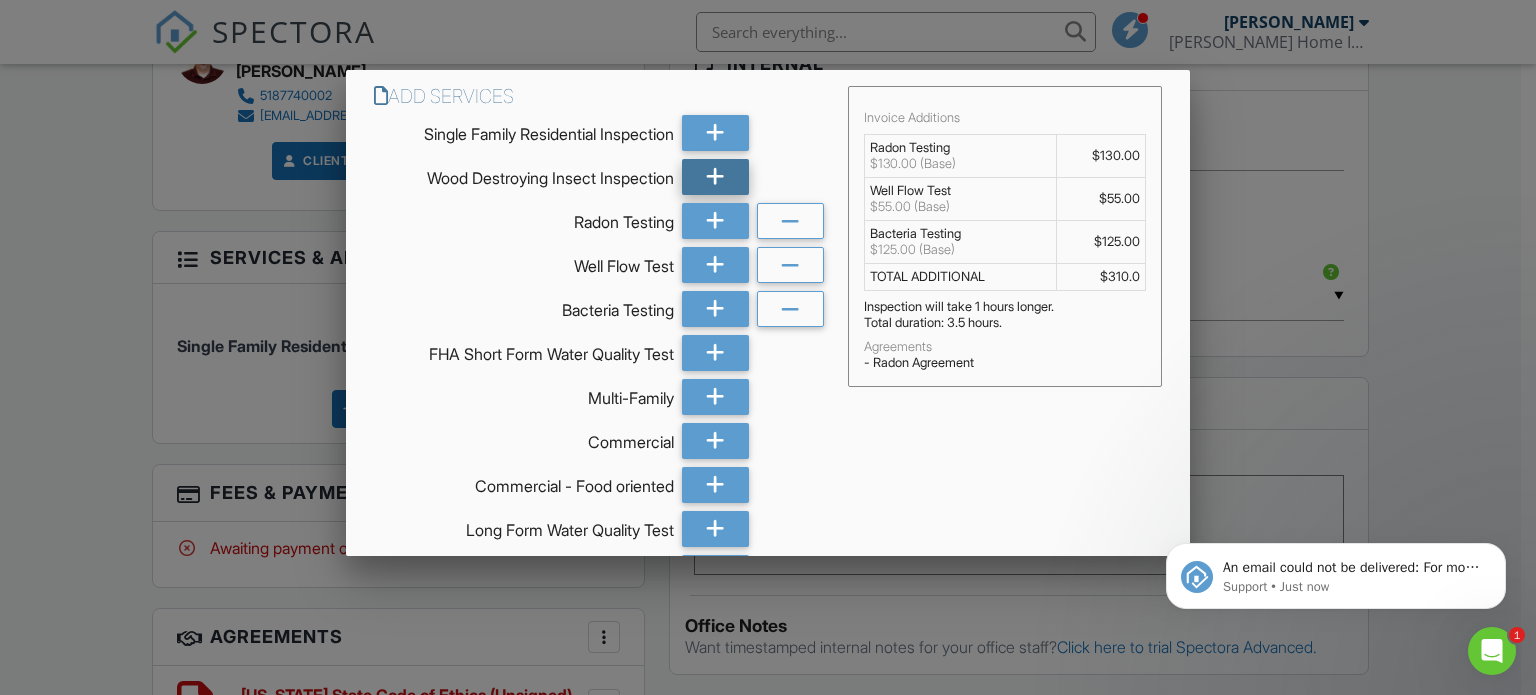 click at bounding box center [715, 177] 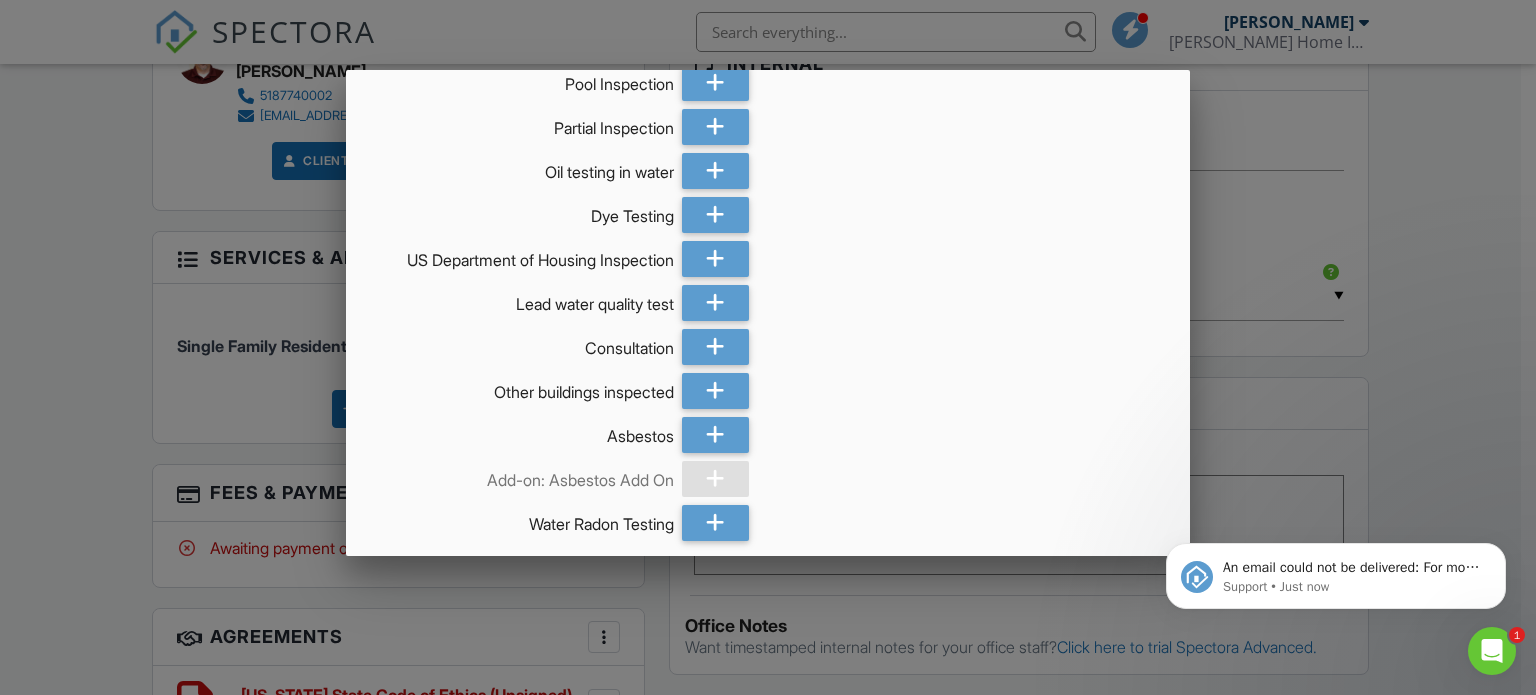 scroll, scrollTop: 749, scrollLeft: 0, axis: vertical 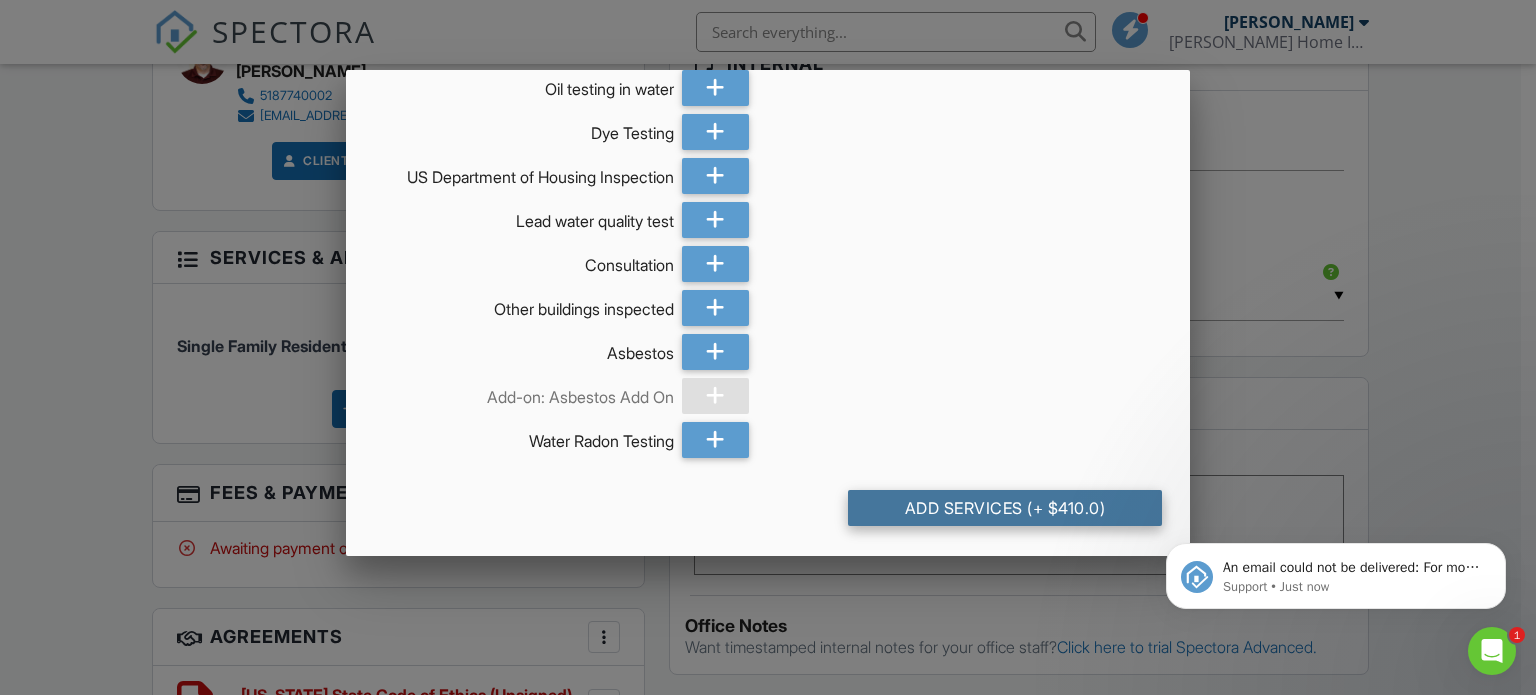 click on "Add Services
(+ $410.0)" at bounding box center [1005, 508] 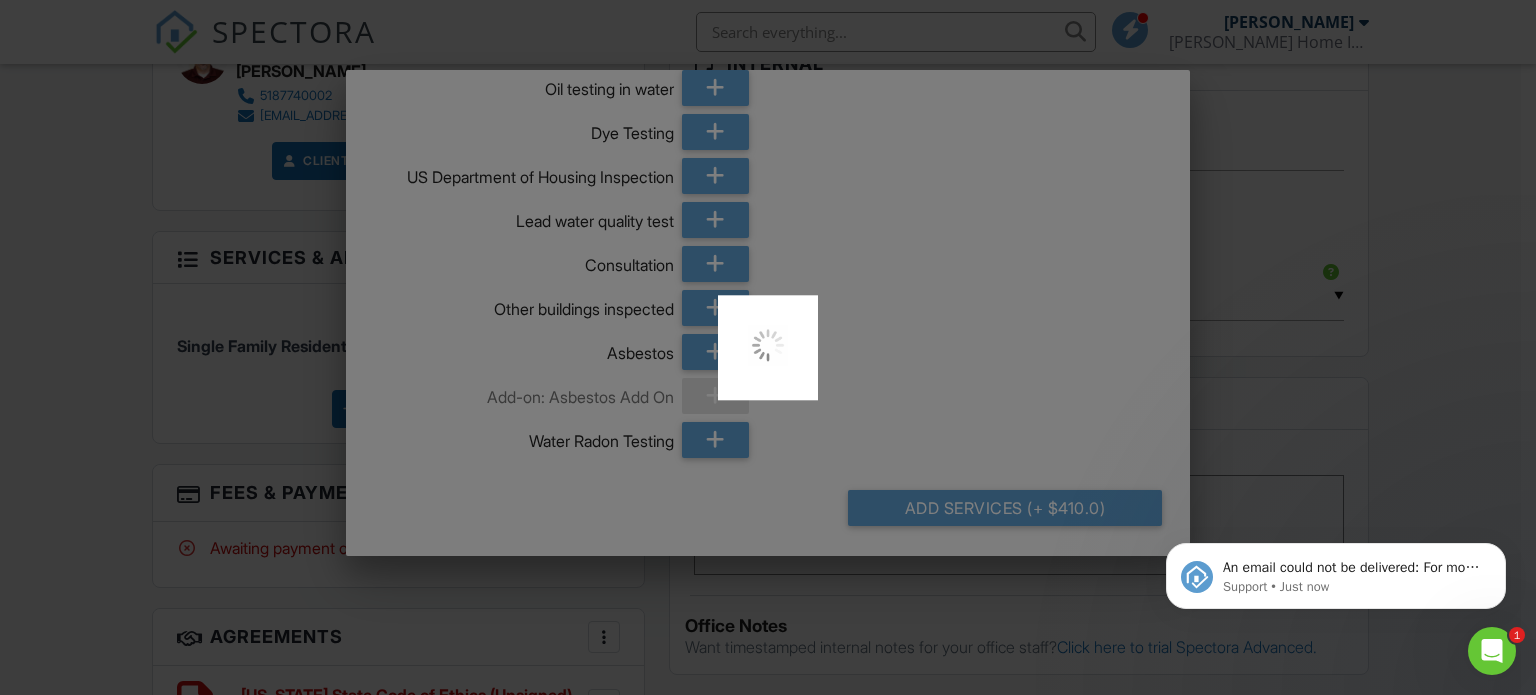 click at bounding box center [1492, 651] 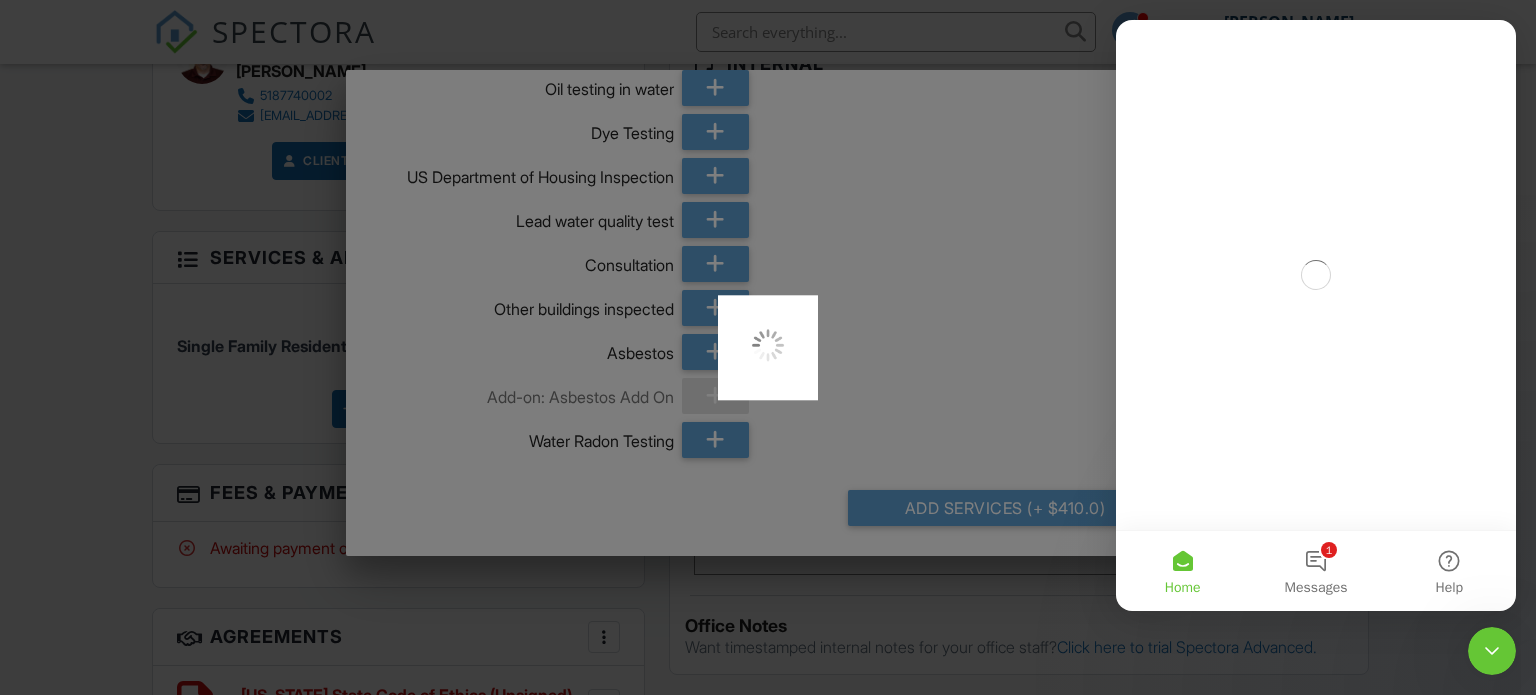 scroll, scrollTop: 0, scrollLeft: 0, axis: both 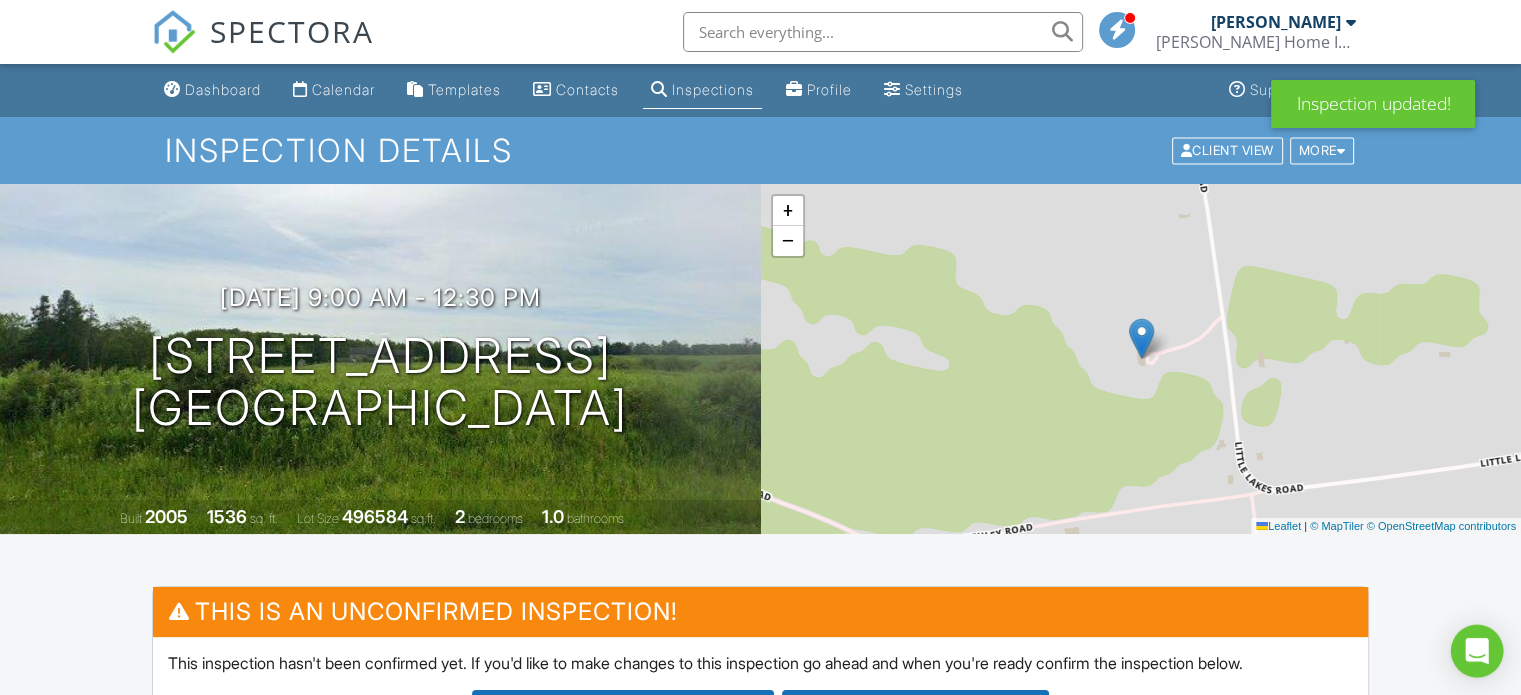 click 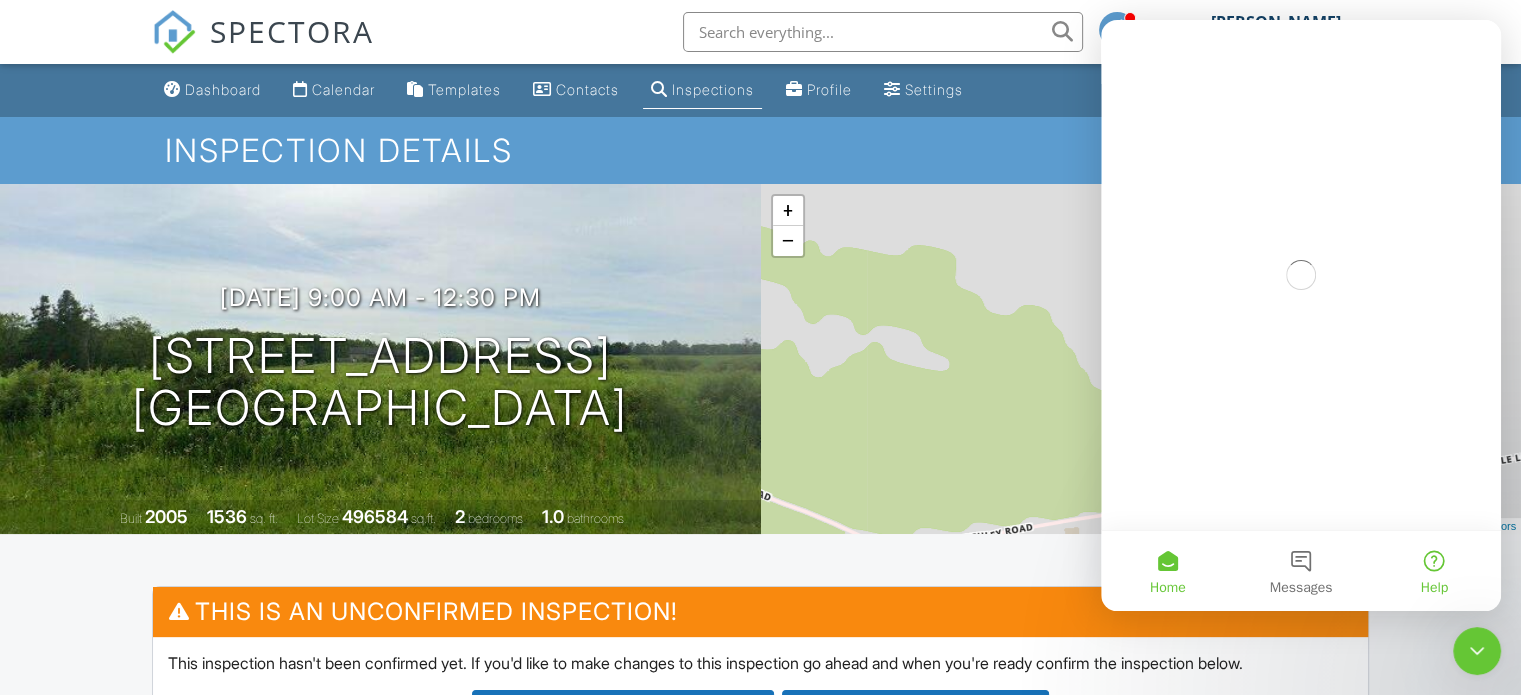 scroll, scrollTop: 0, scrollLeft: 0, axis: both 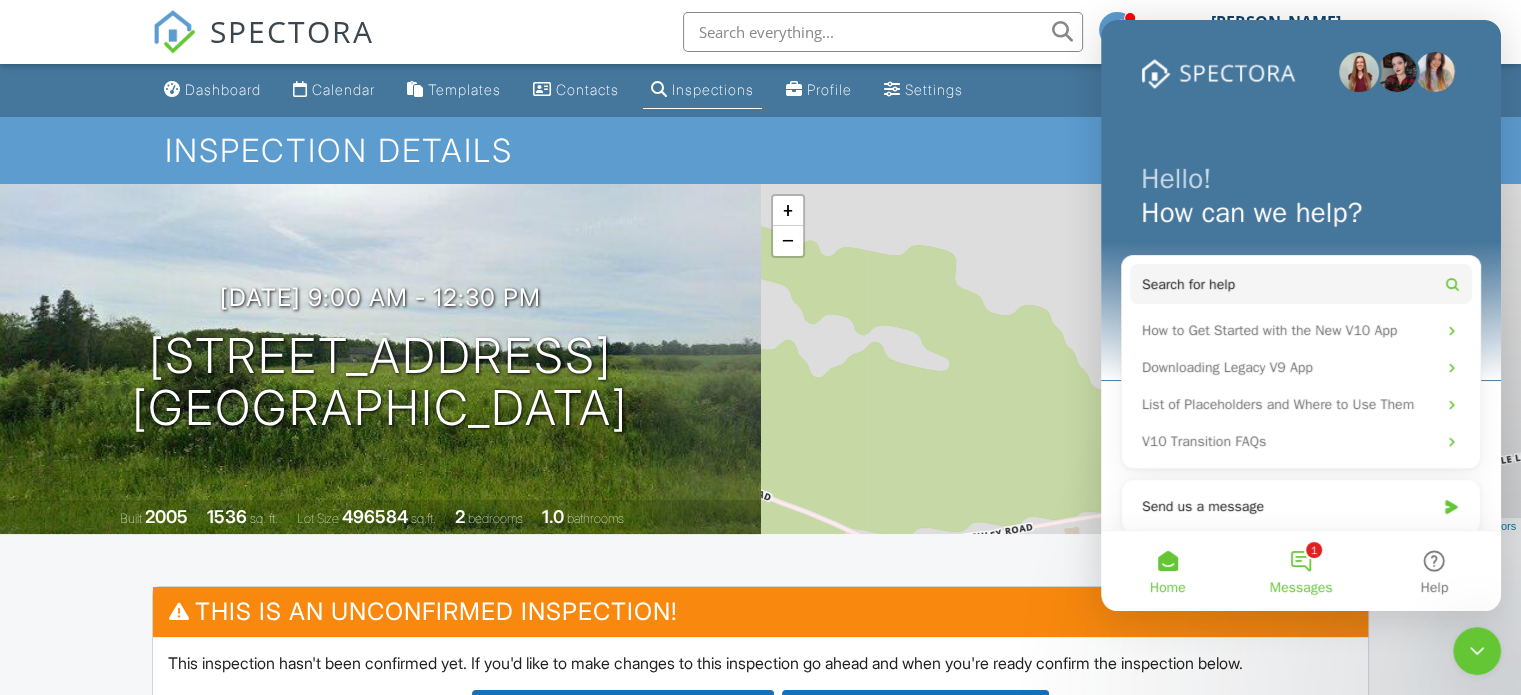 click on "1 Messages" at bounding box center [1300, 571] 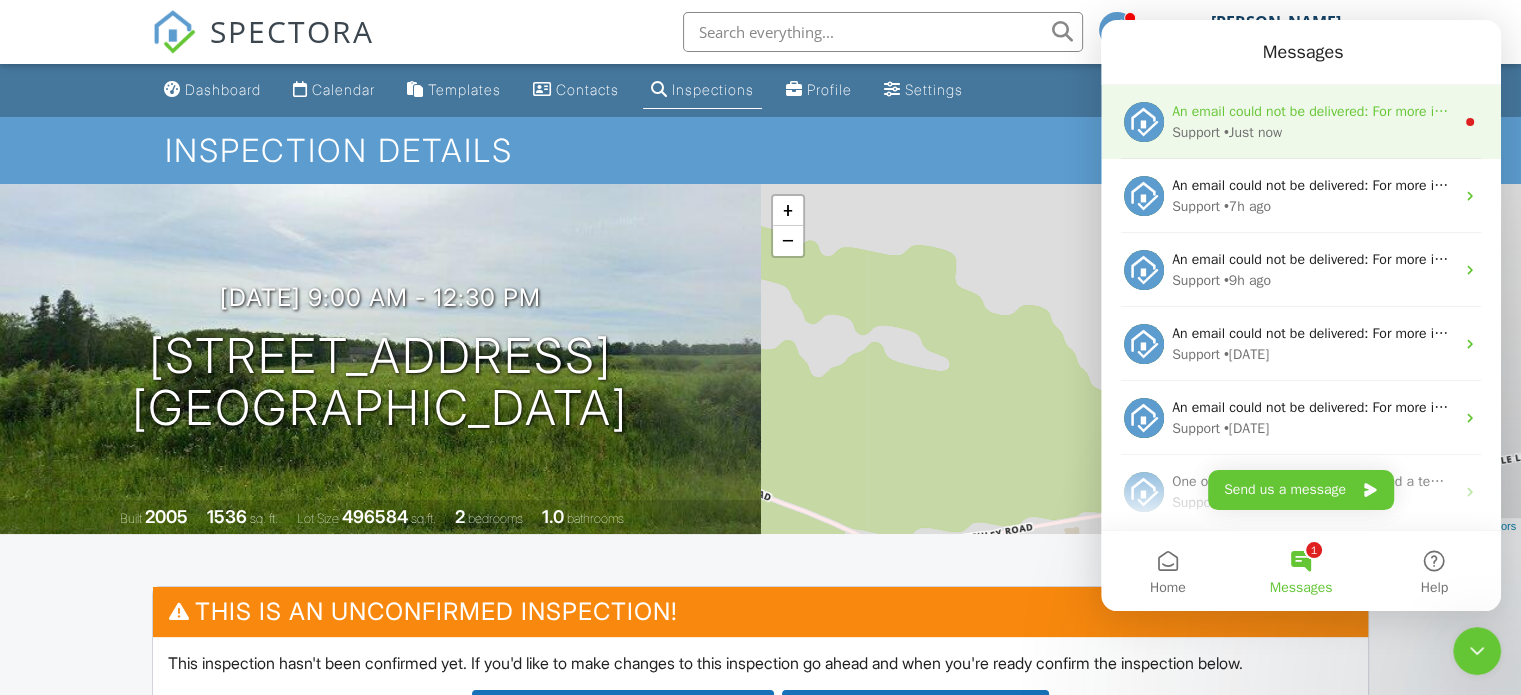click on "An email could not be delivered:  For more information, view Why emails don't get delivered (Support Article)" at bounding box center (1313, 111) 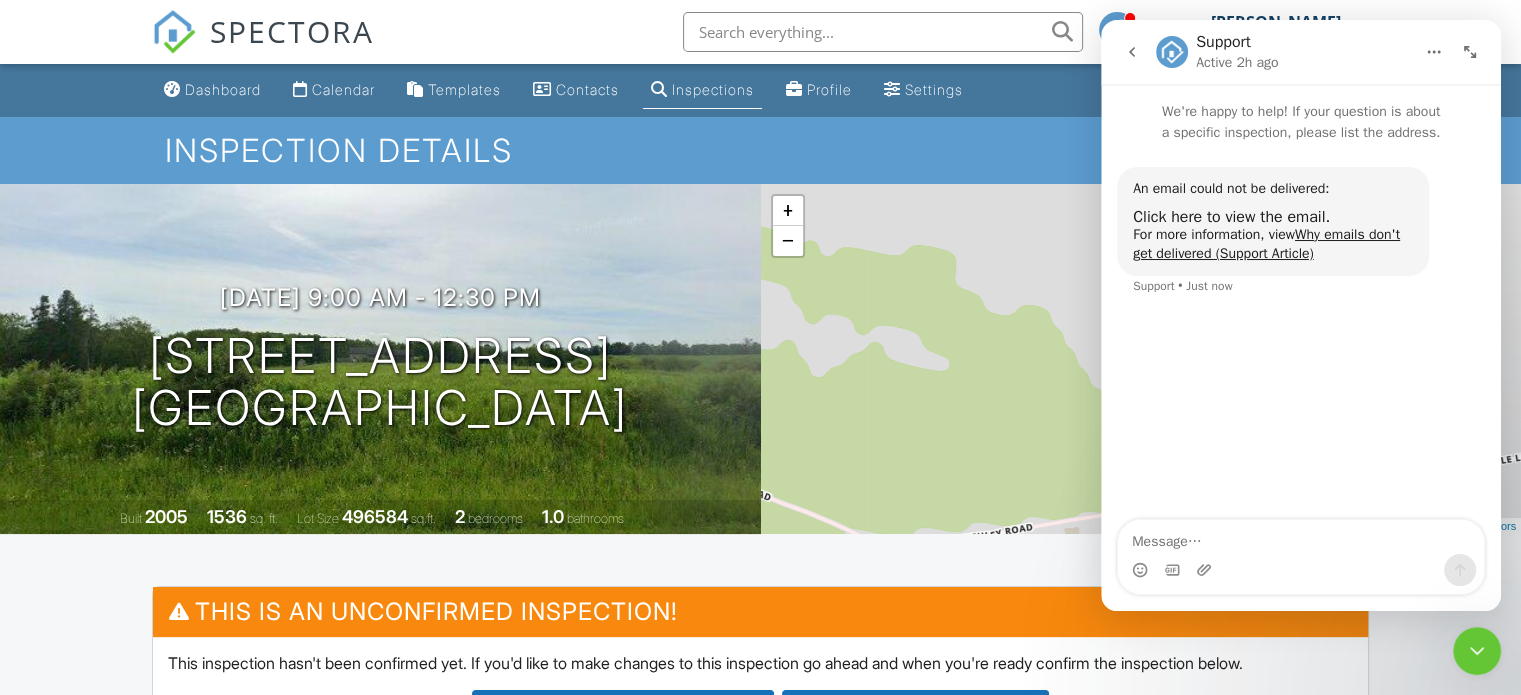 click on "An email could not be delivered:" at bounding box center [1273, 189] 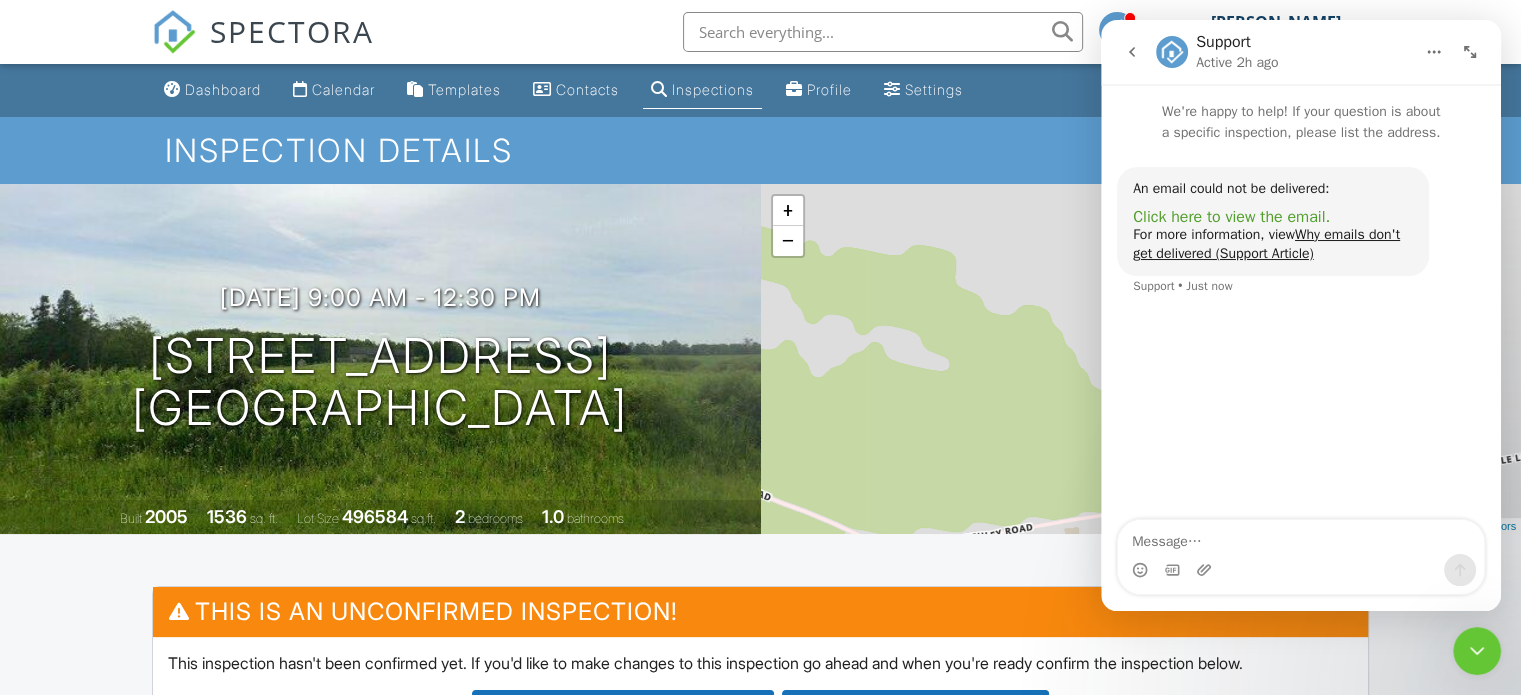 click on "Click here to view the email." at bounding box center (1231, 217) 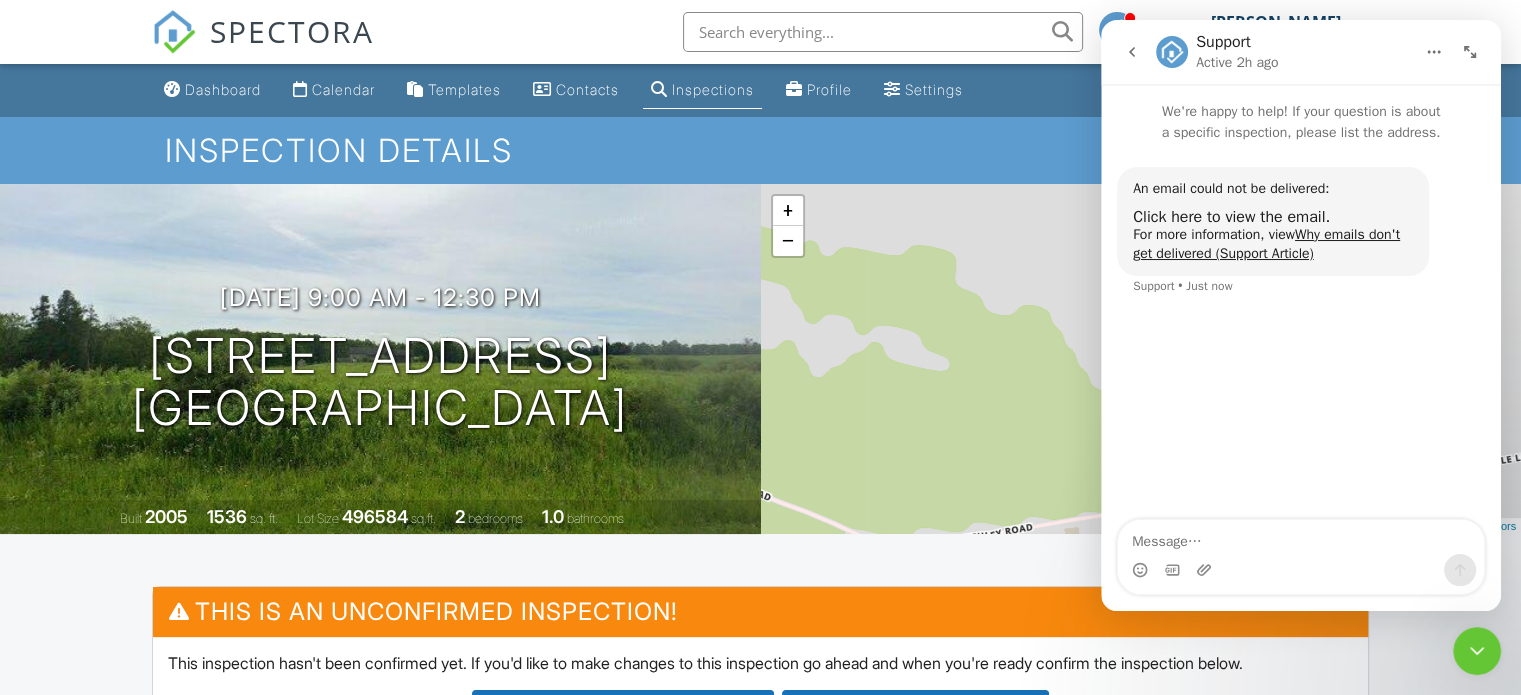drag, startPoint x: 1489, startPoint y: 634, endPoint x: 1461, endPoint y: 638, distance: 28.284271 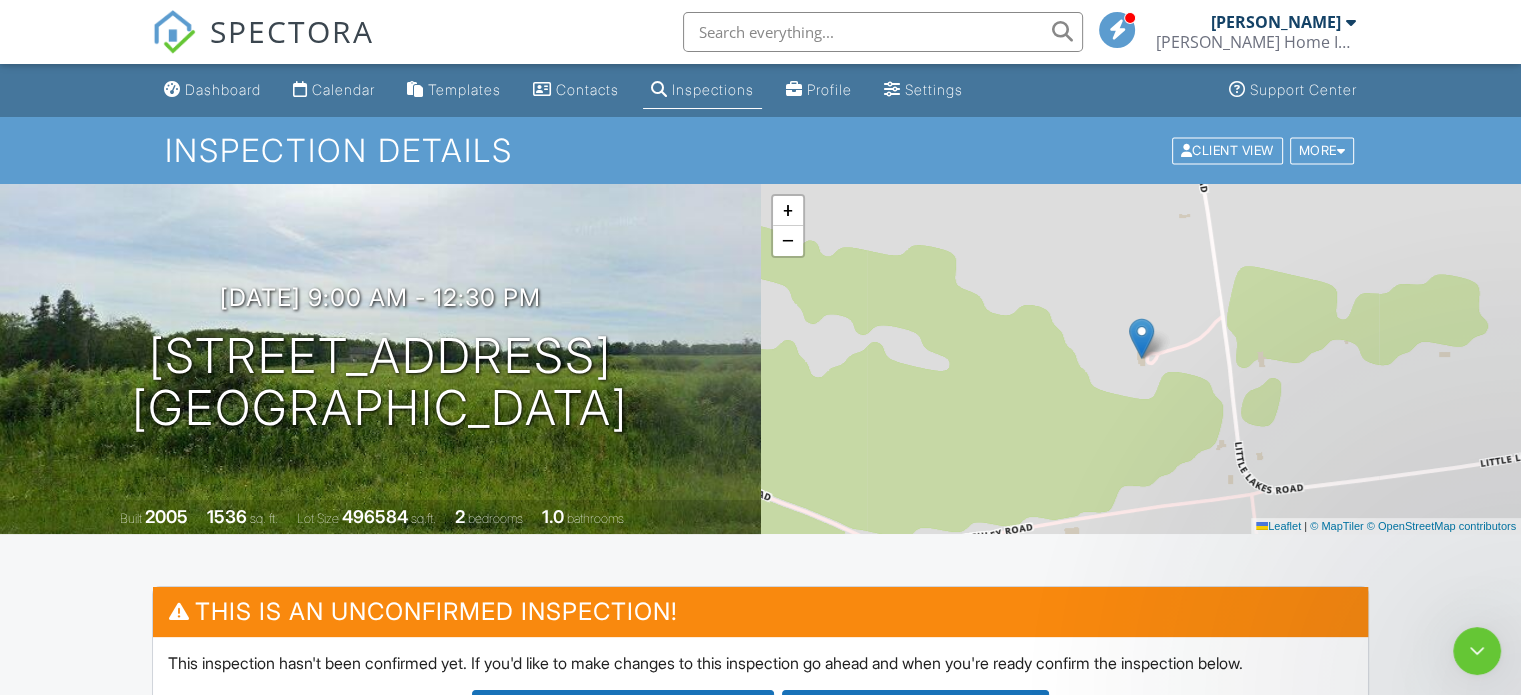 scroll, scrollTop: 0, scrollLeft: 0, axis: both 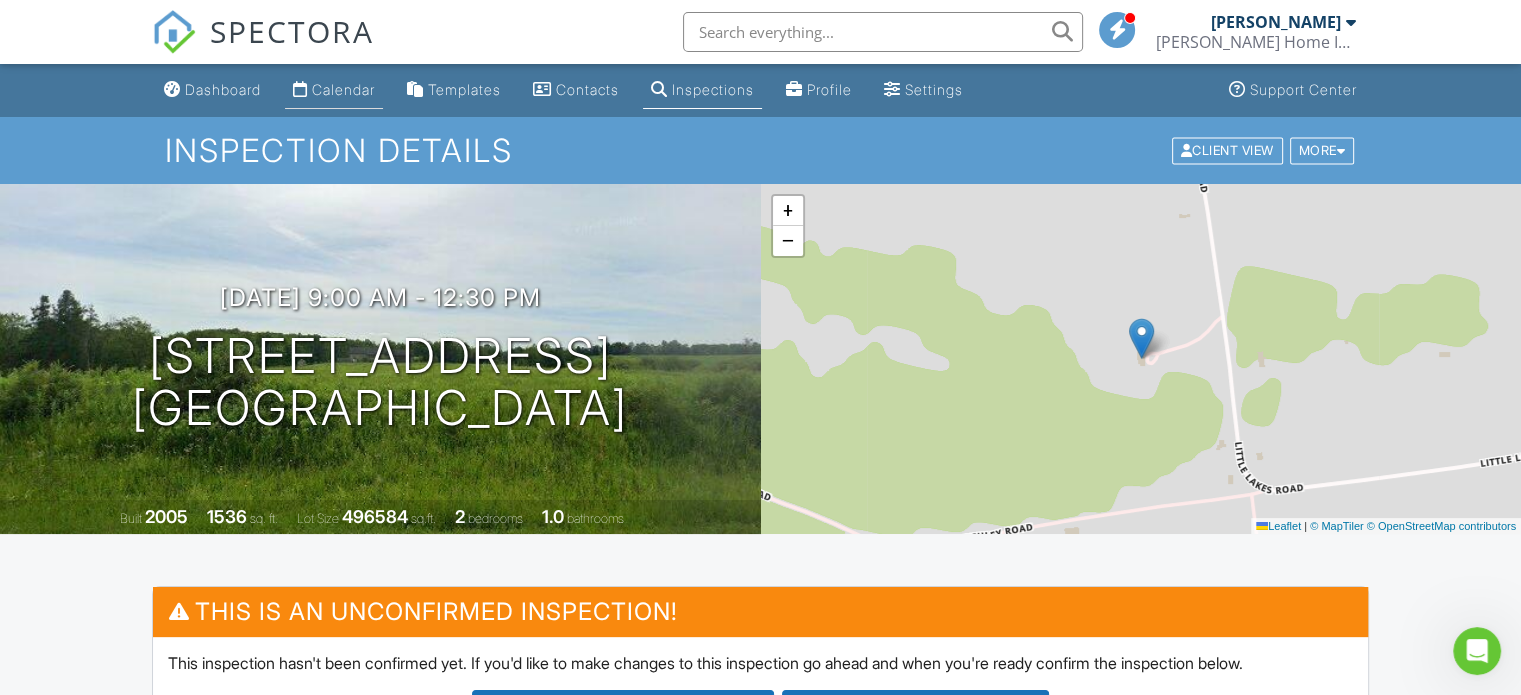 click on "Calendar" at bounding box center (334, 90) 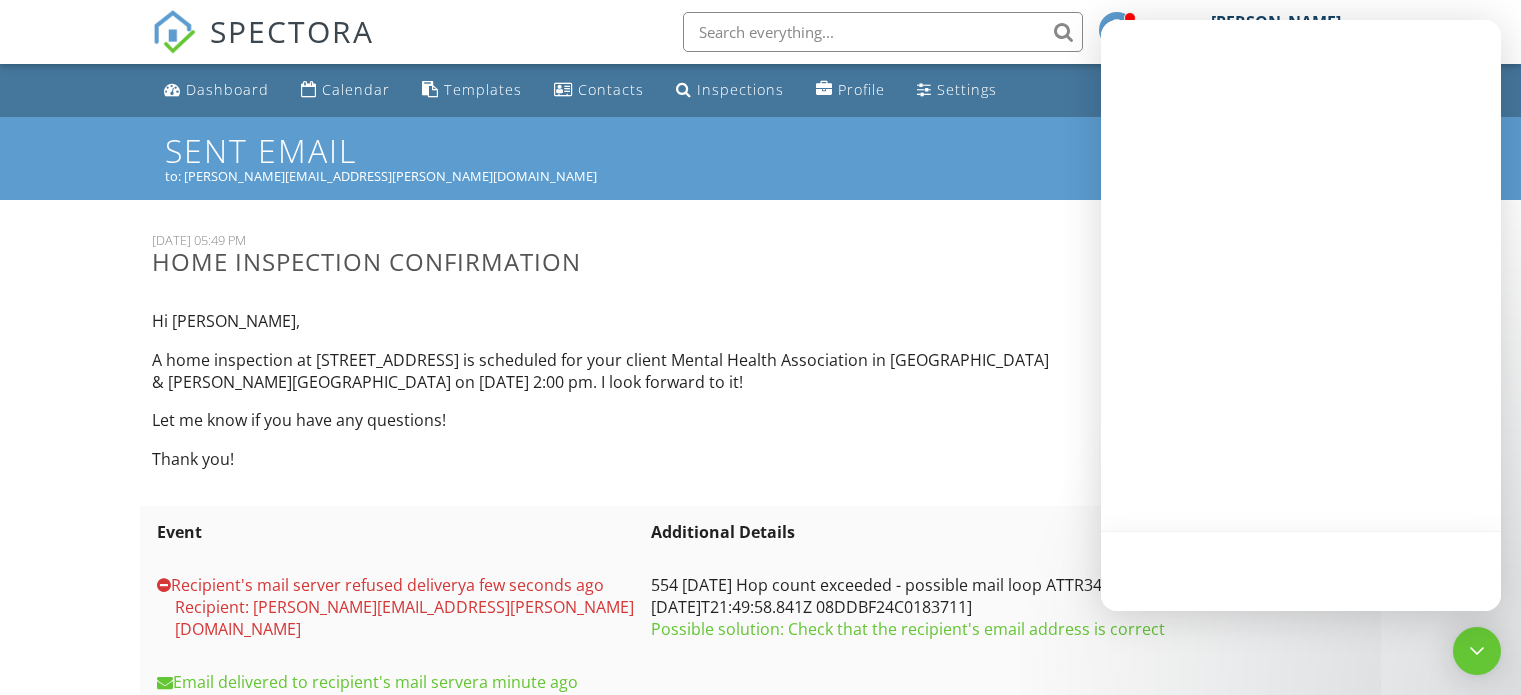 scroll, scrollTop: 0, scrollLeft: 0, axis: both 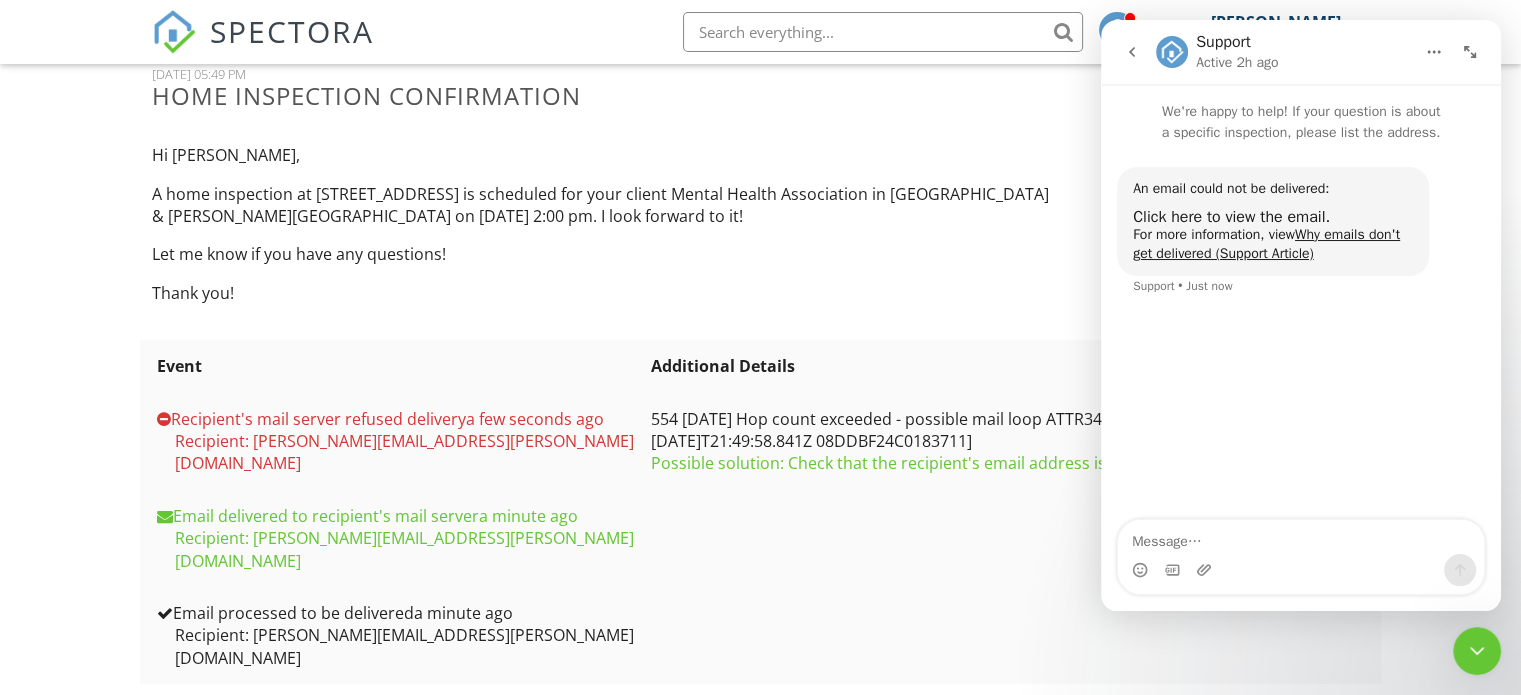 click at bounding box center (1477, 651) 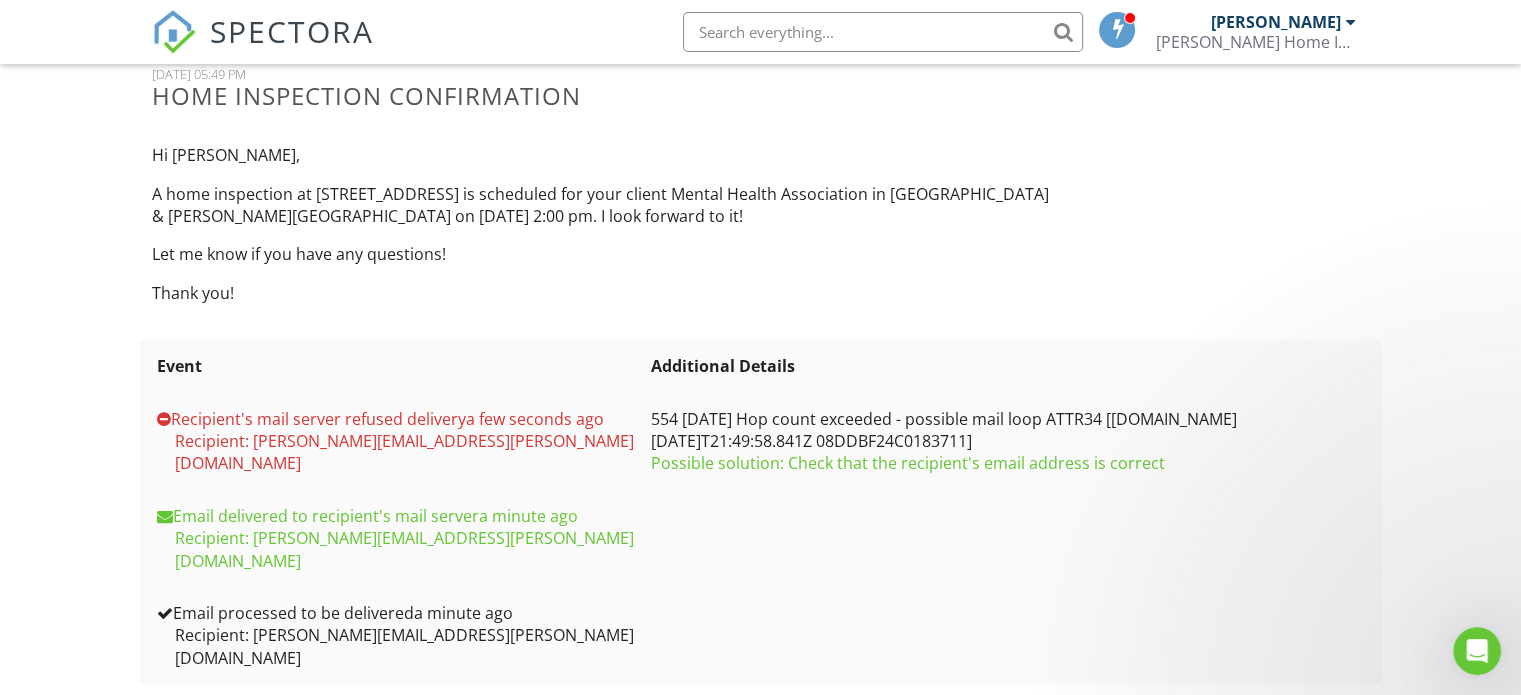 scroll, scrollTop: 0, scrollLeft: 0, axis: both 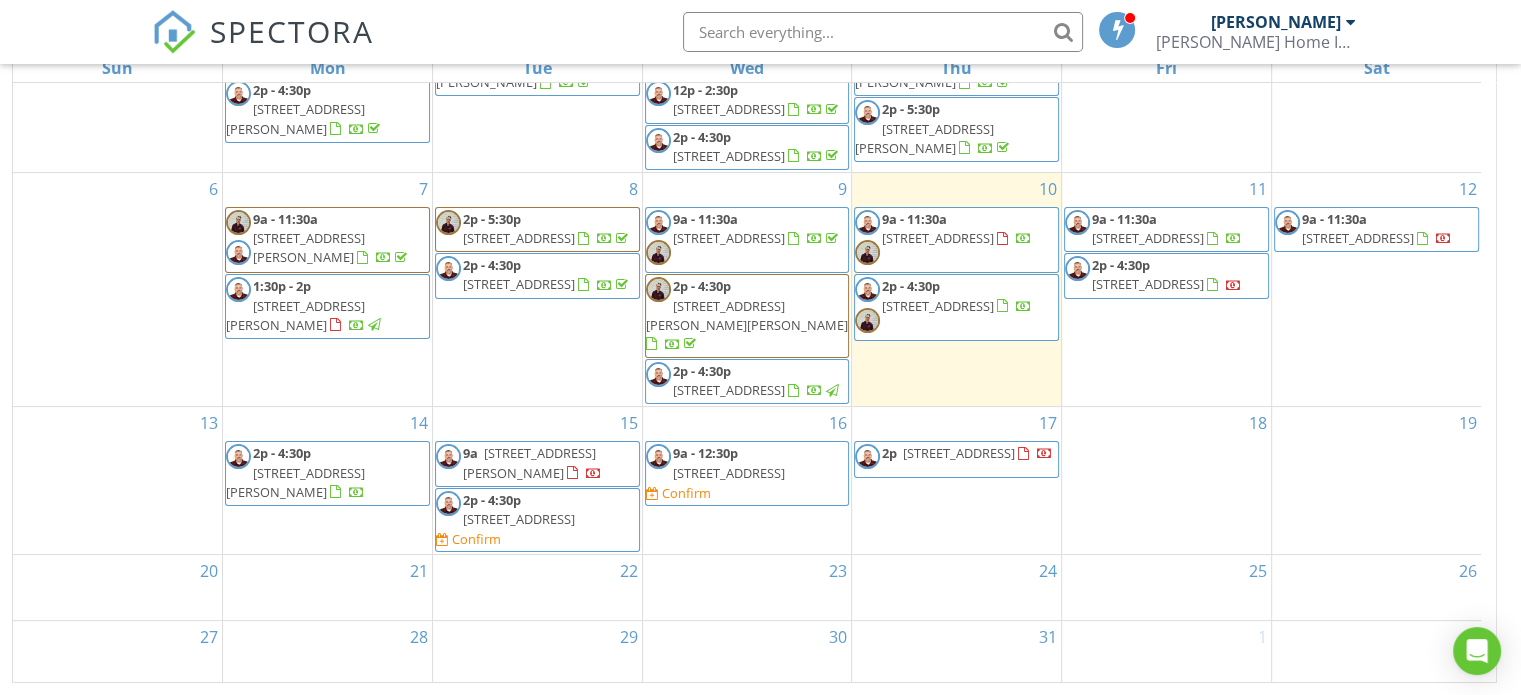 click on "1395 Little Lakes Rd, Richfield Springs 13439" at bounding box center (729, 473) 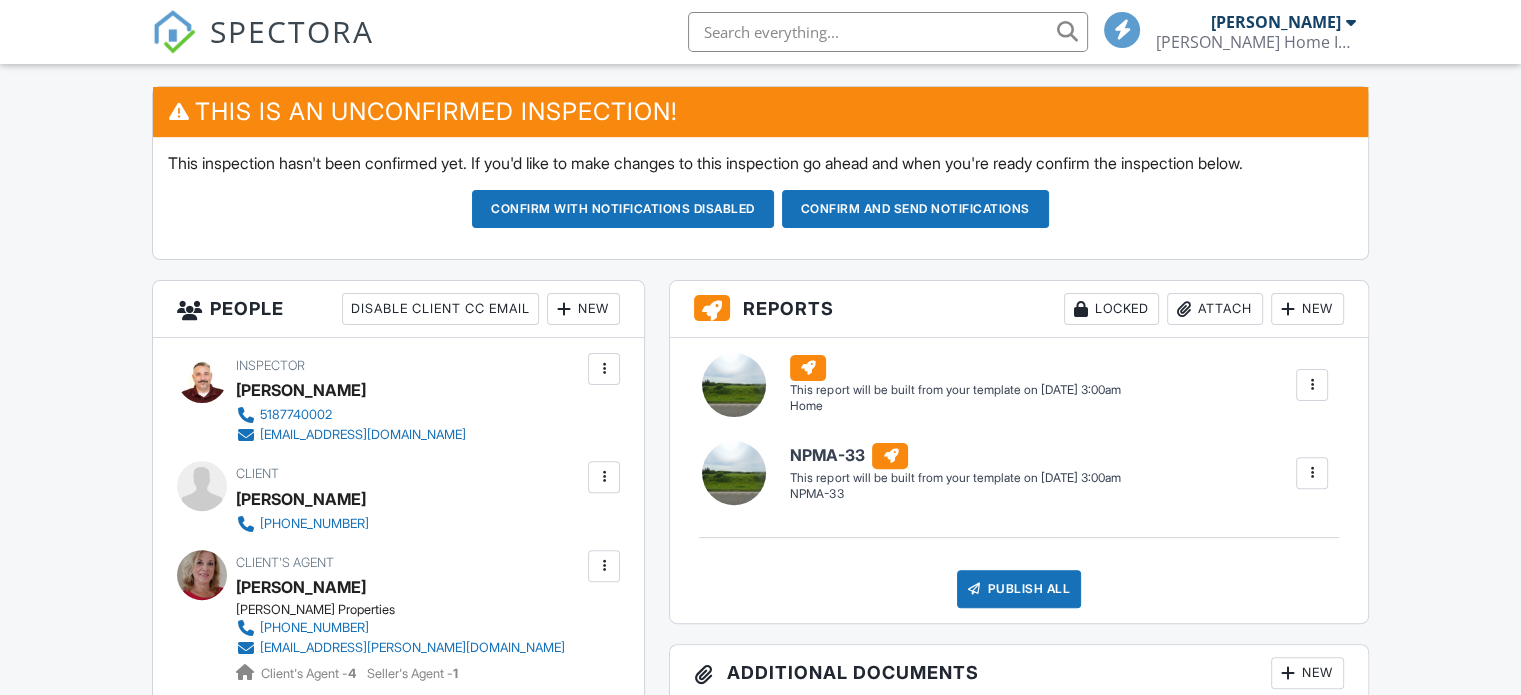 scroll, scrollTop: 500, scrollLeft: 0, axis: vertical 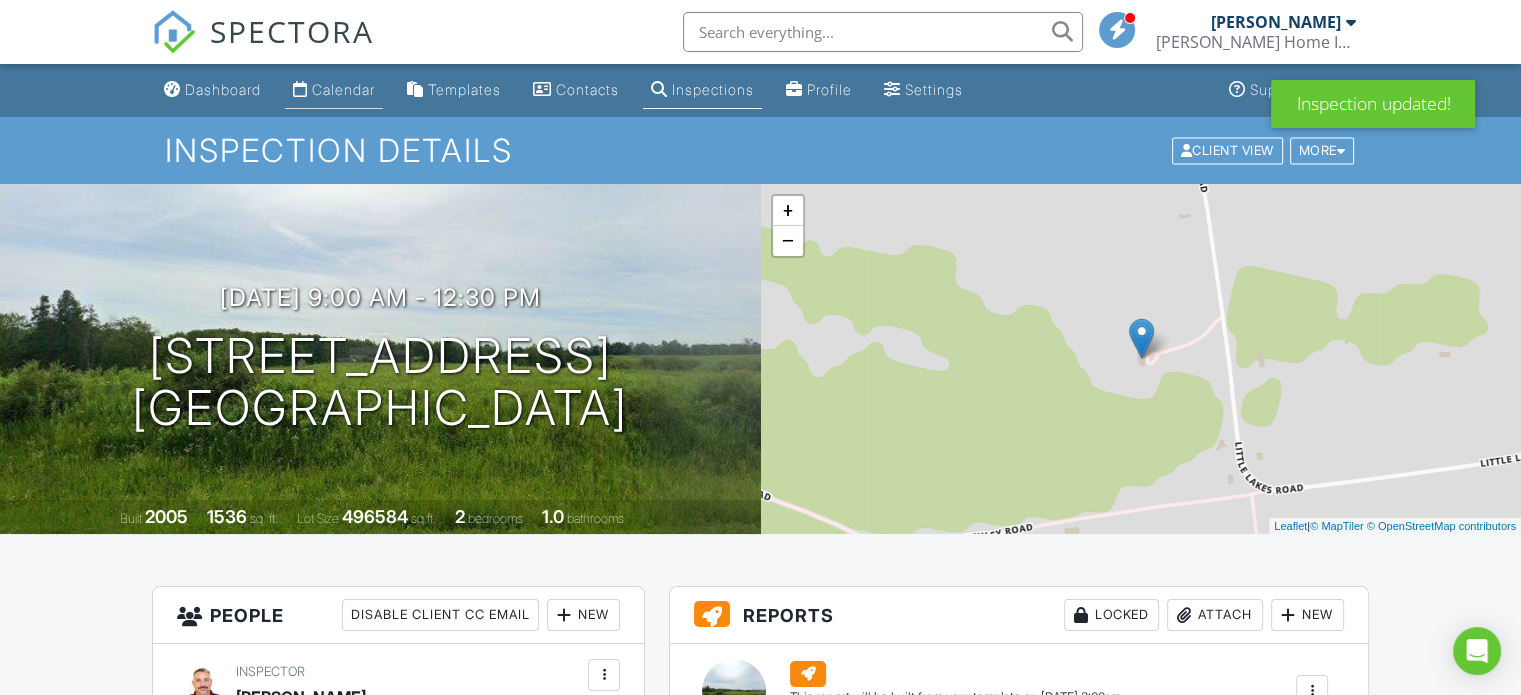 click on "Calendar" at bounding box center [334, 90] 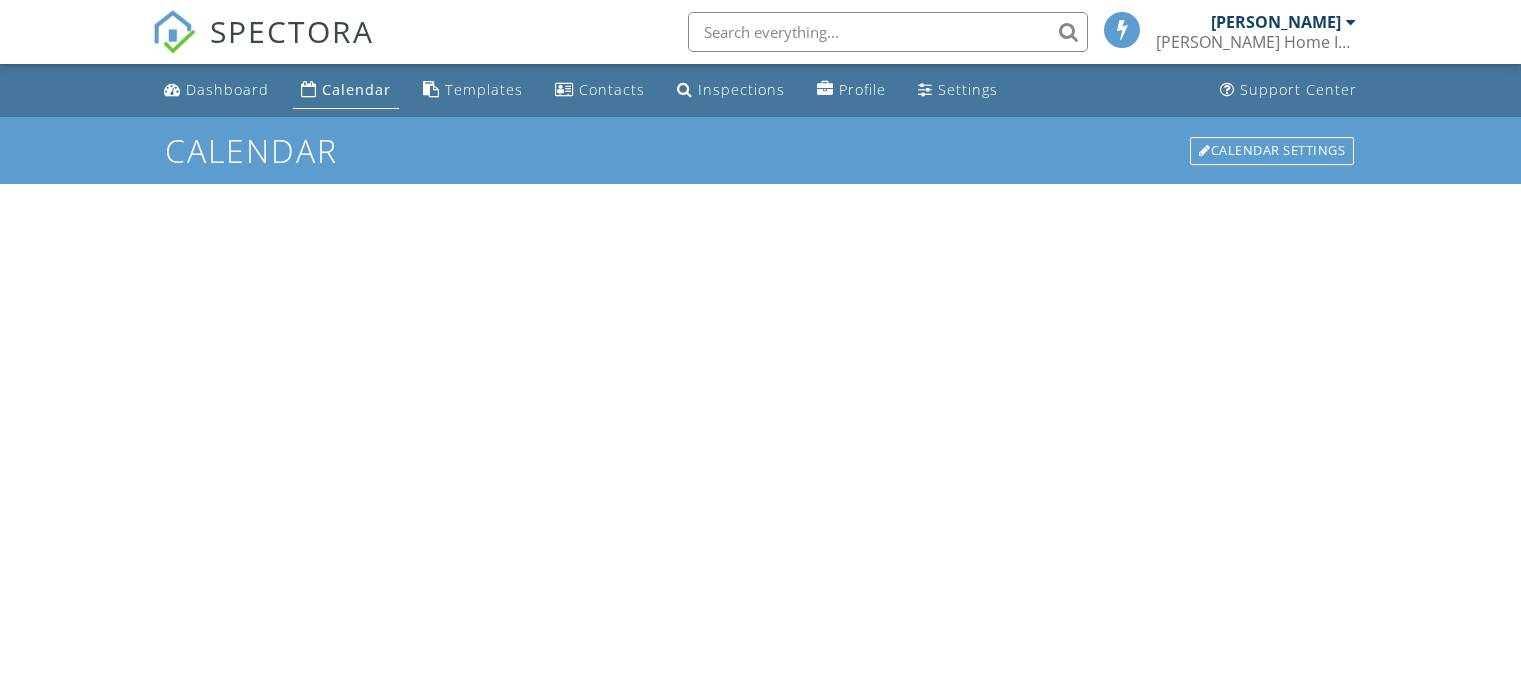 scroll, scrollTop: 0, scrollLeft: 0, axis: both 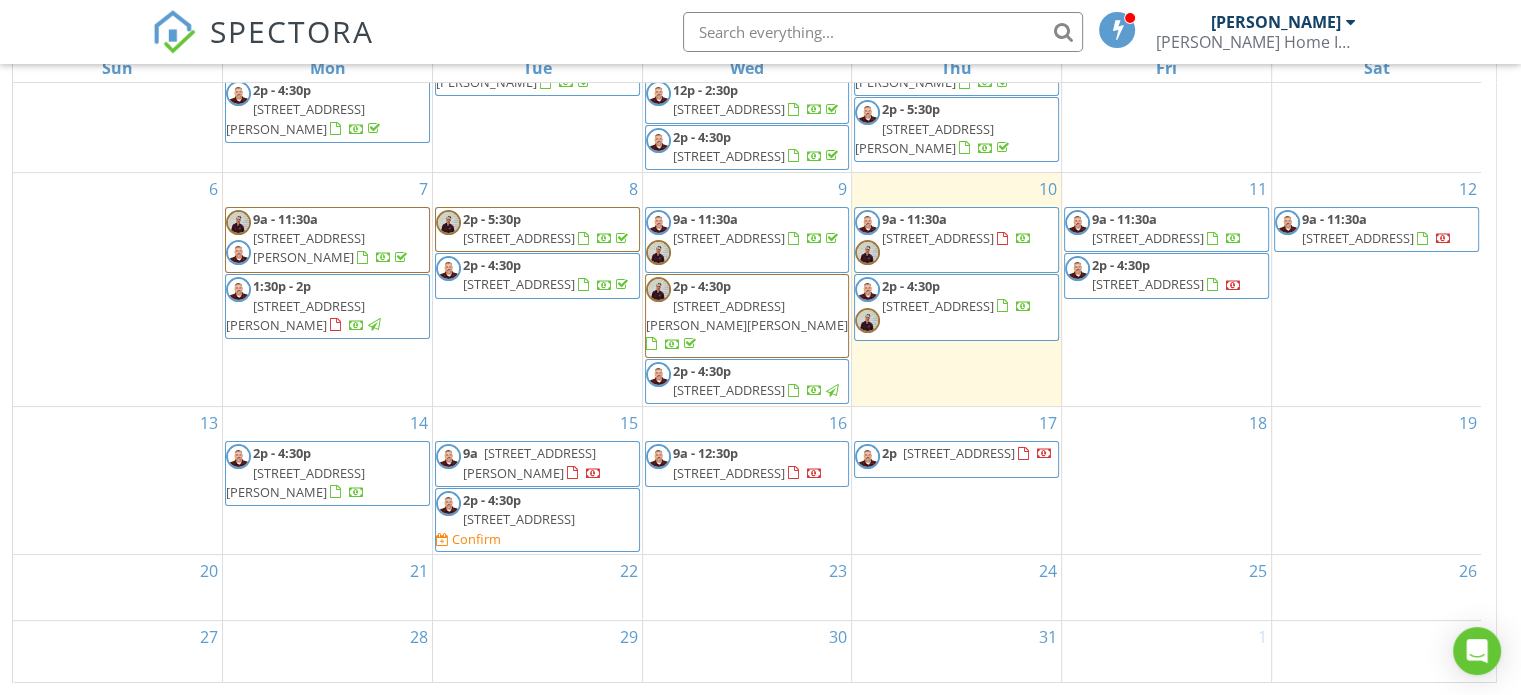 click on "16
9a - 12:30p
1395 Little Lakes Rd, Richfield Springs 13439" at bounding box center (747, 480) 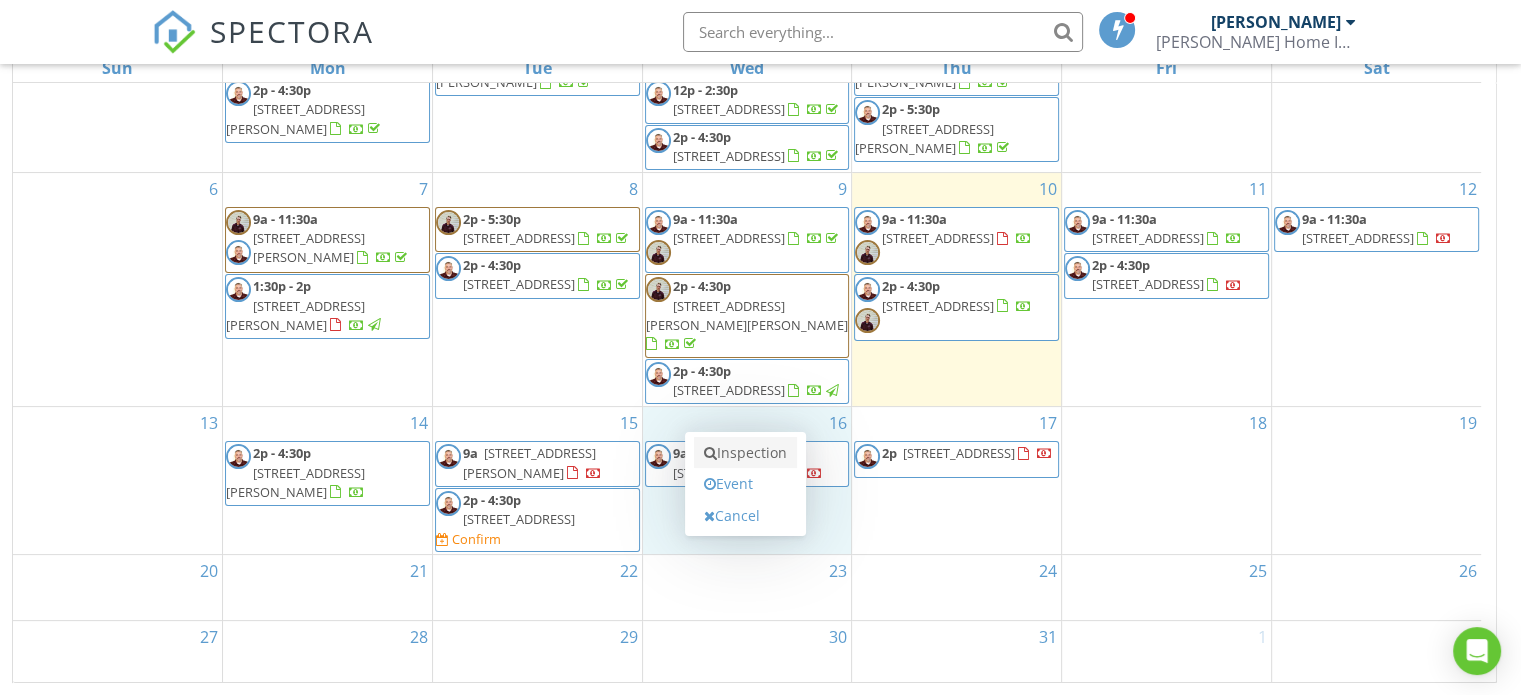 click on "Inspection" at bounding box center [745, 453] 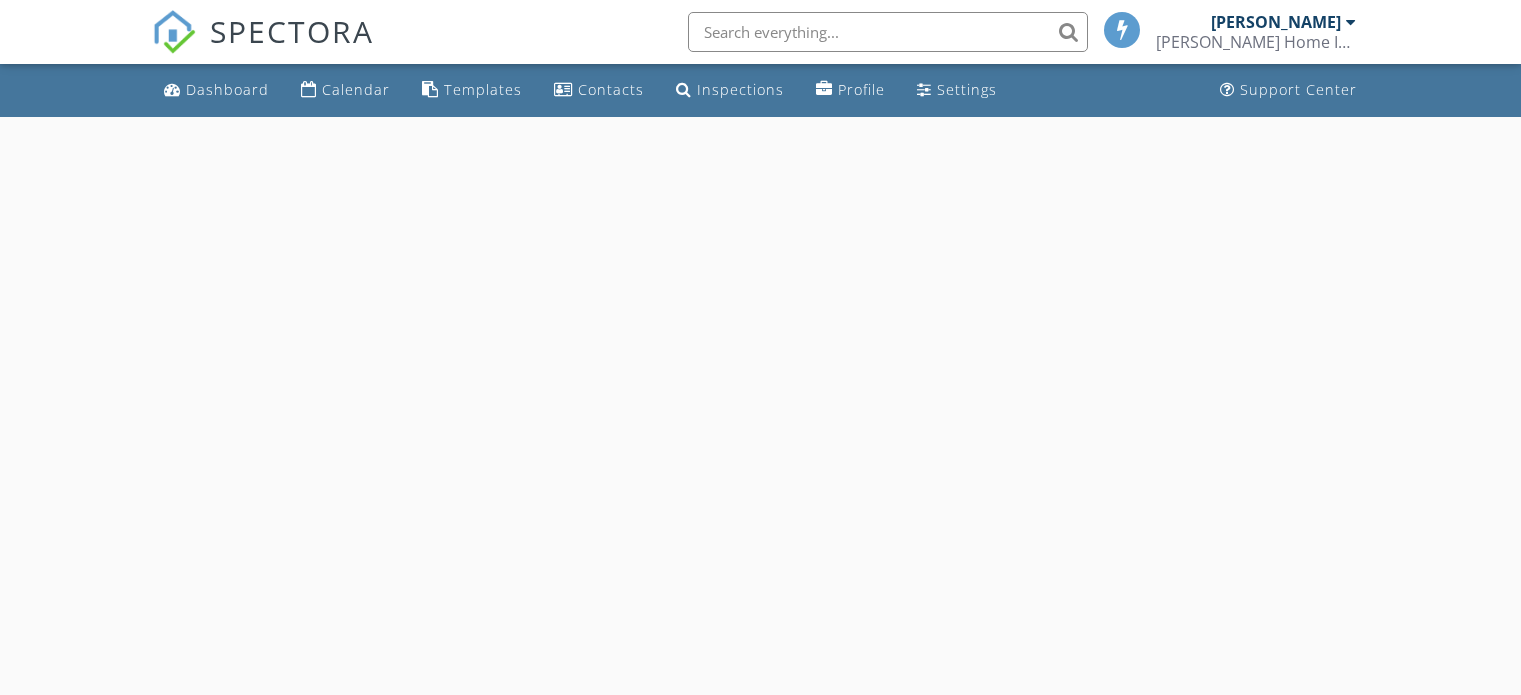 scroll, scrollTop: 0, scrollLeft: 0, axis: both 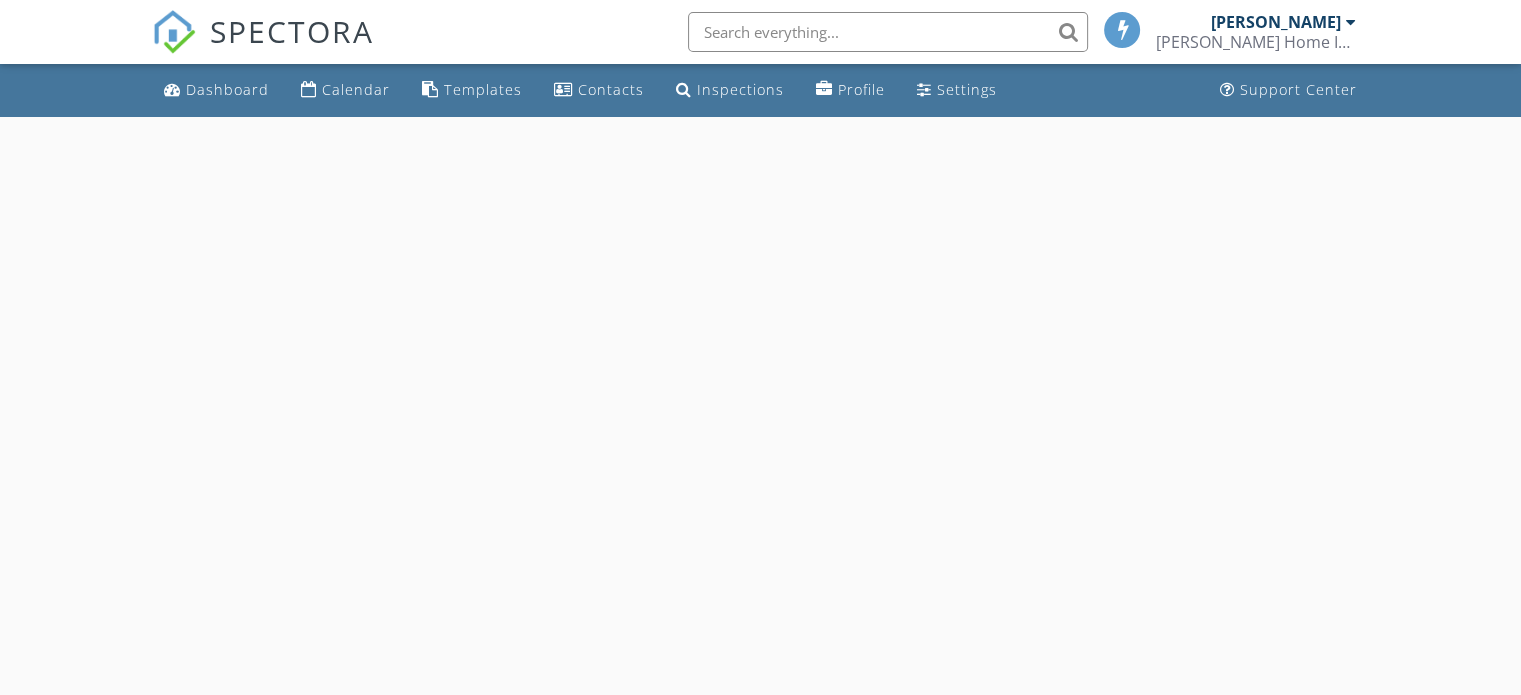 select on "6" 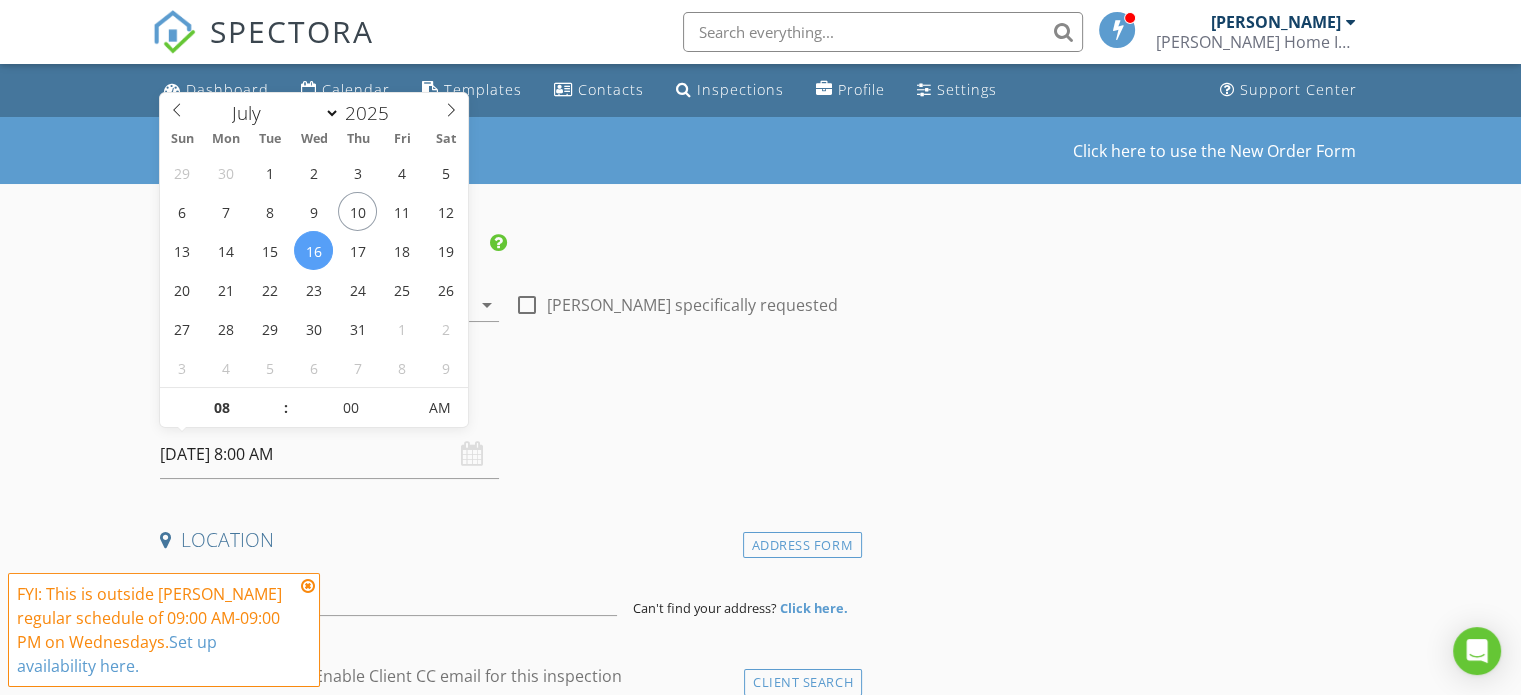 click on "[DATE] 8:00 AM" at bounding box center [329, 454] 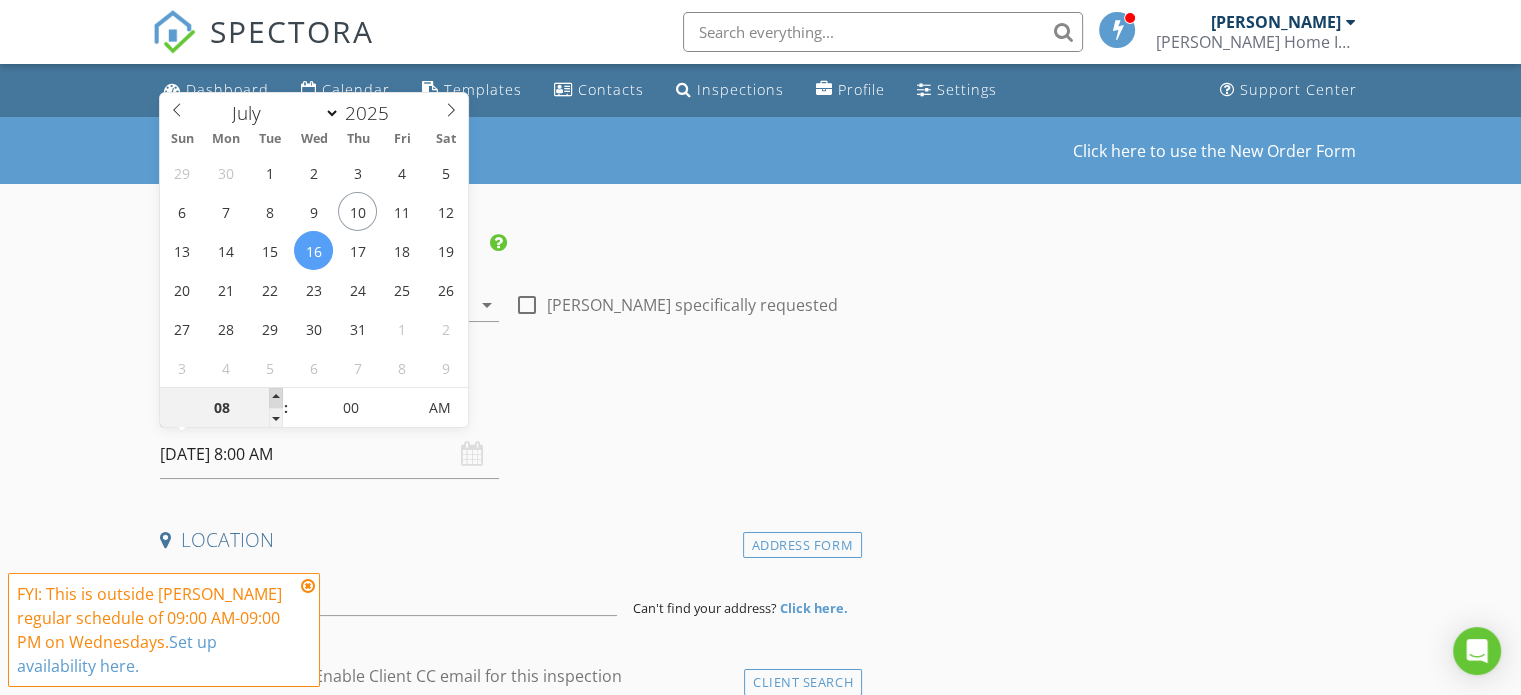 type on "09" 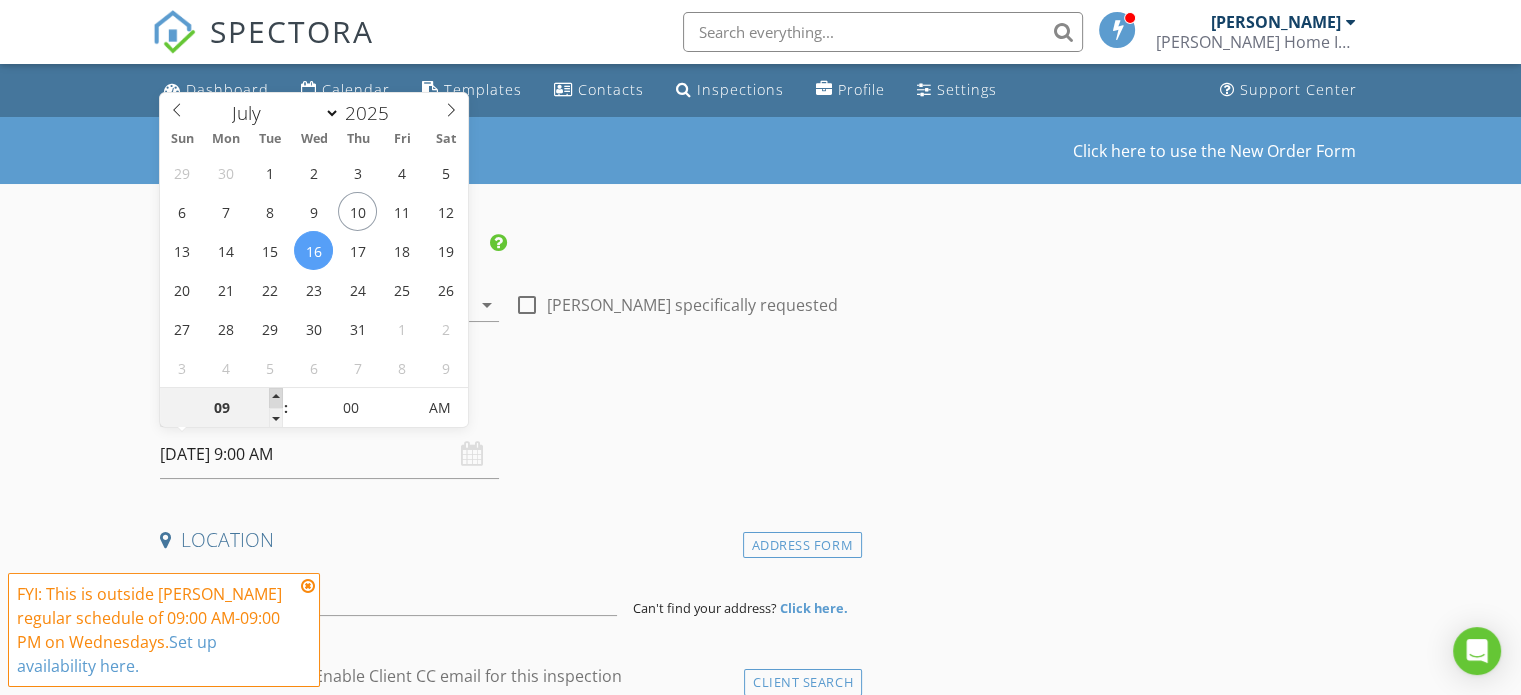 click at bounding box center [276, 398] 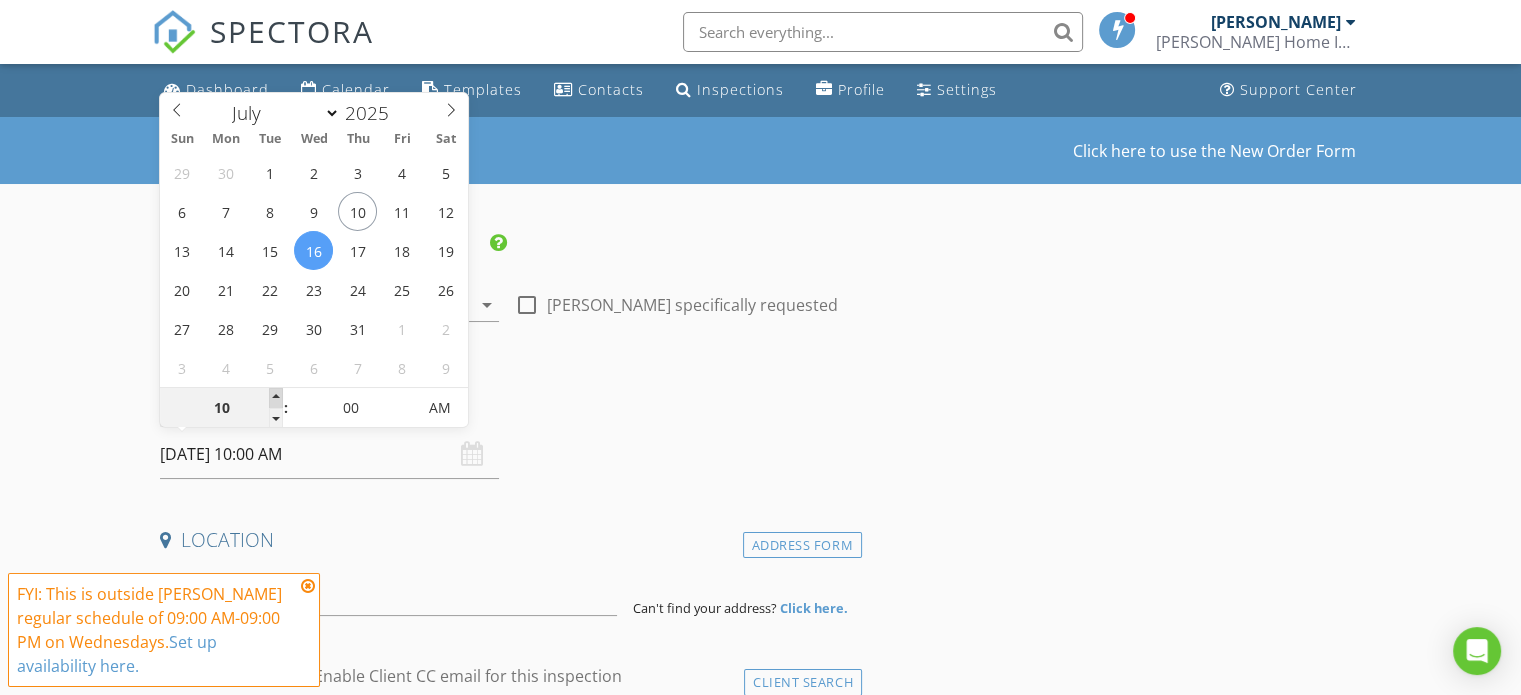 click at bounding box center (276, 398) 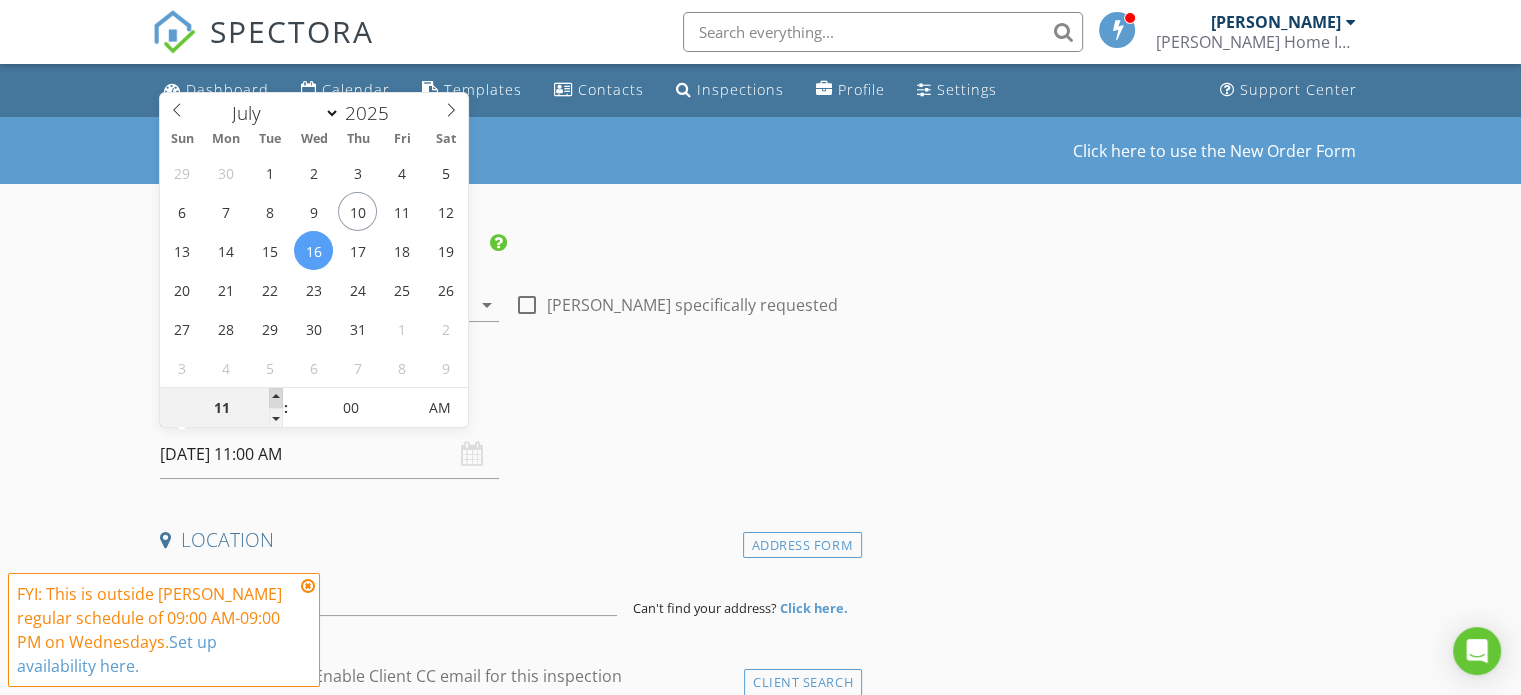 click at bounding box center (276, 398) 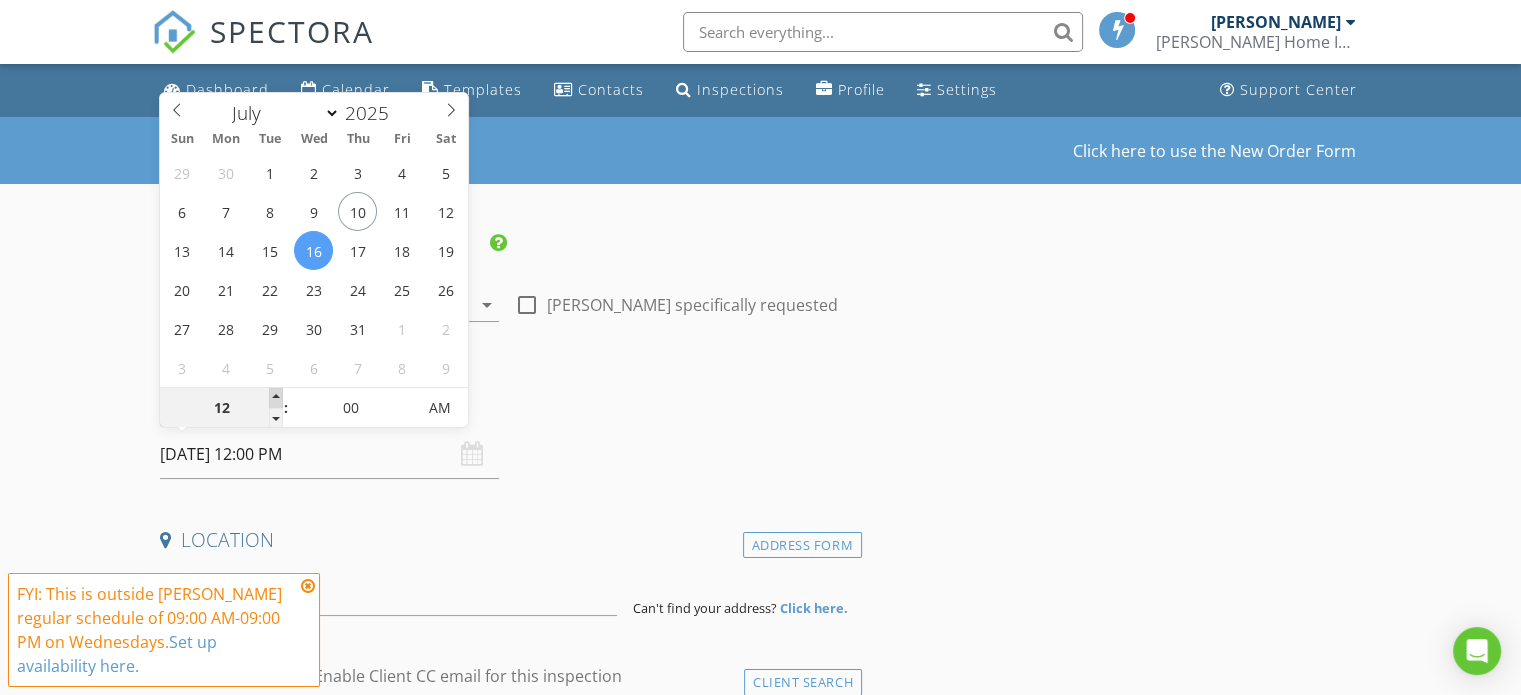 click at bounding box center [276, 398] 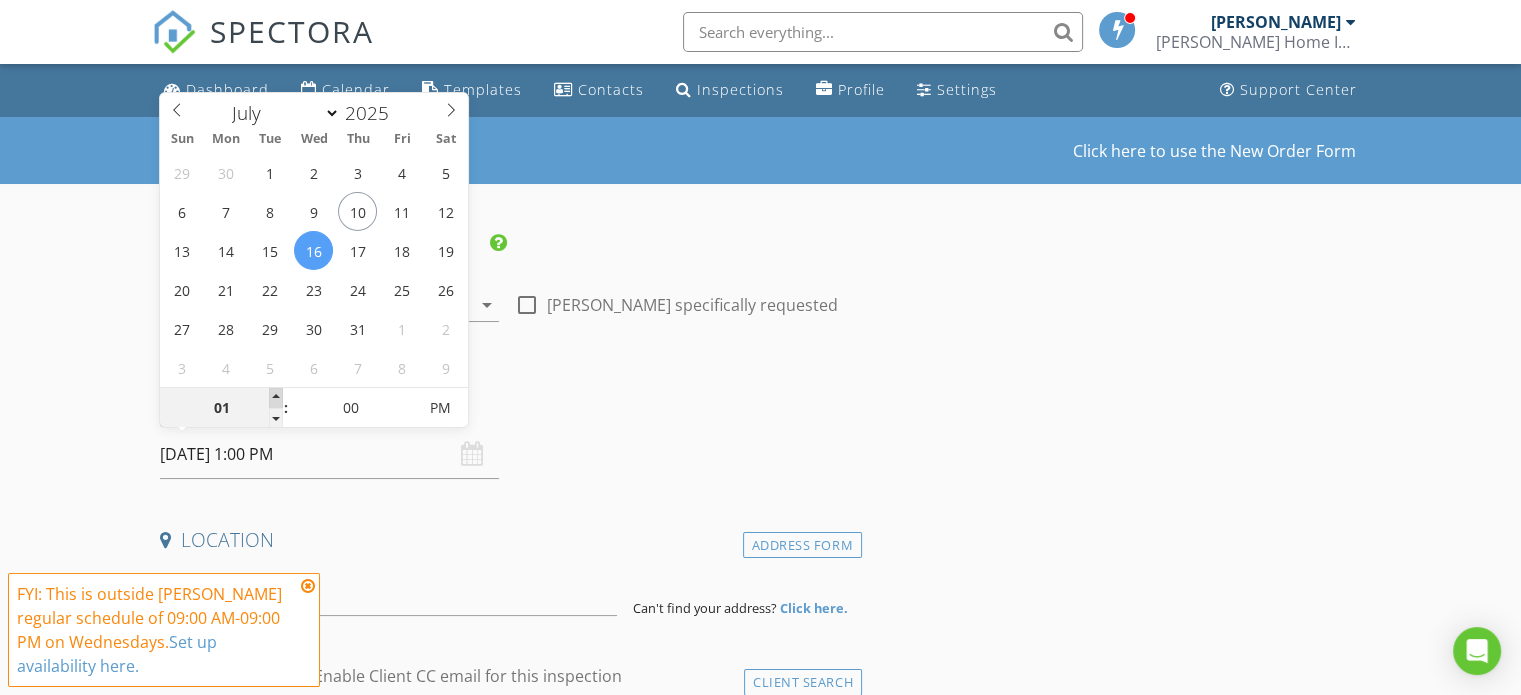 click at bounding box center (276, 398) 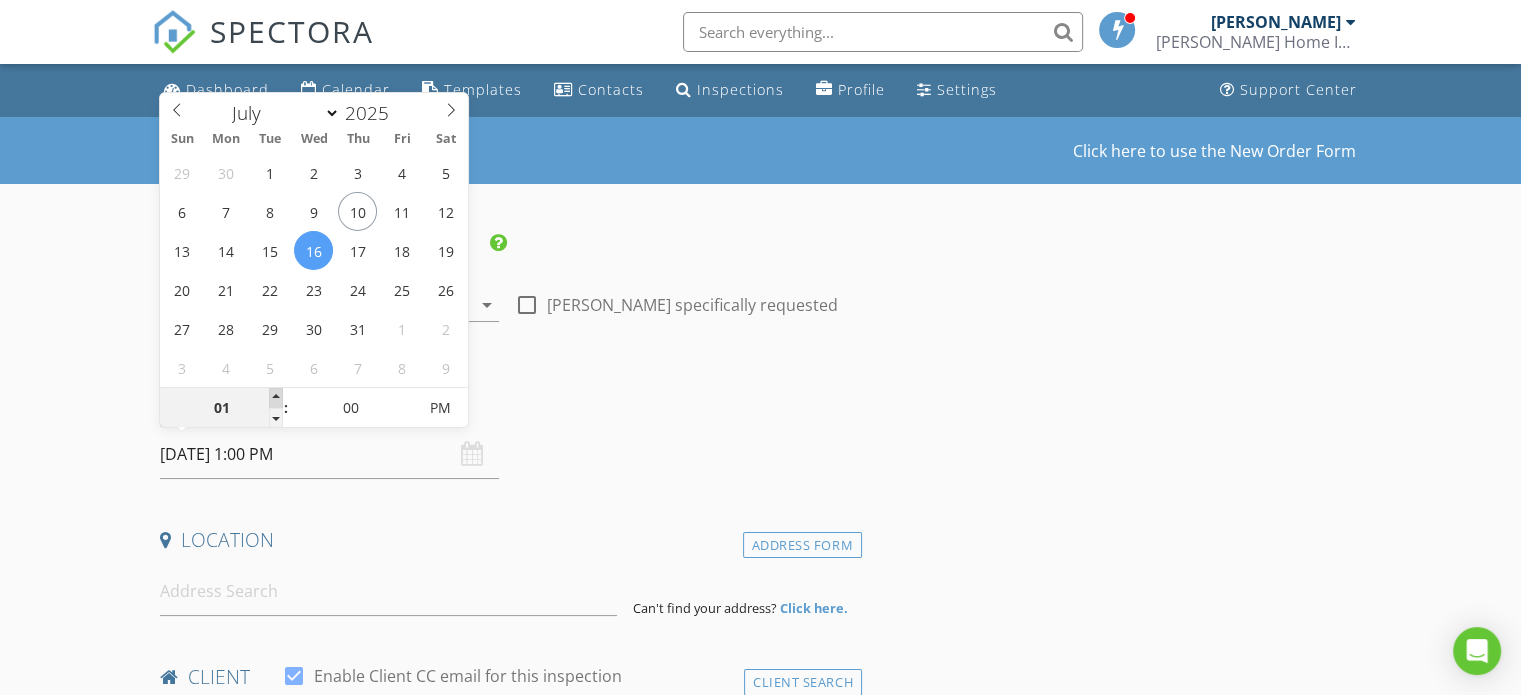 type on "02" 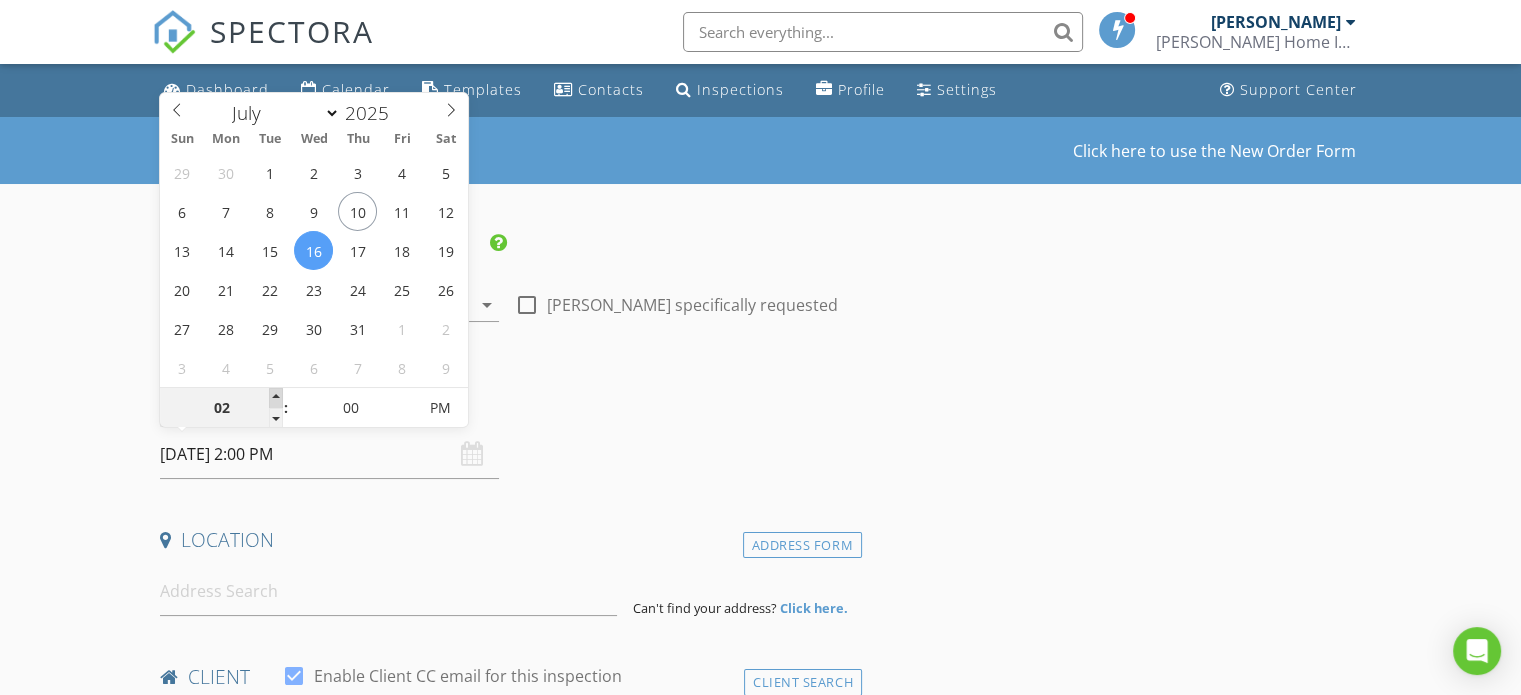 click at bounding box center [276, 398] 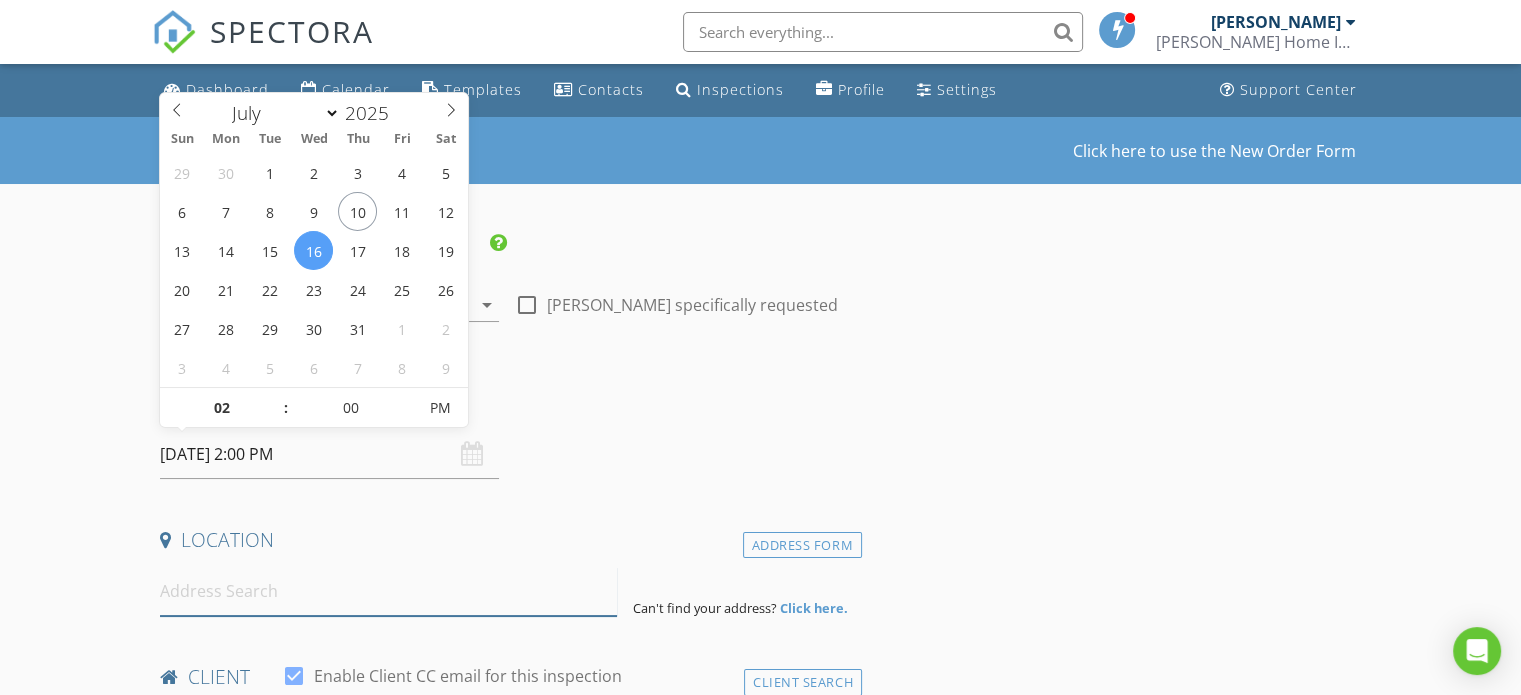 click at bounding box center (388, 591) 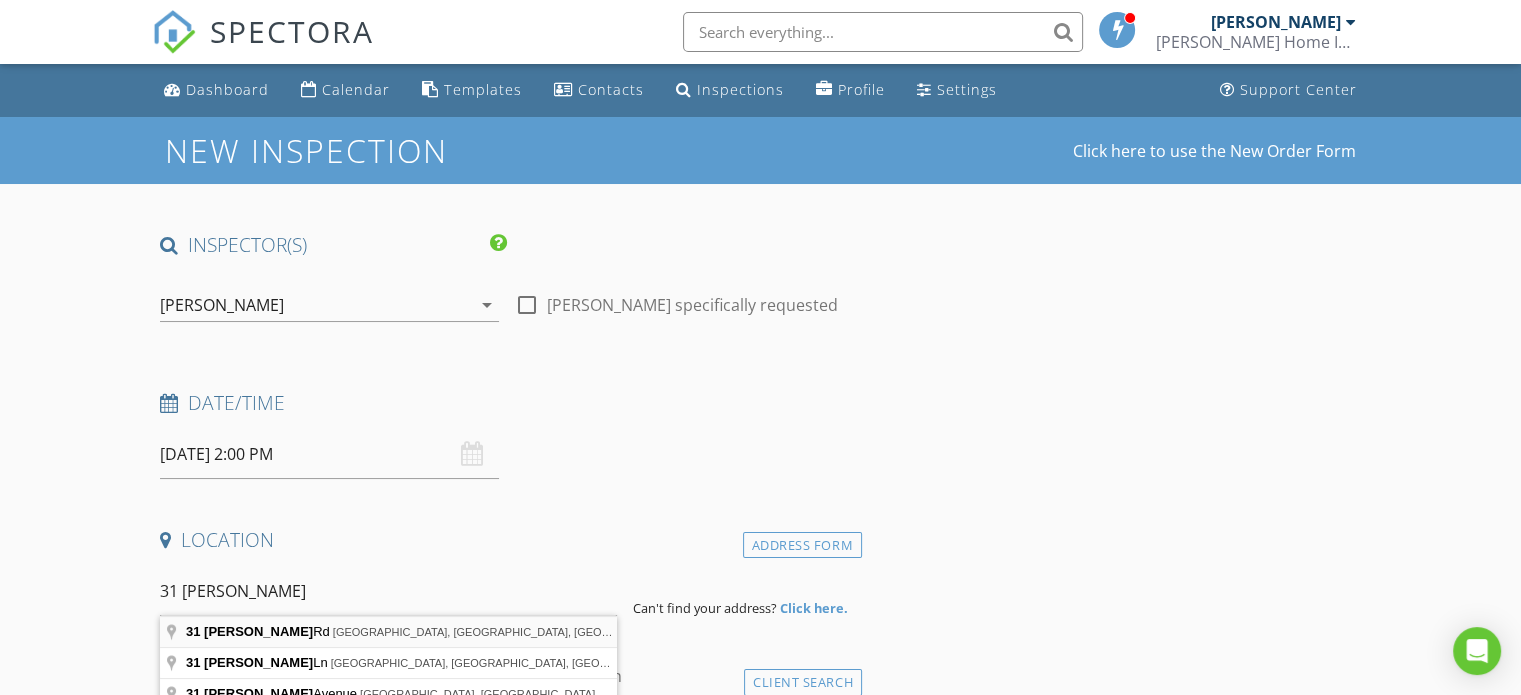 type on "31 Shields Rd, Northville, NY, USA" 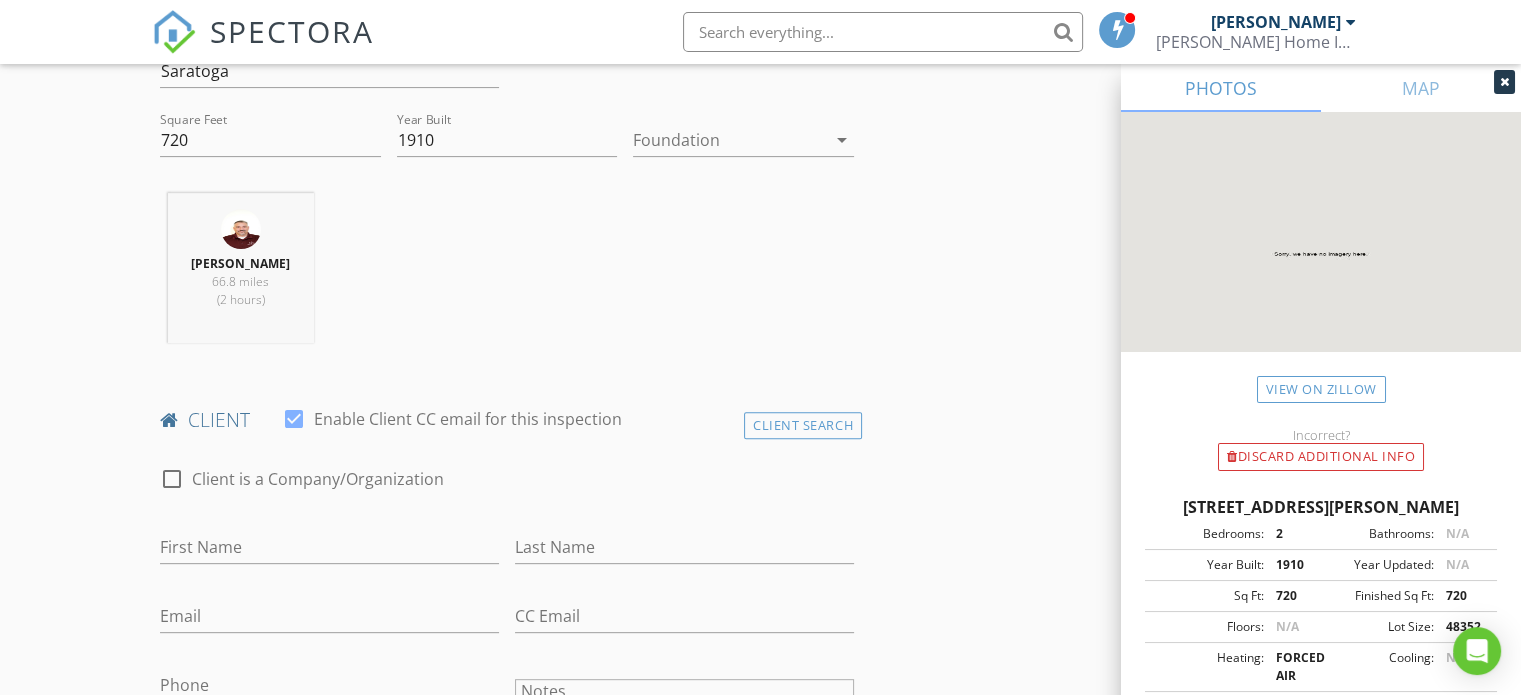 scroll, scrollTop: 833, scrollLeft: 0, axis: vertical 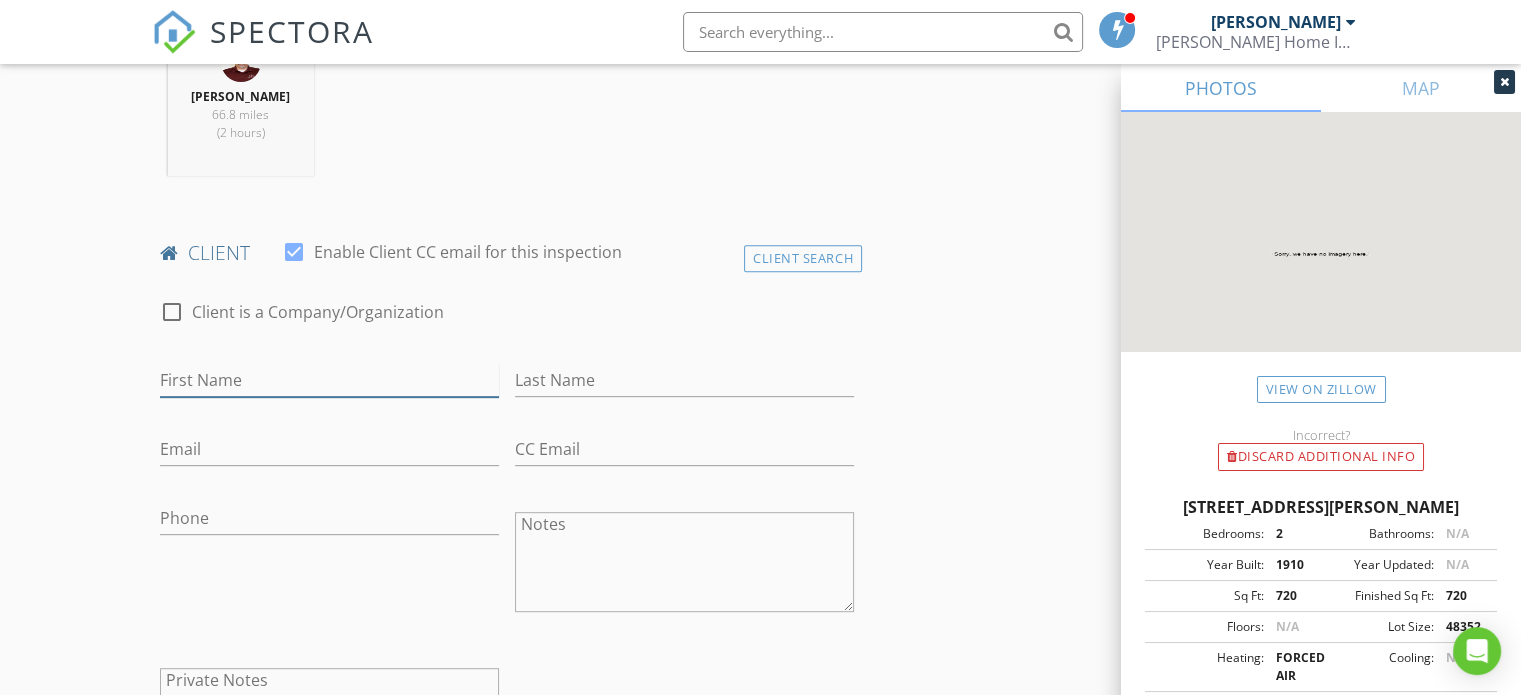 click on "First Name" at bounding box center [329, 380] 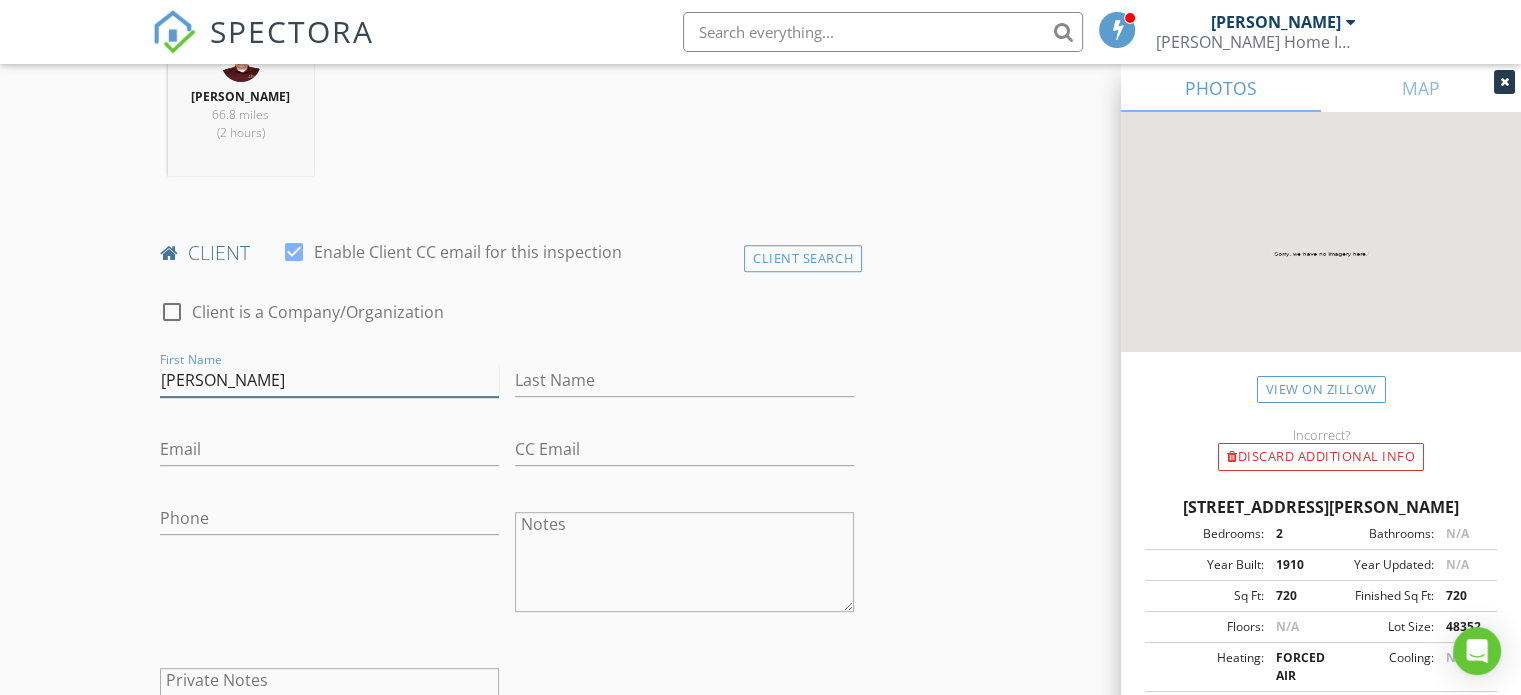type on "[PERSON_NAME]" 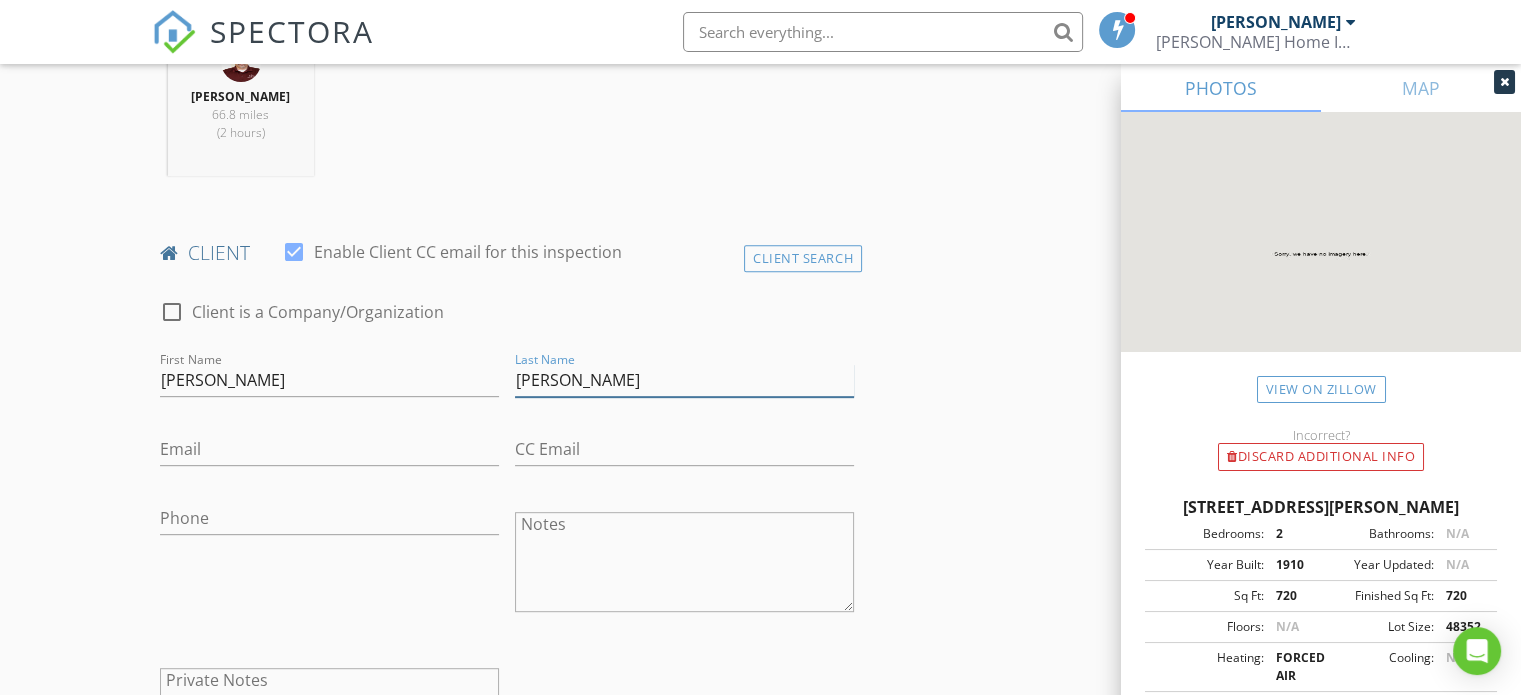 type on "[PERSON_NAME]" 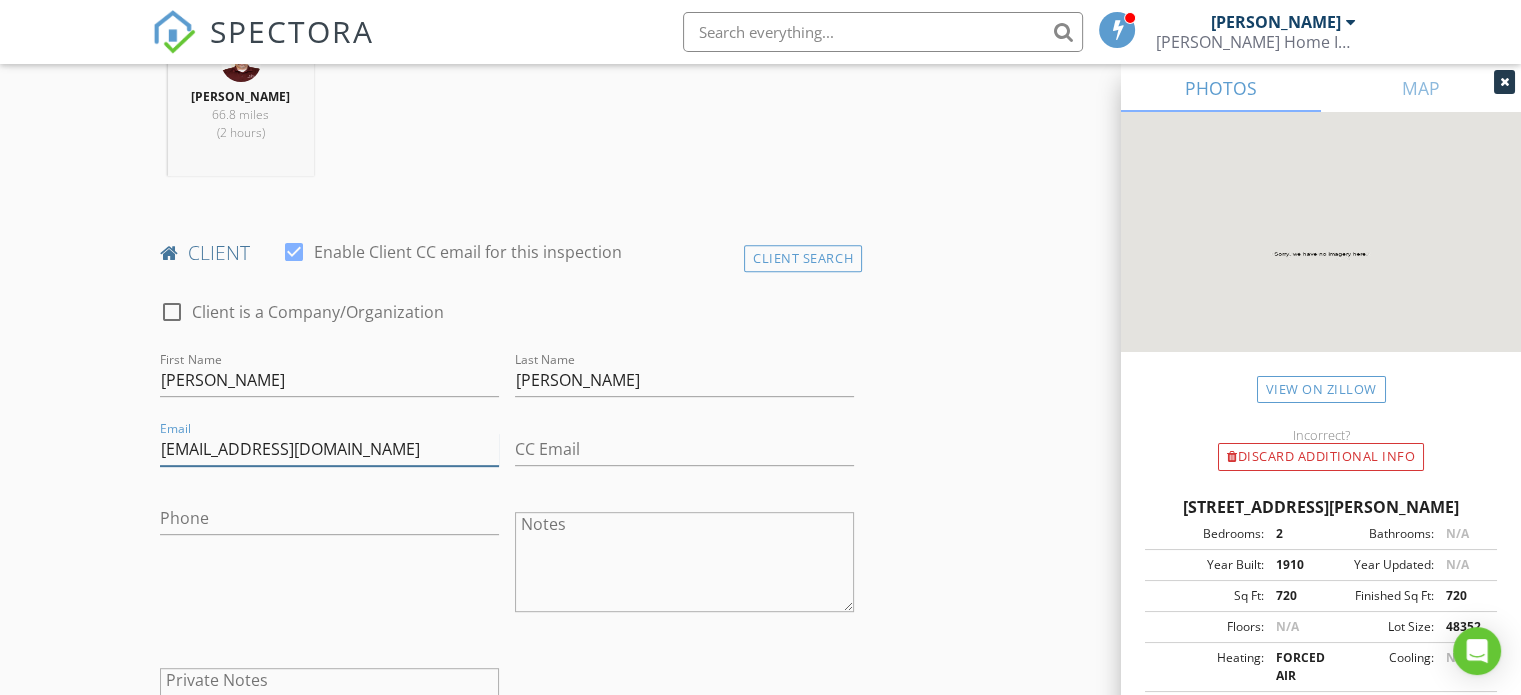 type on "[EMAIL_ADDRESS][DOMAIN_NAME]" 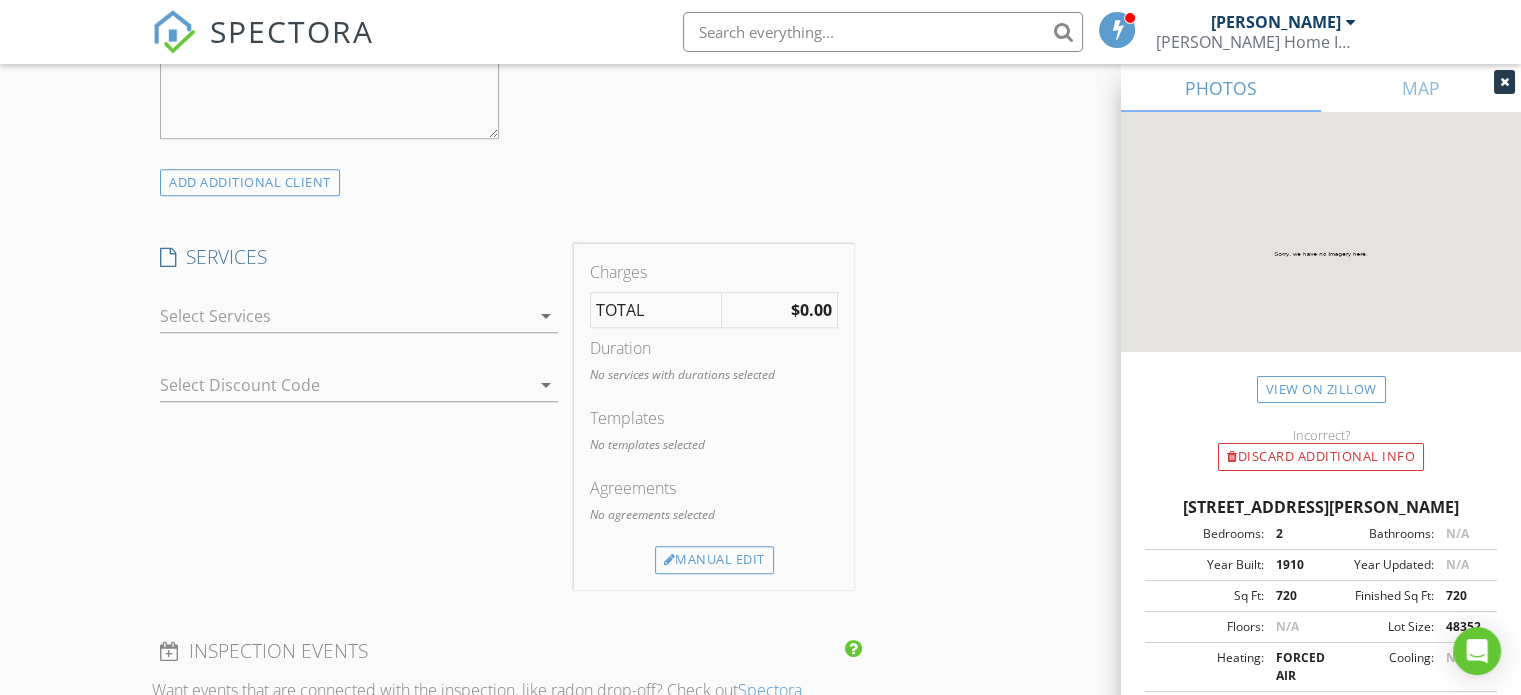 scroll, scrollTop: 1500, scrollLeft: 0, axis: vertical 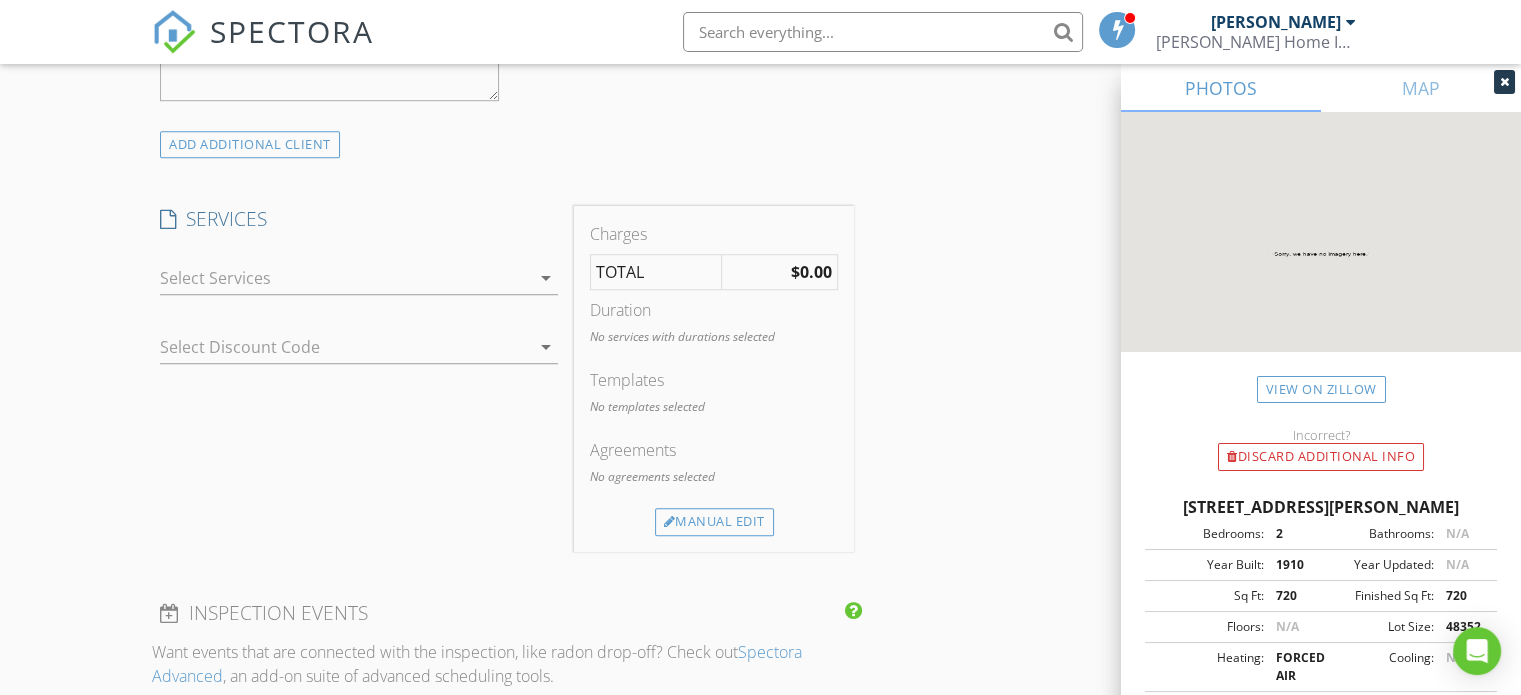 type on "[PHONE_NUMBER]" 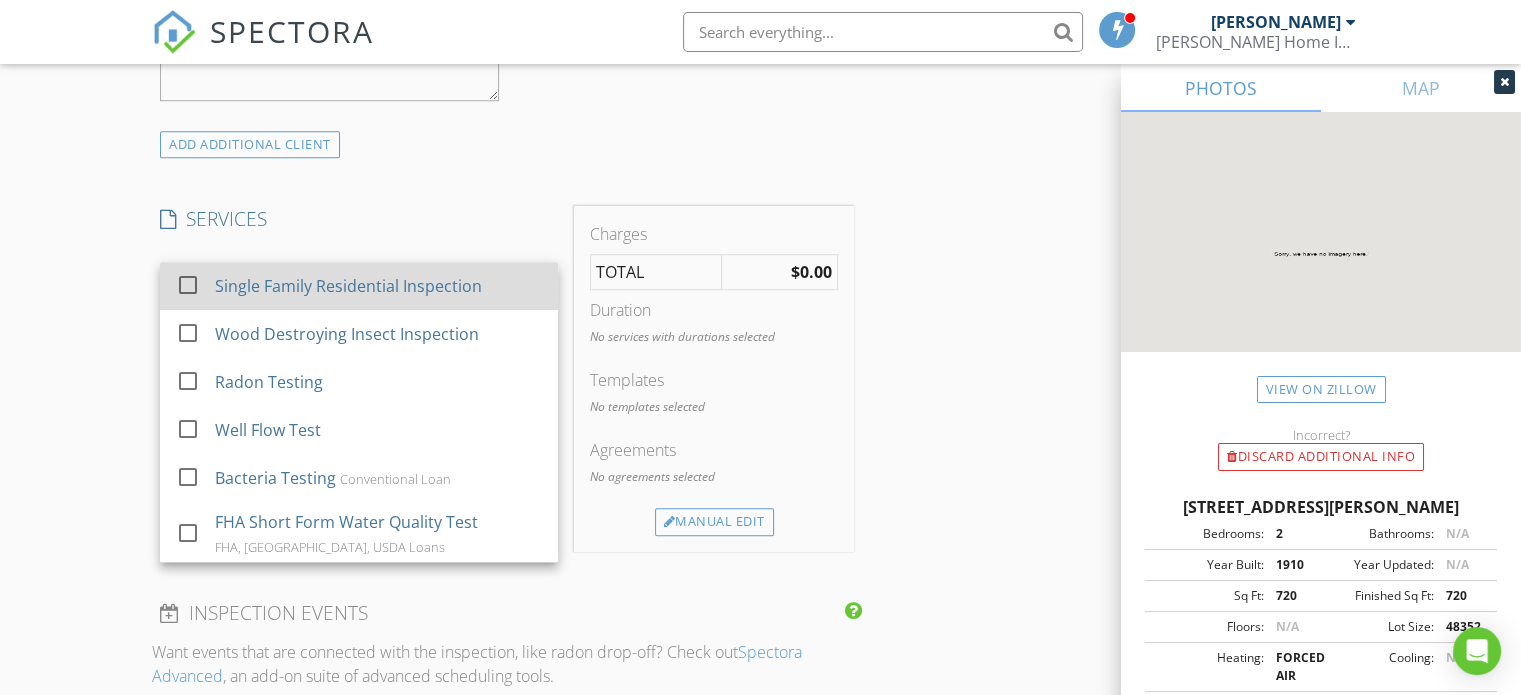 click on "Single Family Residential Inspection" at bounding box center (348, 286) 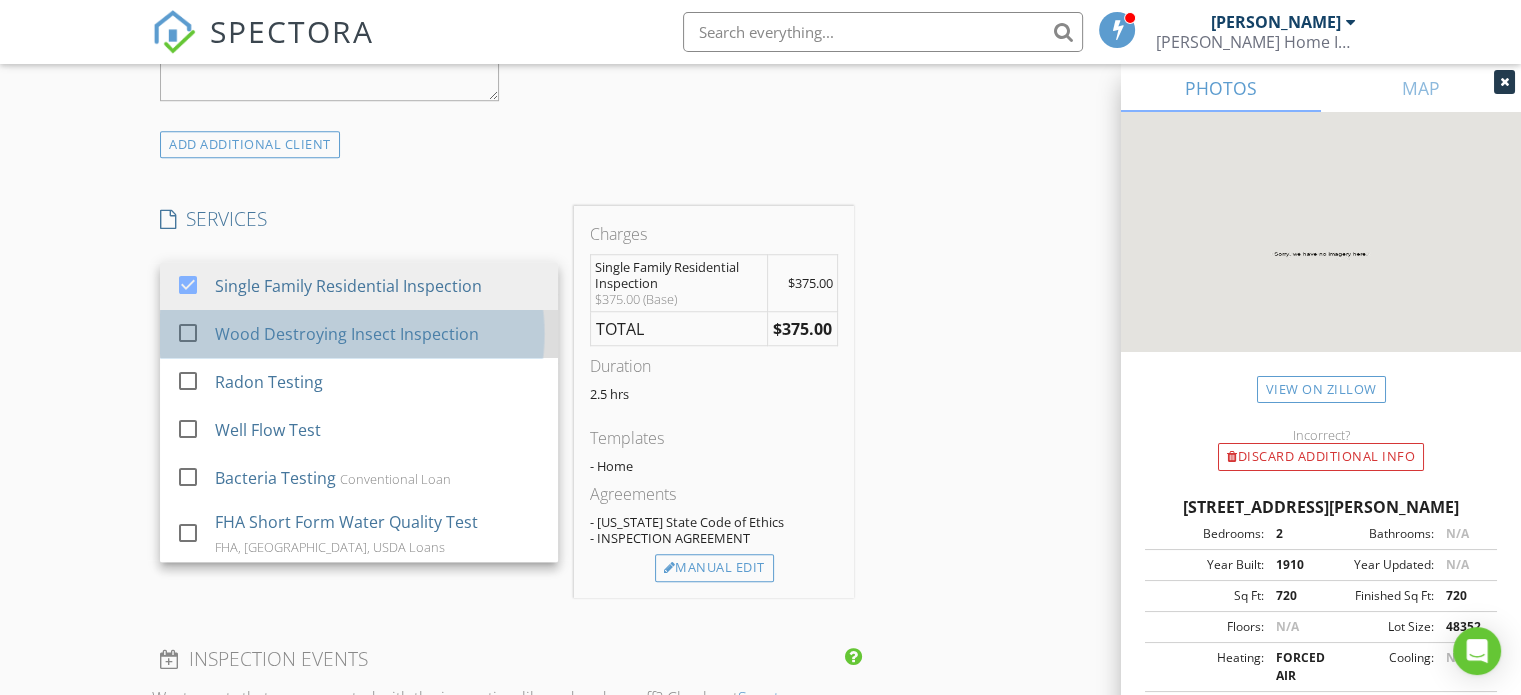 click on "Wood Destroying Insect Inspection" at bounding box center [347, 334] 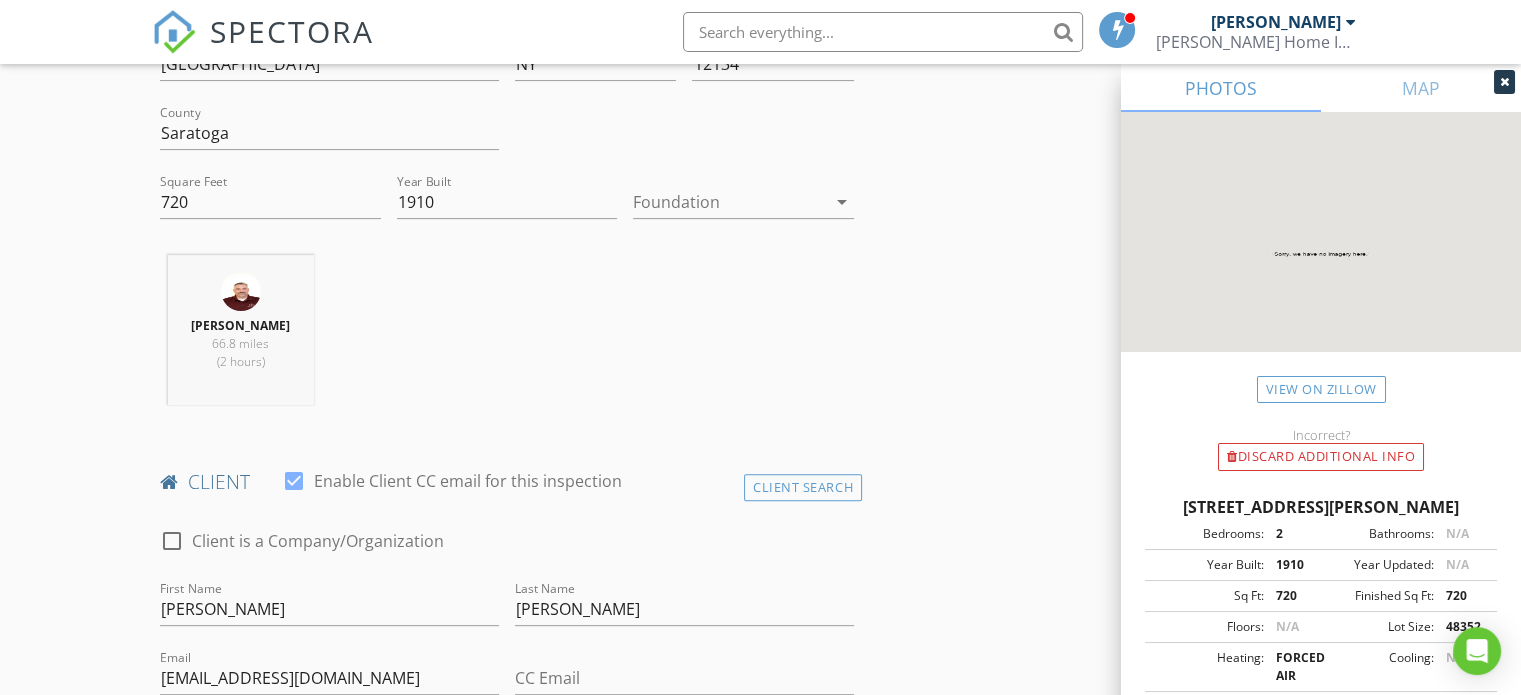 scroll, scrollTop: 500, scrollLeft: 0, axis: vertical 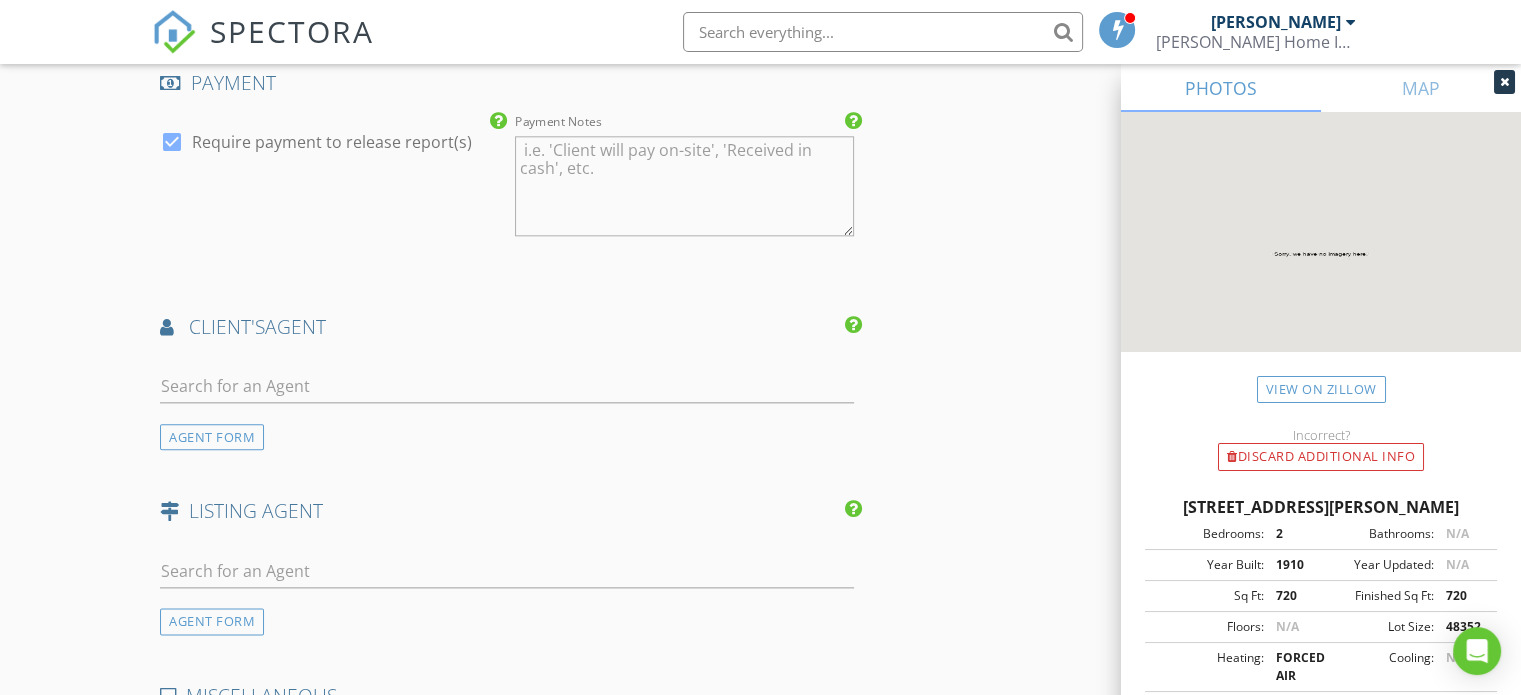 click at bounding box center (507, 396) 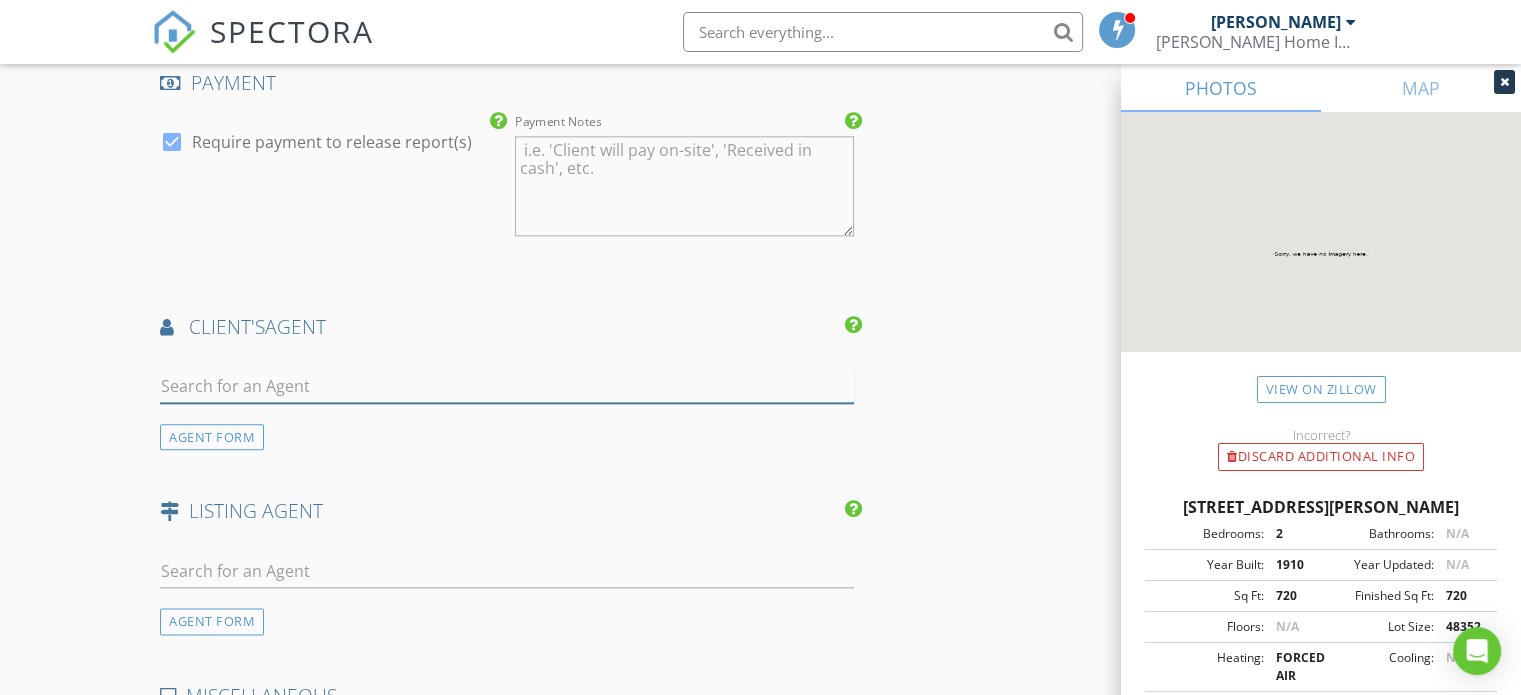 click at bounding box center (507, 386) 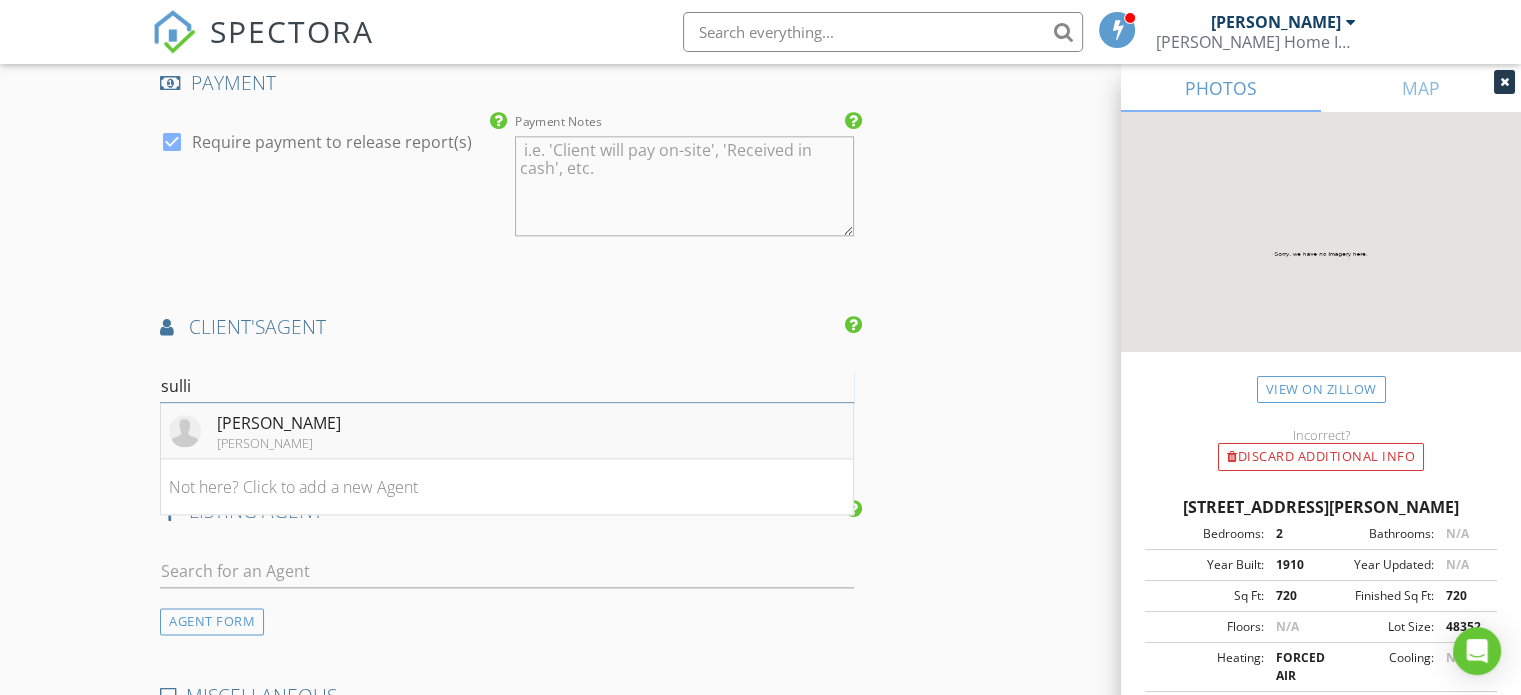 type on "sulli" 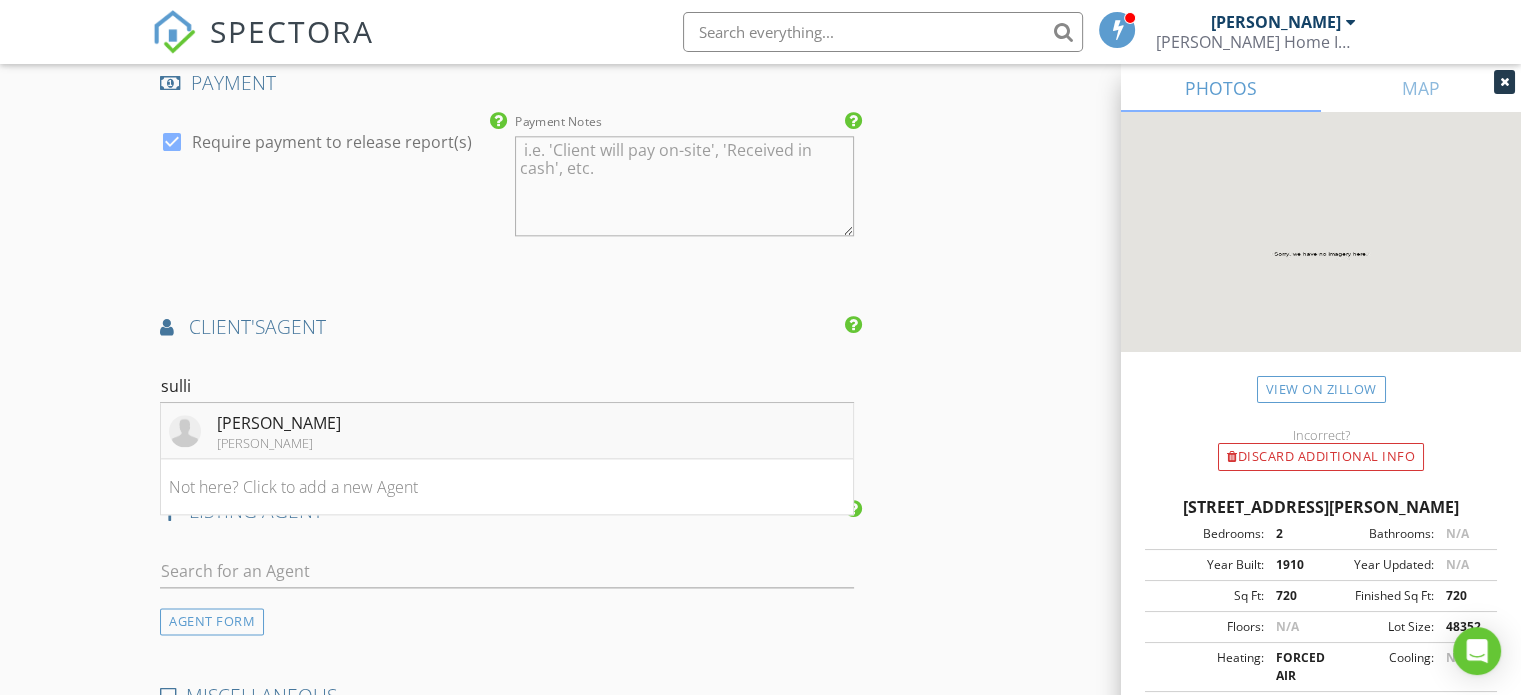 click on "Joe Sullivan
Howard Hanna" at bounding box center [507, 431] 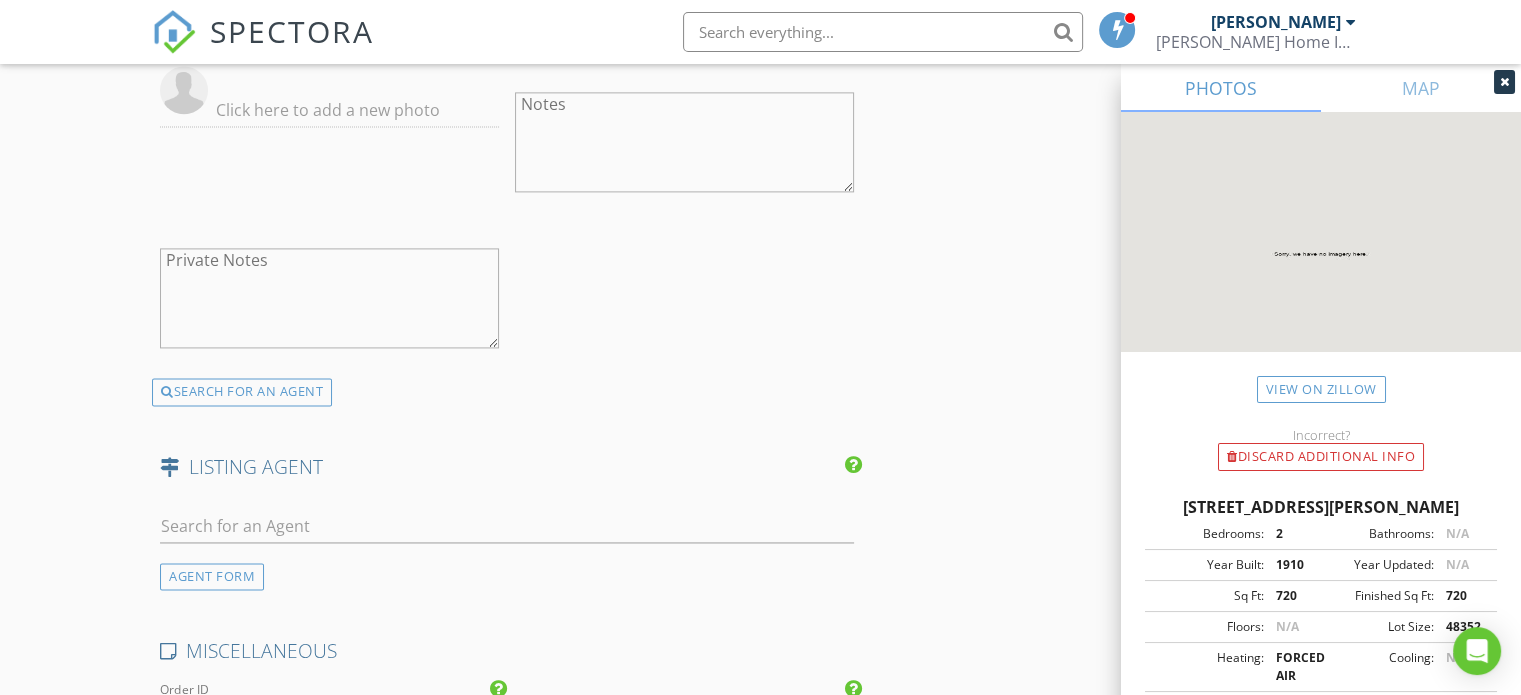 scroll, scrollTop: 3000, scrollLeft: 0, axis: vertical 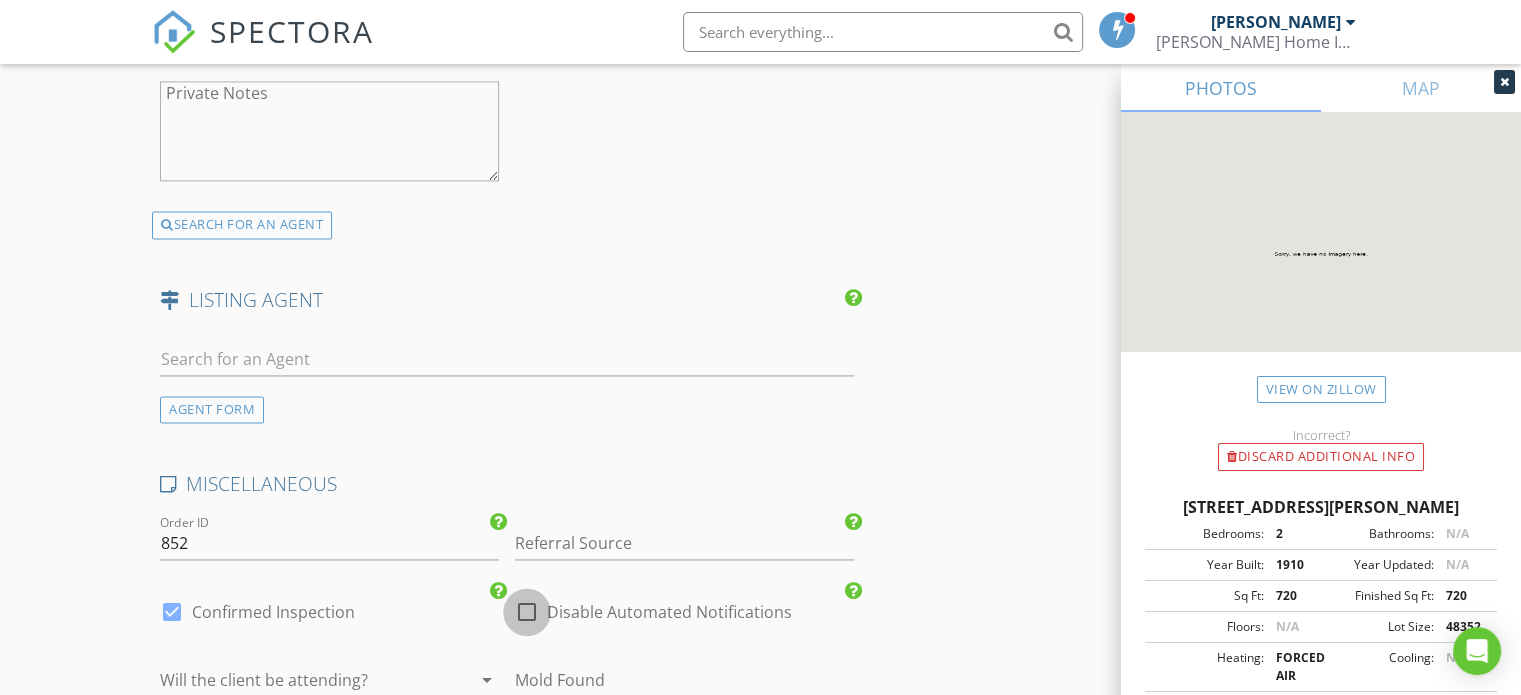 drag, startPoint x: 521, startPoint y: 607, endPoint x: 563, endPoint y: 591, distance: 44.94441 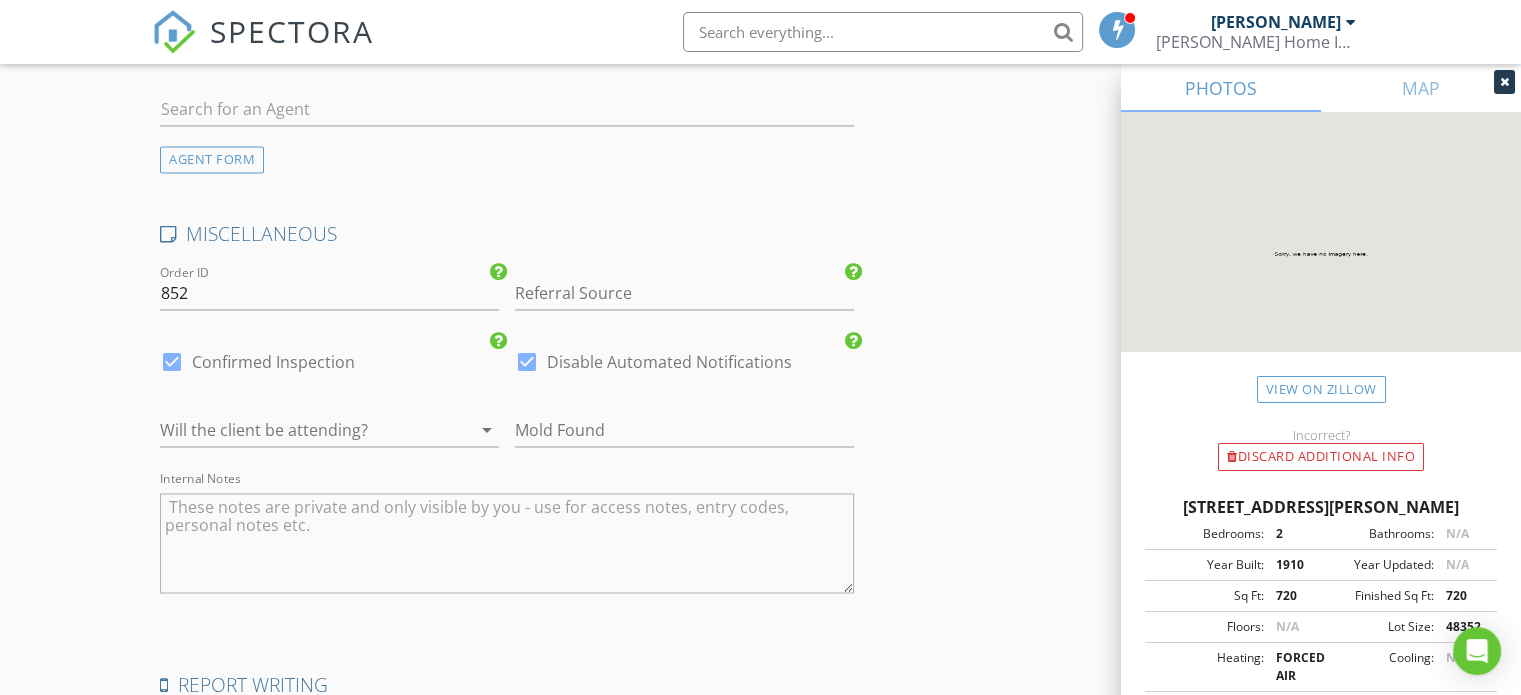 scroll, scrollTop: 3532, scrollLeft: 0, axis: vertical 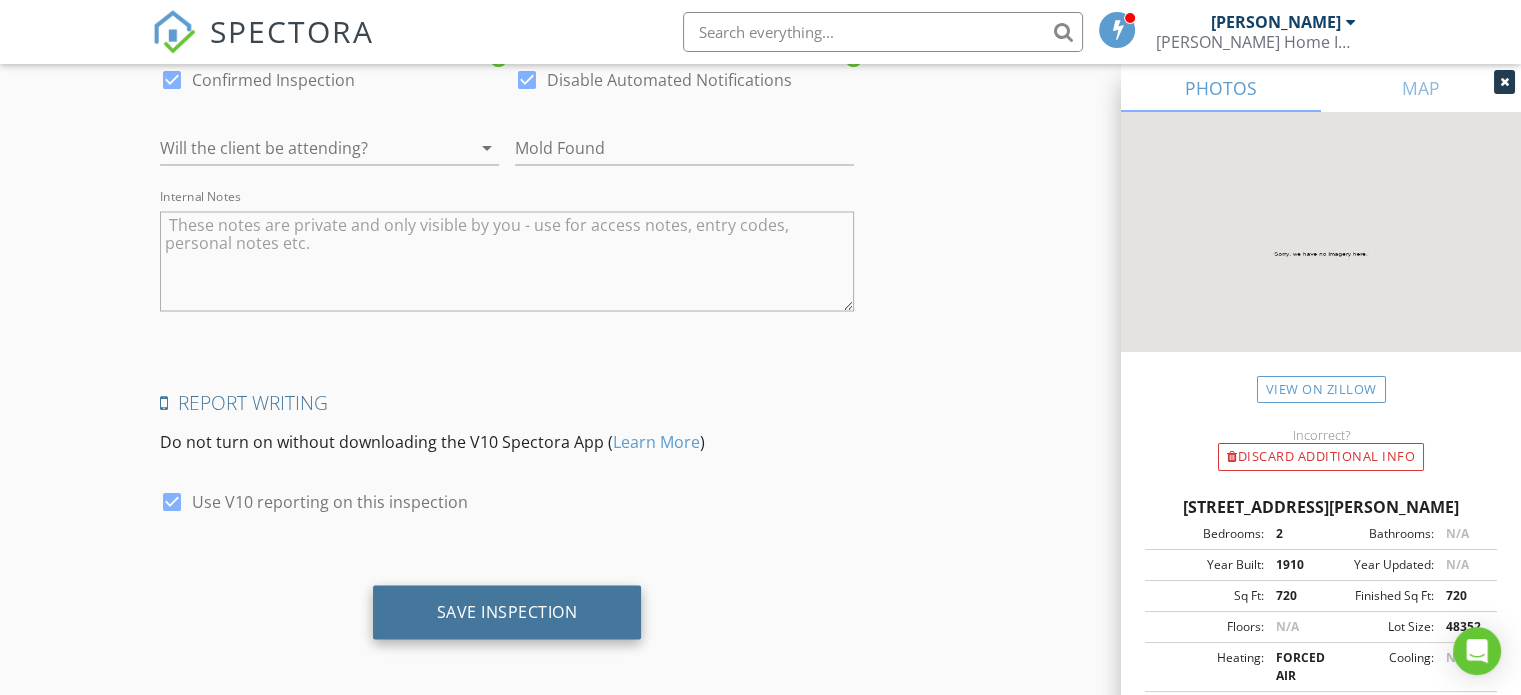 click on "Save Inspection" at bounding box center (507, 612) 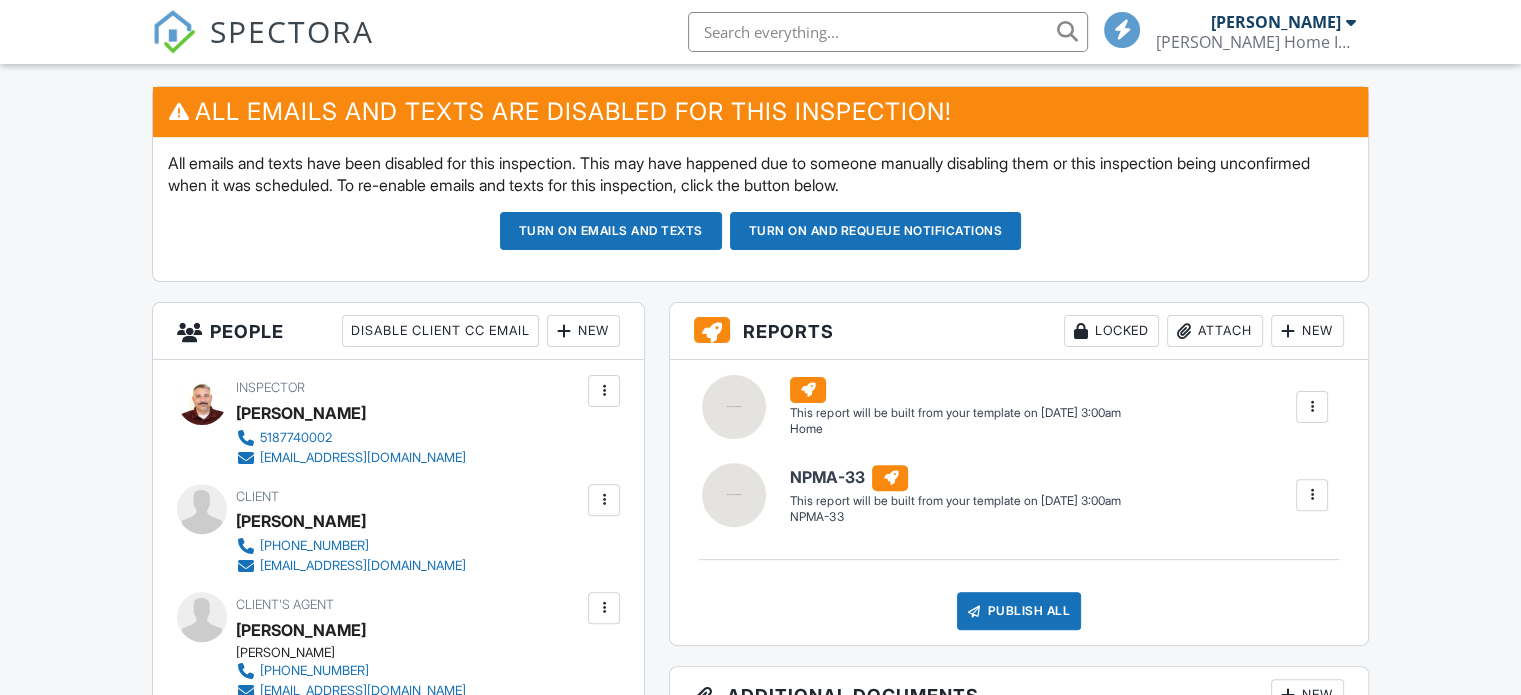 scroll, scrollTop: 633, scrollLeft: 0, axis: vertical 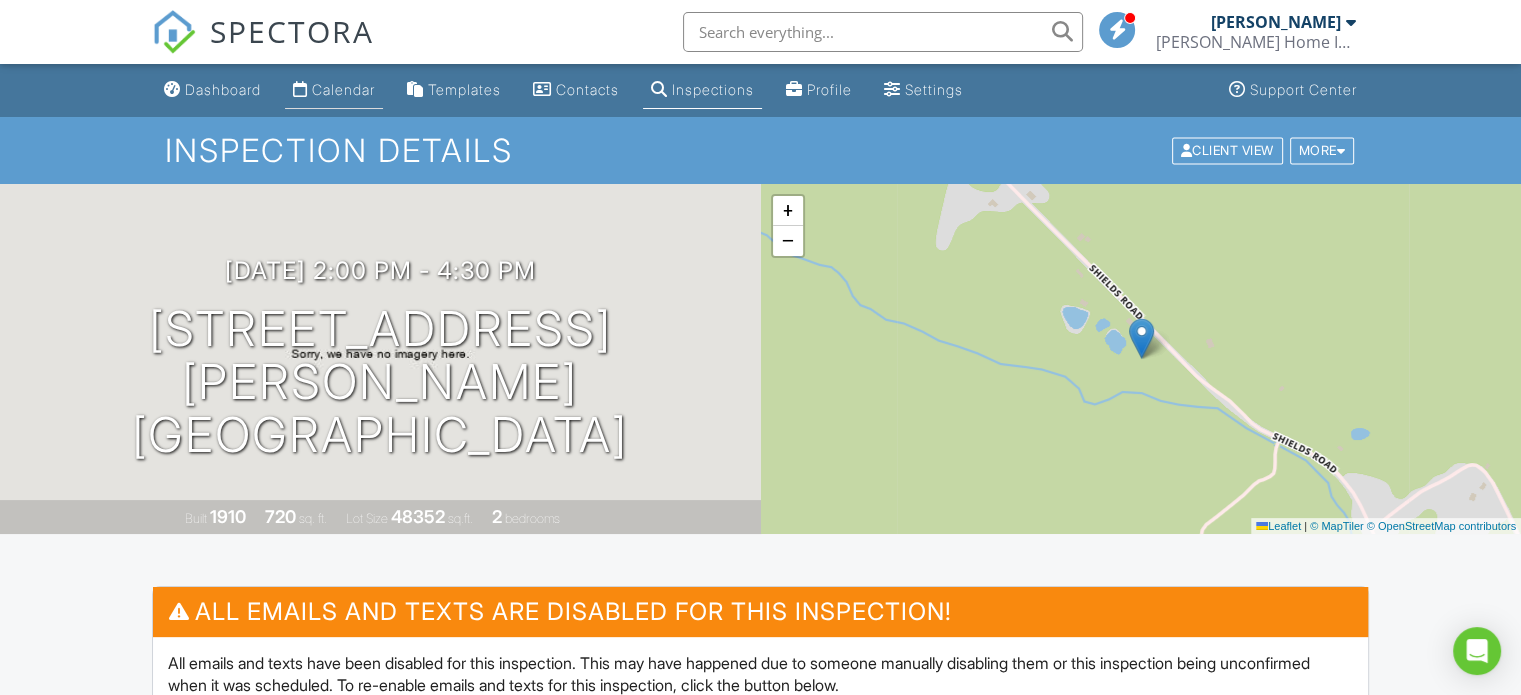 click on "Calendar" at bounding box center [343, 89] 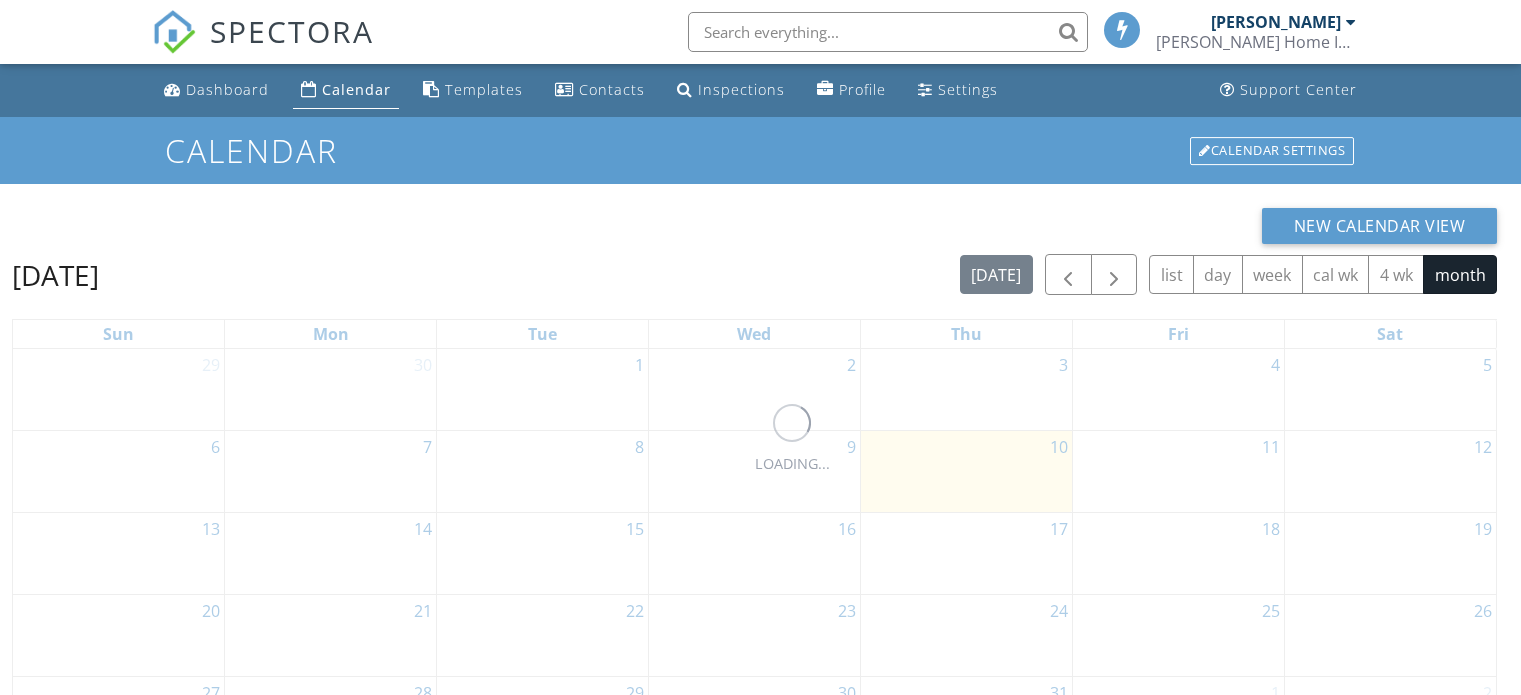 scroll, scrollTop: 0, scrollLeft: 0, axis: both 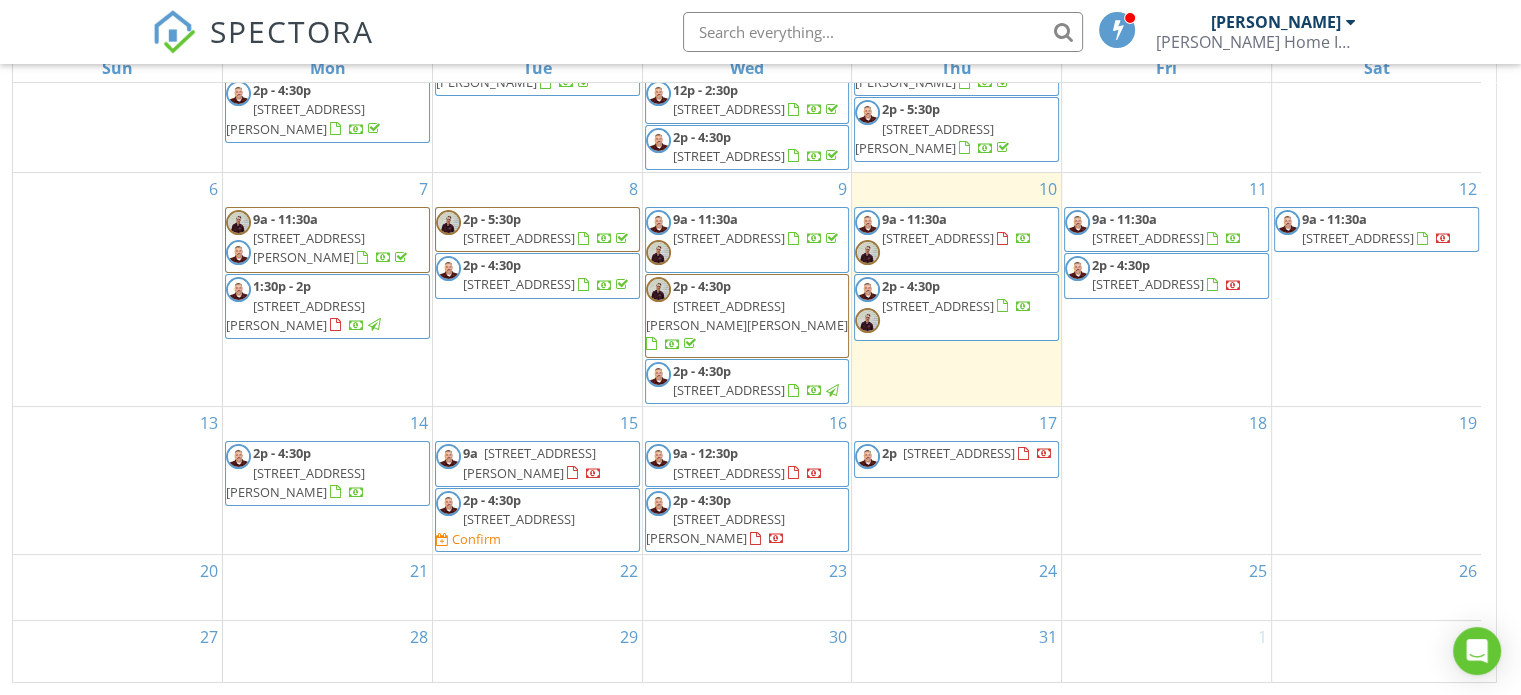 click on "New Calendar View       [DATE] [DATE] list day week cal wk 4 wk month Sun Mon Tue Wed Thu Fri Sat 29 30
9a - 12:30p
[STREET_ADDRESS]
2p - 4:30p
[STREET_ADDRESS][PERSON_NAME]
1
2p - 4:30p
[STREET_ADDRESS][PERSON_NAME]
2
9a - 11:30a
[STREET_ADDRESS]
12p - 2:30p
[STREET_ADDRESS][PERSON_NAME]" at bounding box center [760, 312] 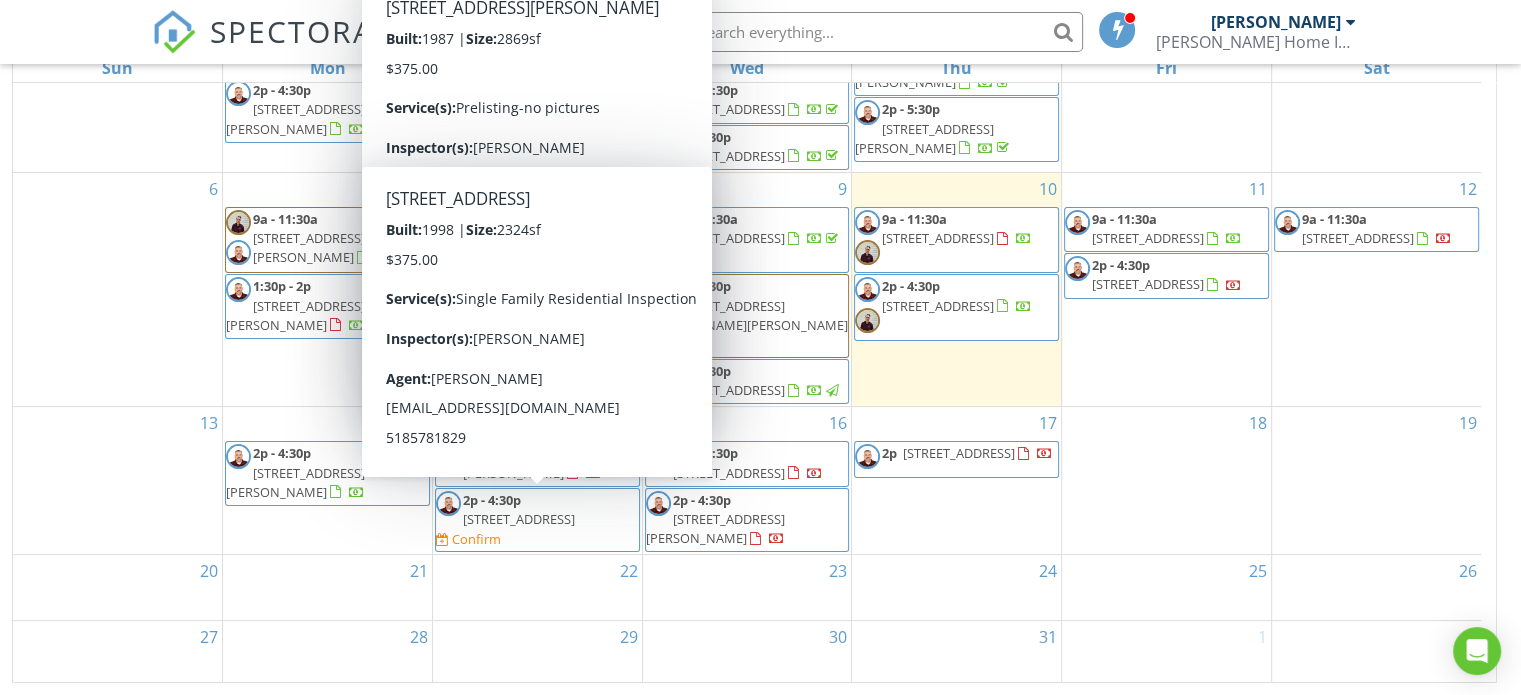 click on "[STREET_ADDRESS]" at bounding box center [519, 519] 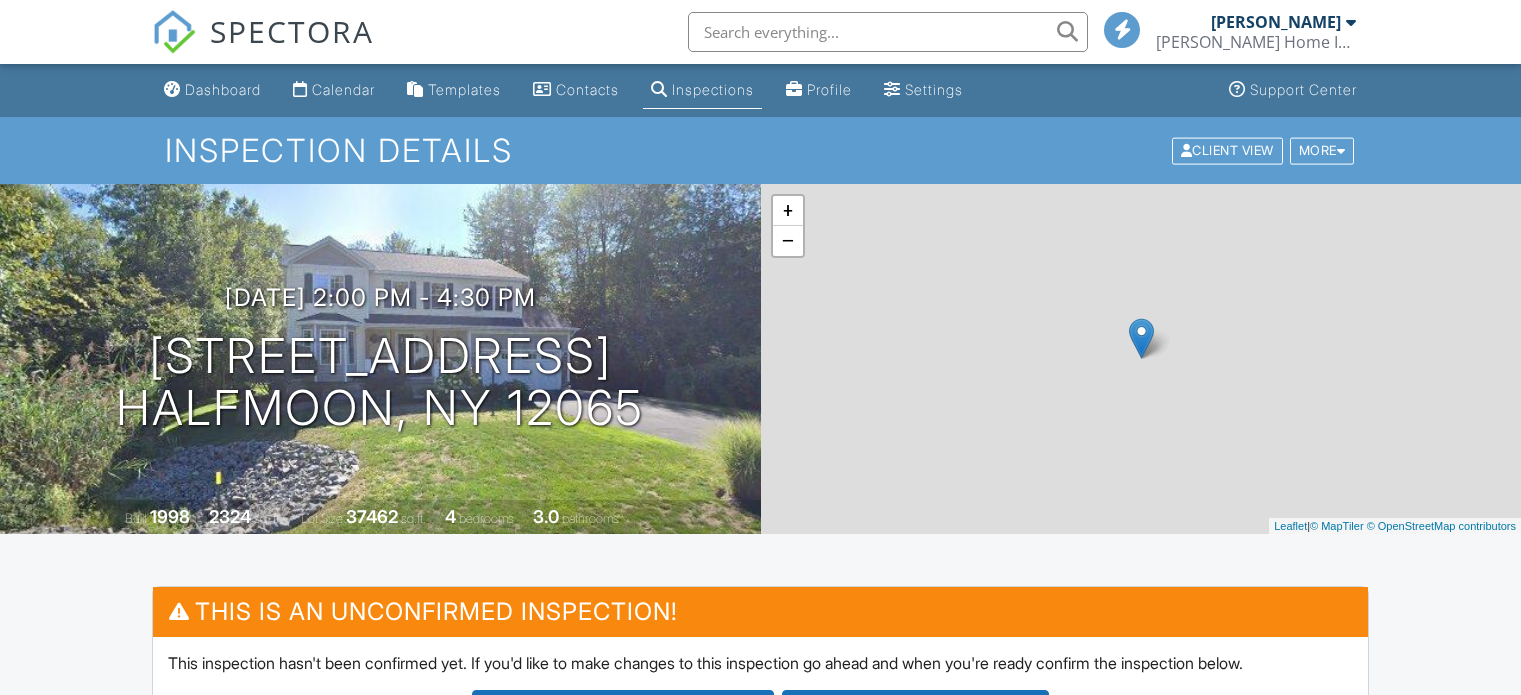 scroll, scrollTop: 0, scrollLeft: 0, axis: both 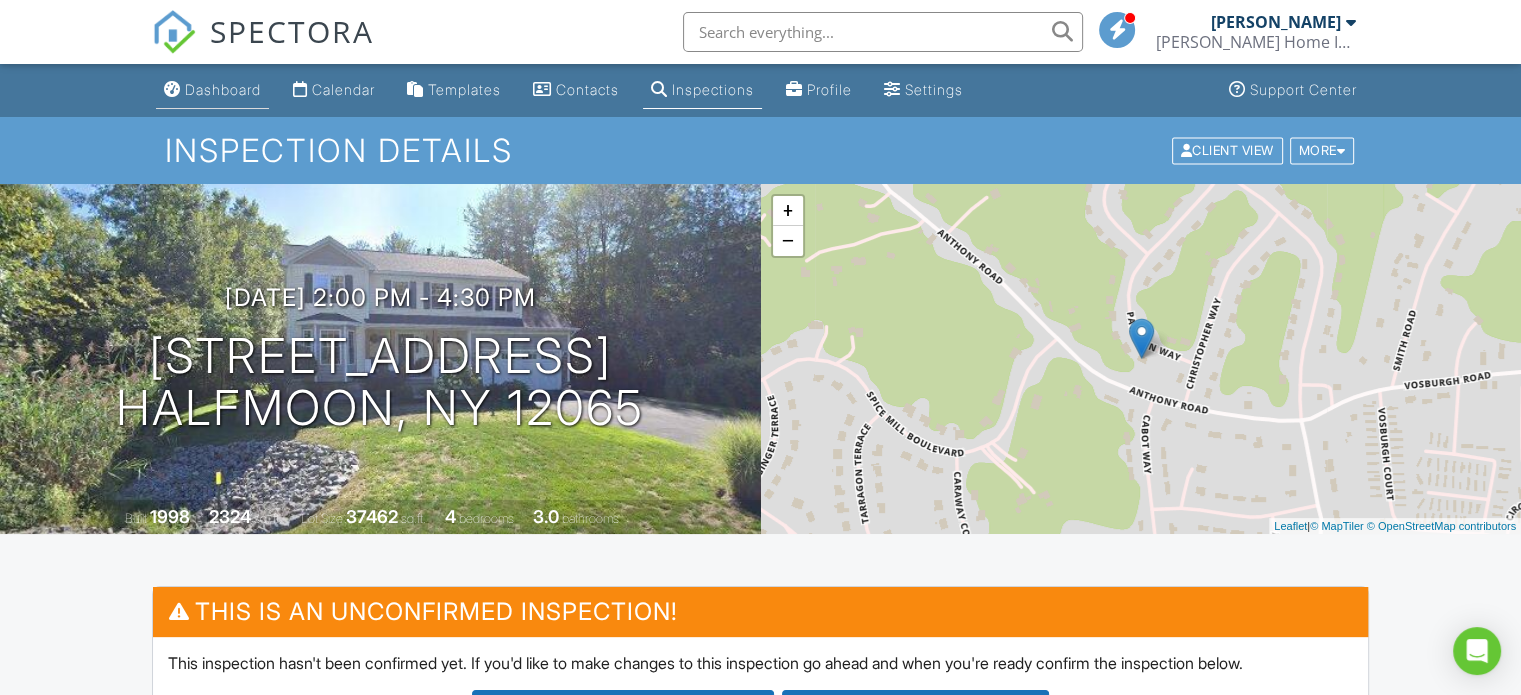 click on "Dashboard" at bounding box center (223, 89) 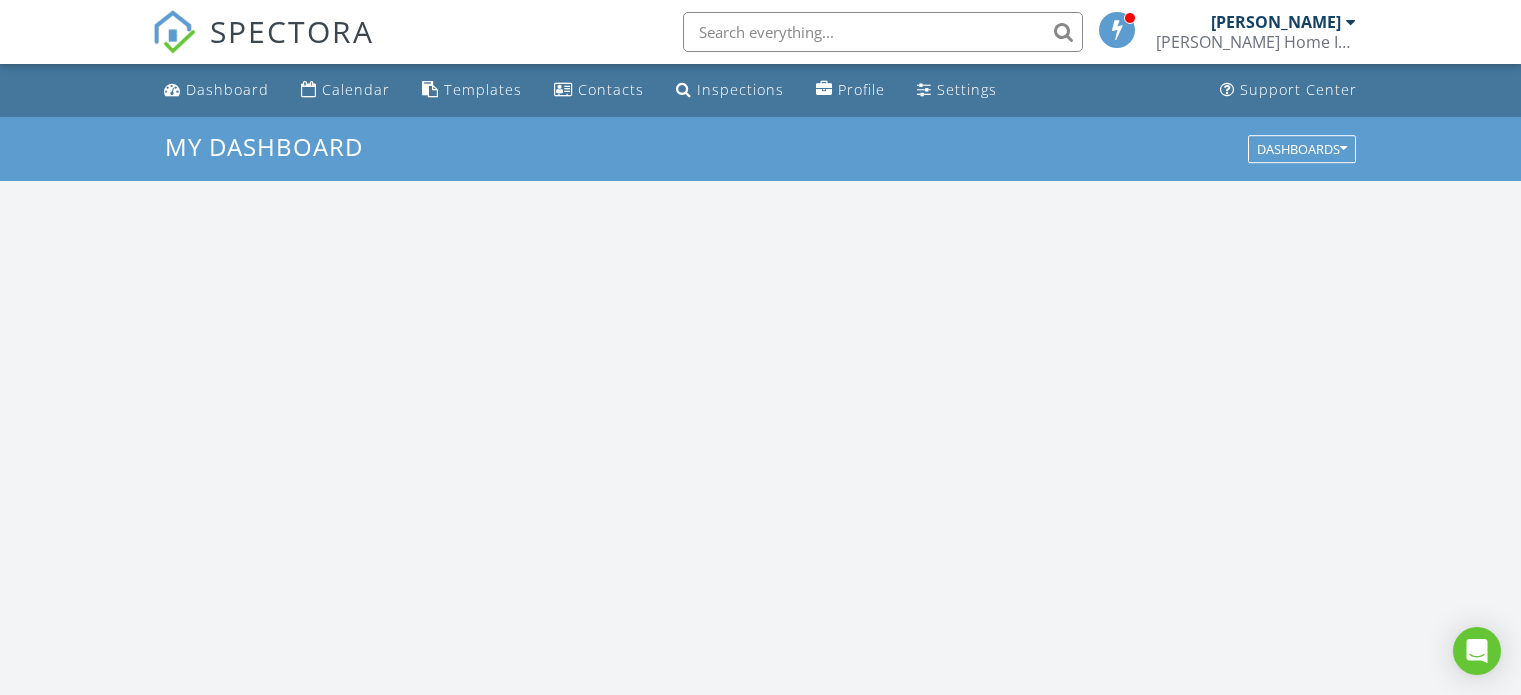 scroll, scrollTop: 0, scrollLeft: 0, axis: both 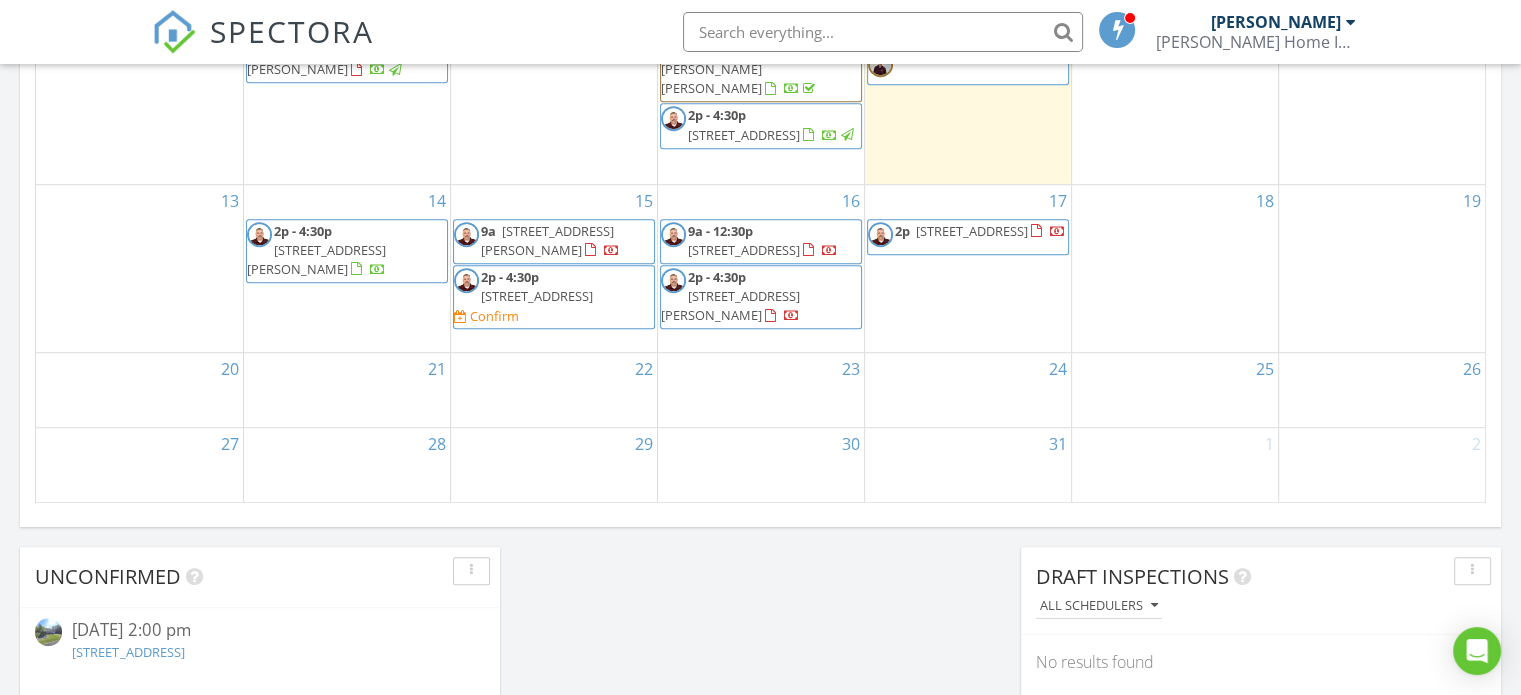 click on "[STREET_ADDRESS]" at bounding box center [537, 296] 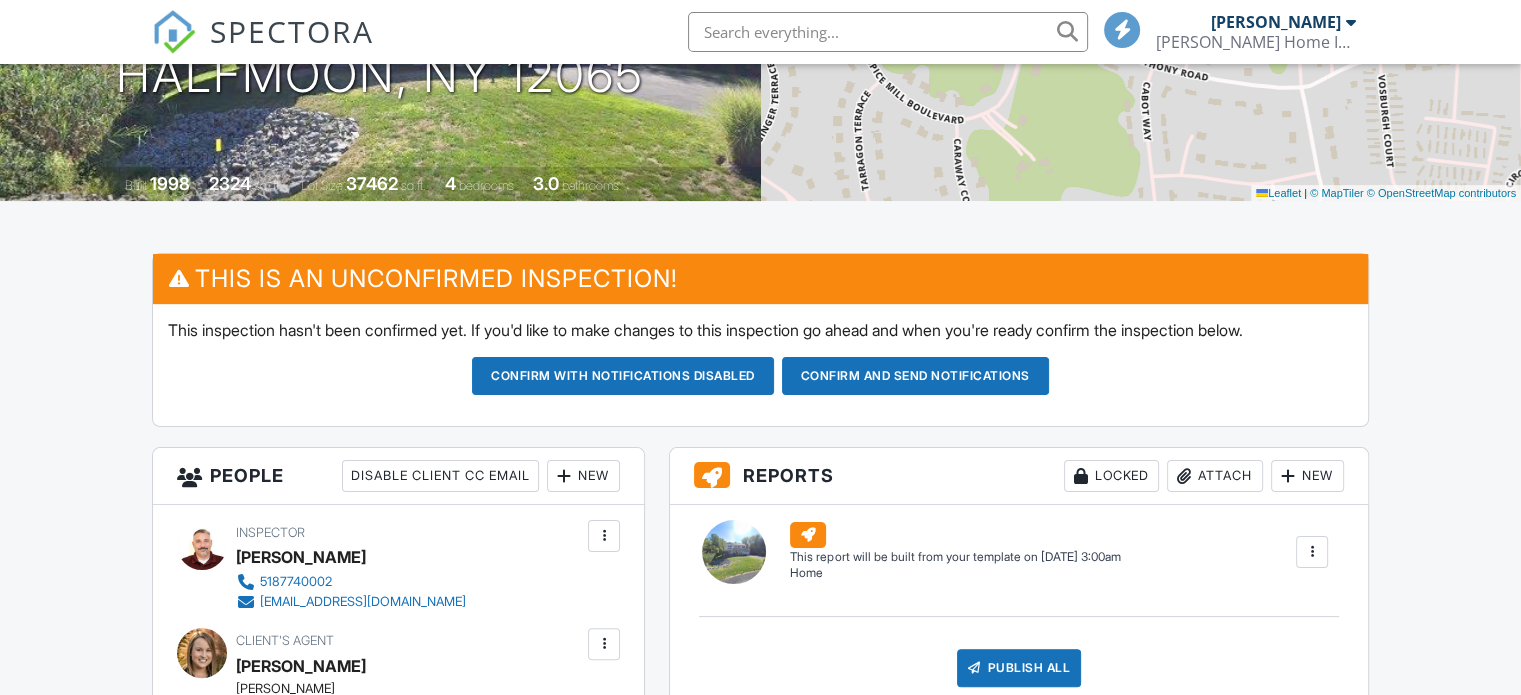 scroll, scrollTop: 515, scrollLeft: 0, axis: vertical 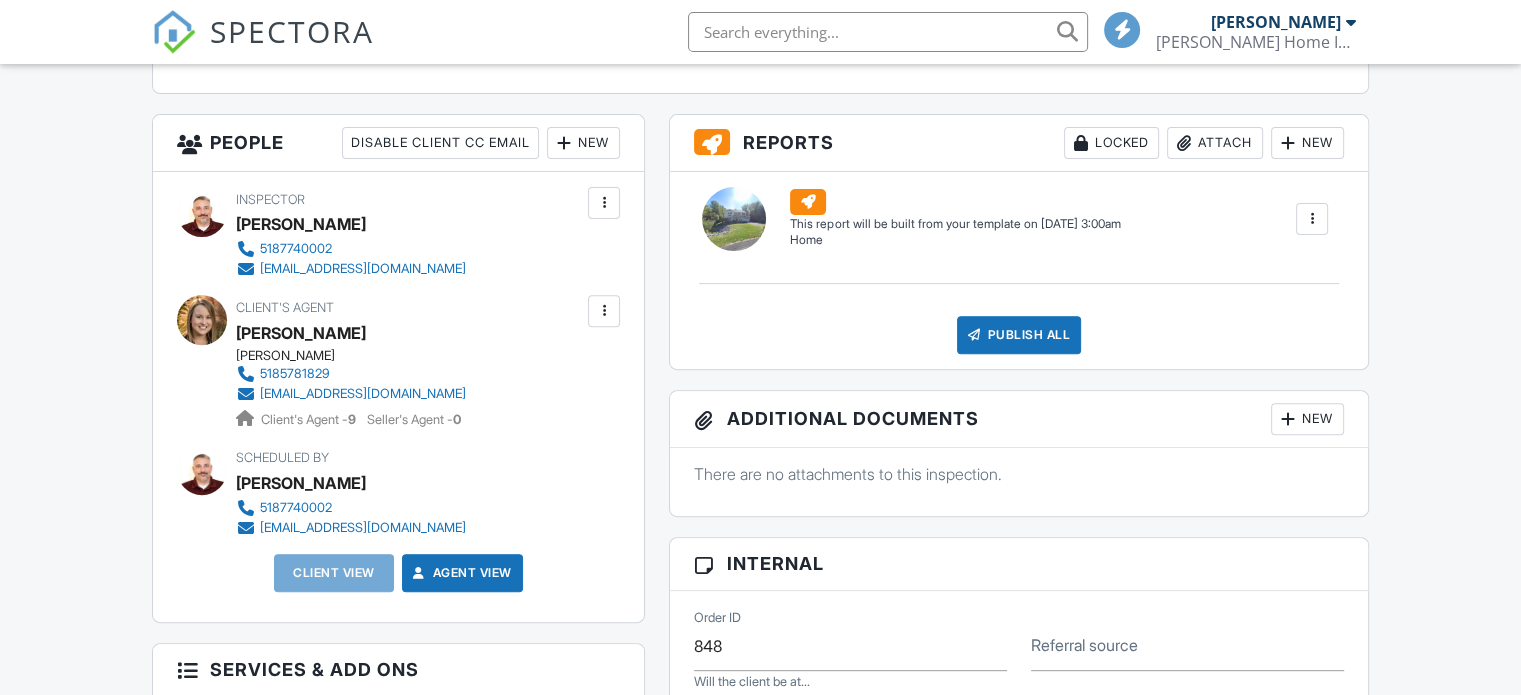 click on "New" at bounding box center (583, 143) 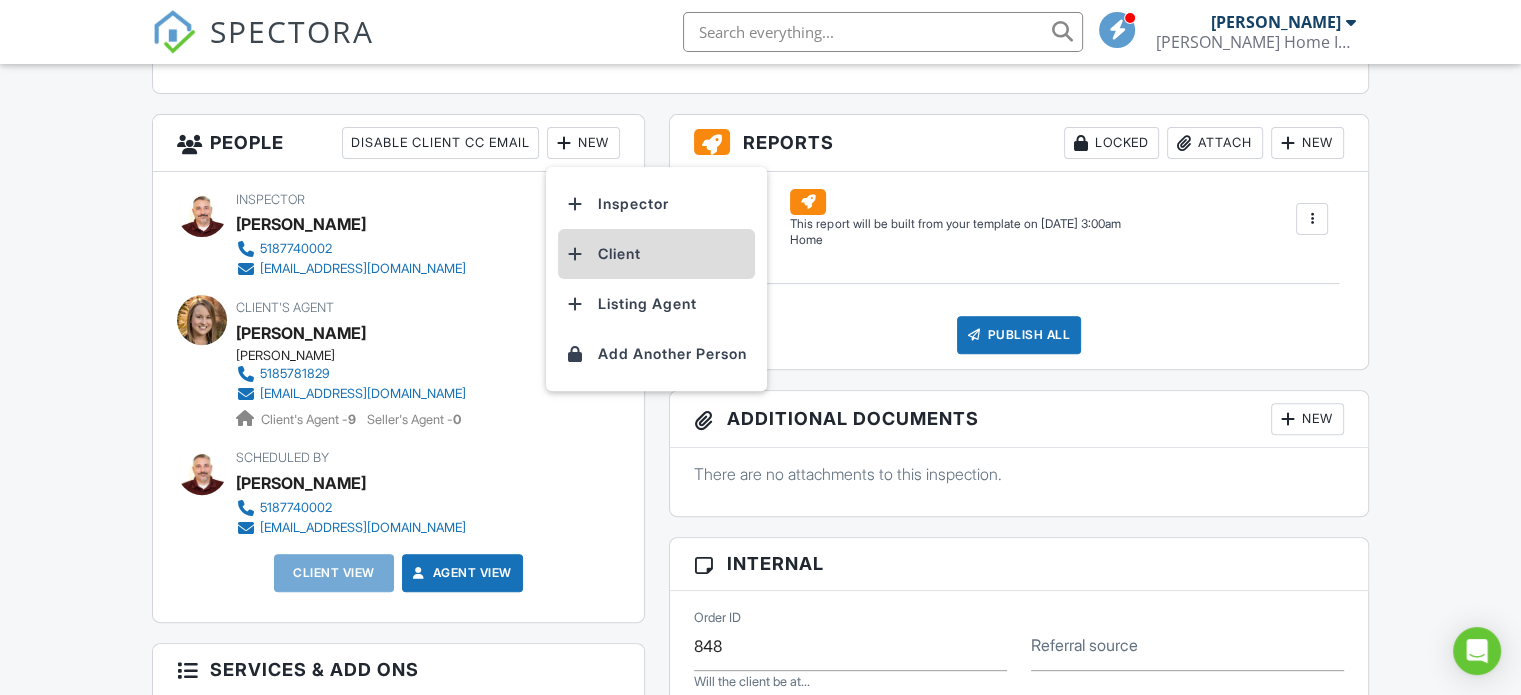 click on "Client" at bounding box center [656, 254] 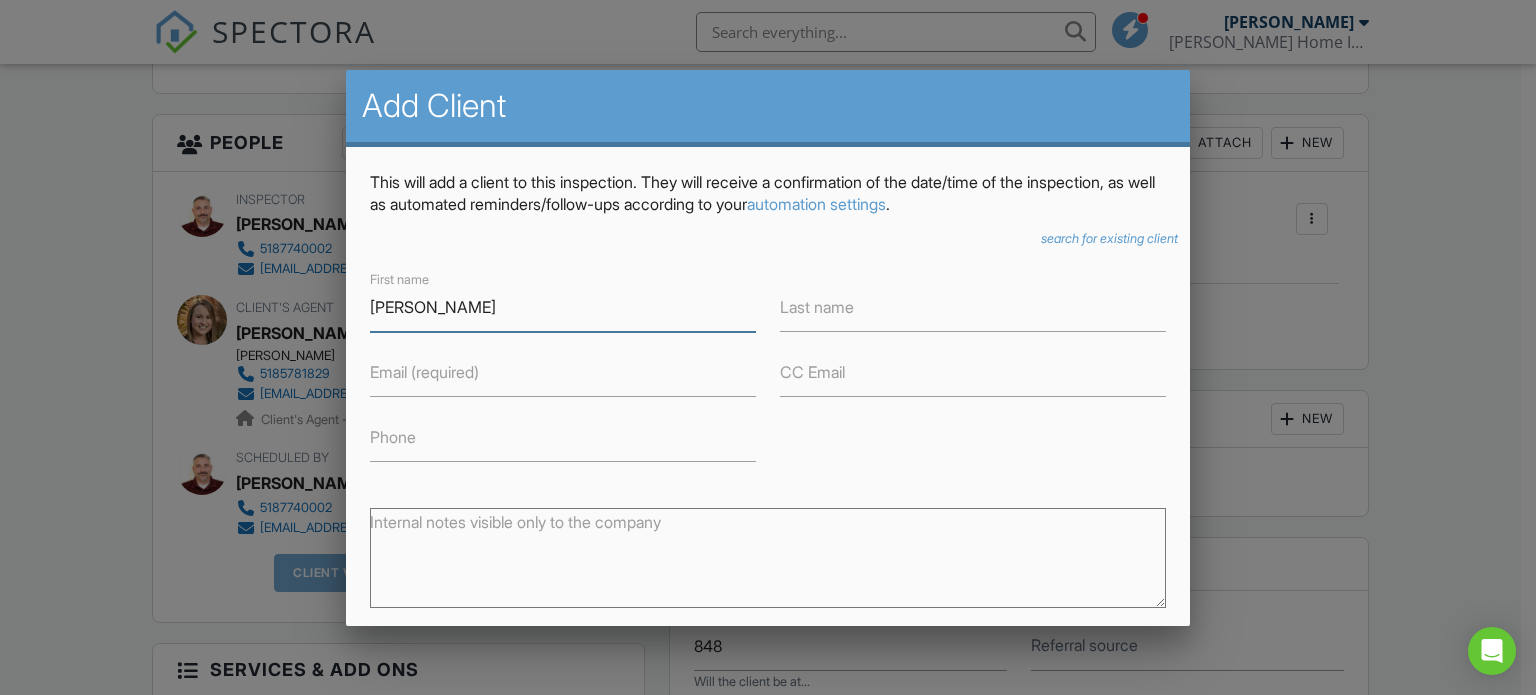 type on "[PERSON_NAME]" 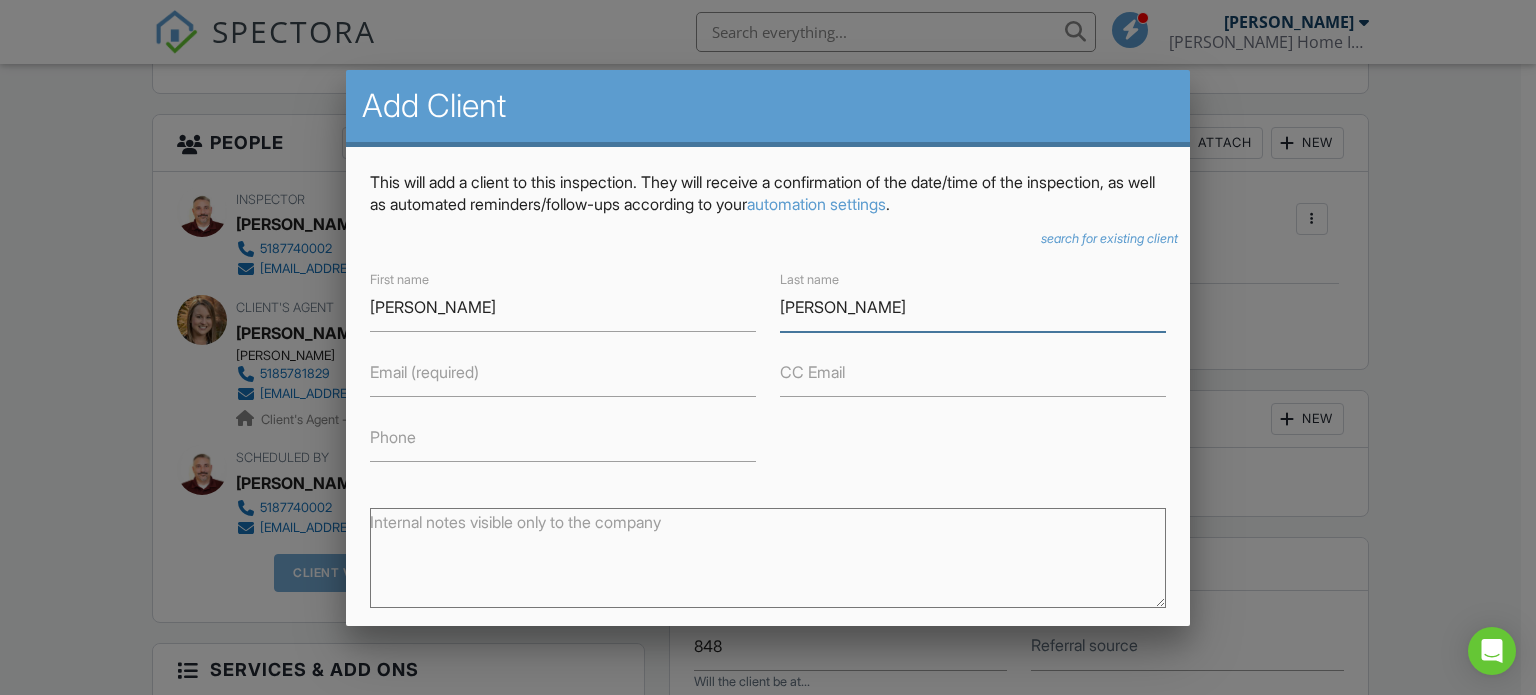 type on "[PERSON_NAME]" 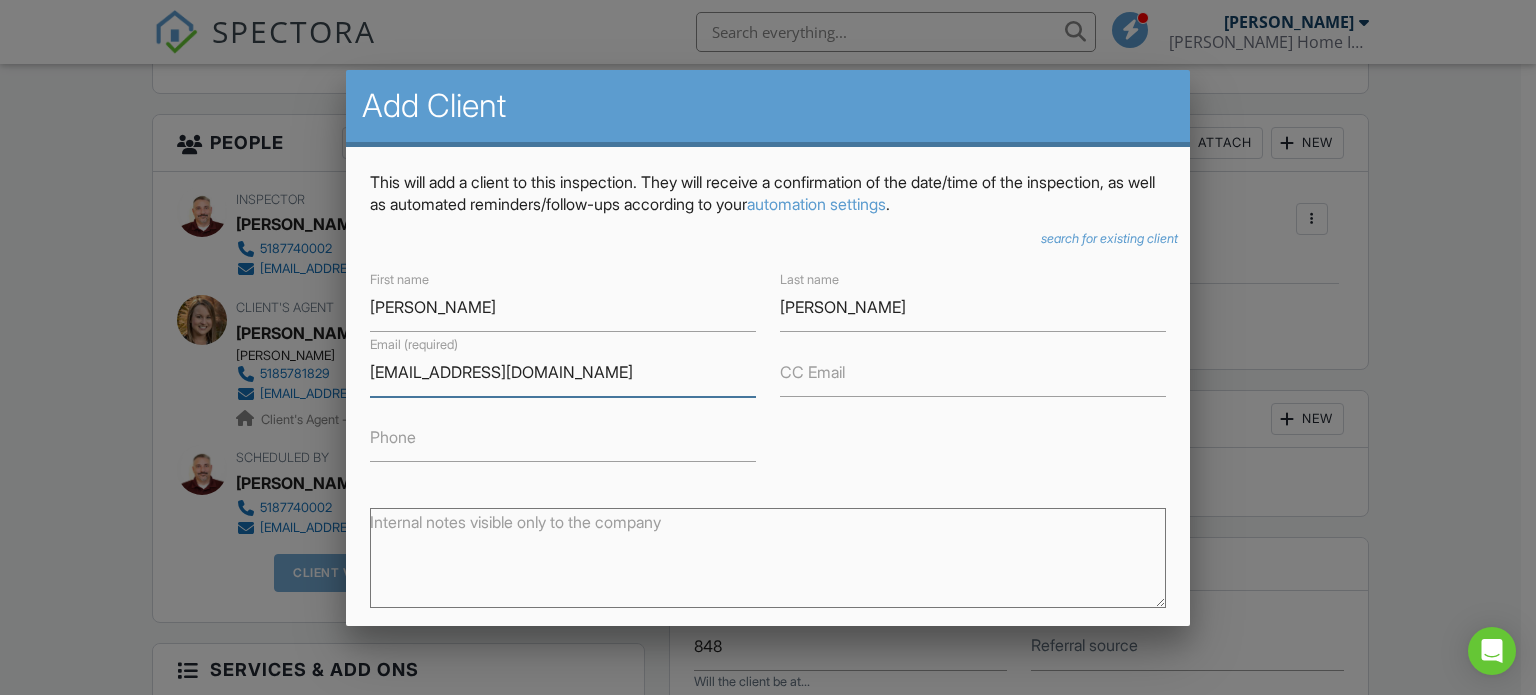 type on "[EMAIL_ADDRESS][DOMAIN_NAME]" 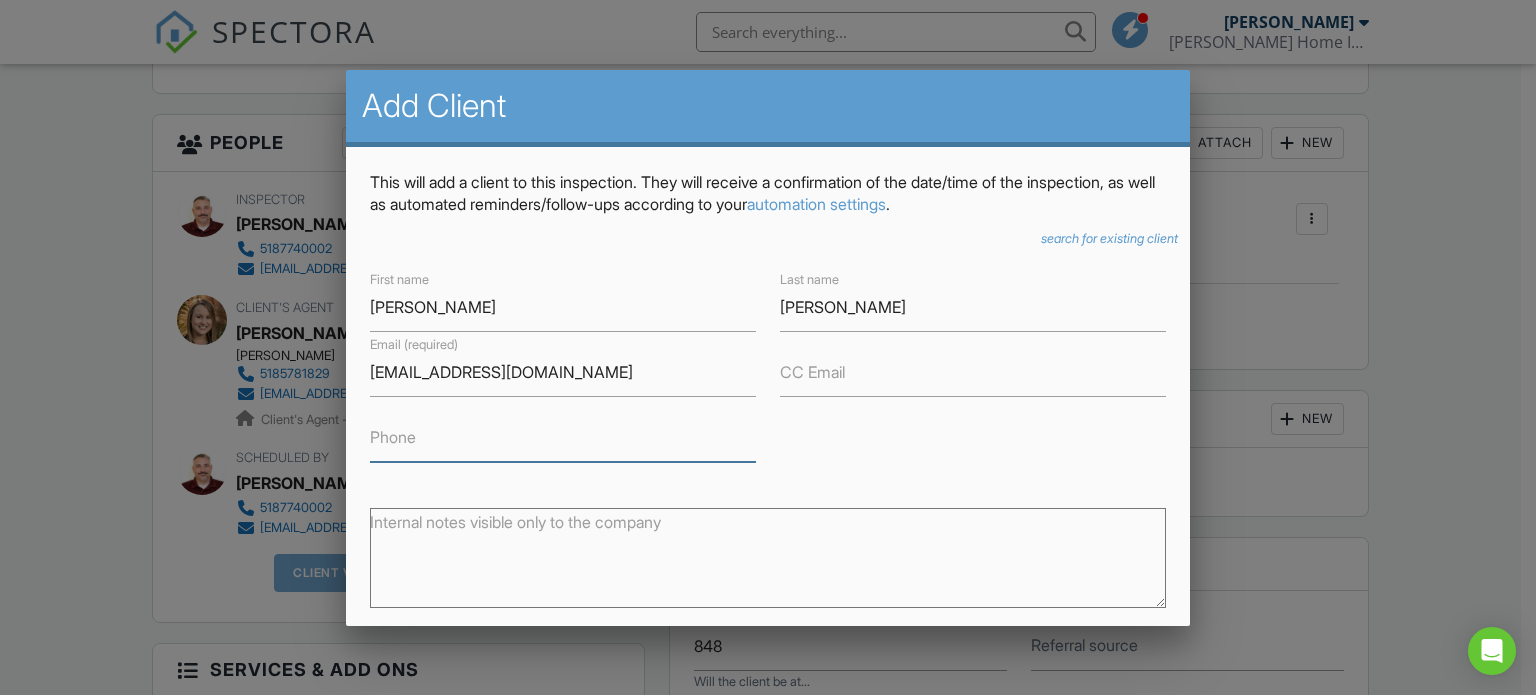 click on "Phone" at bounding box center (563, 437) 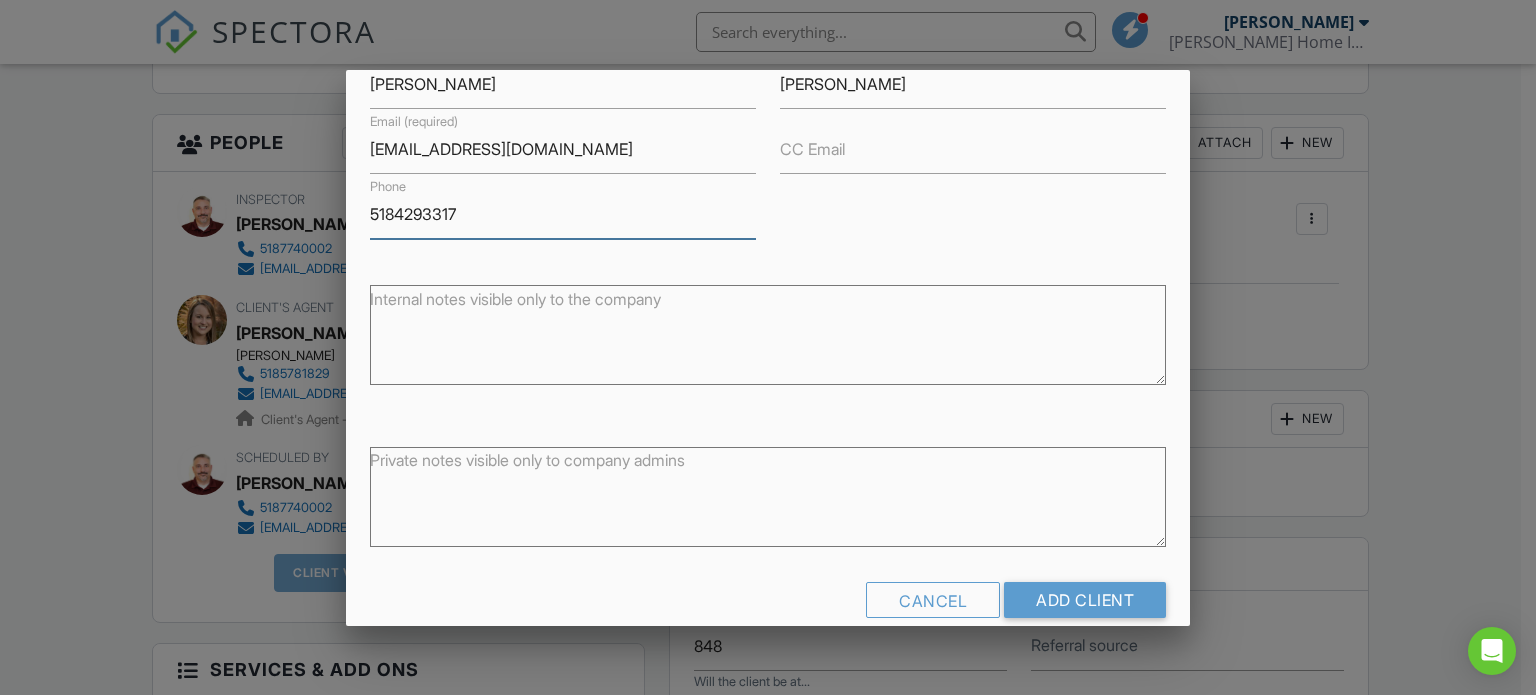 scroll, scrollTop: 254, scrollLeft: 0, axis: vertical 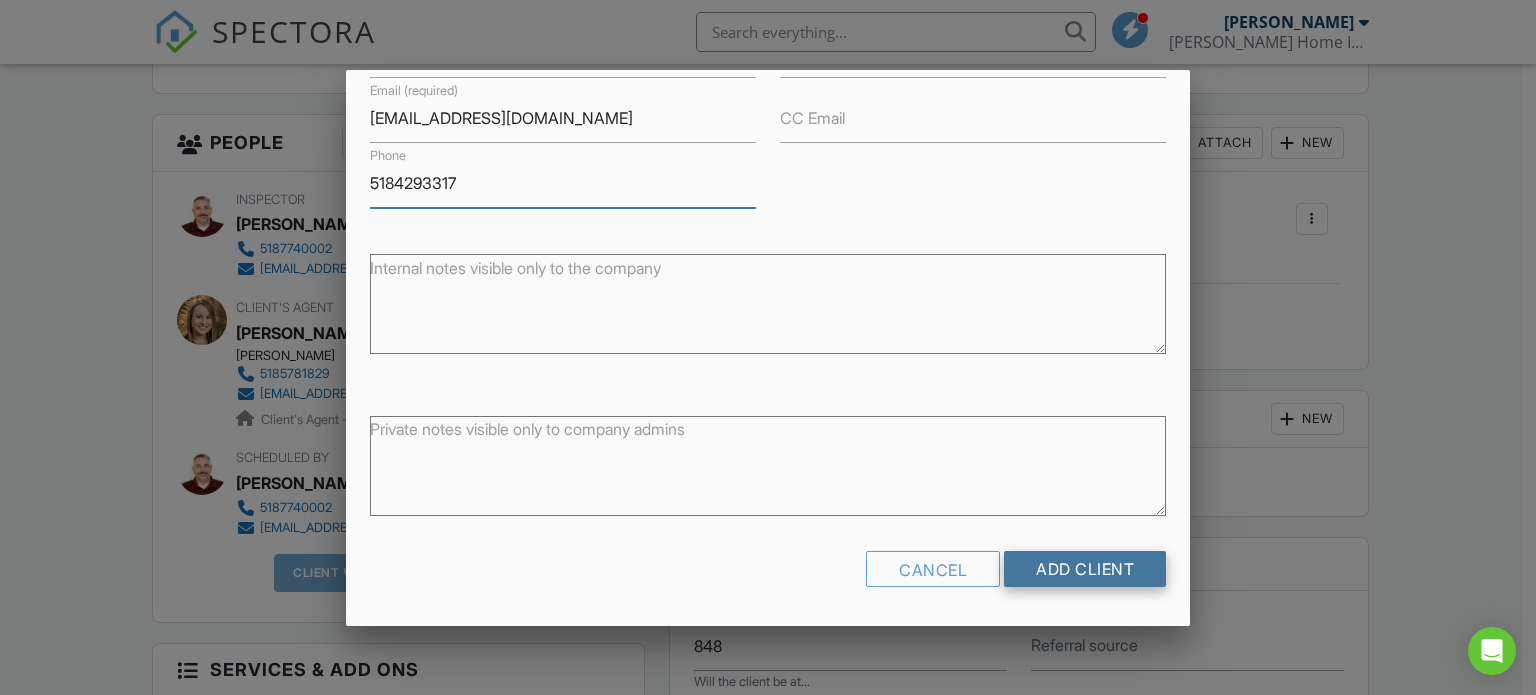 type on "5184293317" 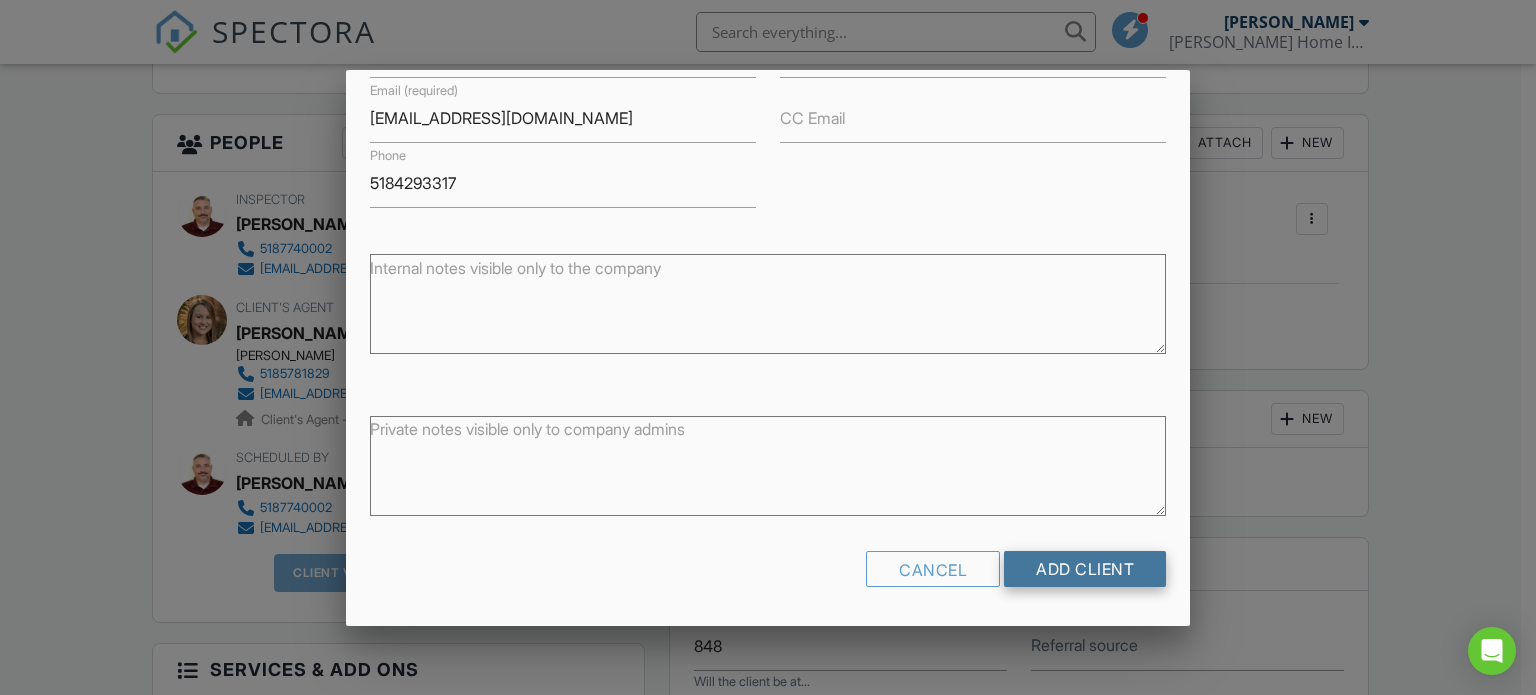 click on "Add Client" at bounding box center (1085, 569) 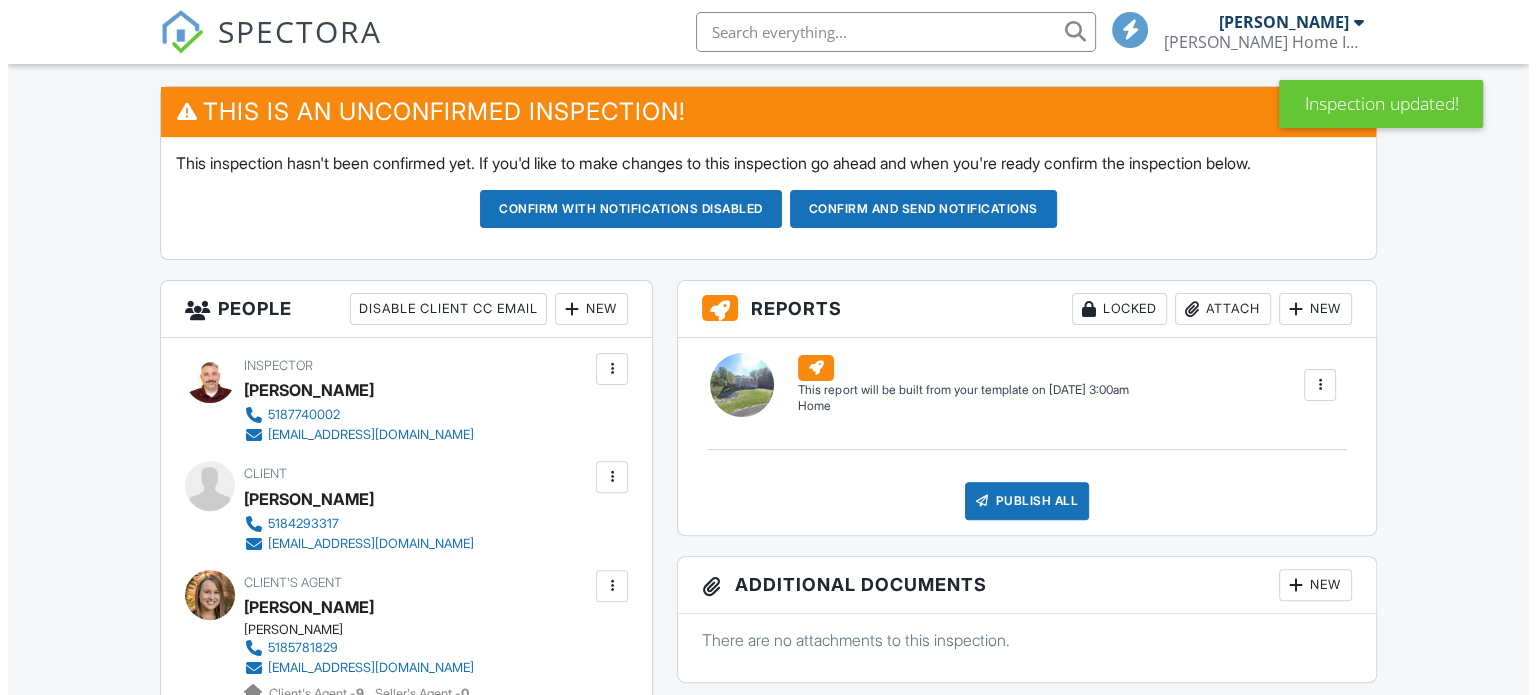 scroll, scrollTop: 0, scrollLeft: 0, axis: both 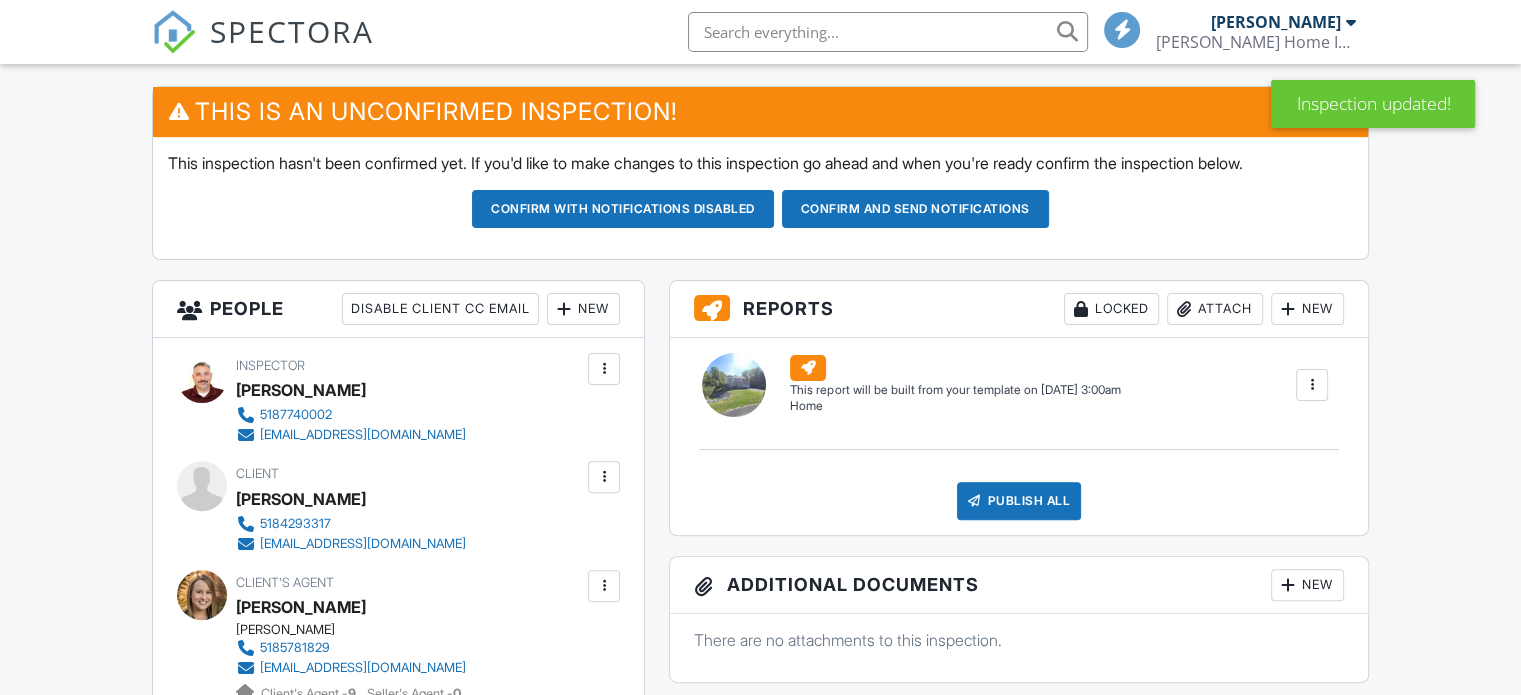 click on "New" at bounding box center (583, 309) 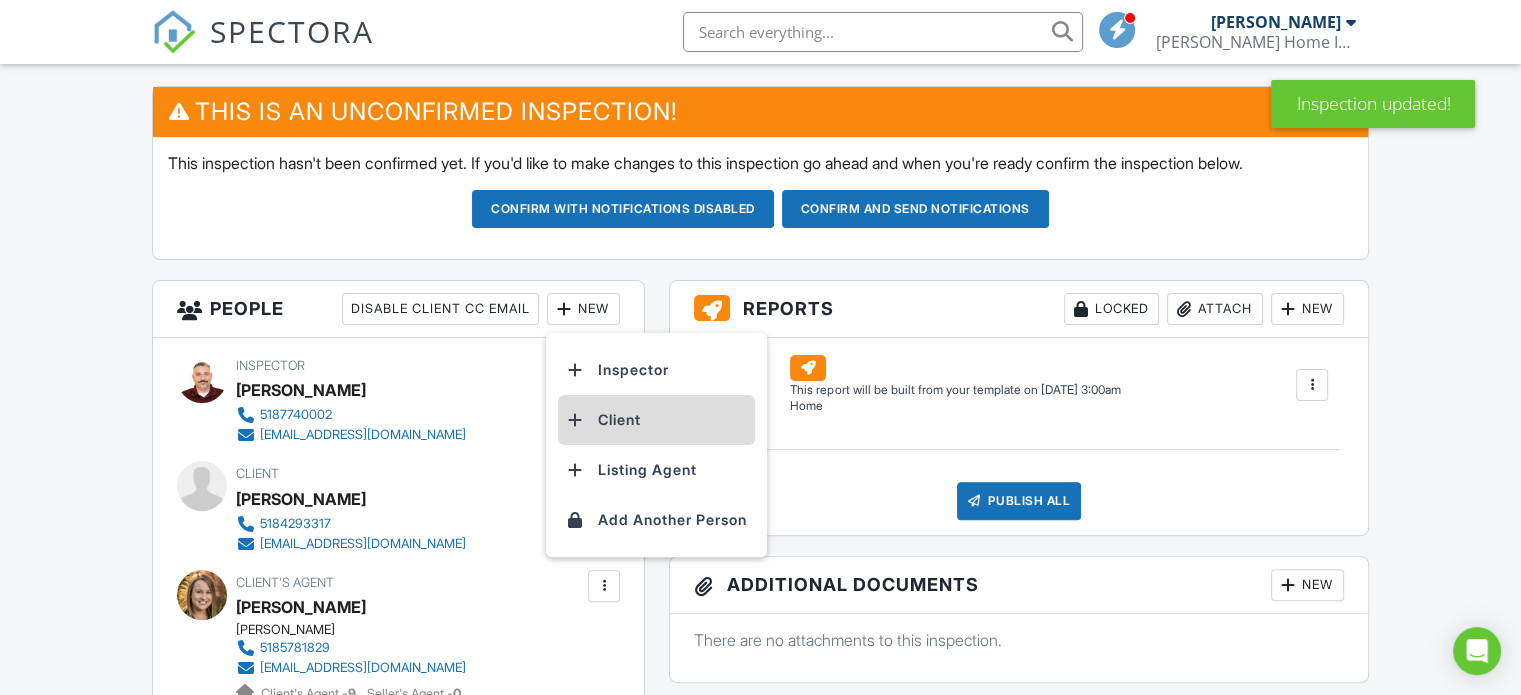 click on "Client" at bounding box center [656, 420] 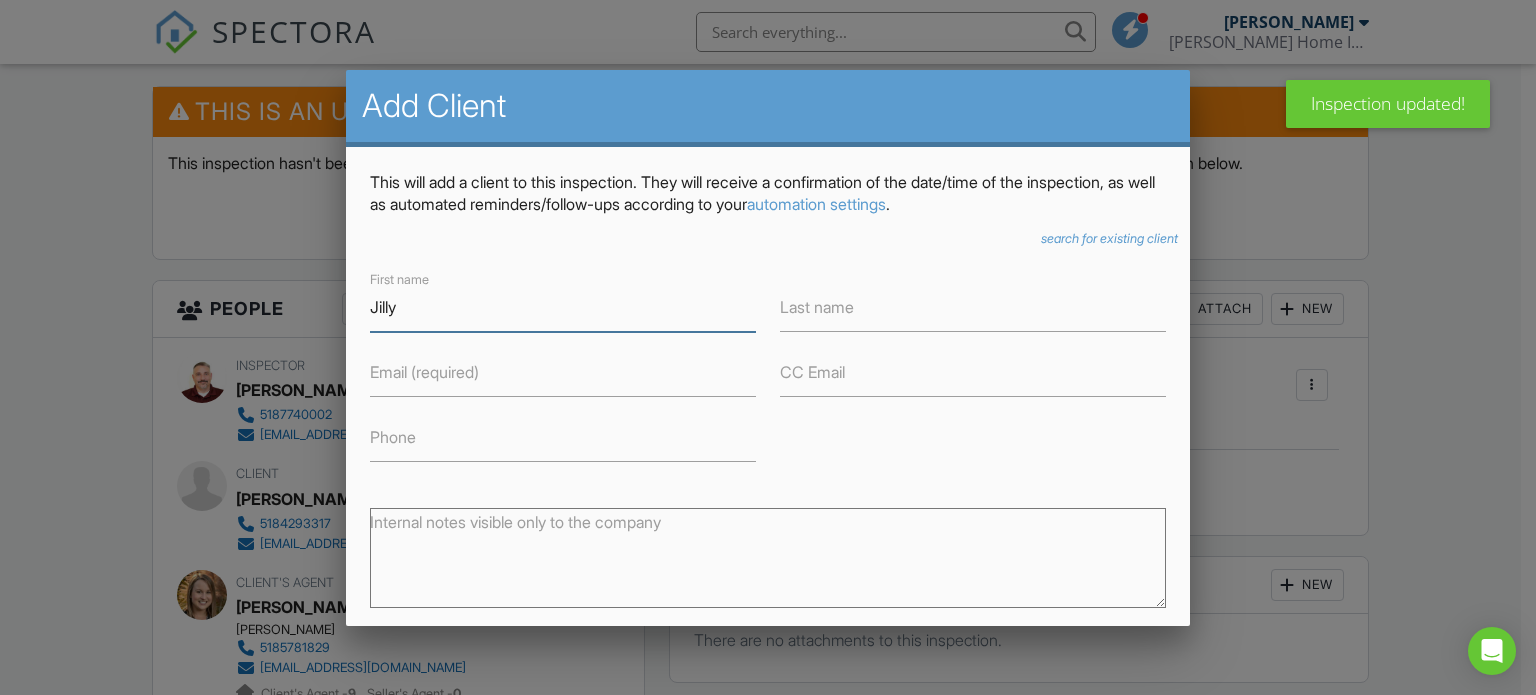 type on "Jilly" 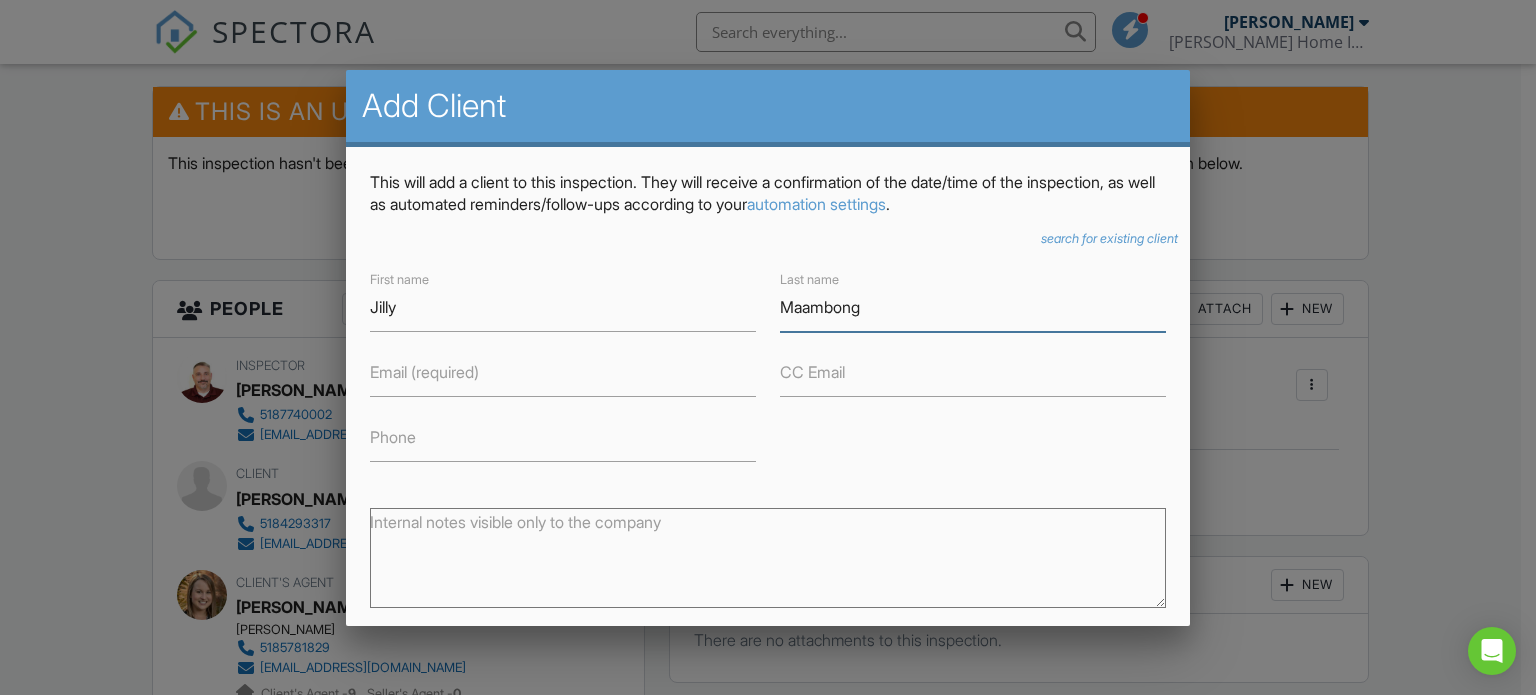 type on "Maambong" 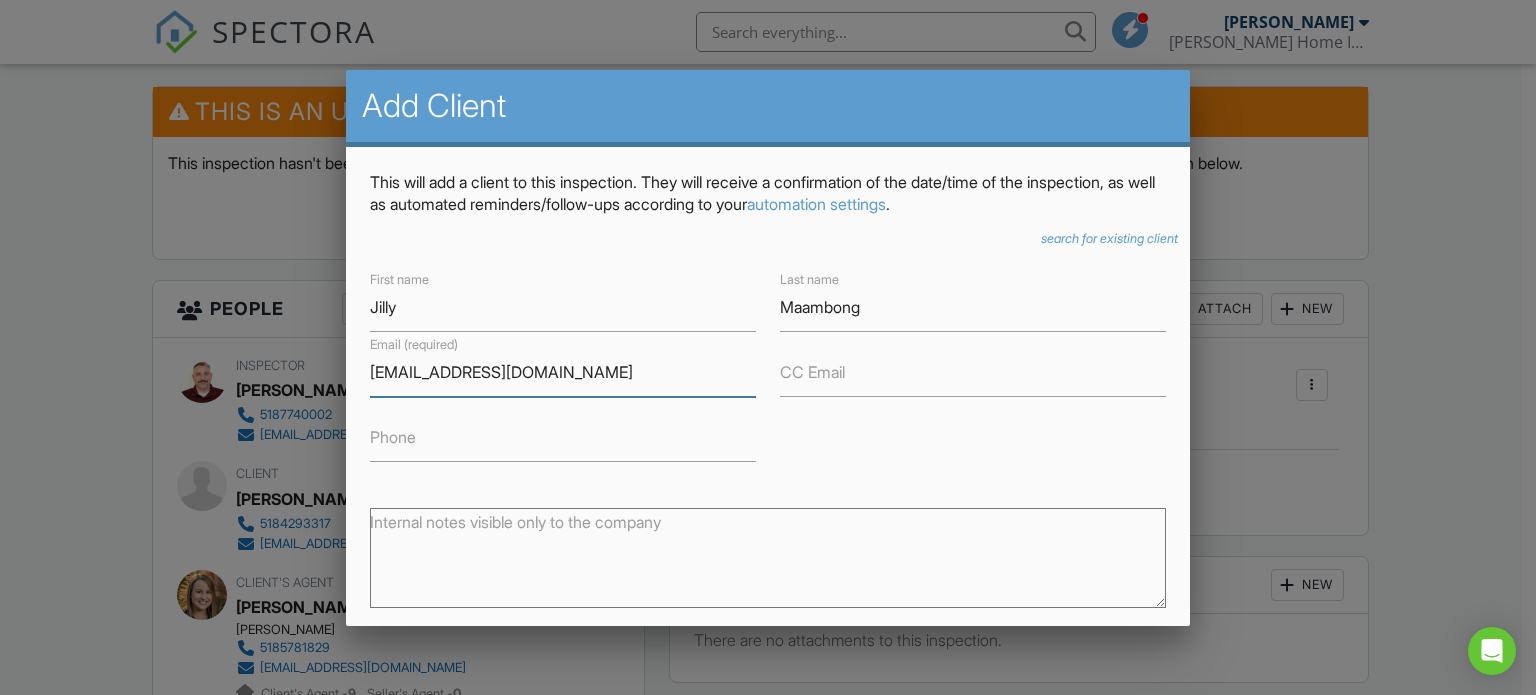 type on "[EMAIL_ADDRESS][DOMAIN_NAME]" 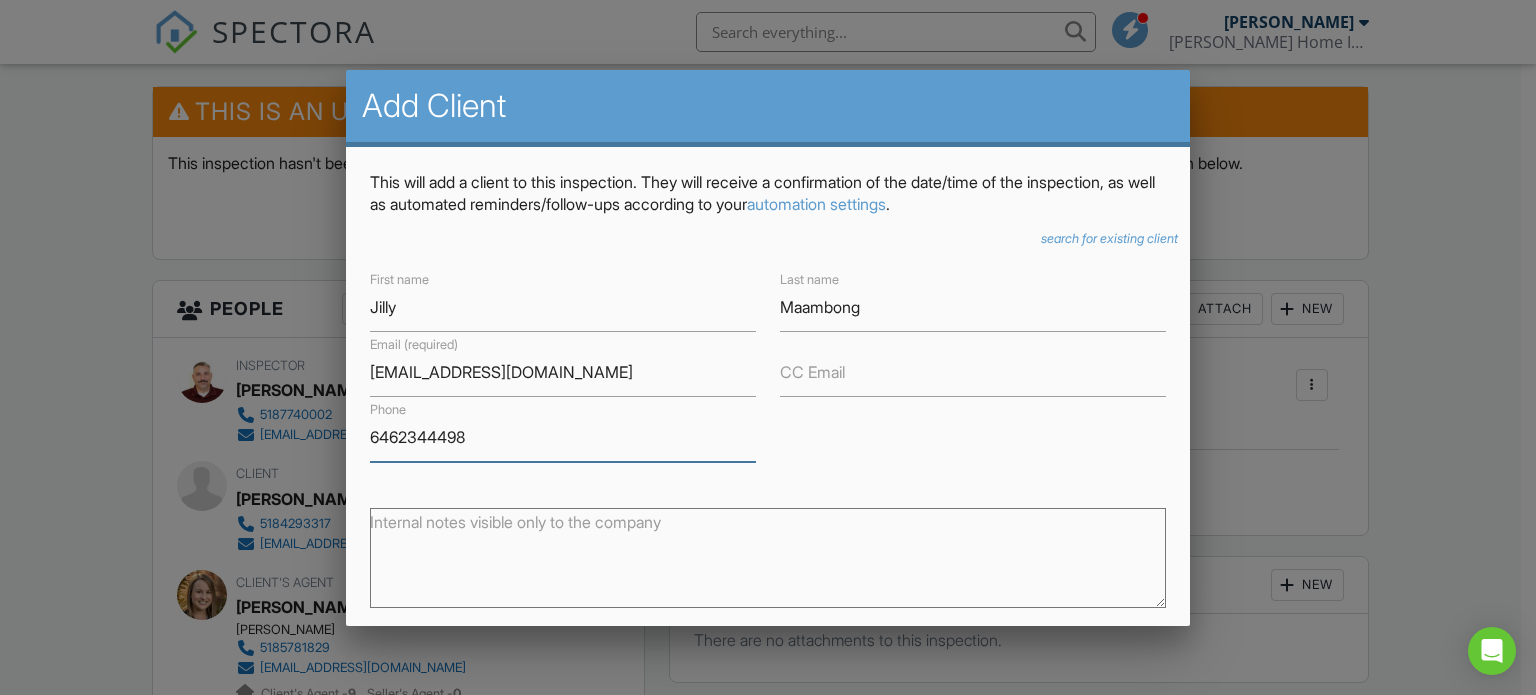 scroll, scrollTop: 254, scrollLeft: 0, axis: vertical 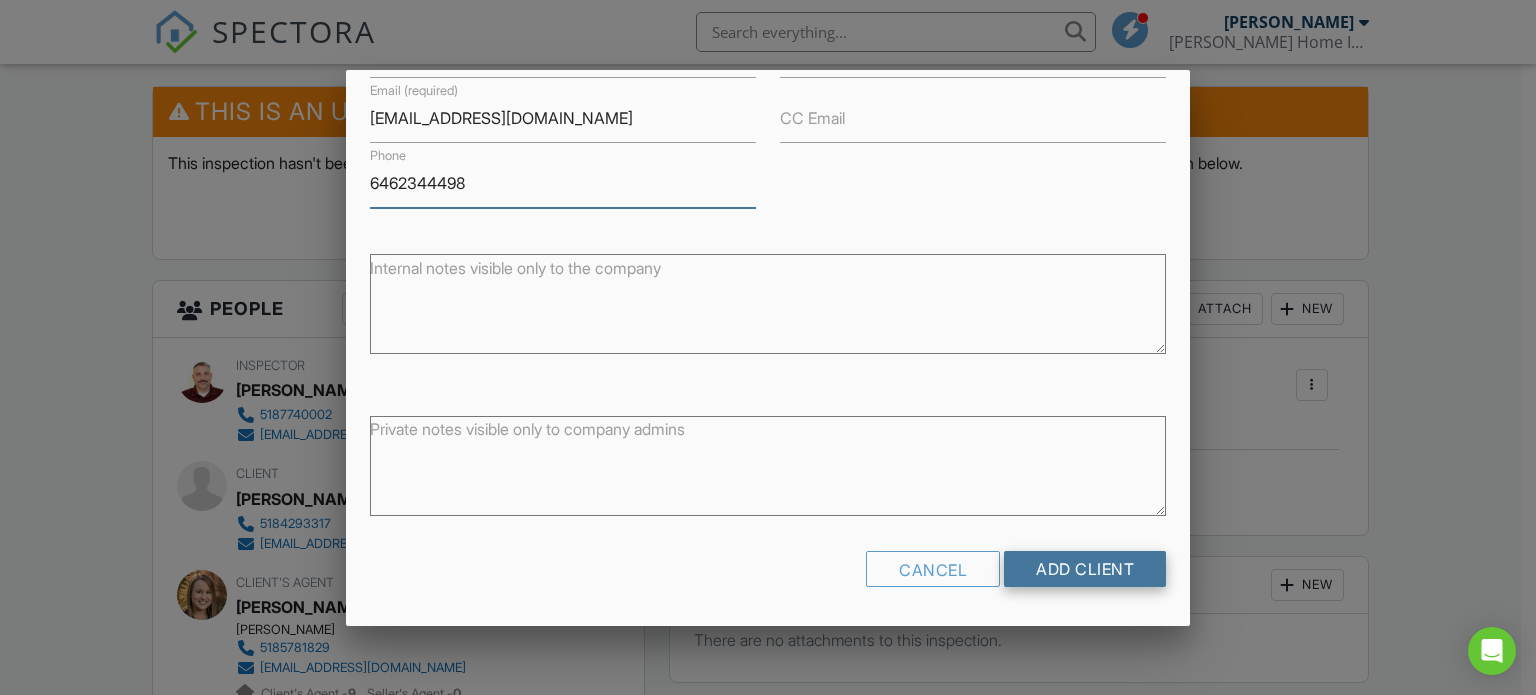 type on "6462344498" 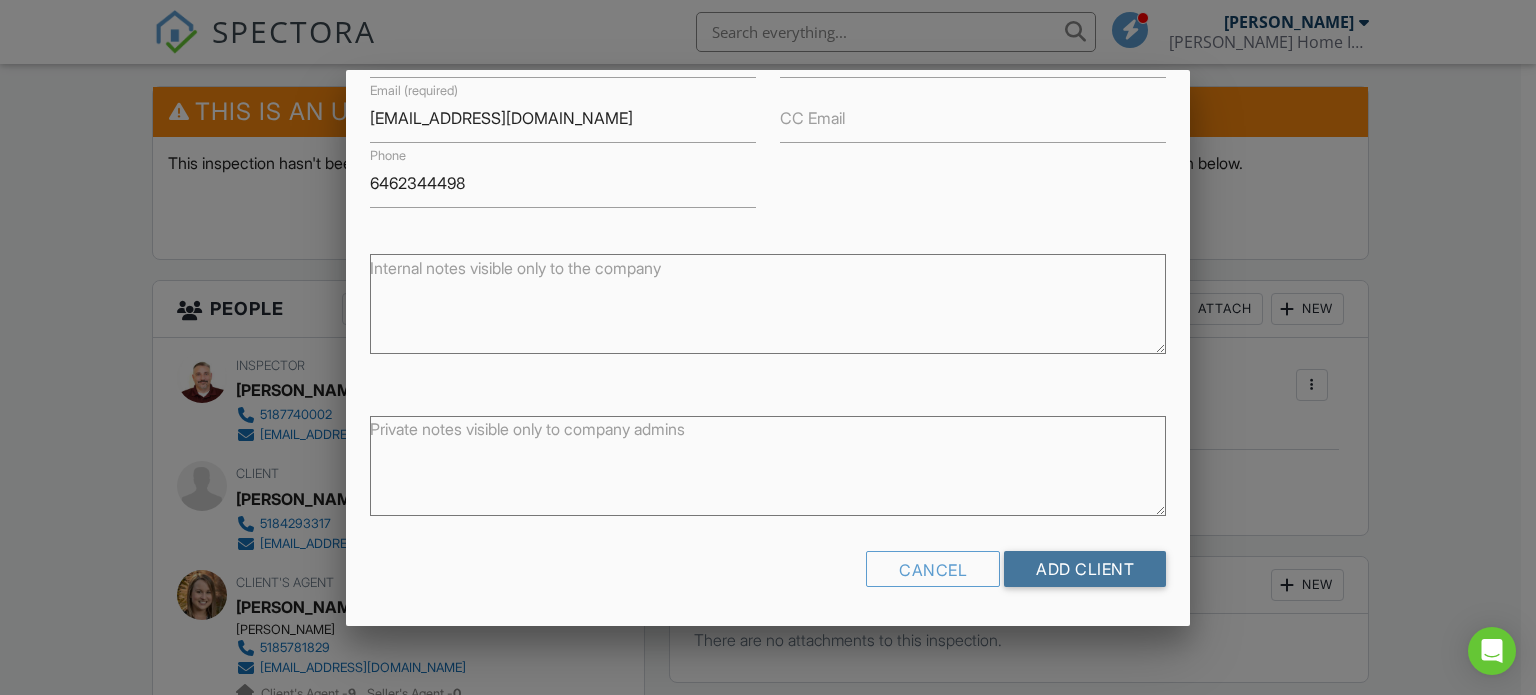 click on "Add Client" at bounding box center (1085, 569) 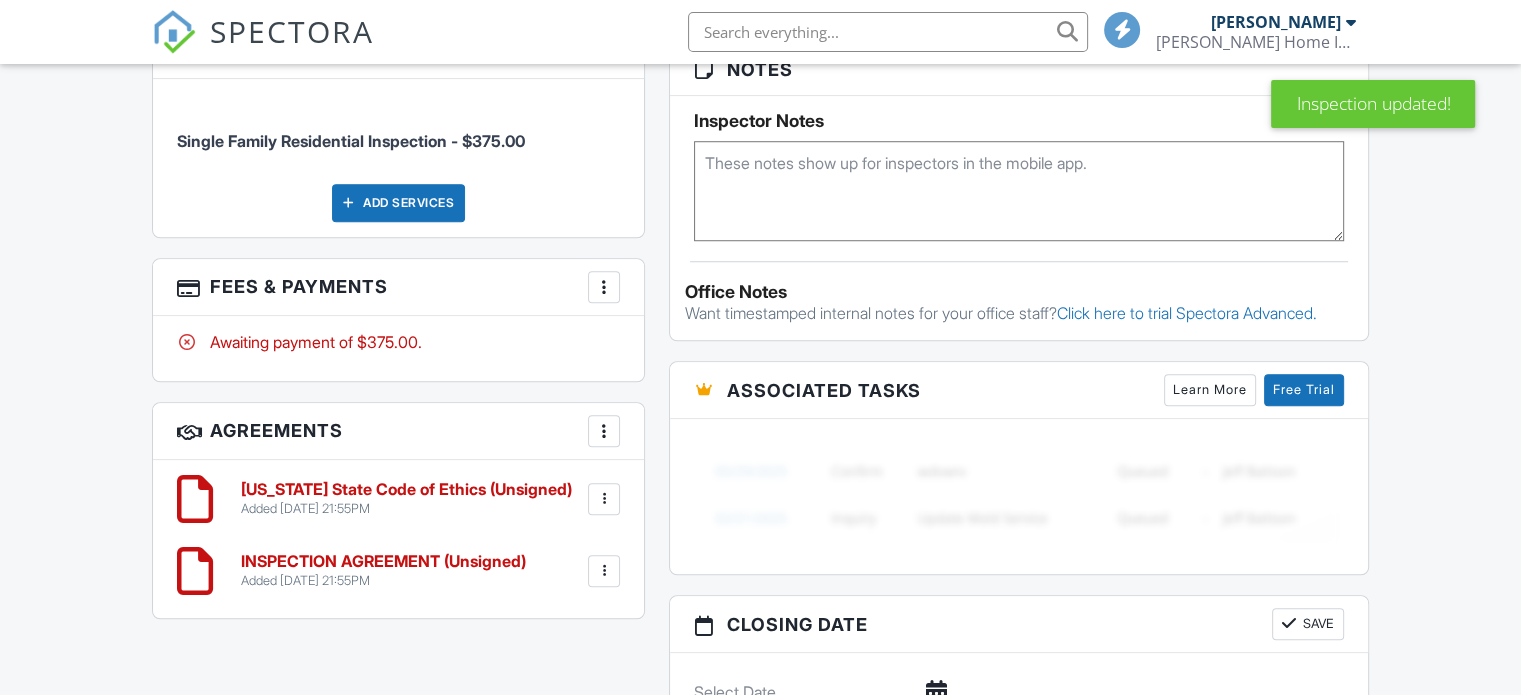 scroll, scrollTop: 1500, scrollLeft: 0, axis: vertical 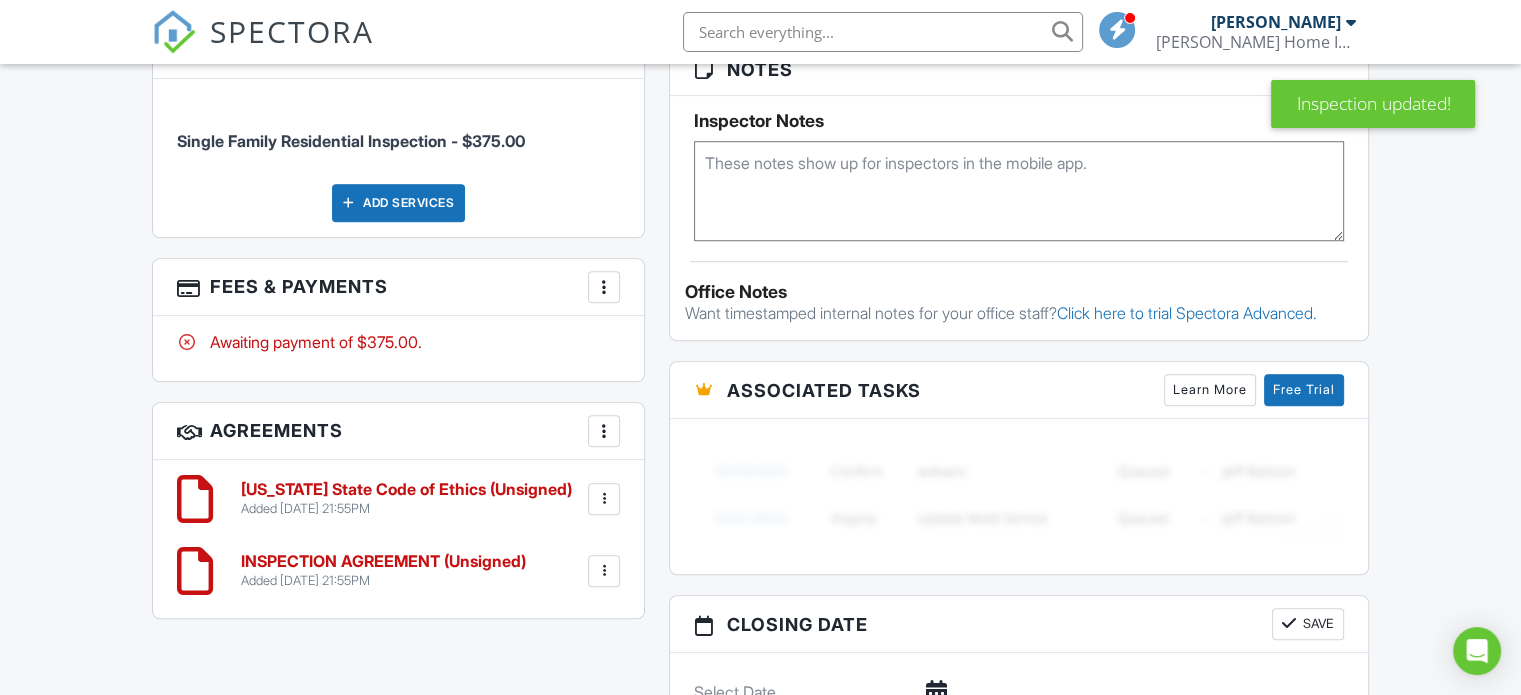 click on "Add Services" at bounding box center (398, 203) 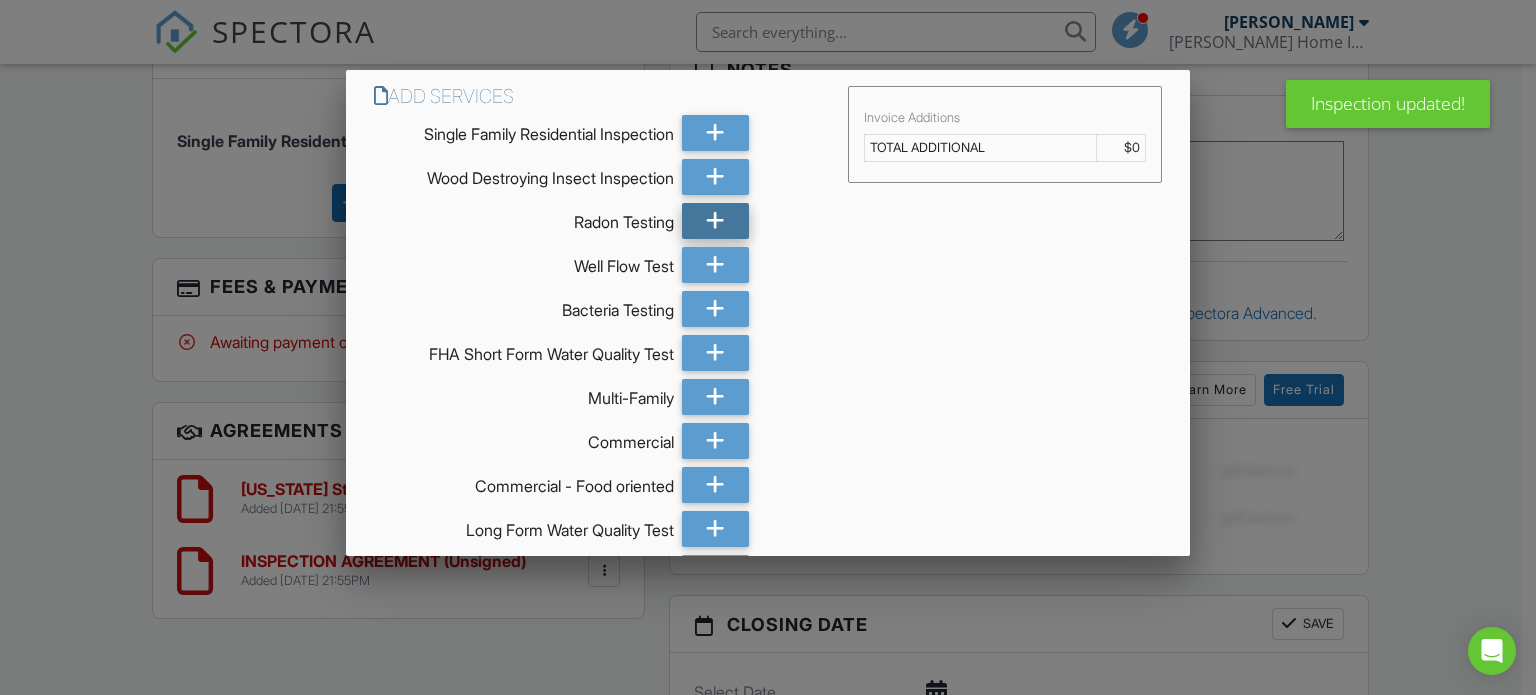 click at bounding box center (715, 221) 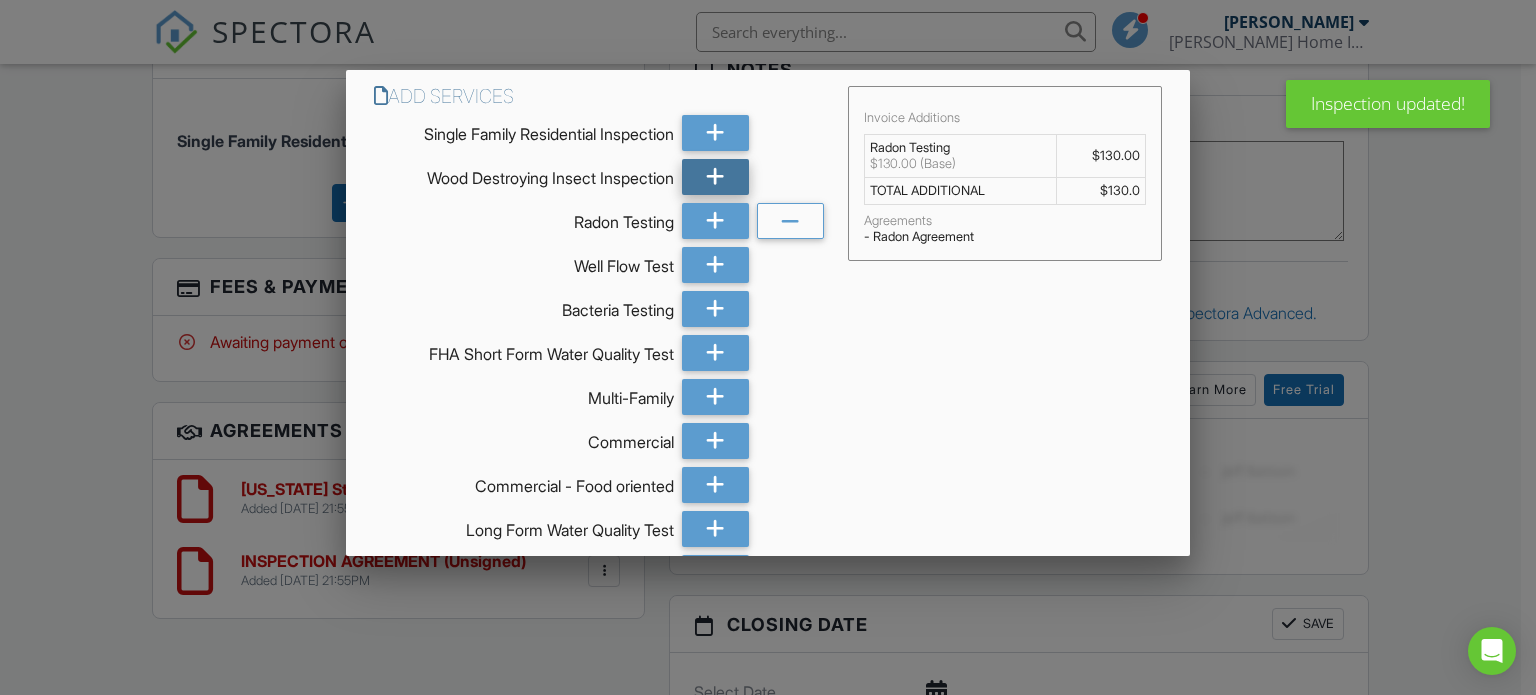 click at bounding box center [715, 177] 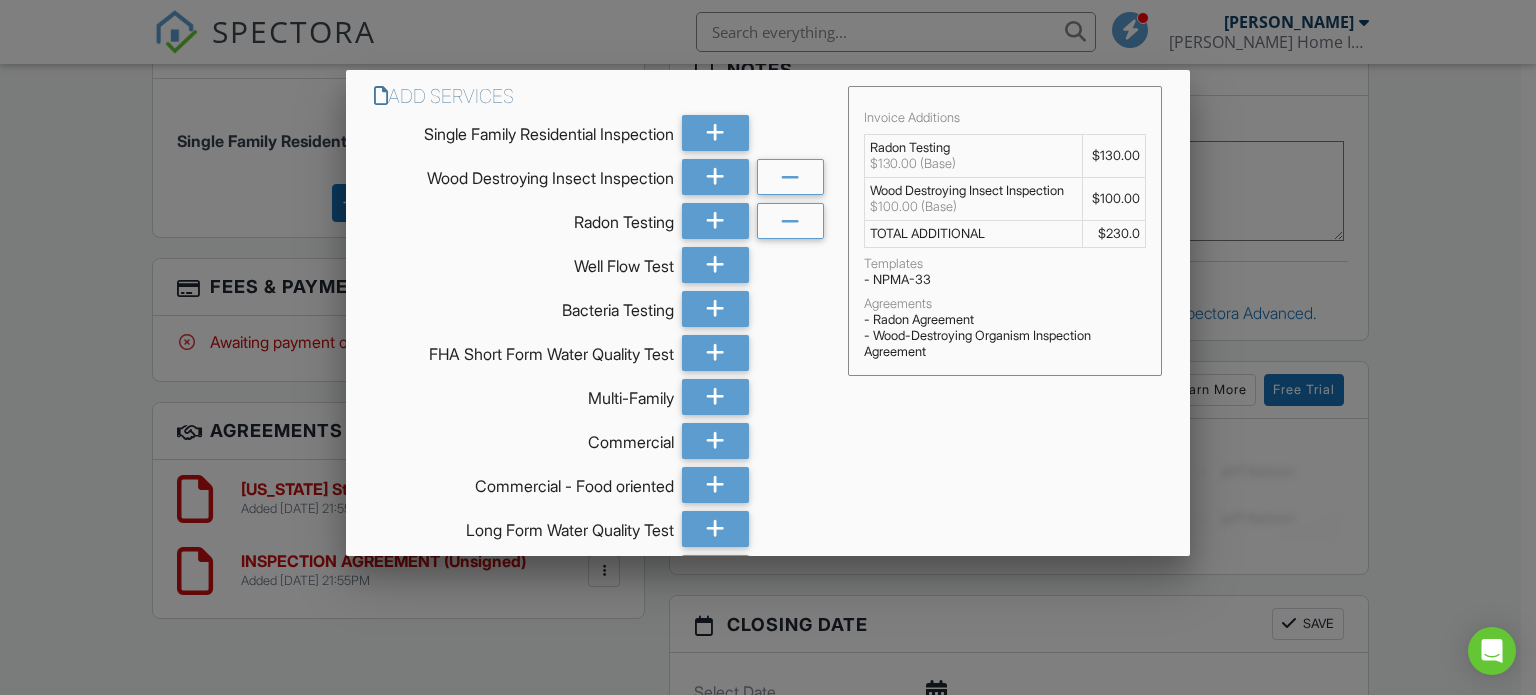 click at bounding box center (768, 334) 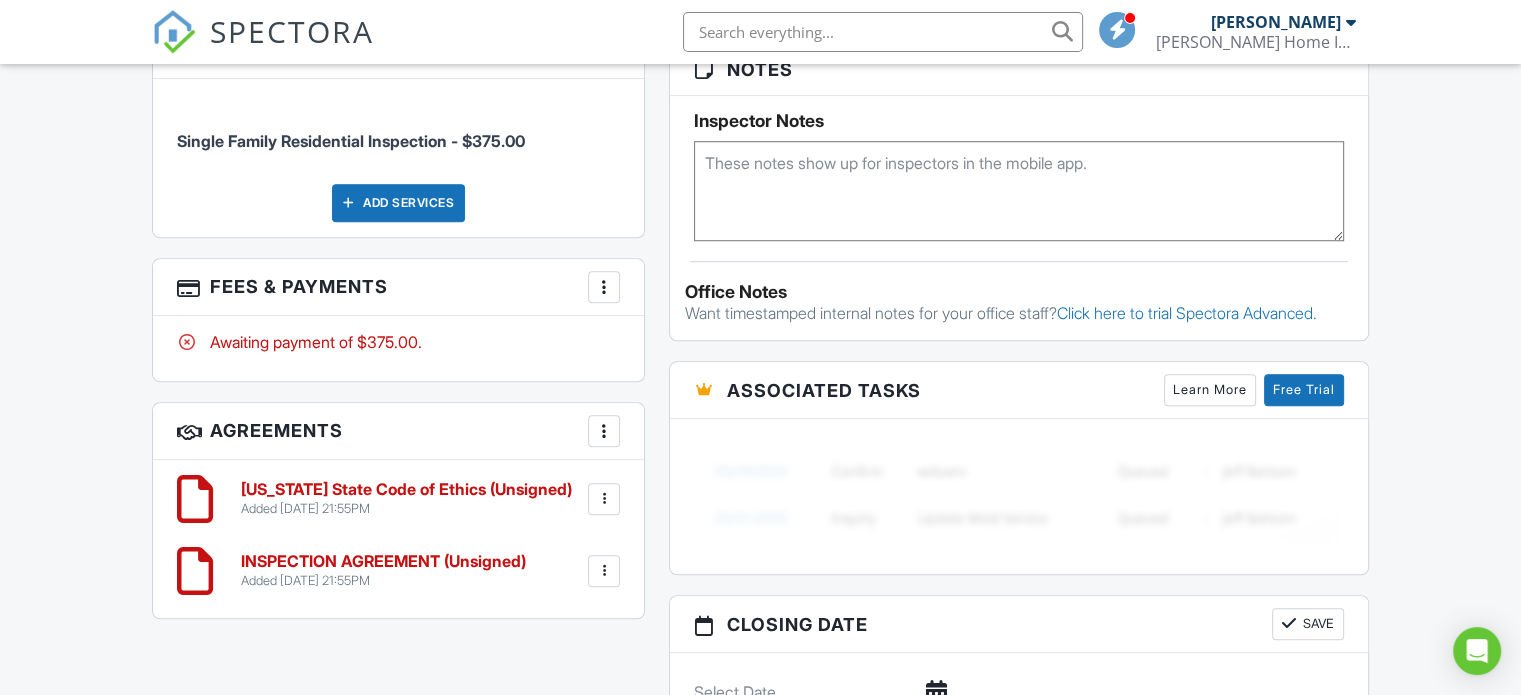 click on "Single Family Residential Inspection - $375.00
Add Services" at bounding box center (398, 158) 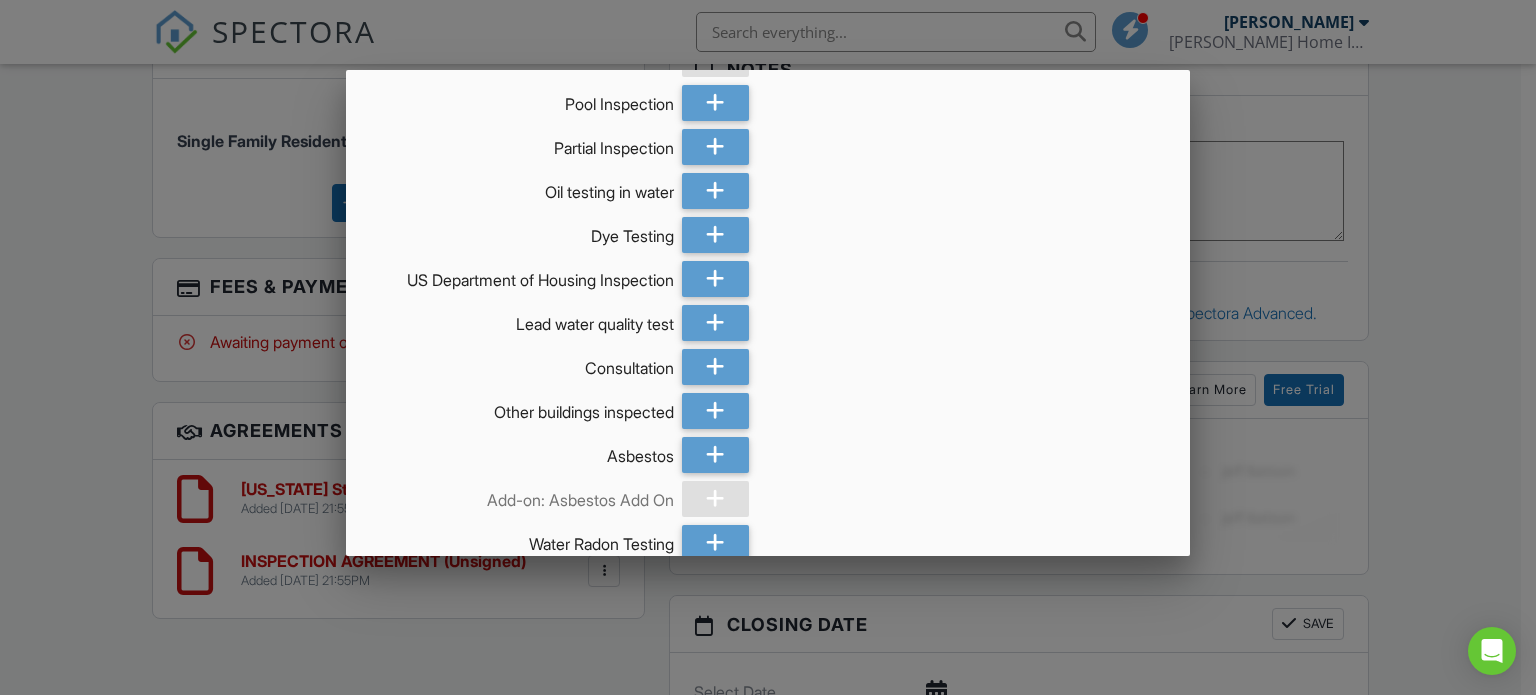 scroll, scrollTop: 749, scrollLeft: 0, axis: vertical 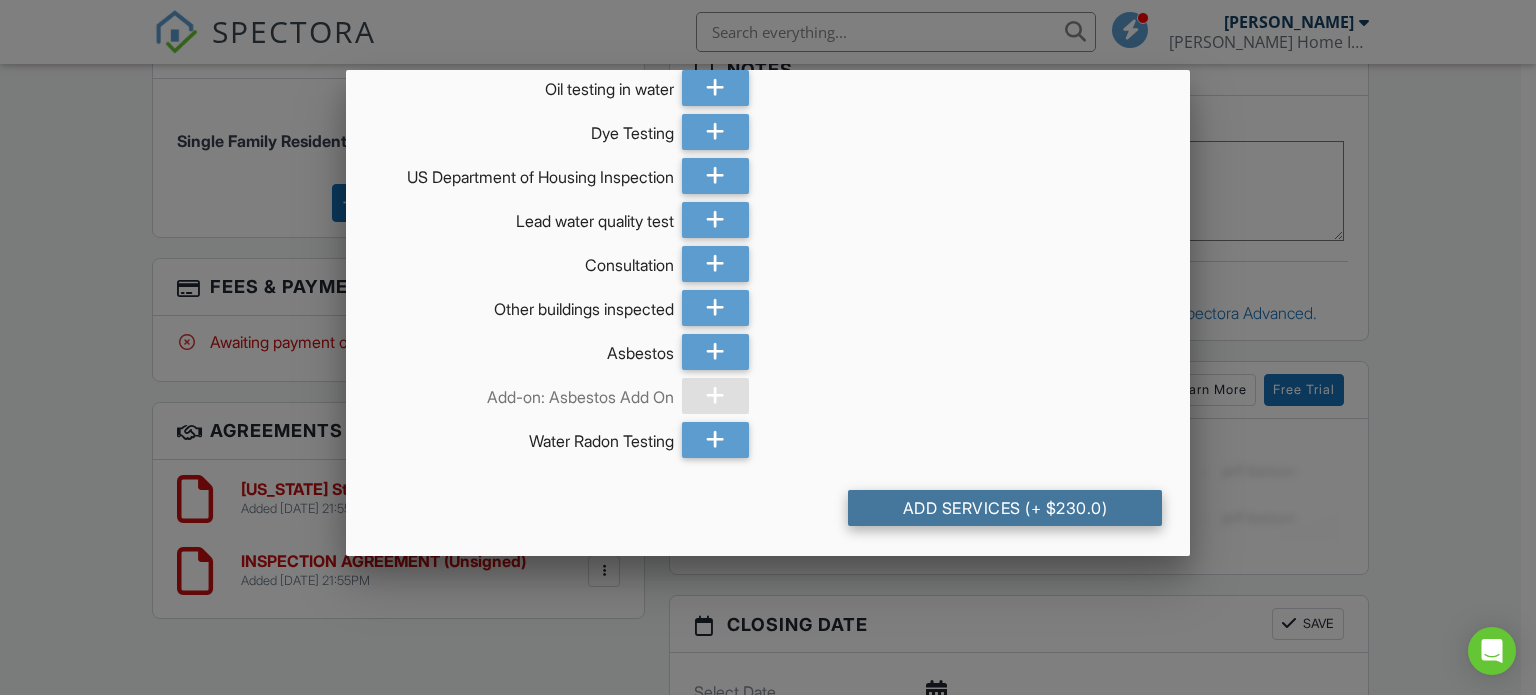 click on "Add Services
(+ $230.0)" at bounding box center (1005, 508) 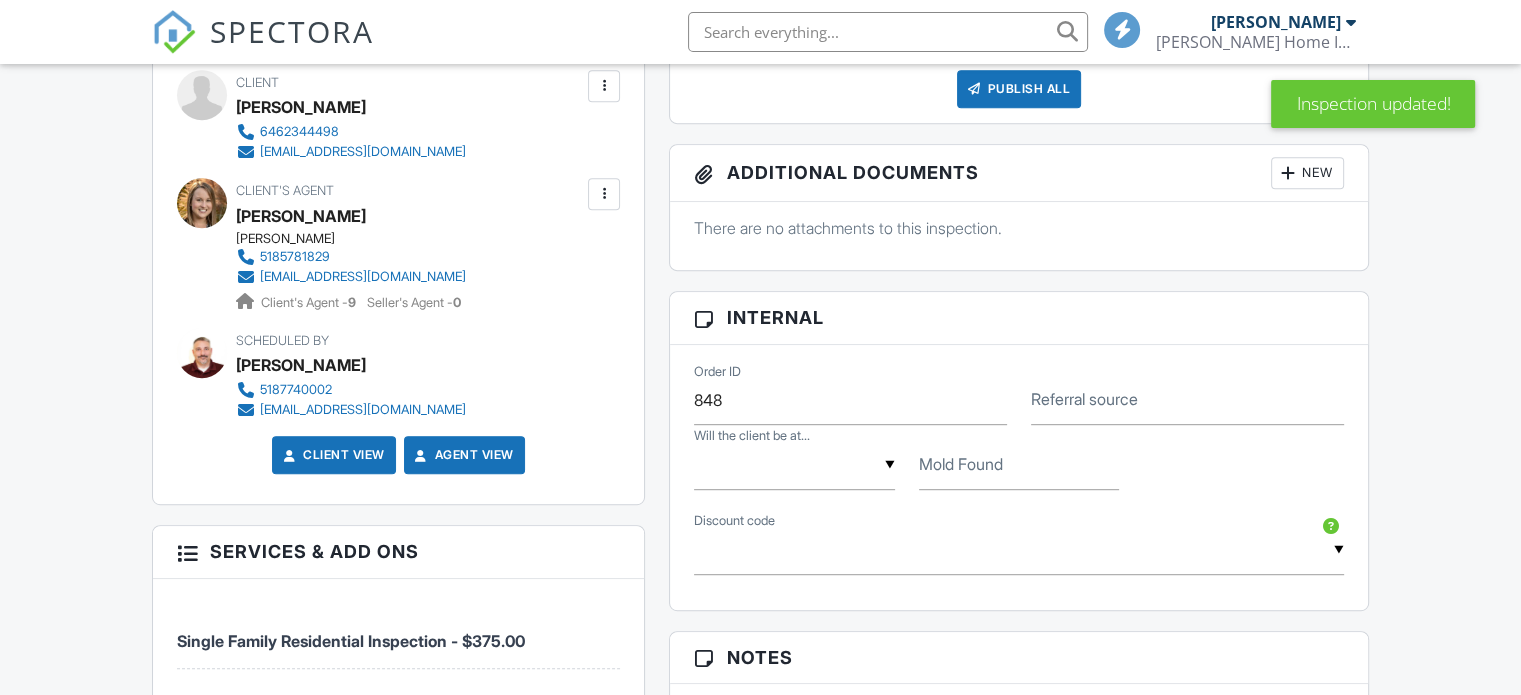 scroll, scrollTop: 0, scrollLeft: 0, axis: both 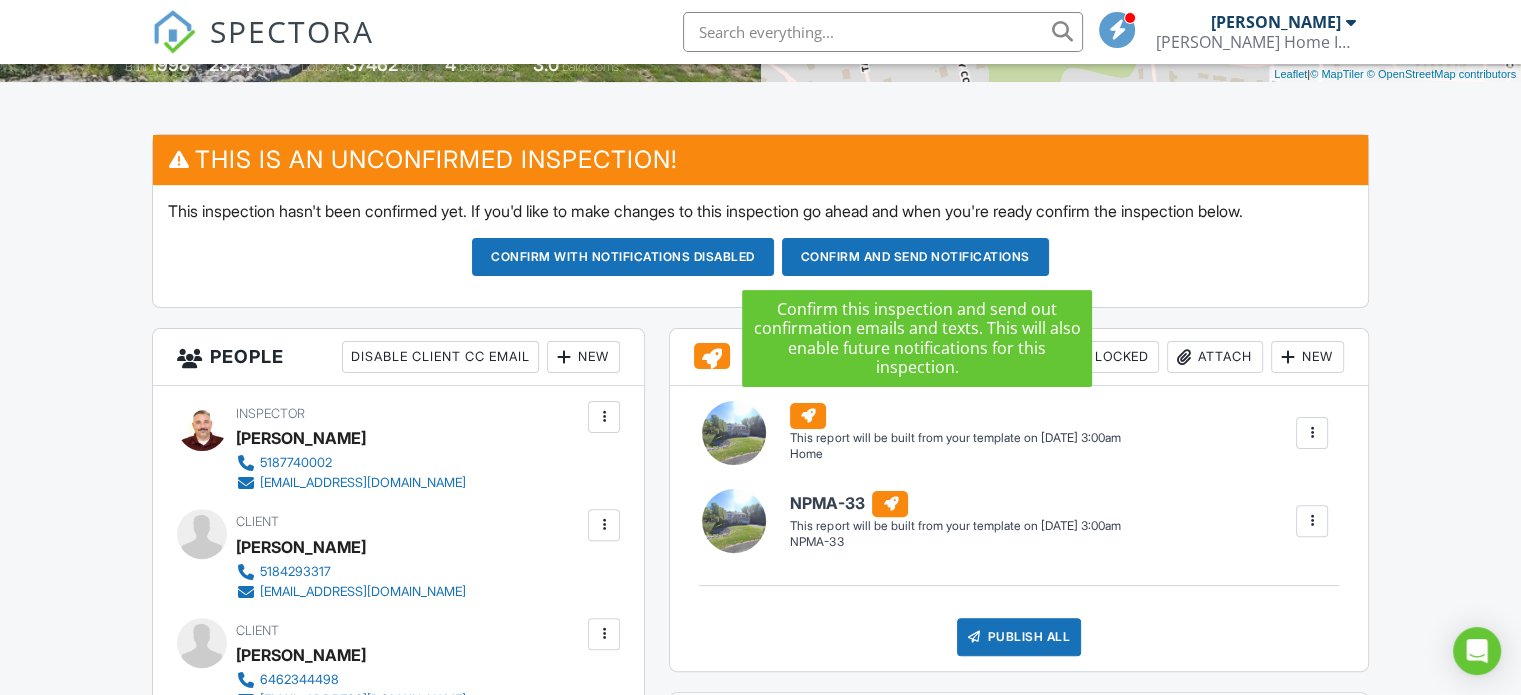 click on "Confirm and send notifications" at bounding box center [623, 257] 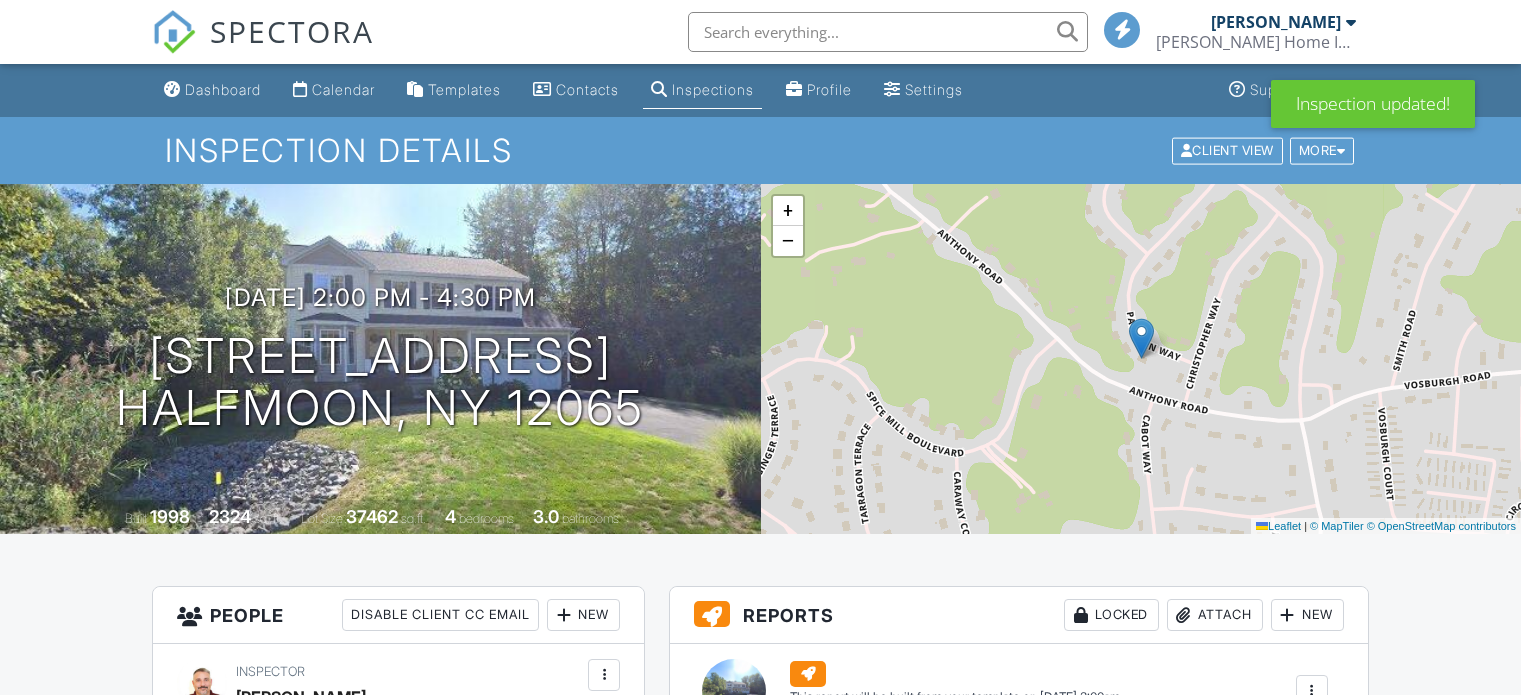 scroll, scrollTop: 0, scrollLeft: 0, axis: both 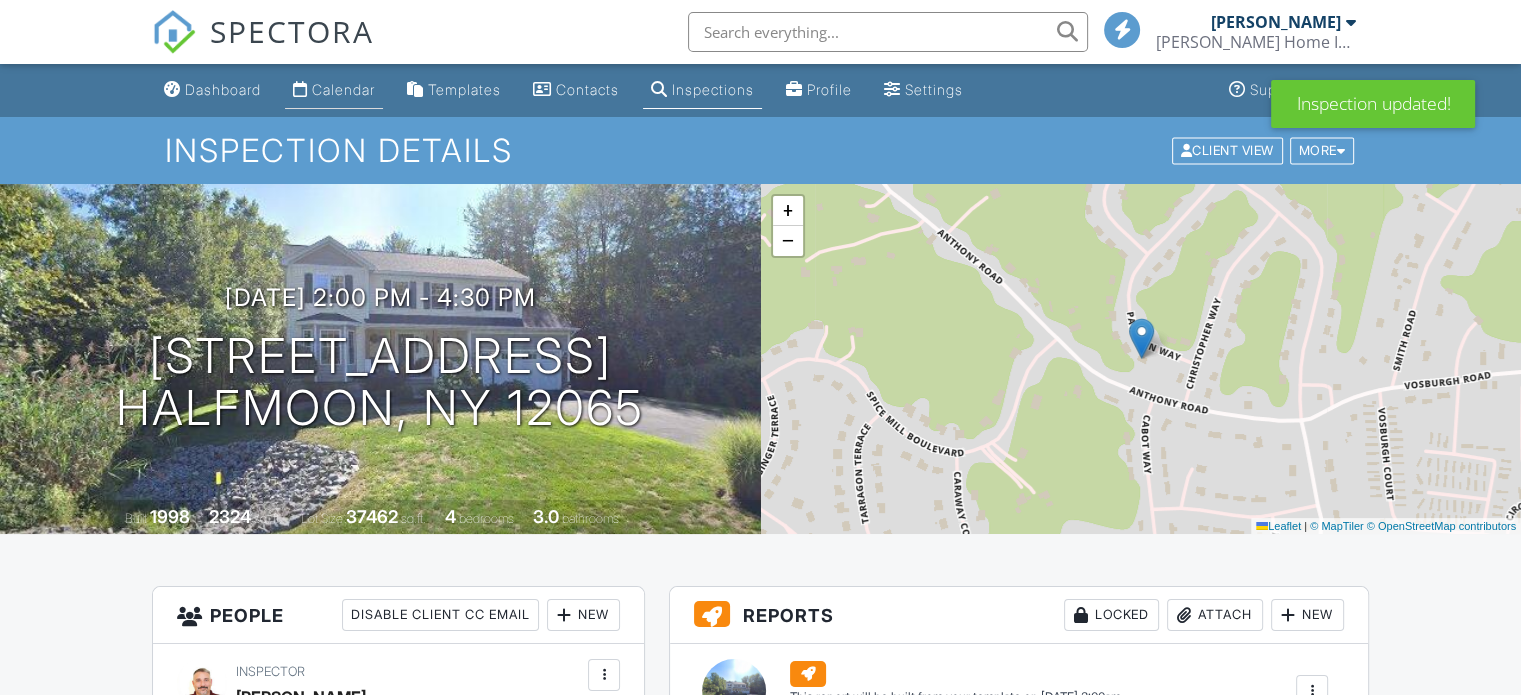 click at bounding box center [300, 89] 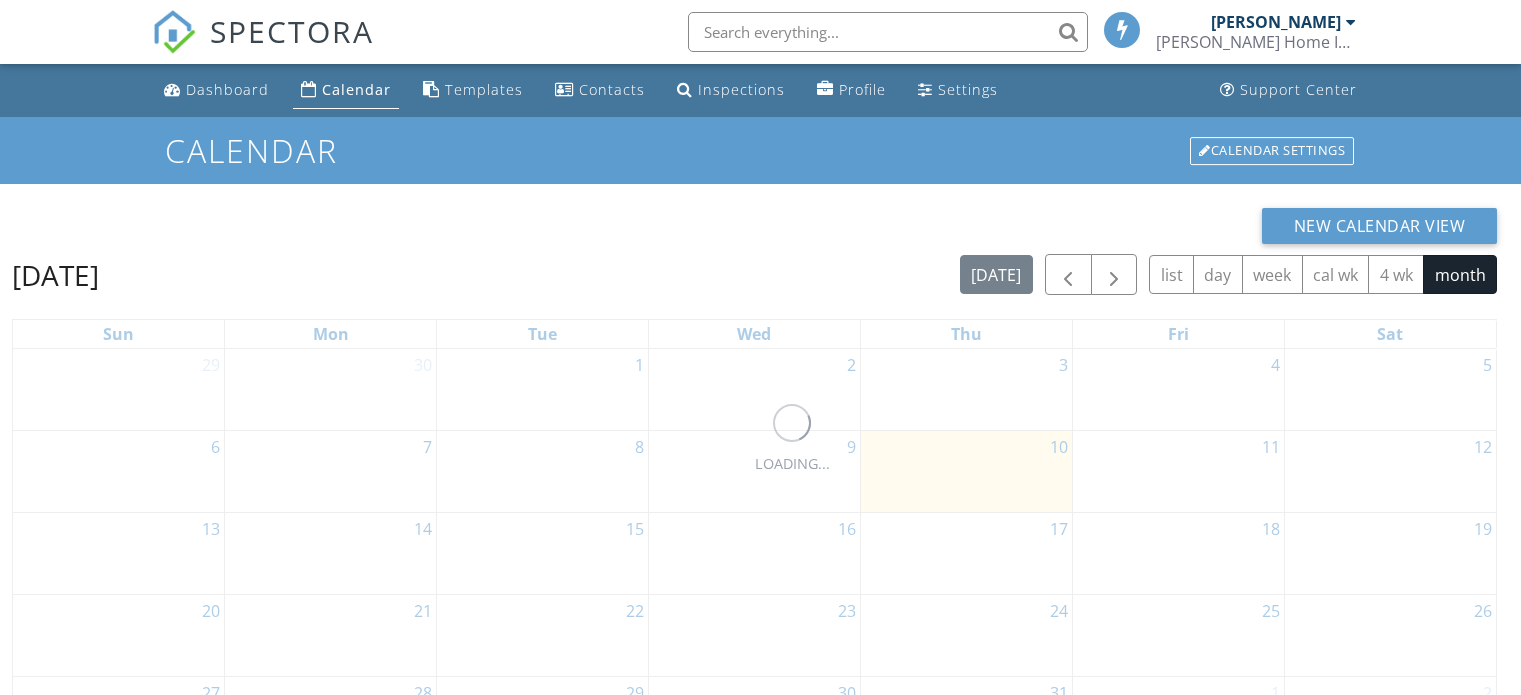 scroll, scrollTop: 0, scrollLeft: 0, axis: both 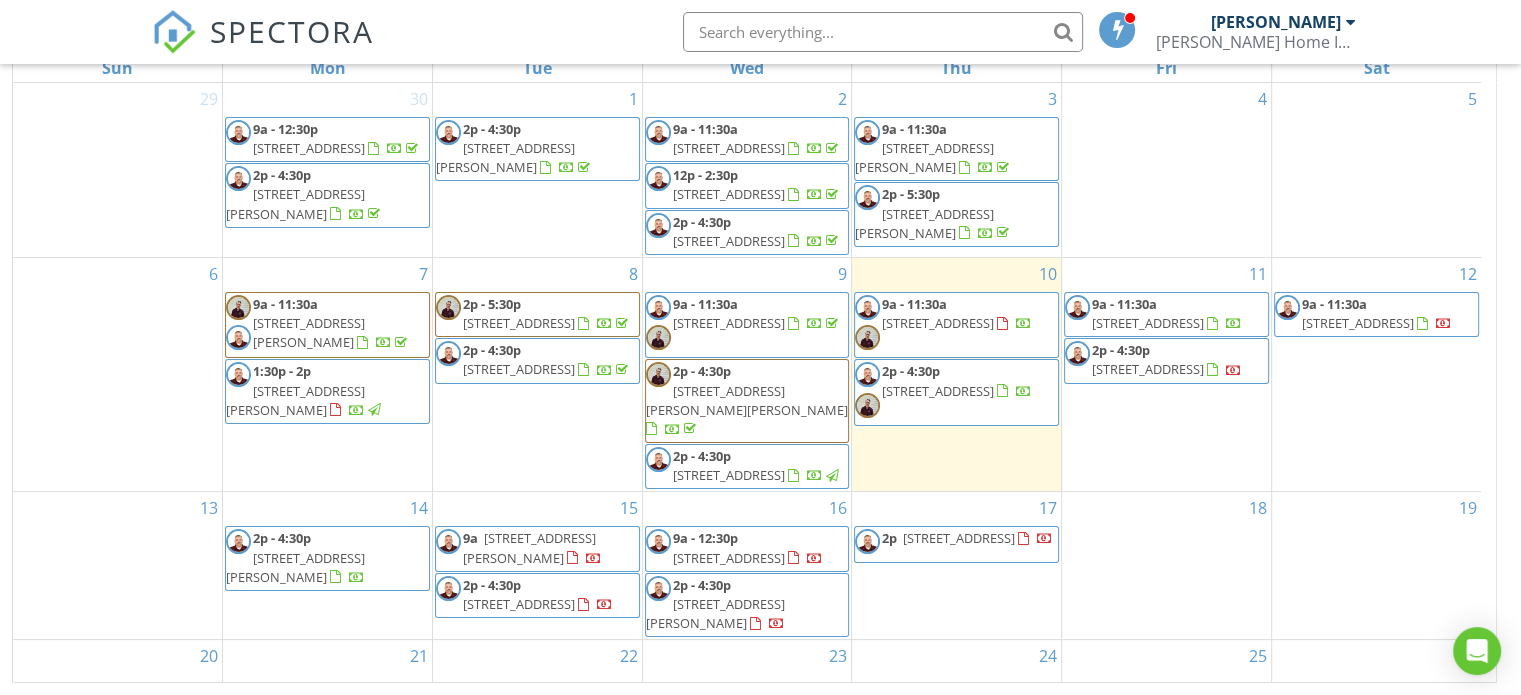 click on "9a - 11:30a
612 Oswegatchie Rd, Palatine Bridge 13428" at bounding box center [1376, 314] 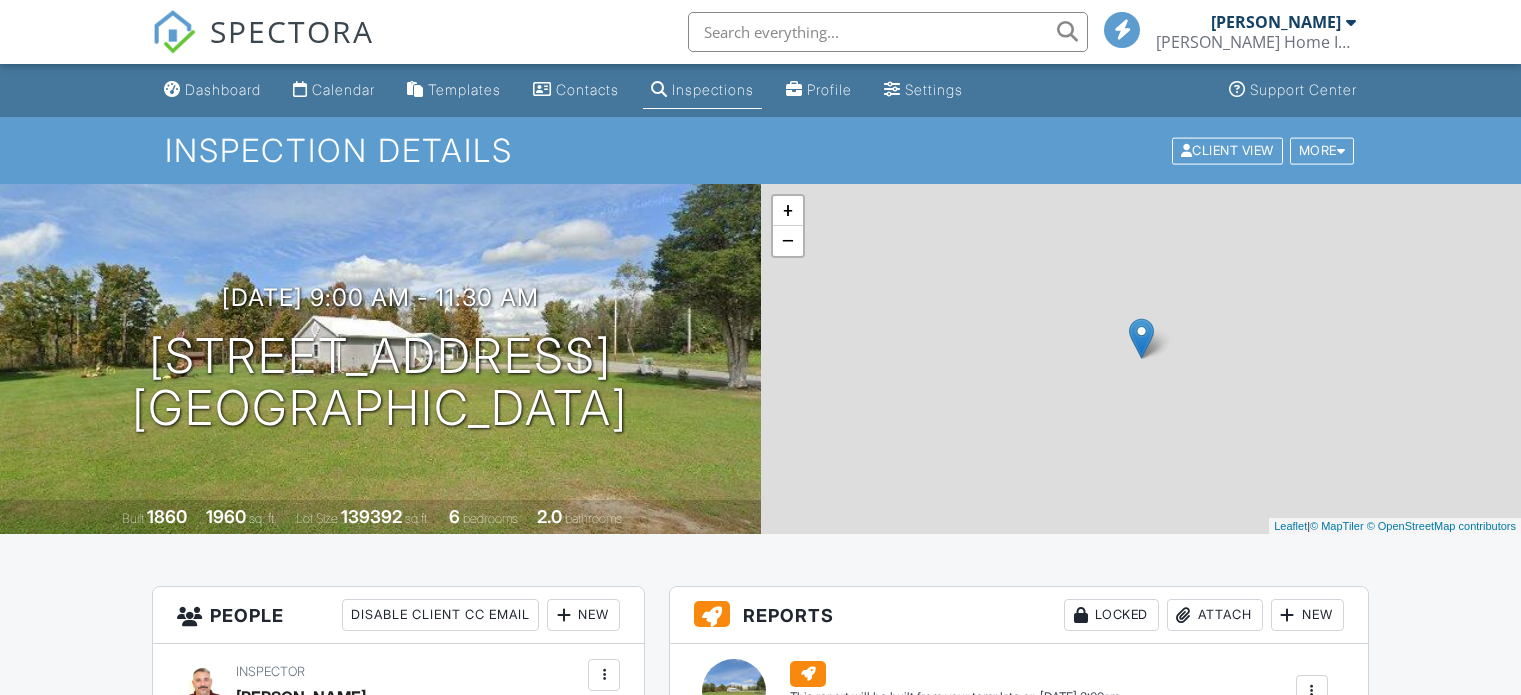 scroll, scrollTop: 0, scrollLeft: 0, axis: both 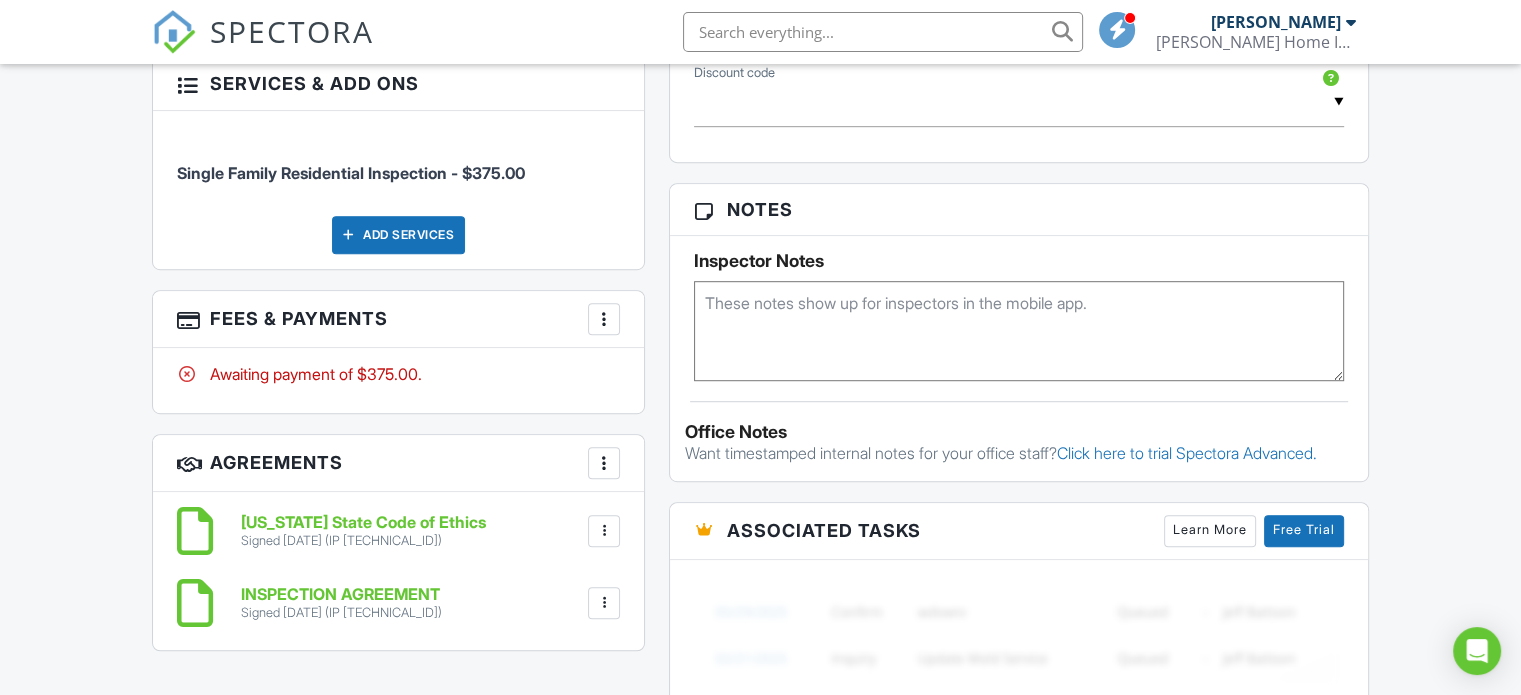 click on "More" at bounding box center (604, 319) 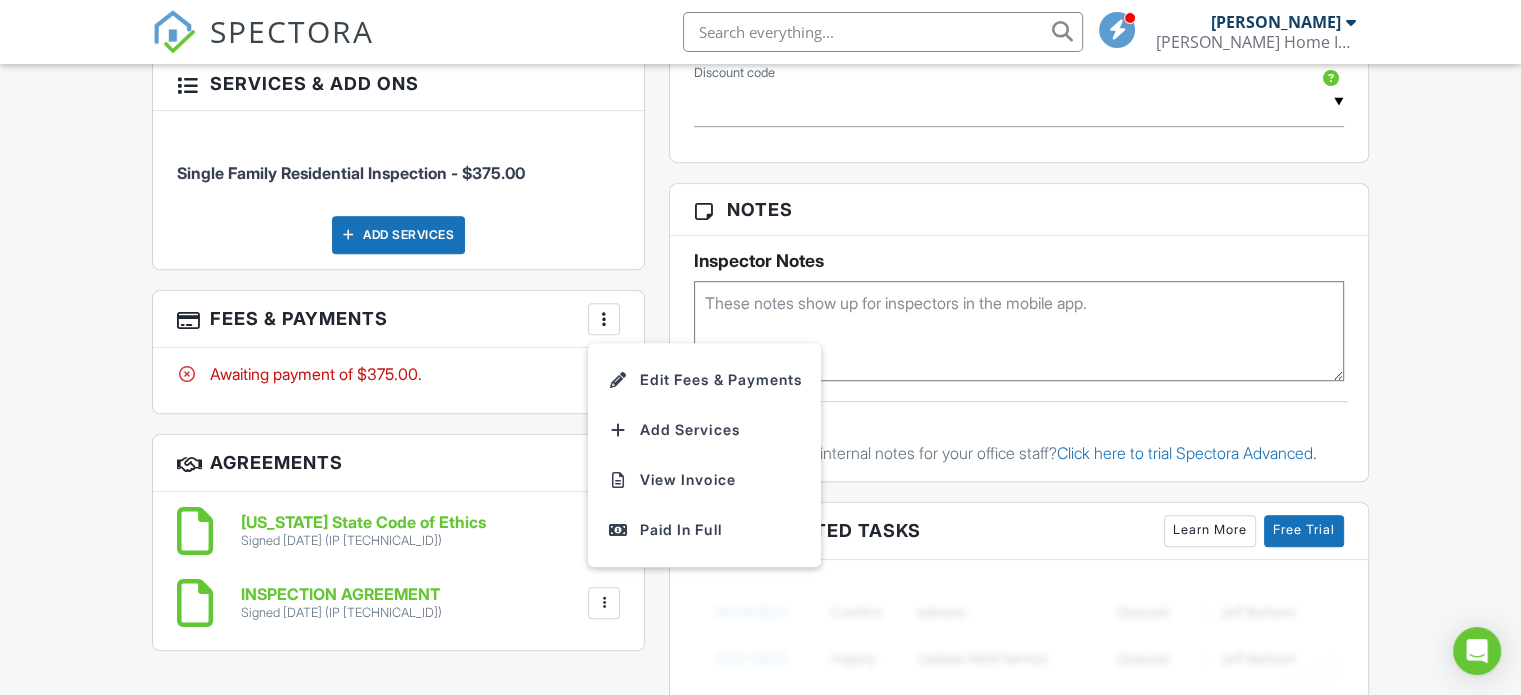 click on "Add Services" at bounding box center [398, 235] 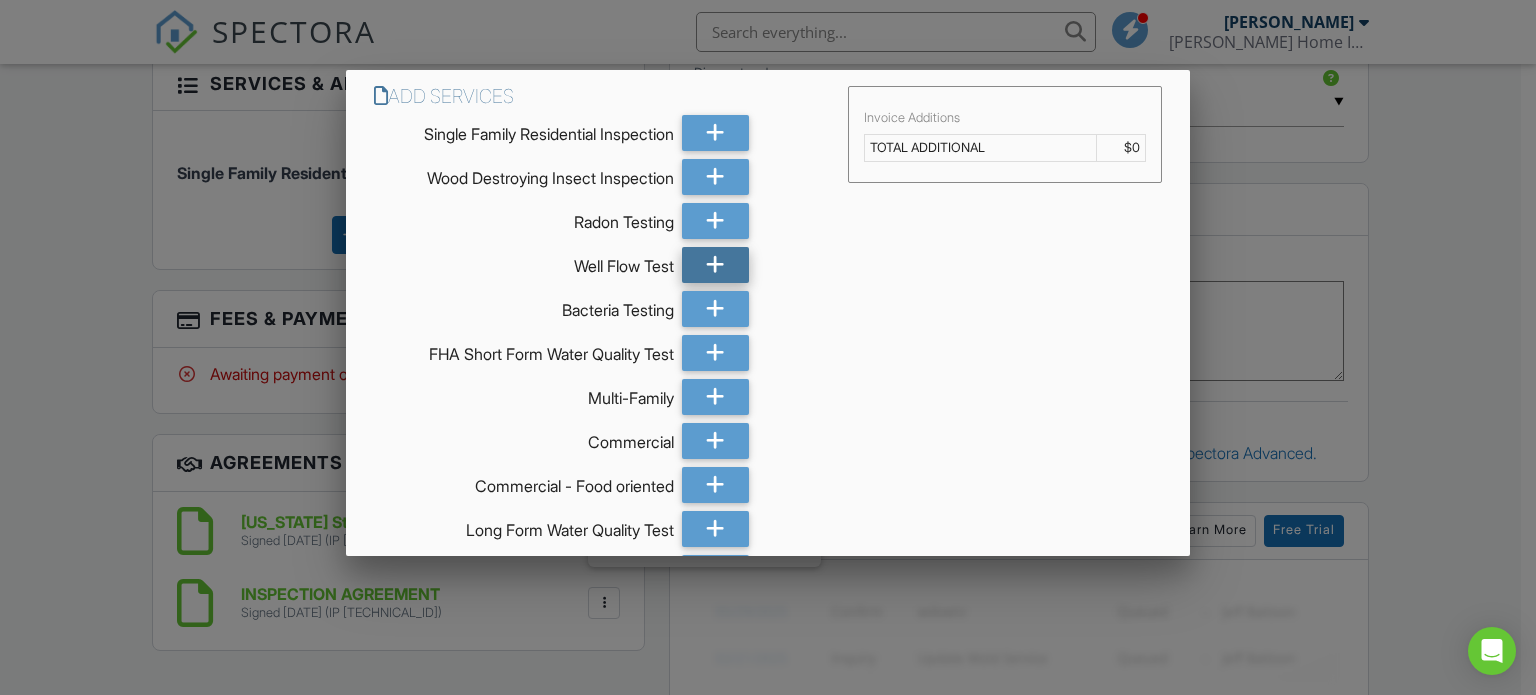 click at bounding box center (715, 265) 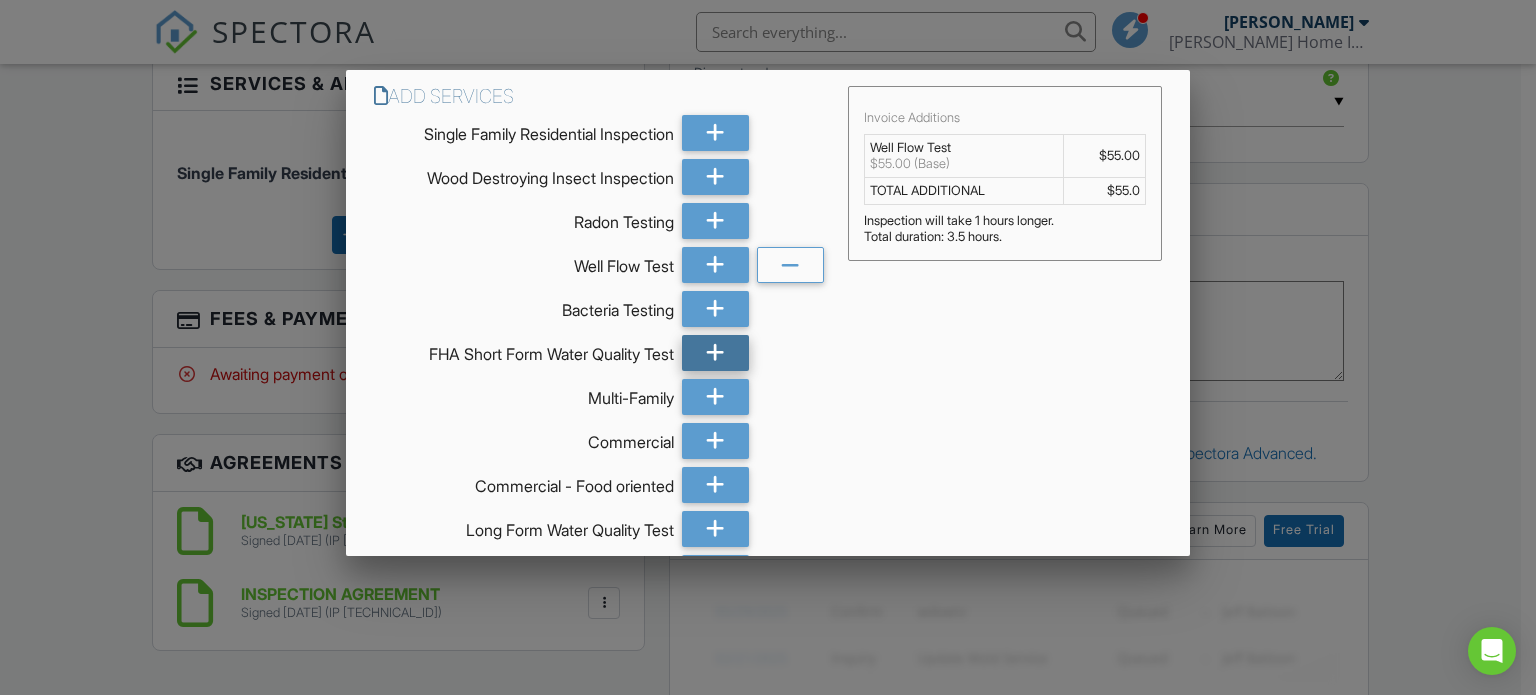 click at bounding box center (715, 353) 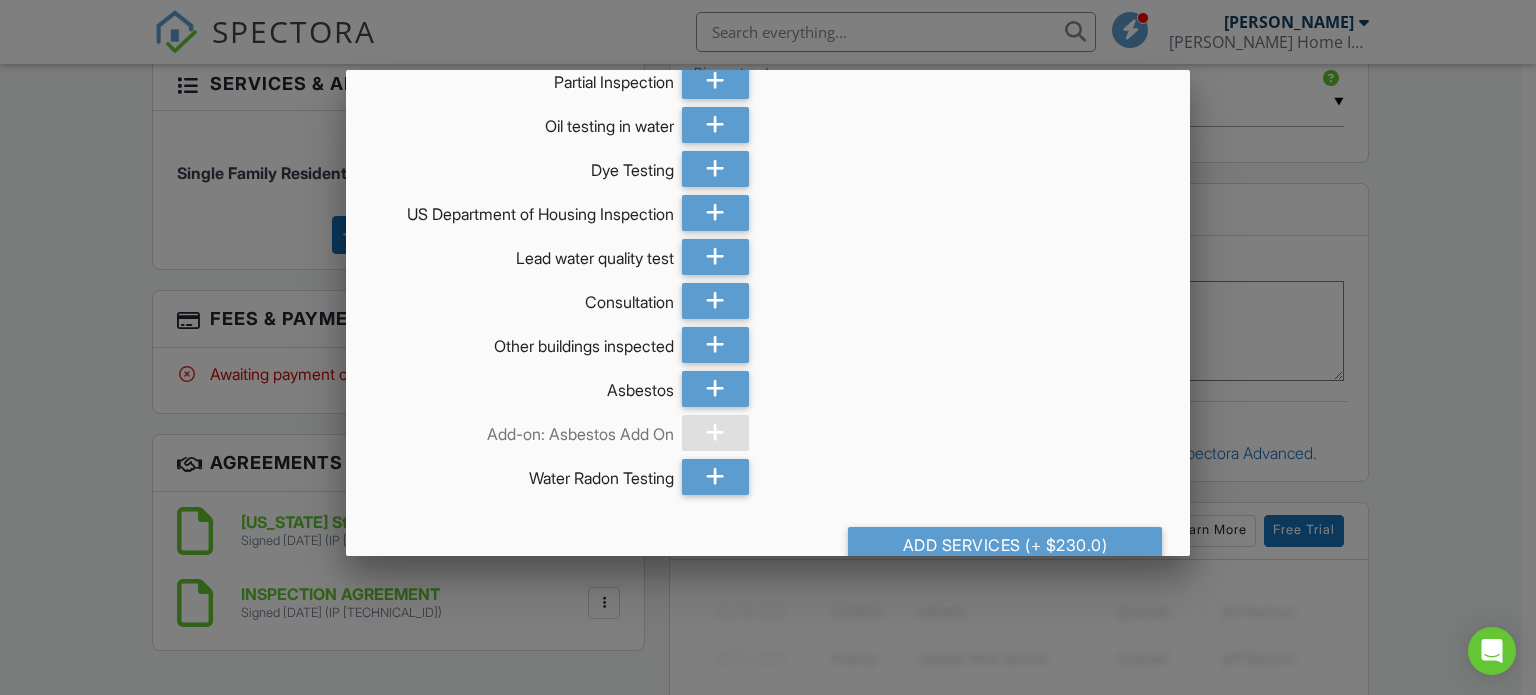 scroll, scrollTop: 749, scrollLeft: 0, axis: vertical 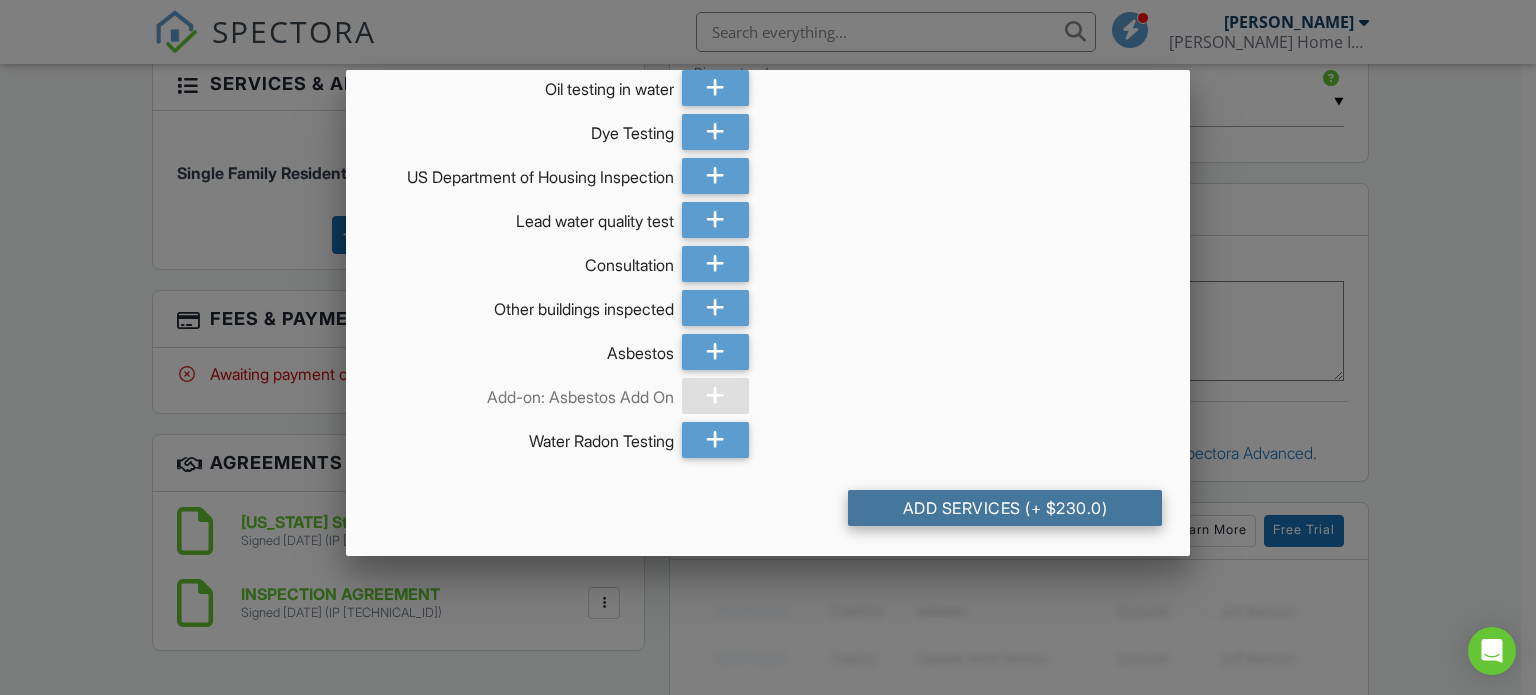 click on "Add Services
(+ $230.0)" at bounding box center [1005, 508] 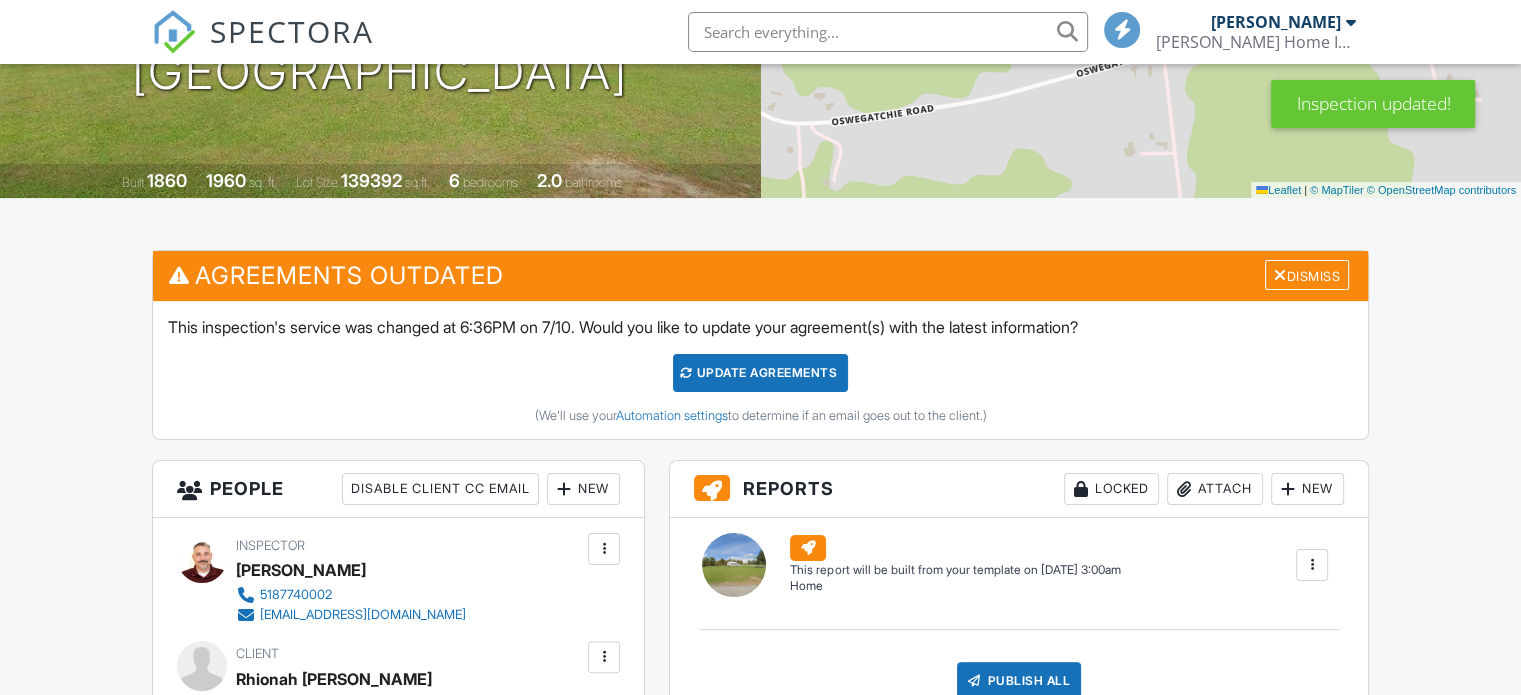 scroll, scrollTop: 500, scrollLeft: 0, axis: vertical 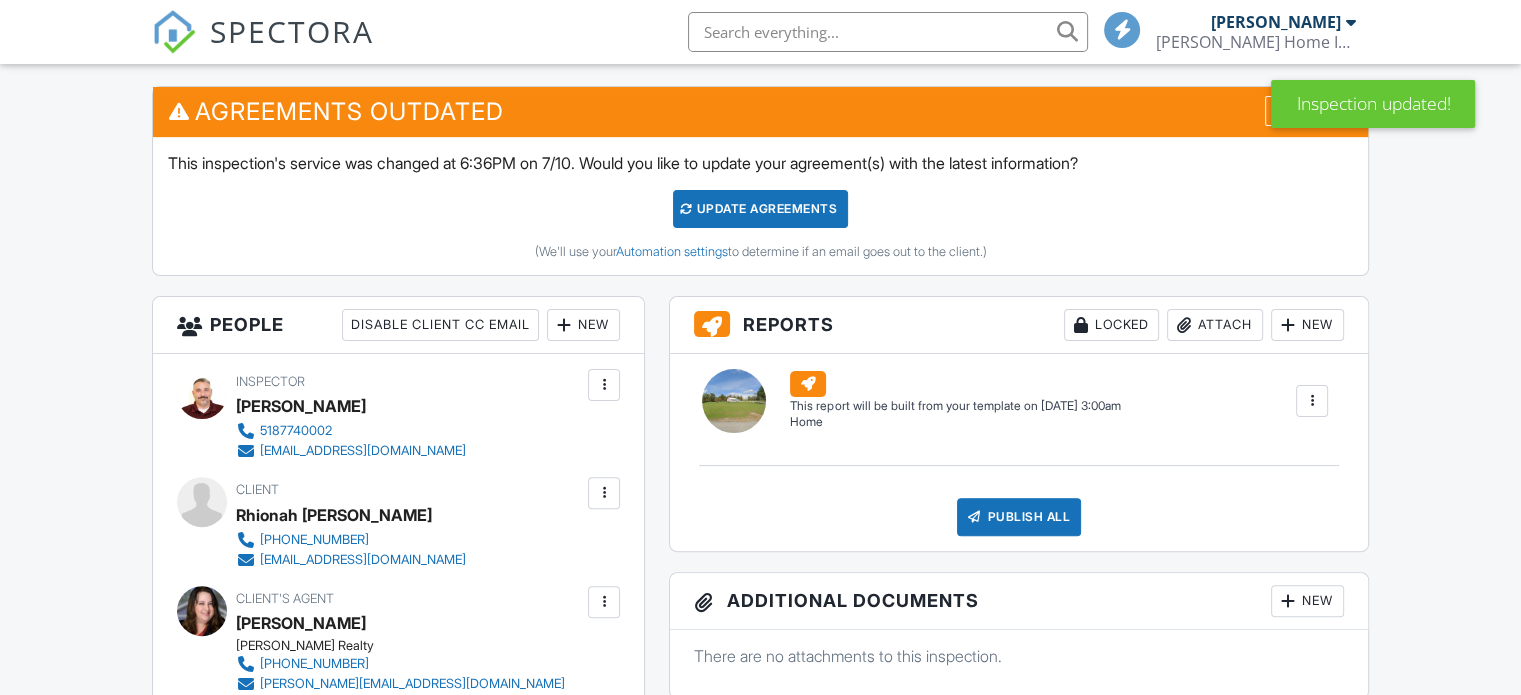 click on "Update Agreements" at bounding box center (760, 209) 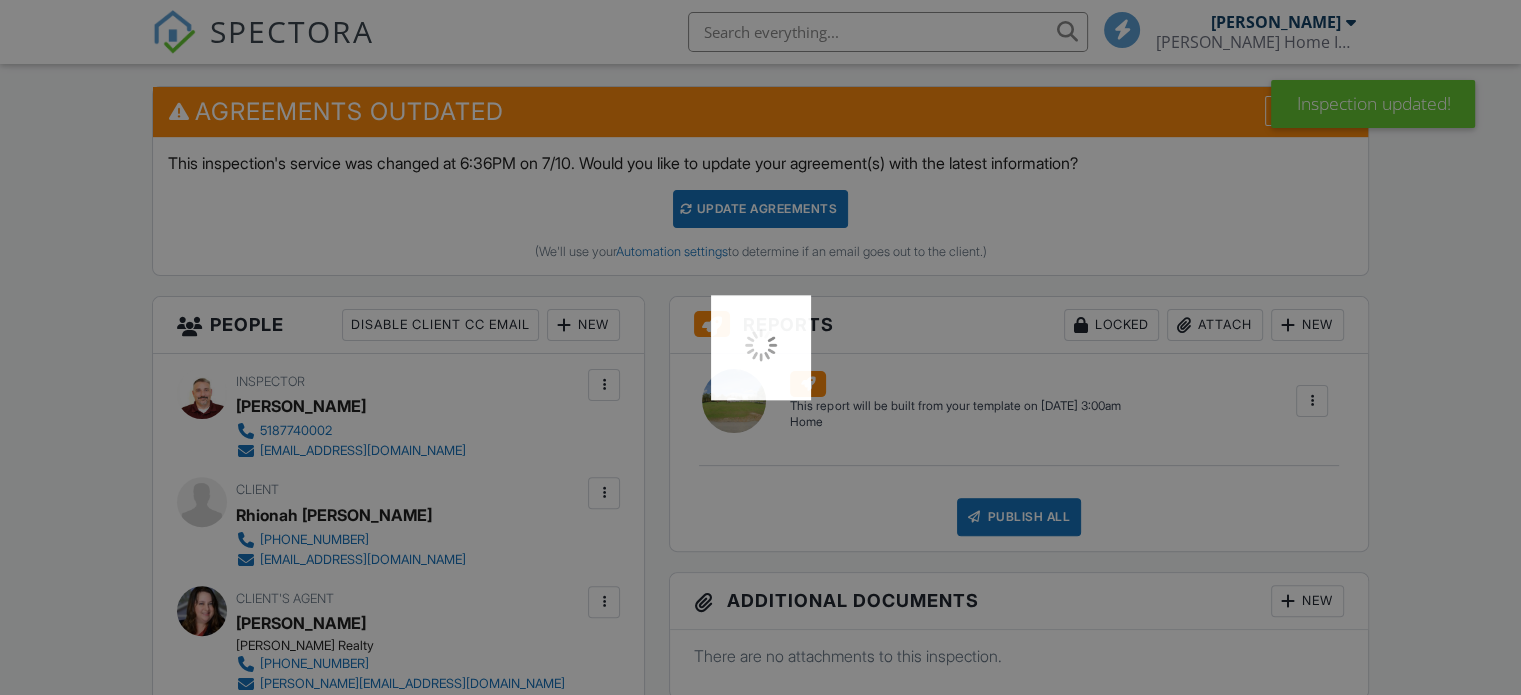 scroll, scrollTop: 0, scrollLeft: 0, axis: both 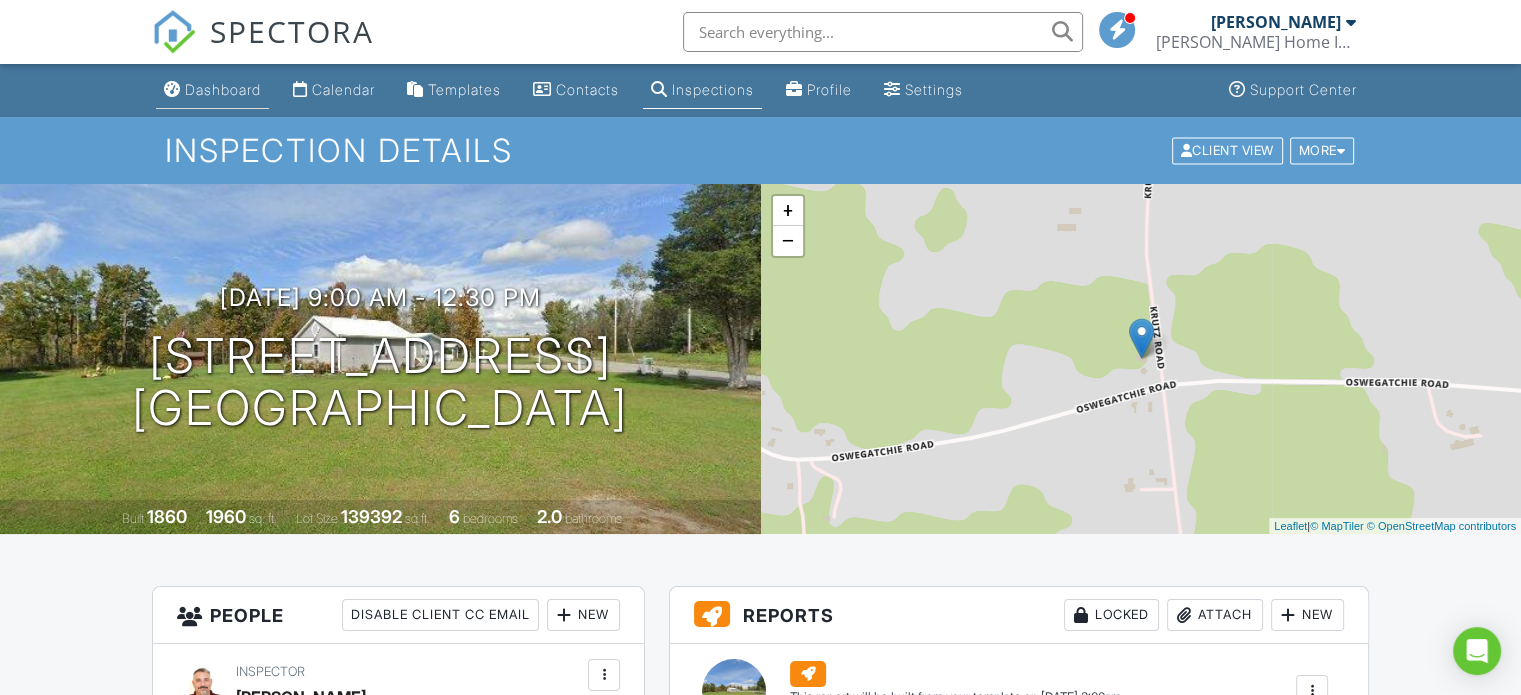 click on "Dashboard" at bounding box center (212, 90) 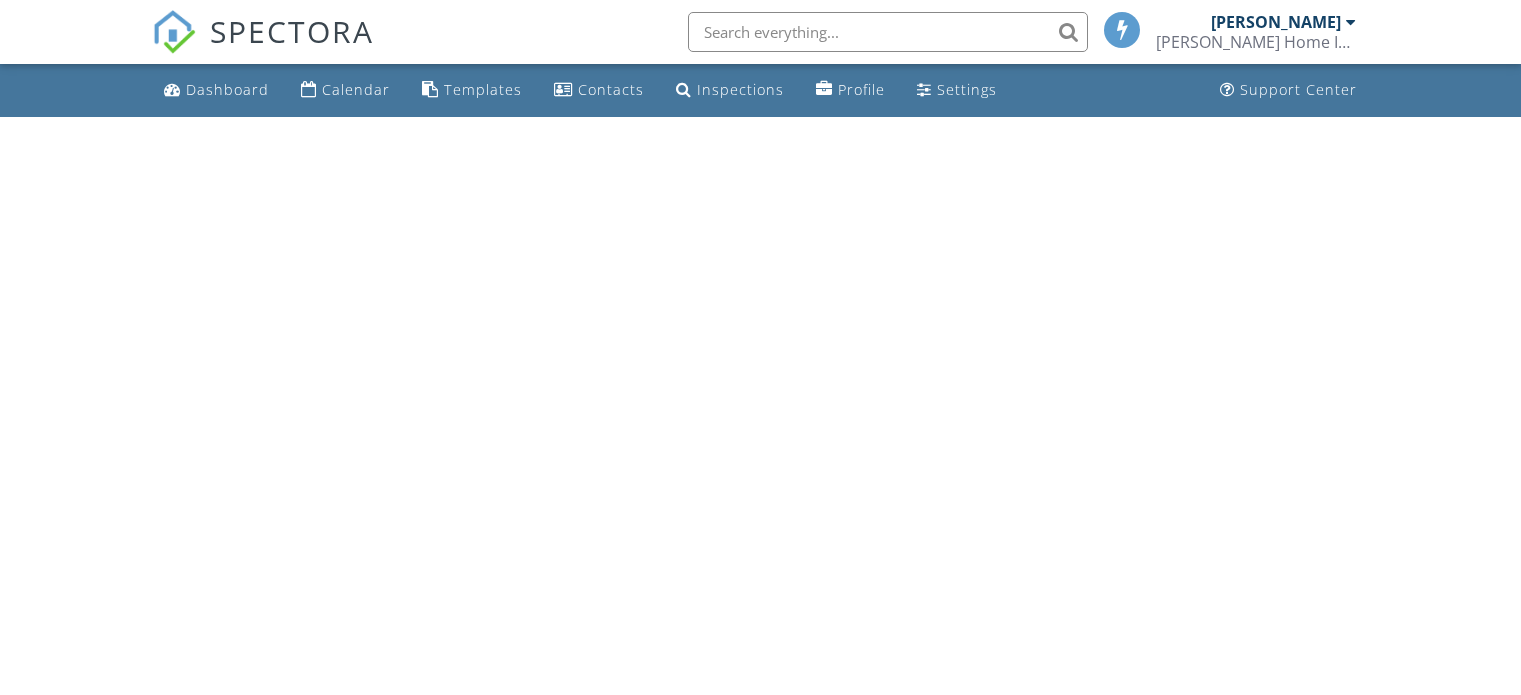 scroll, scrollTop: 0, scrollLeft: 0, axis: both 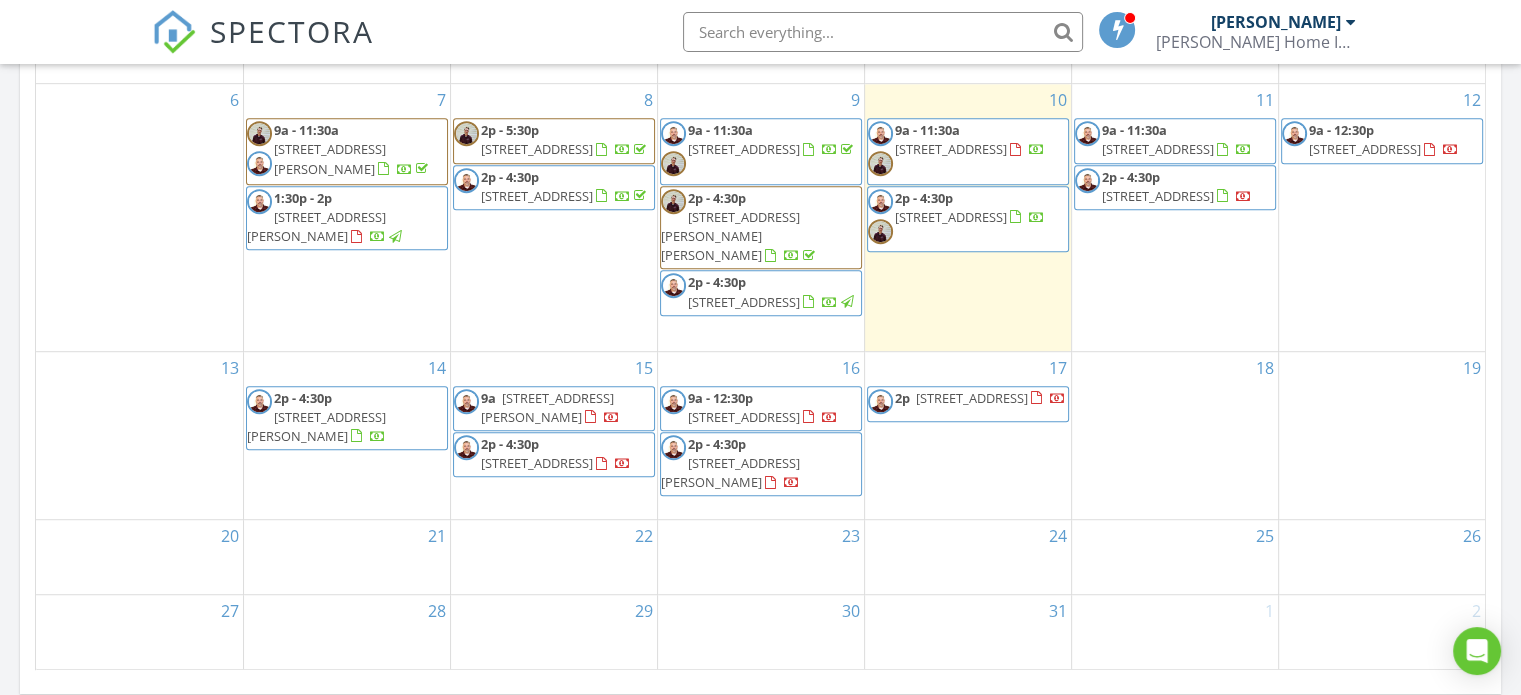 click on "612 Oswegatchie Rd, Palatine Bridge 13428" at bounding box center [1365, 149] 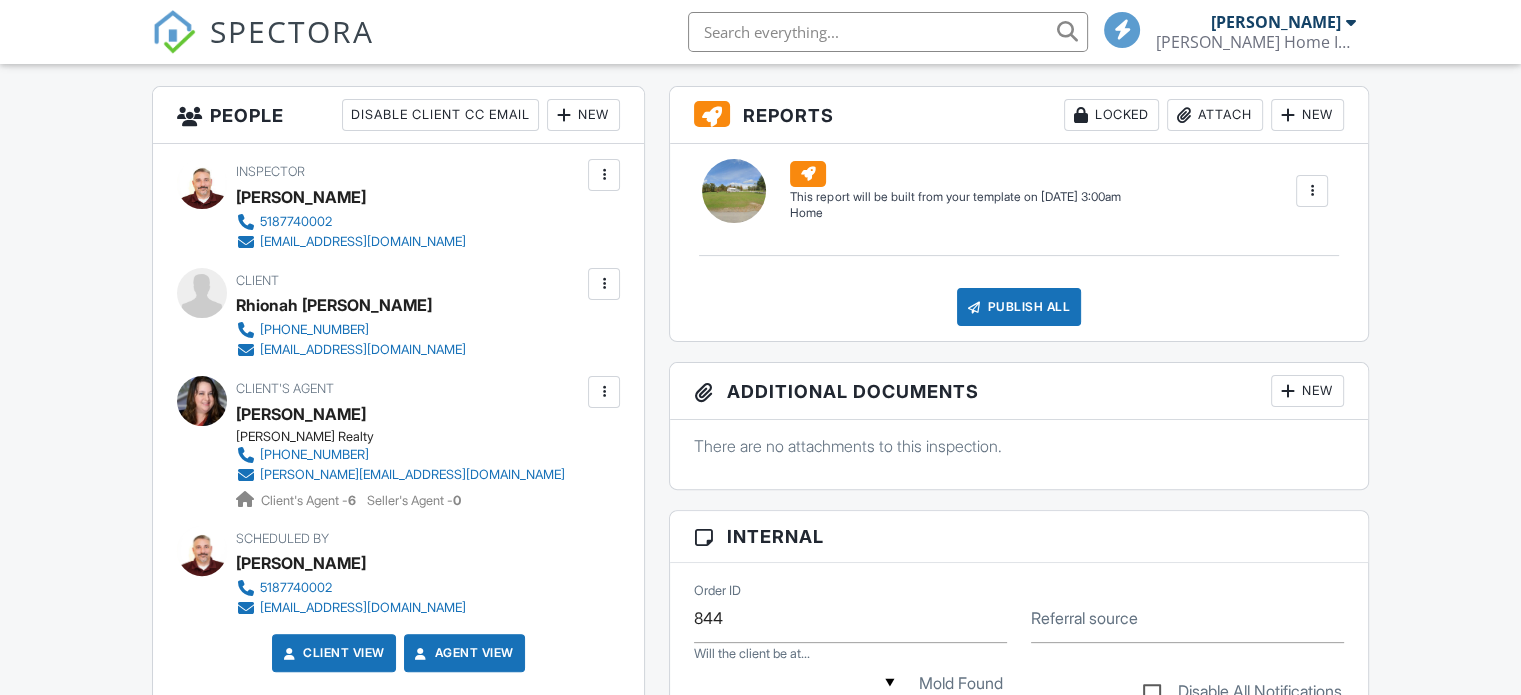 scroll, scrollTop: 500, scrollLeft: 0, axis: vertical 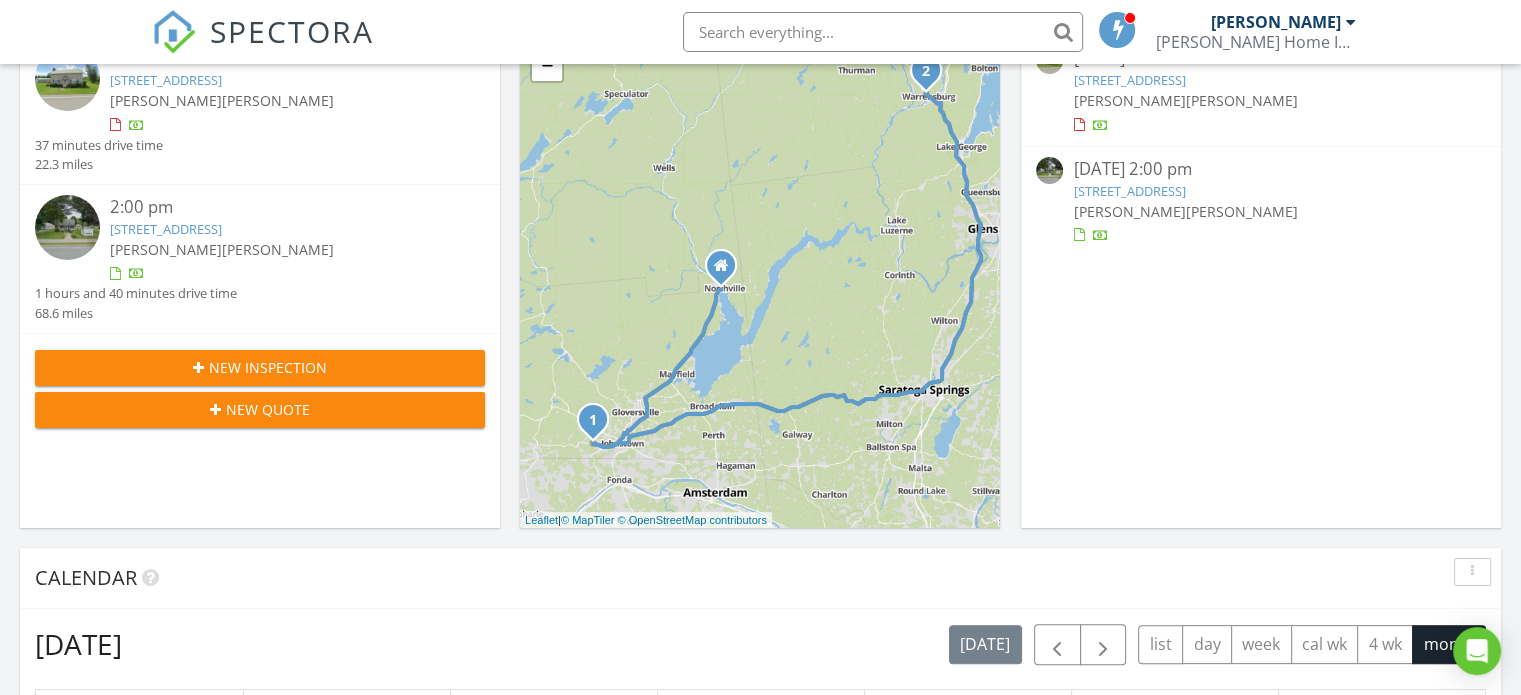 click on "3952 Main St, Warrensburg, NY 12885" at bounding box center (1129, 191) 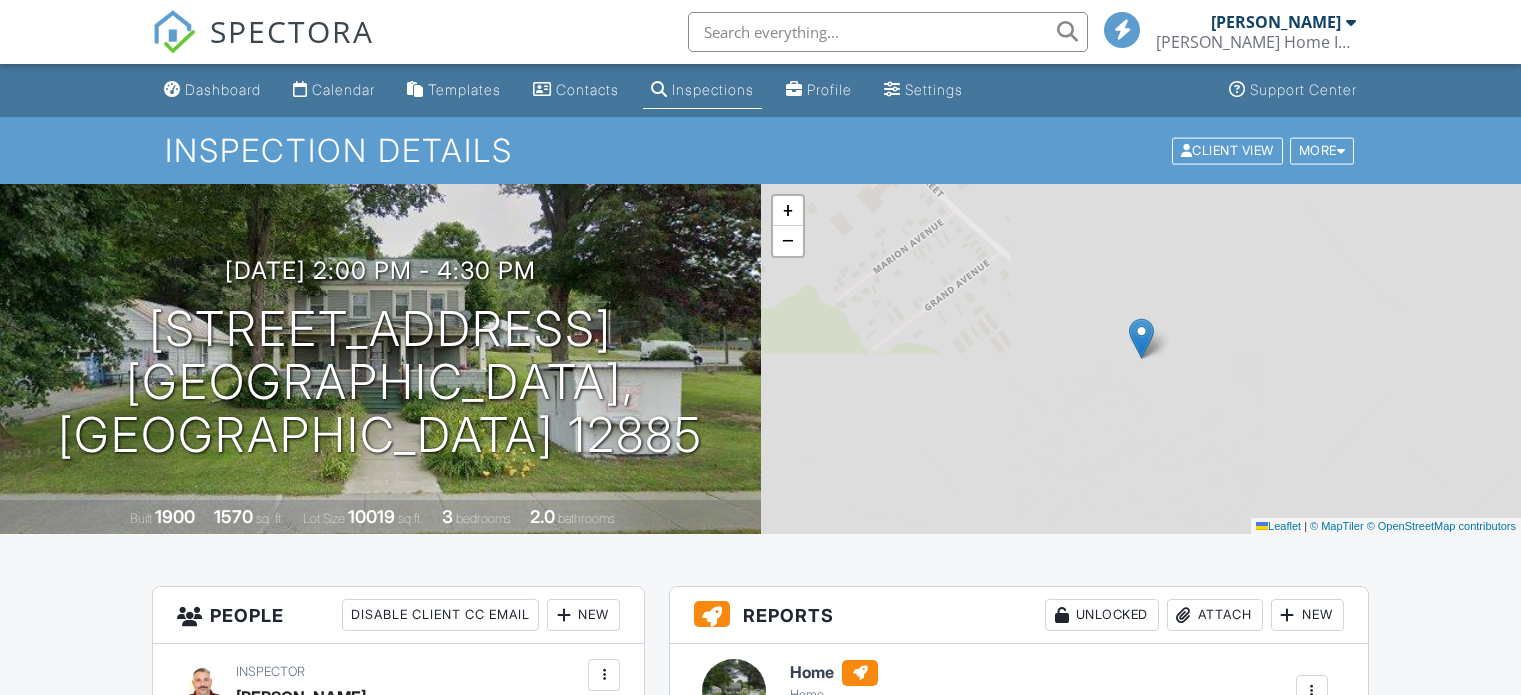 scroll, scrollTop: 0, scrollLeft: 0, axis: both 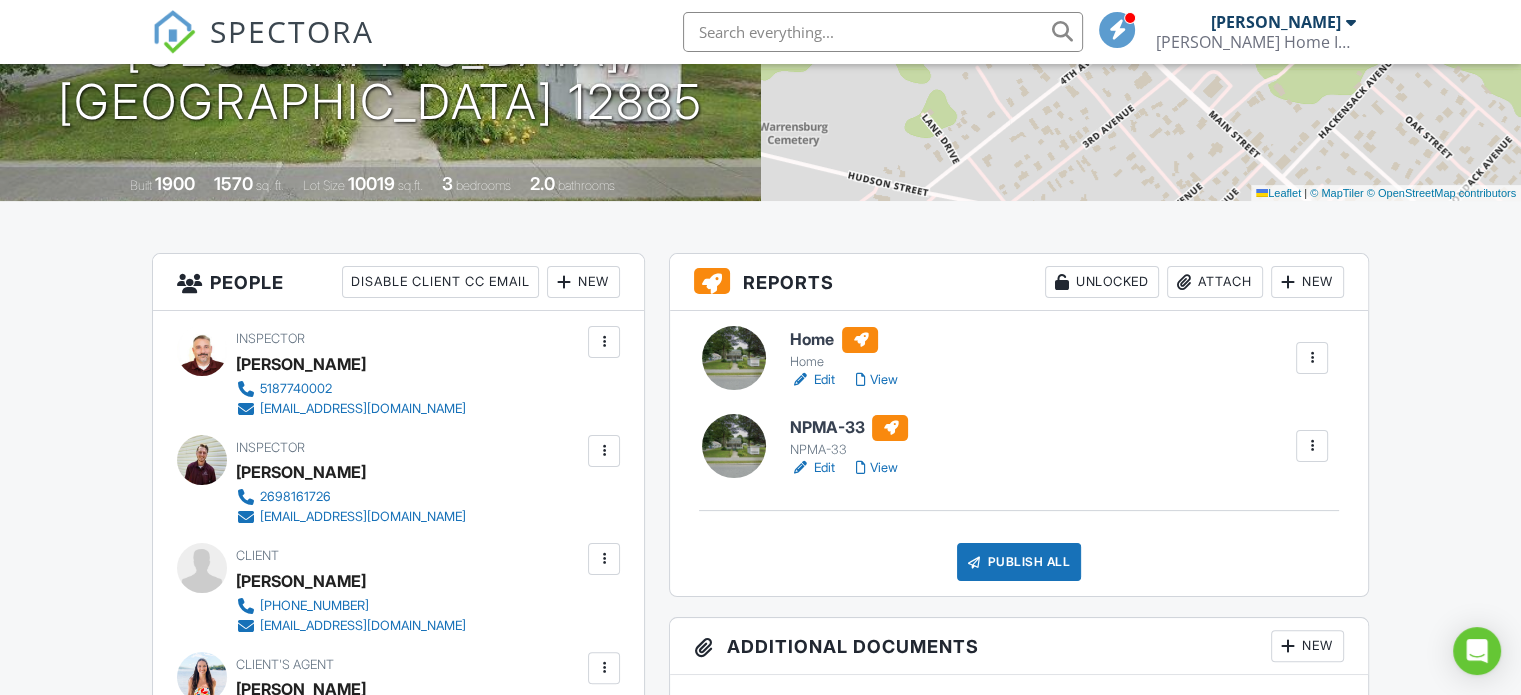 click on "Edit" at bounding box center [812, 380] 